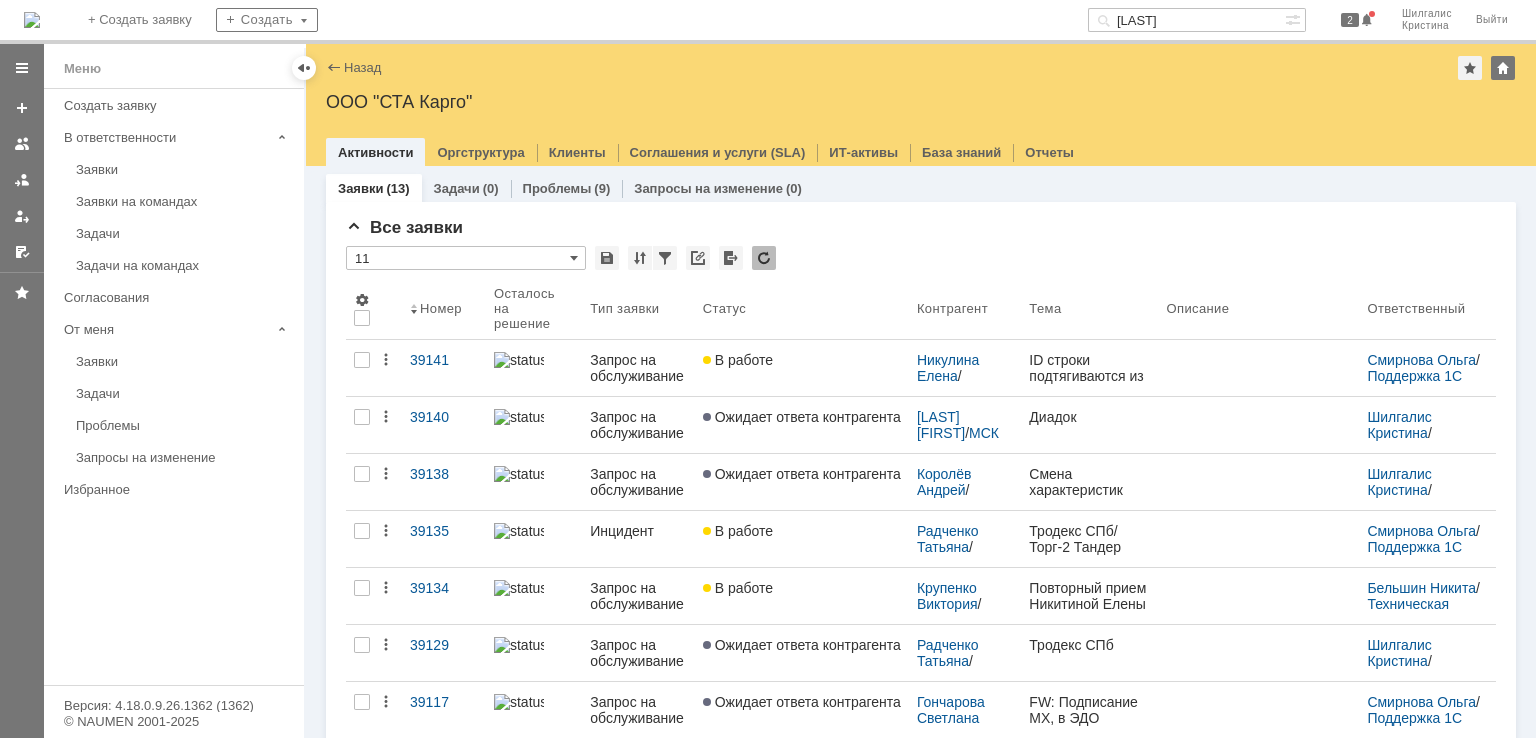scroll, scrollTop: 0, scrollLeft: 0, axis: both 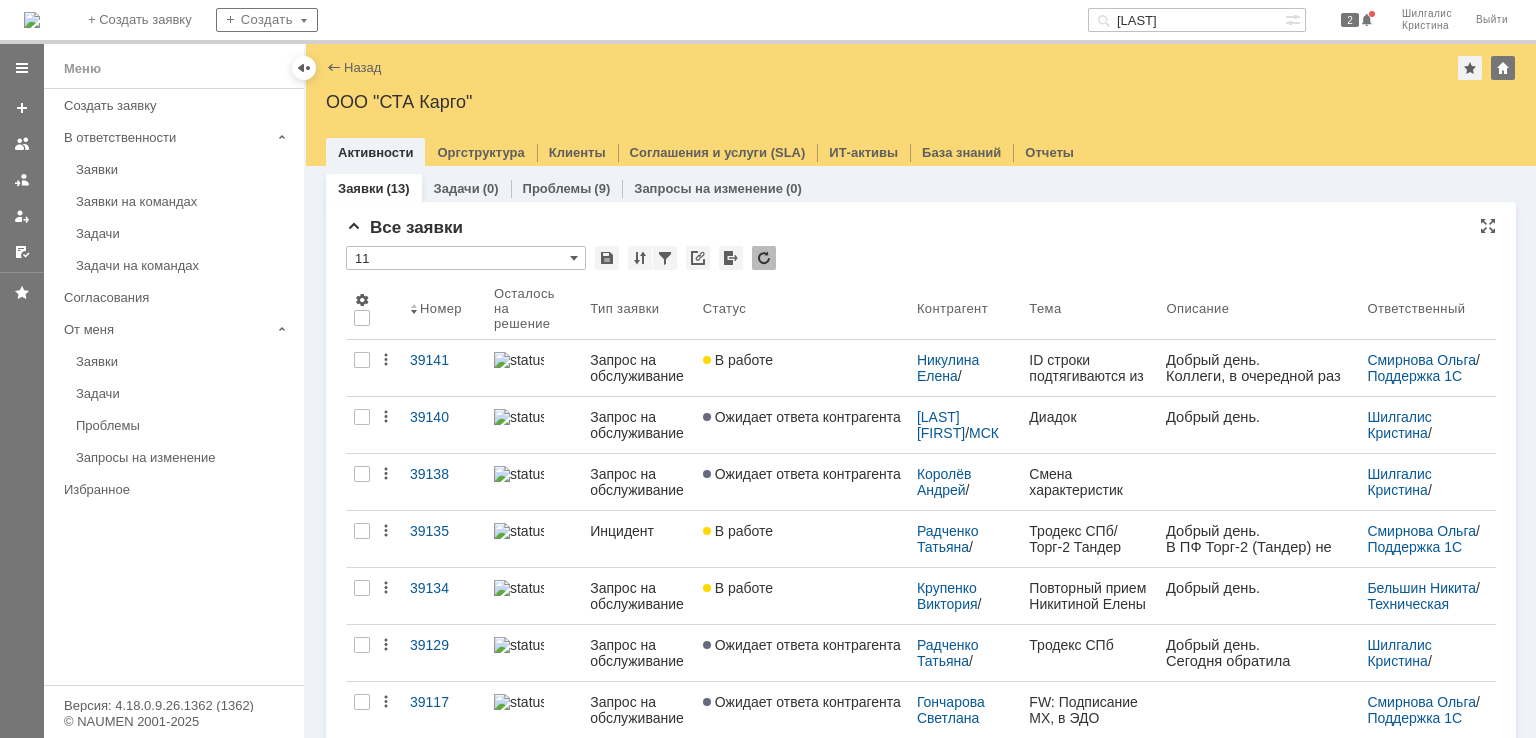 click on "Все заявки * 11
Результаты поиска:             1       Объектов в списке:    13  Строк на странице:        20       Номер Осталось на решение Тип заявки Статус Контрагент Тема Описание Ответственный
39141 Запрос на обслуживание В работе Никулина Елена / Краснодар ID строки подтягиваются из другого документа «Приемка» Смирнова Ольга / Поддержка 1С
39140 Запрос на обслуживание Ожидает ответа контрагента Соседенко Светлана / МСК Литвиново Диадок Шилгалис Кристина / Поддержка 1С
39138 Запрос на обслуживание Ожидает ответа контрагента Королёв Андрей / /
39135 / /" at bounding box center [921, 673] 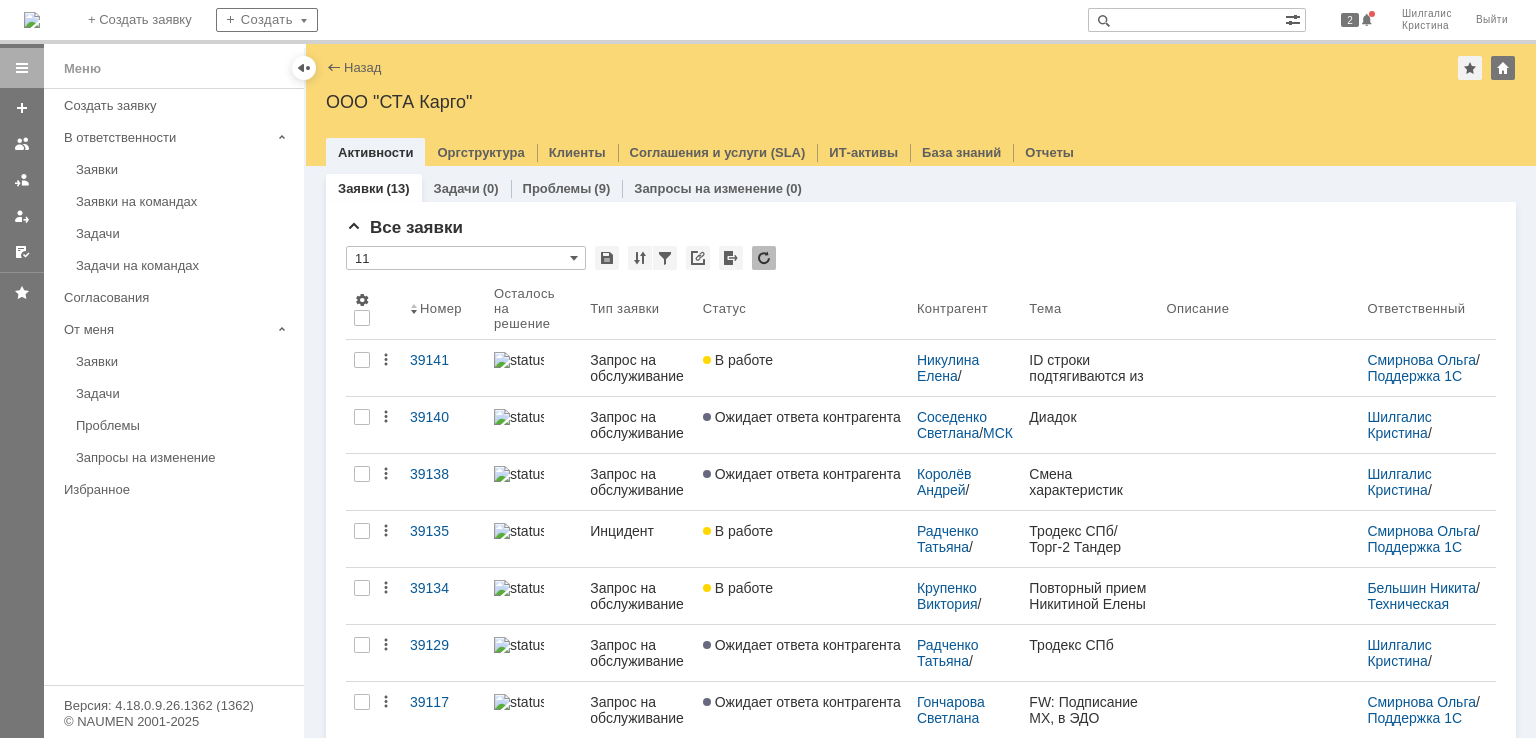 scroll, scrollTop: 0, scrollLeft: 0, axis: both 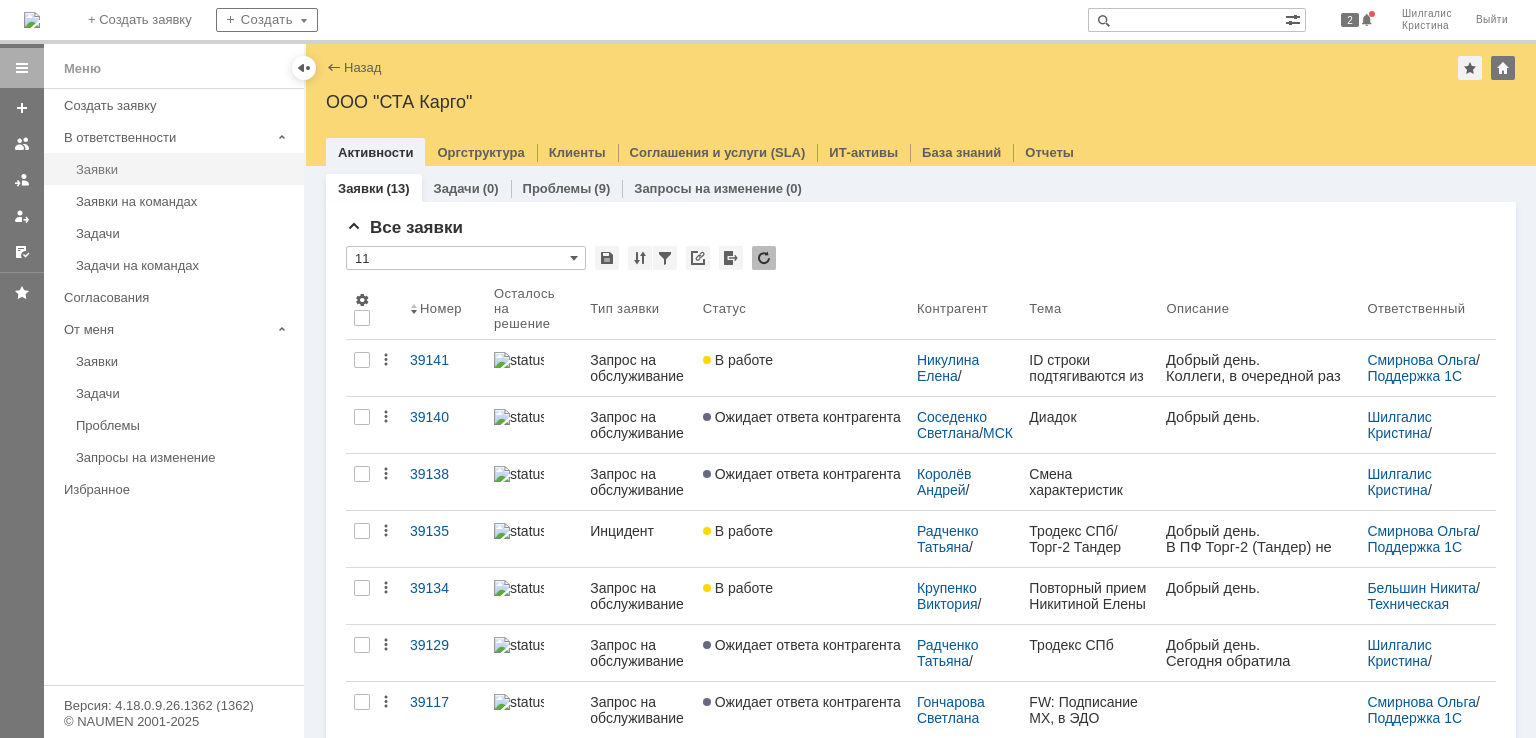 click on "Заявки" at bounding box center [184, 169] 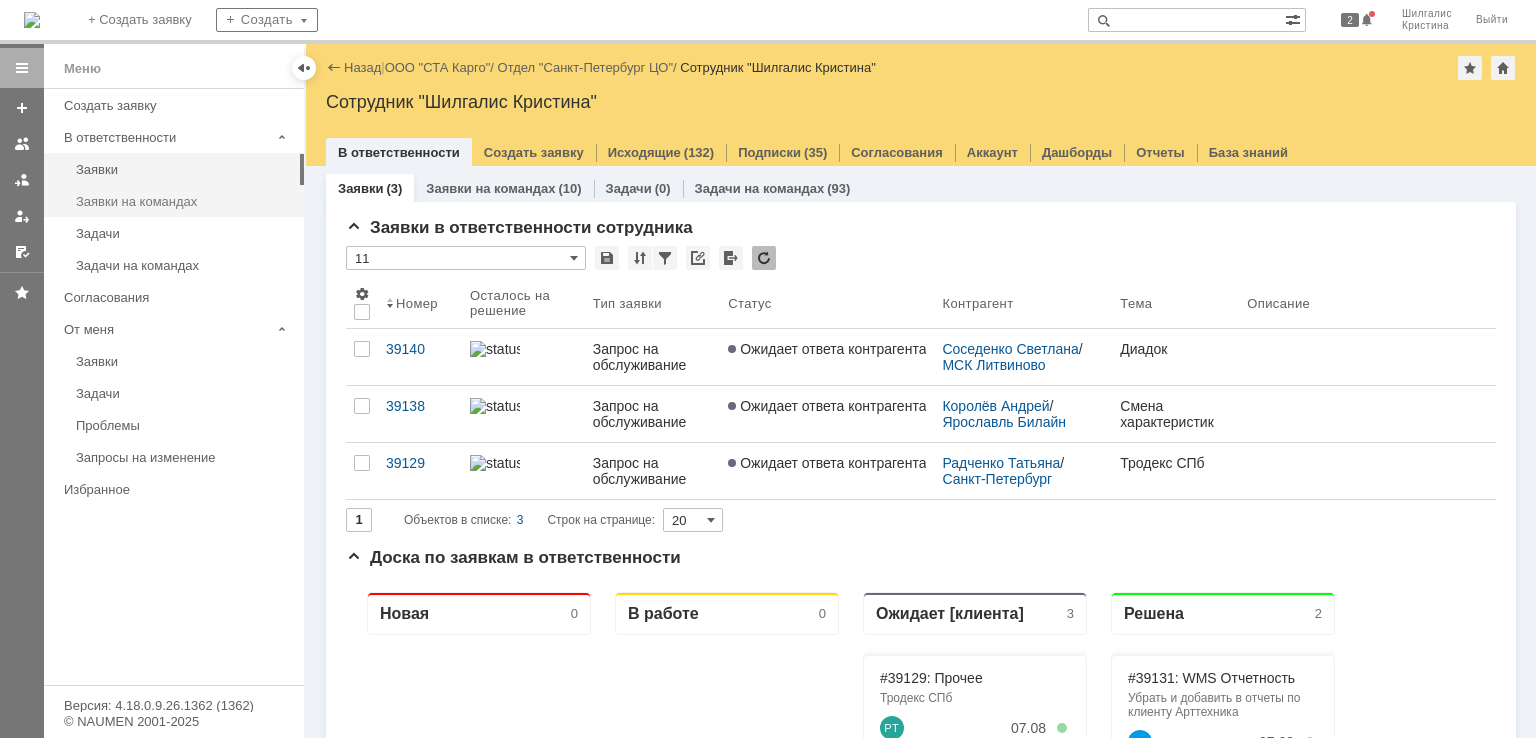 scroll, scrollTop: 0, scrollLeft: 0, axis: both 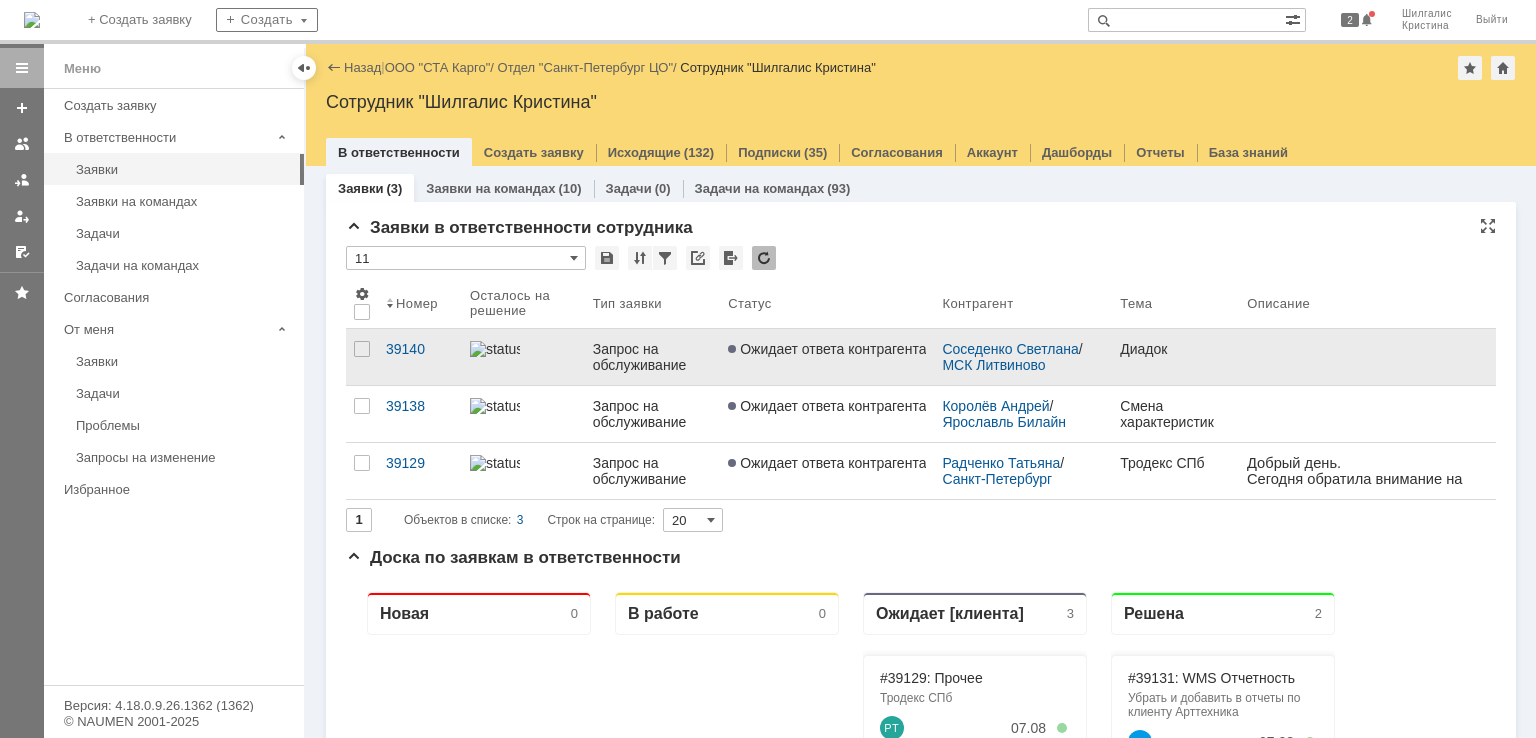 click on "Ожидает ответа контрагента" at bounding box center [827, 357] 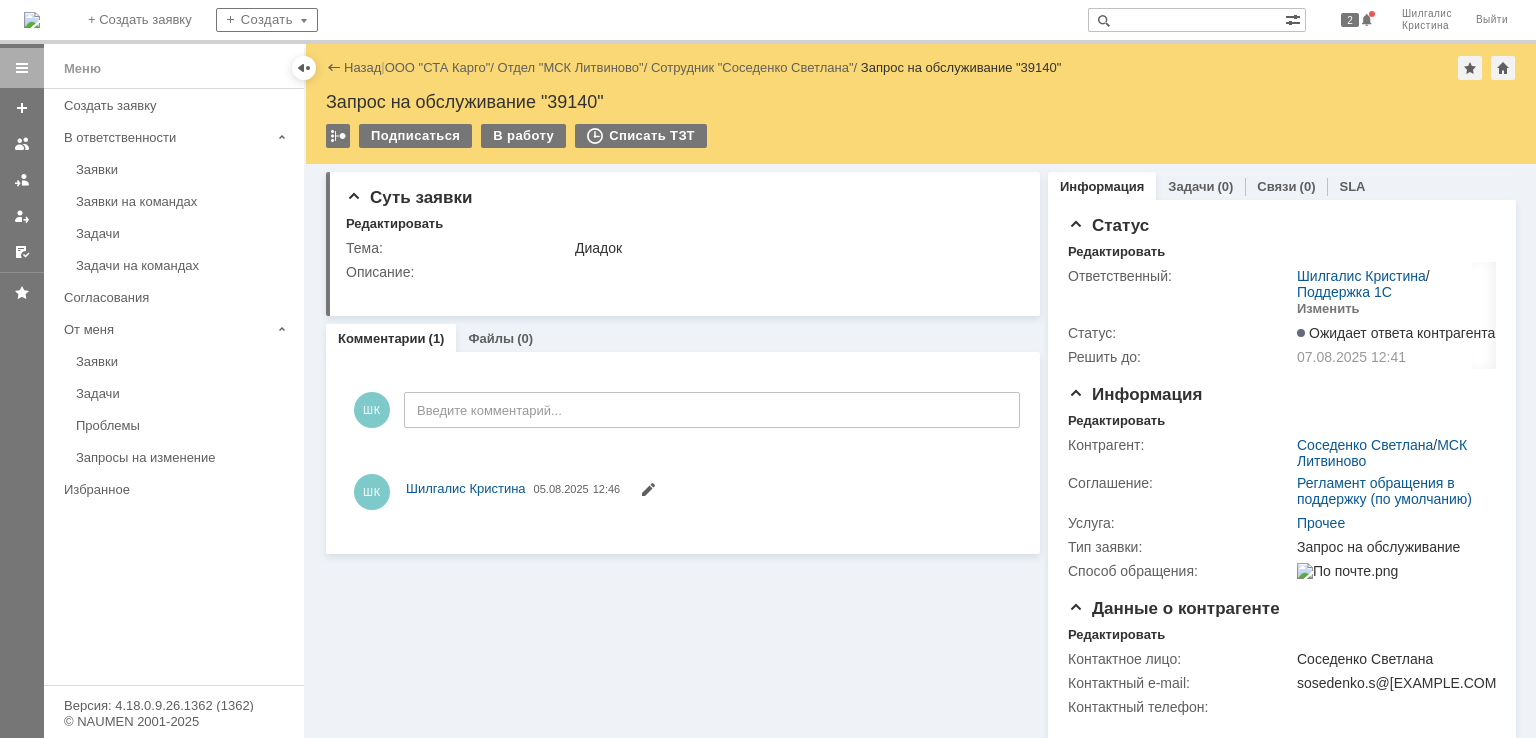 scroll, scrollTop: 0, scrollLeft: 0, axis: both 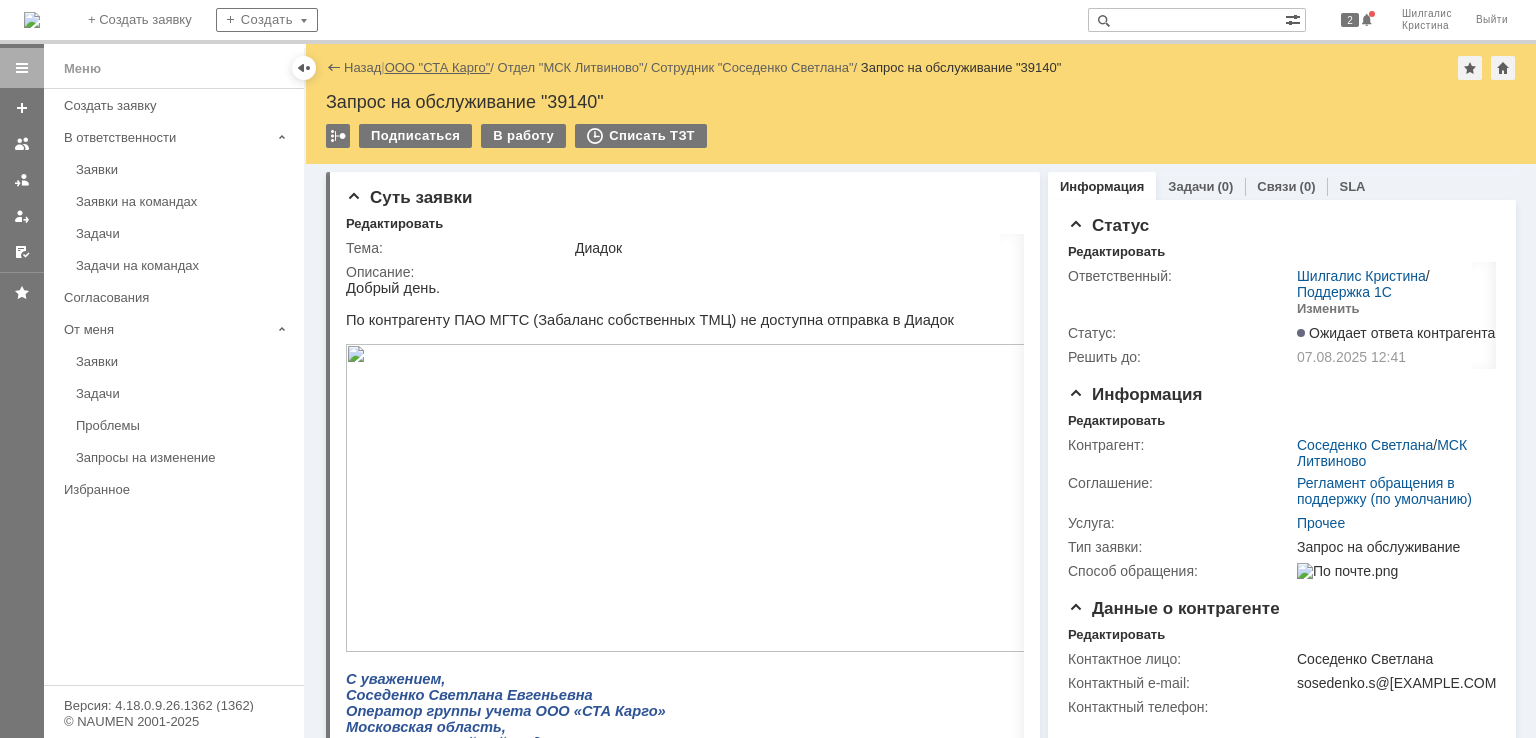 click on "ООО "СТА Карго"" at bounding box center (438, 67) 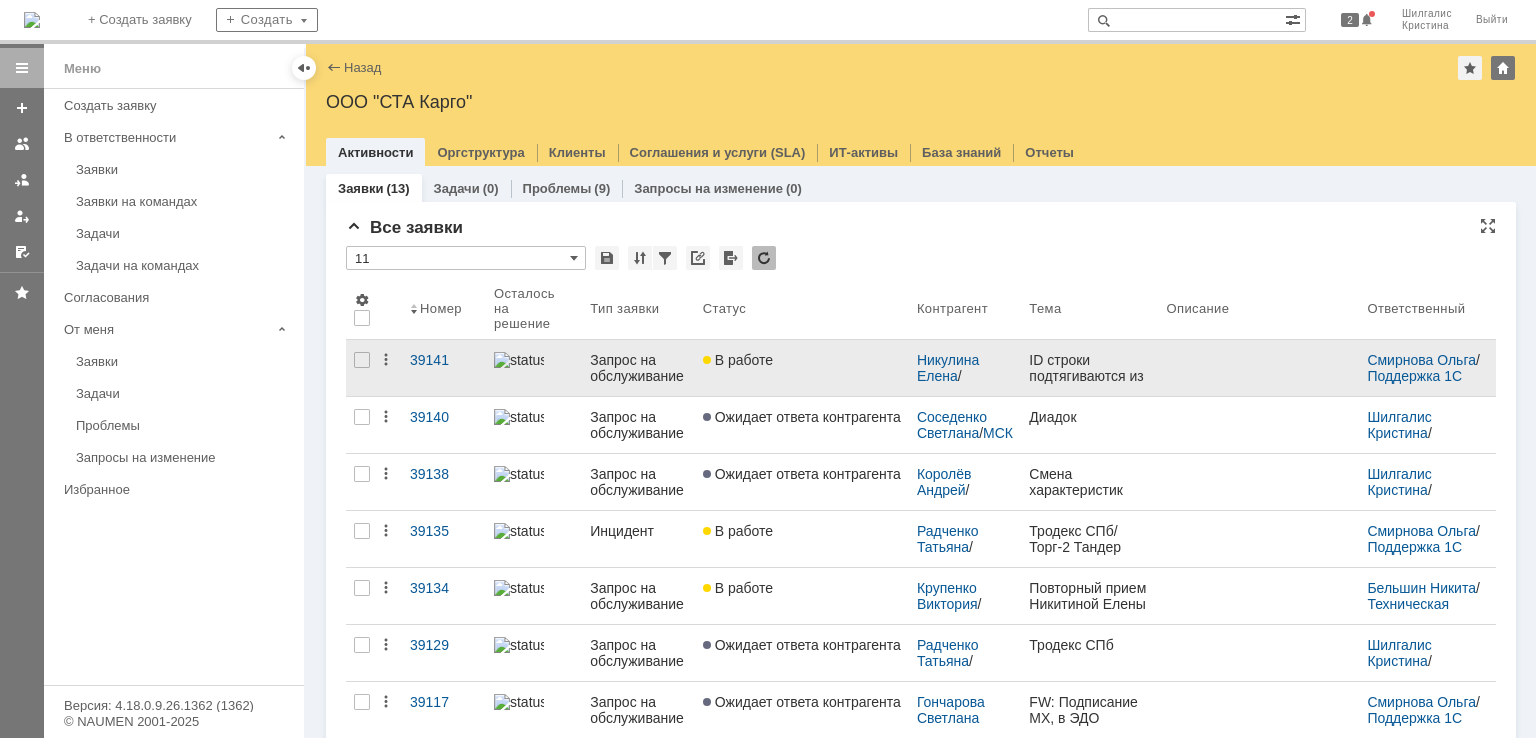 scroll, scrollTop: 0, scrollLeft: 0, axis: both 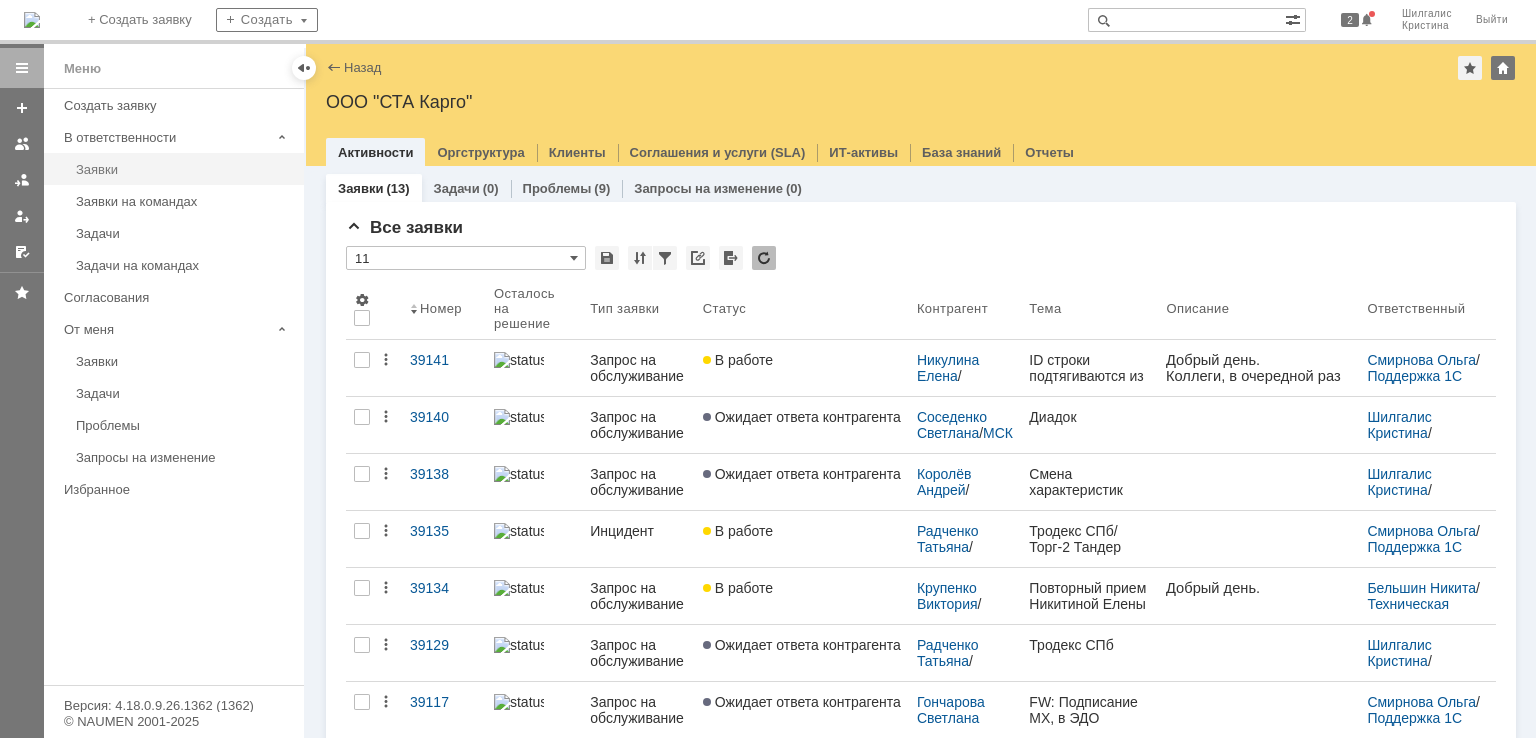 click on "Заявки" at bounding box center (184, 169) 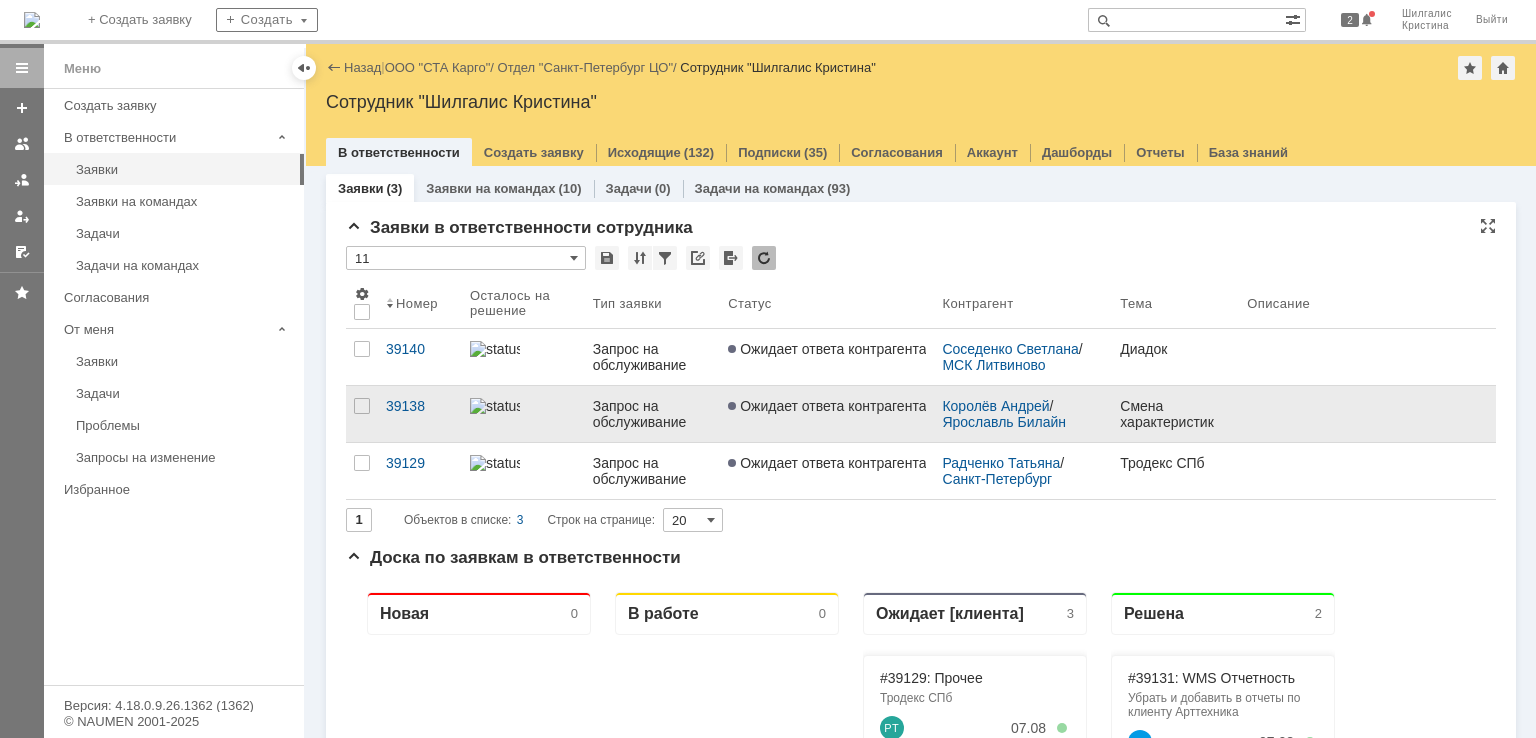 click on "Ожидает ответа контрагента" at bounding box center (827, 414) 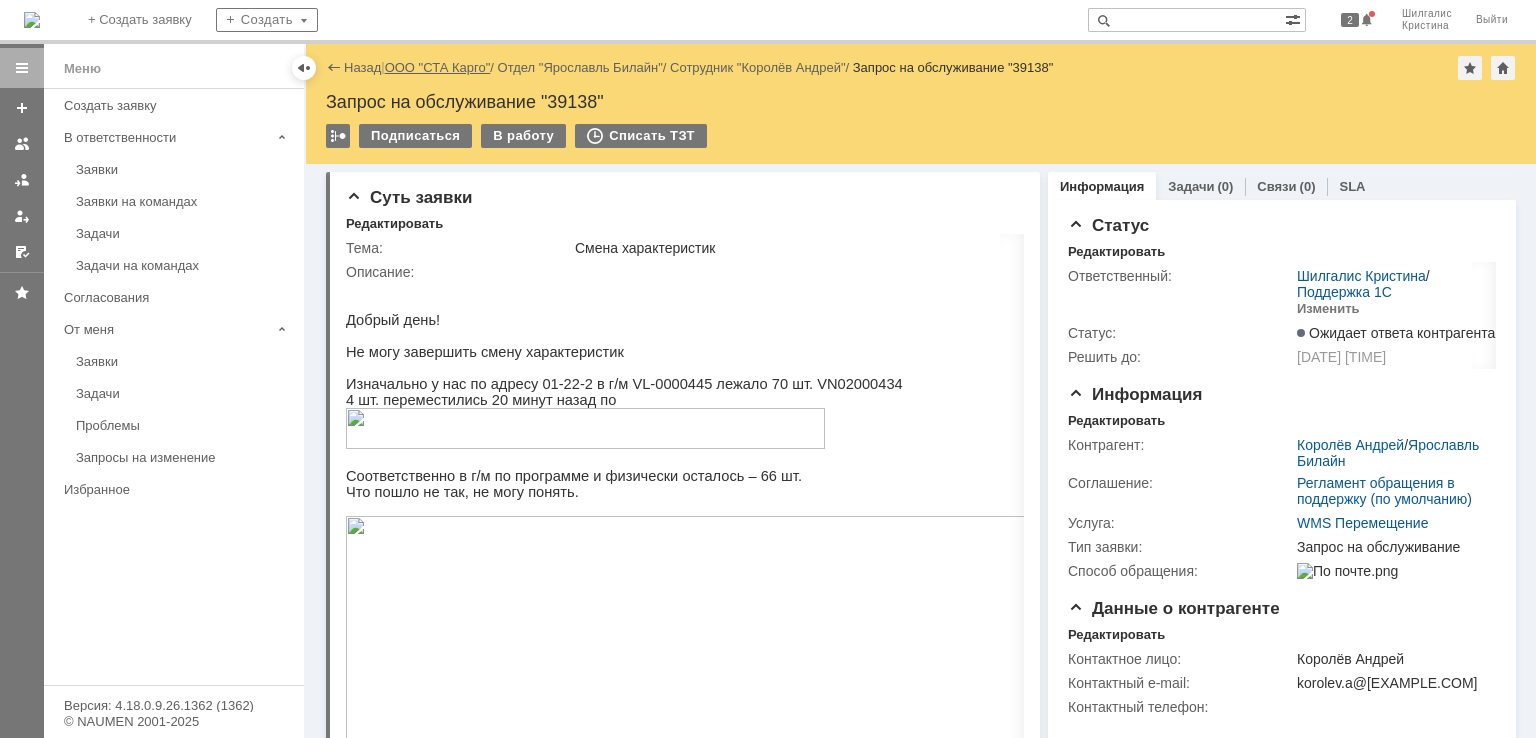 click on "ООО "СТА Карго"" at bounding box center (438, 67) 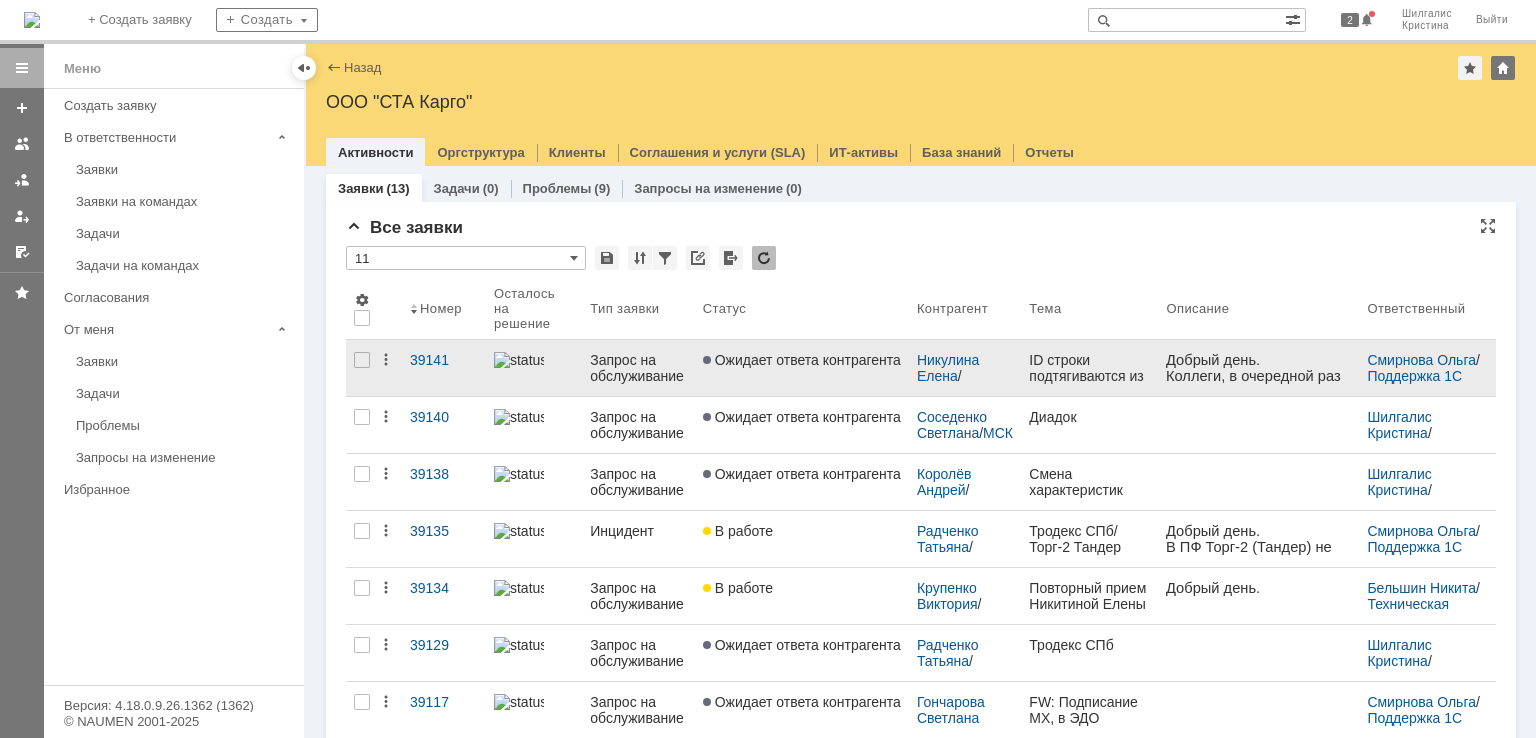 scroll, scrollTop: 0, scrollLeft: 0, axis: both 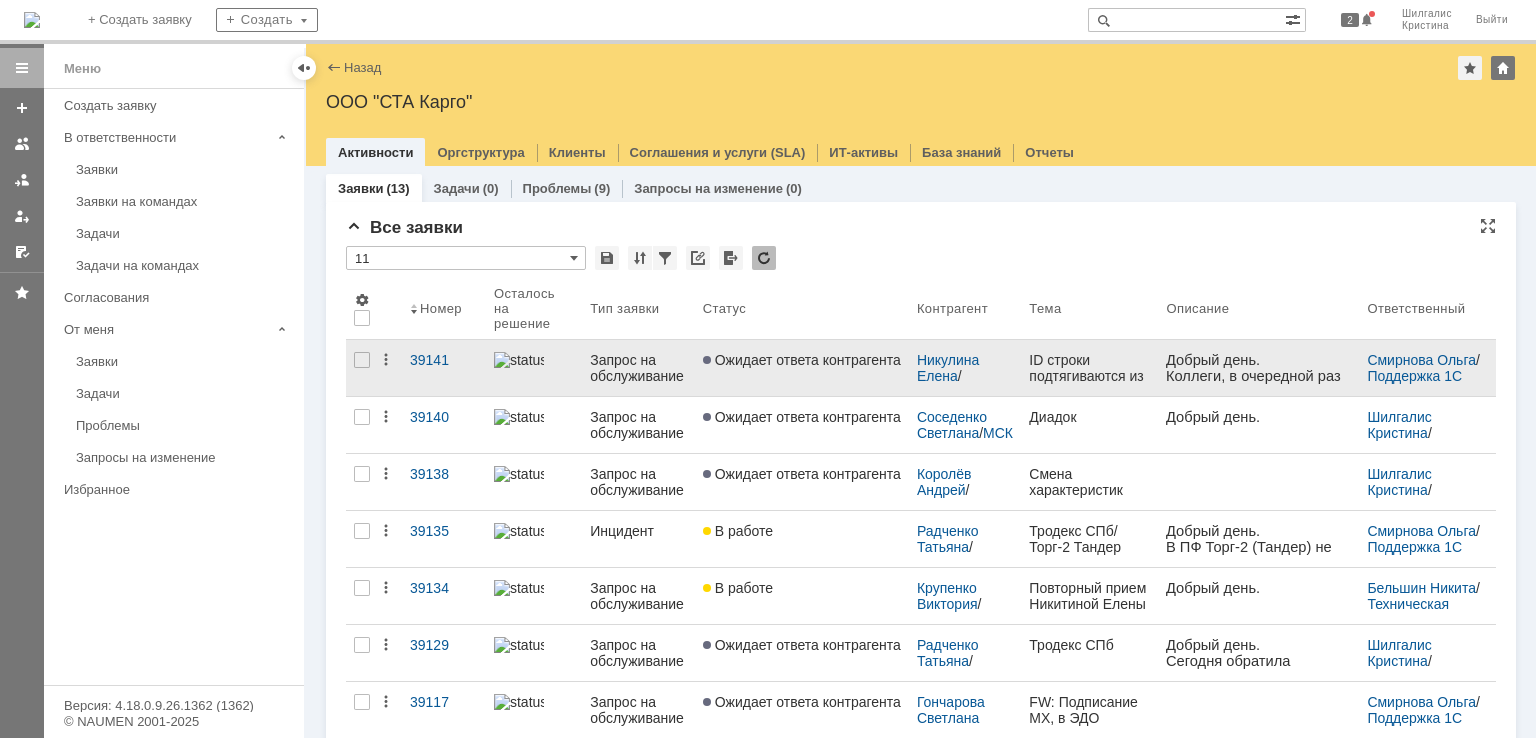click on "Ожидает ответа контрагента" at bounding box center (802, 360) 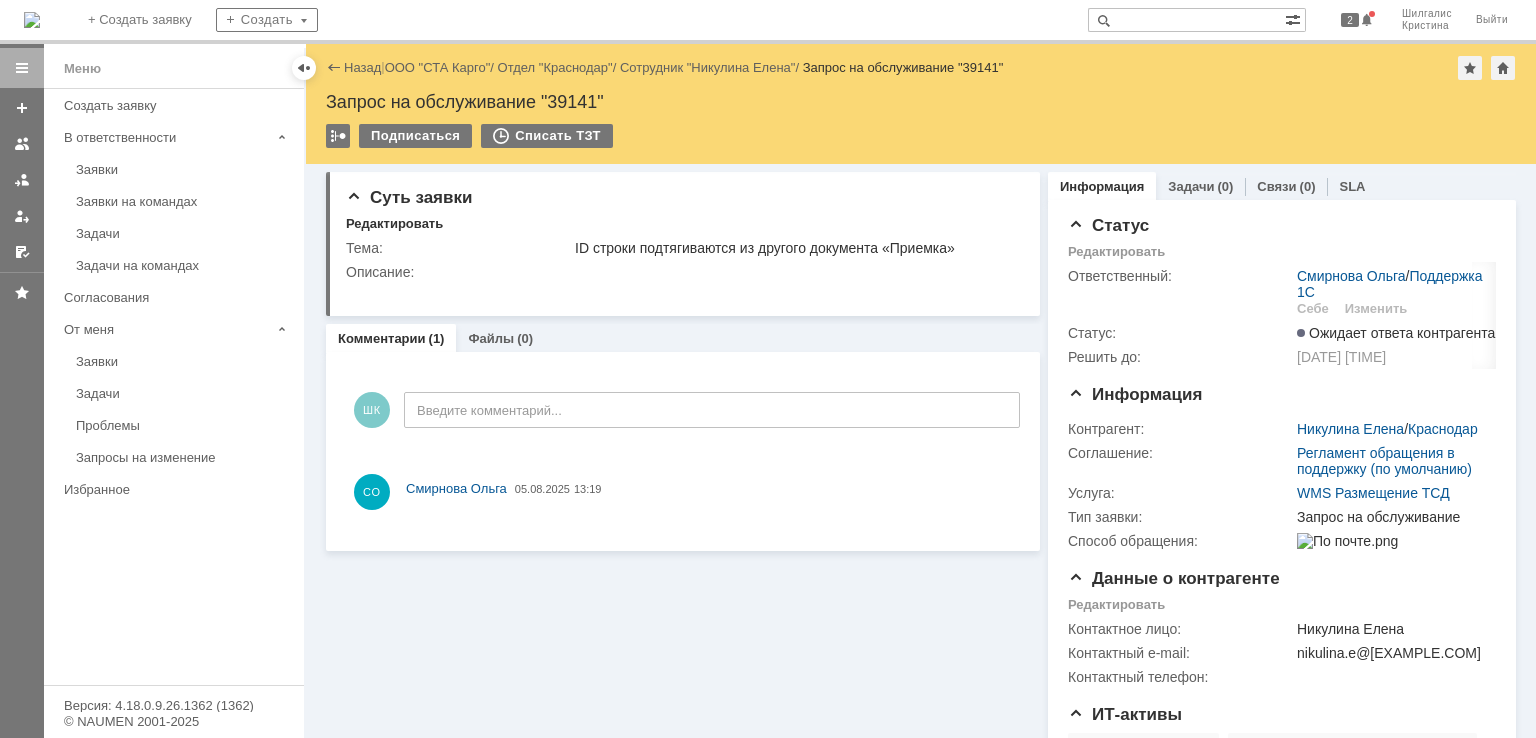 scroll, scrollTop: 0, scrollLeft: 0, axis: both 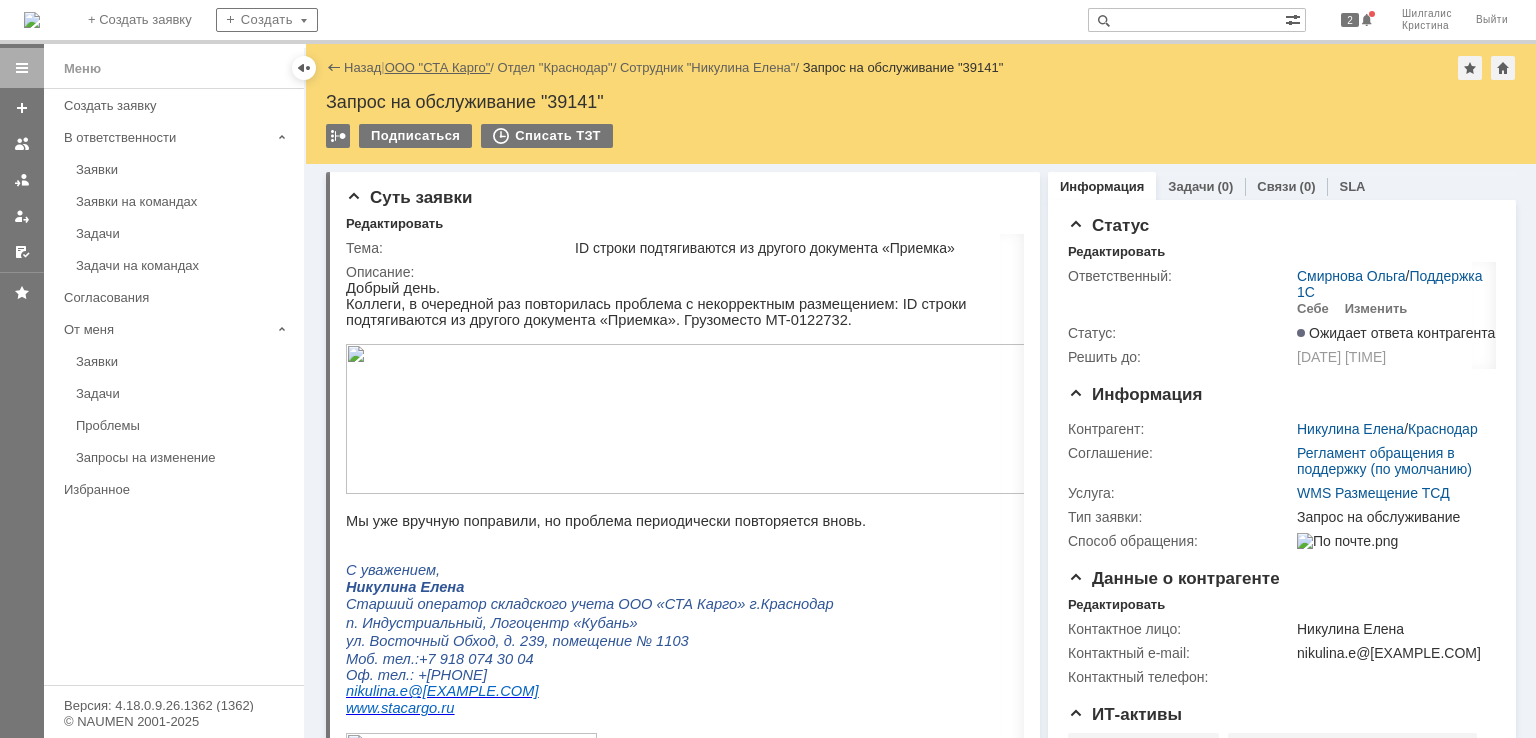 click on "ООО "СТА Карго"" at bounding box center [438, 67] 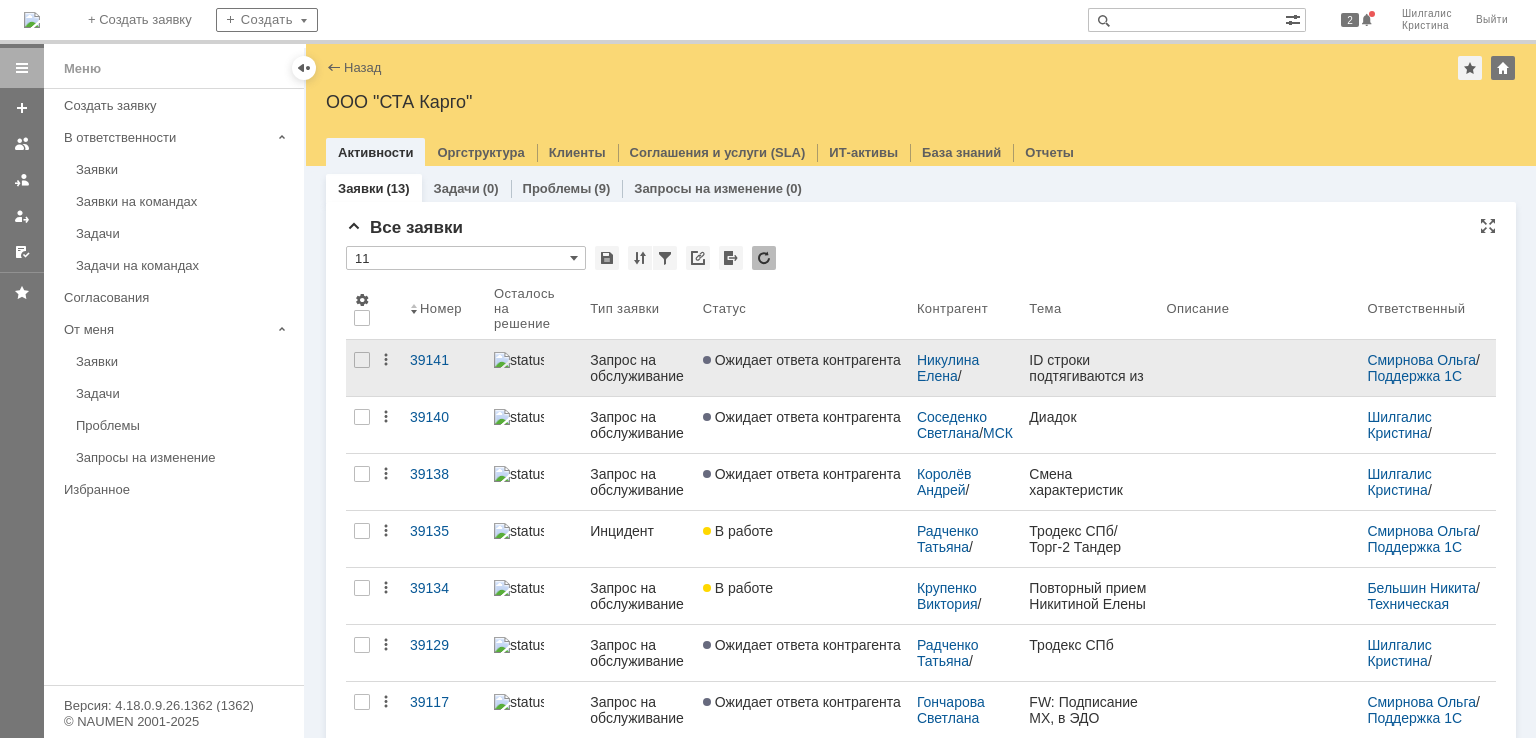 scroll, scrollTop: 0, scrollLeft: 0, axis: both 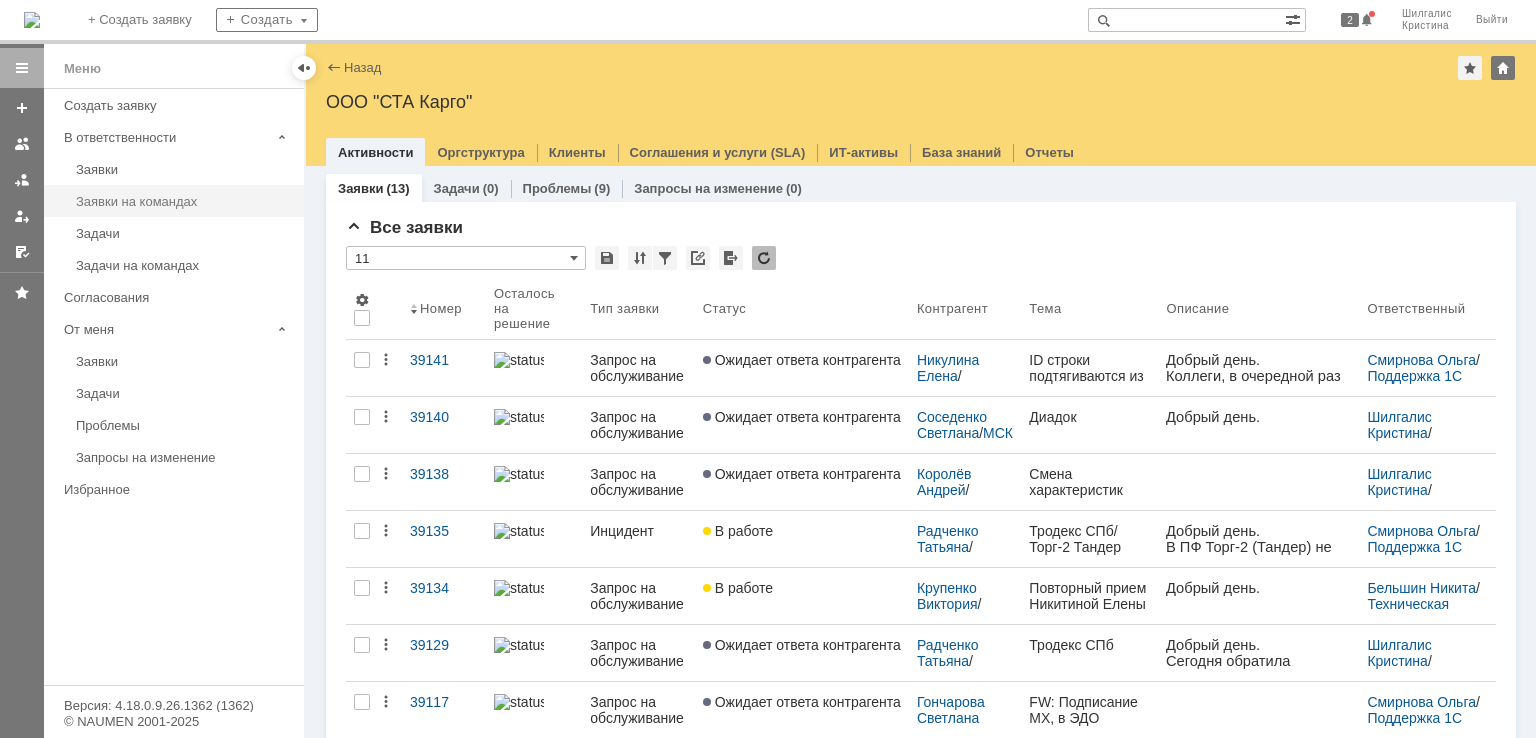 click on "Заявки на командах" at bounding box center [184, 201] 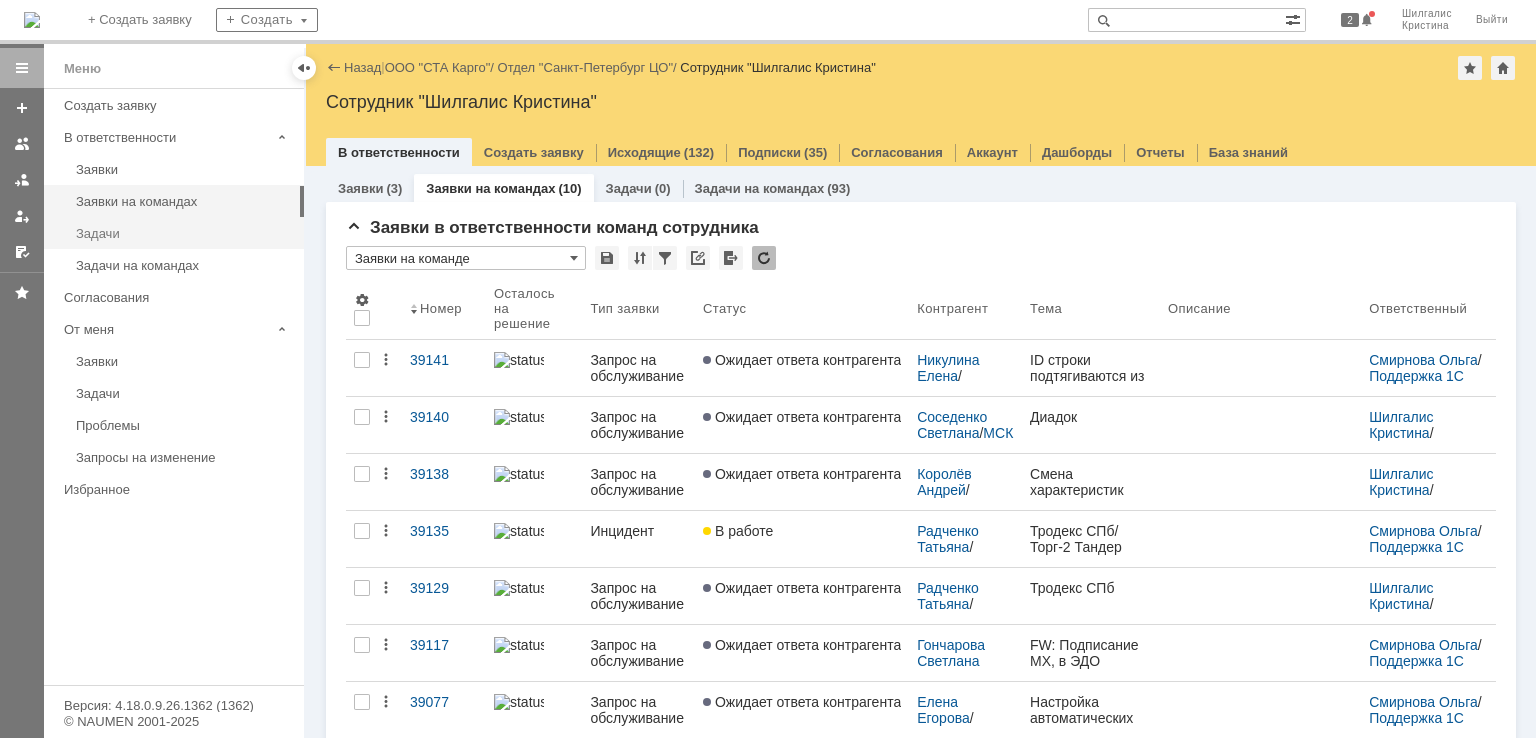 scroll, scrollTop: 162, scrollLeft: 0, axis: vertical 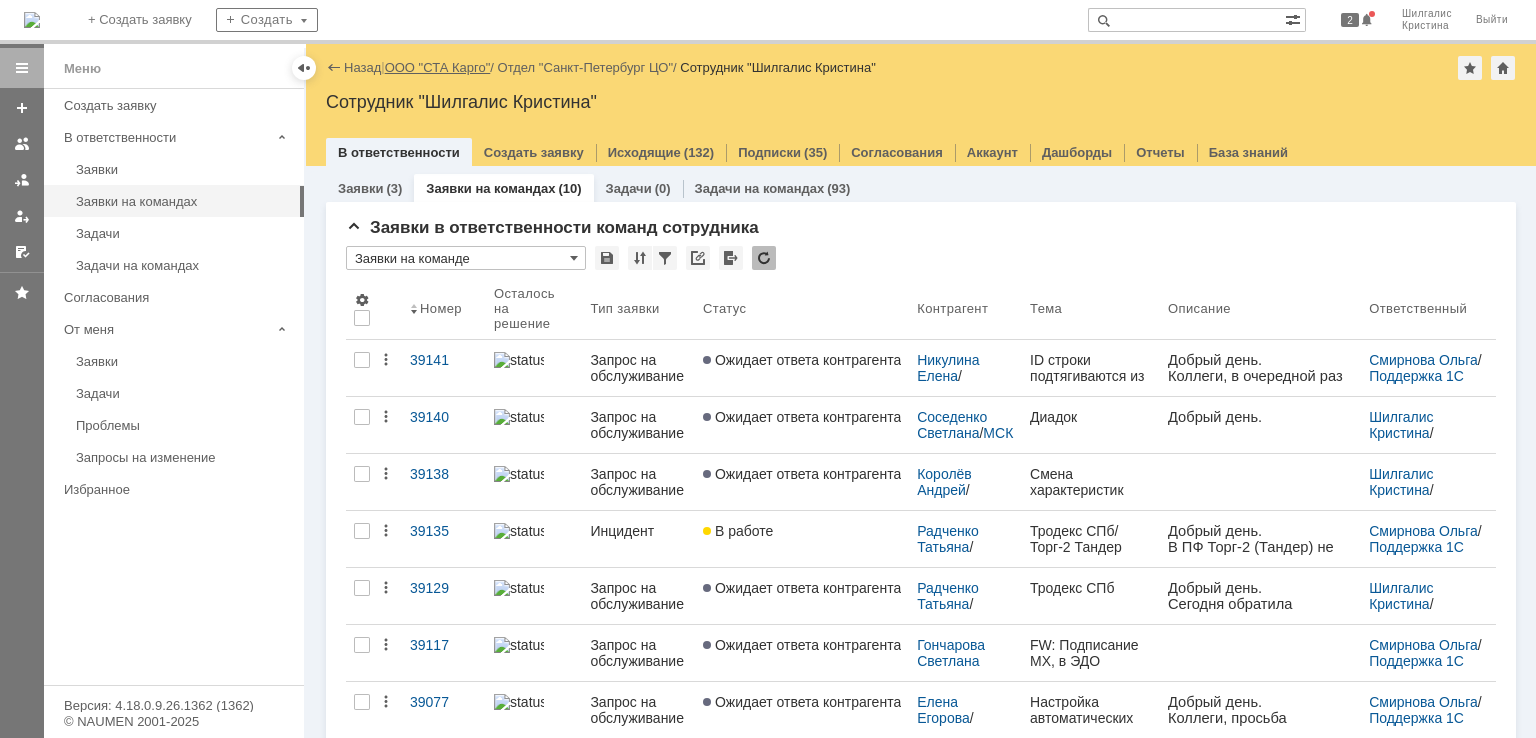 click on "ООО "СТА Карго"" at bounding box center [438, 67] 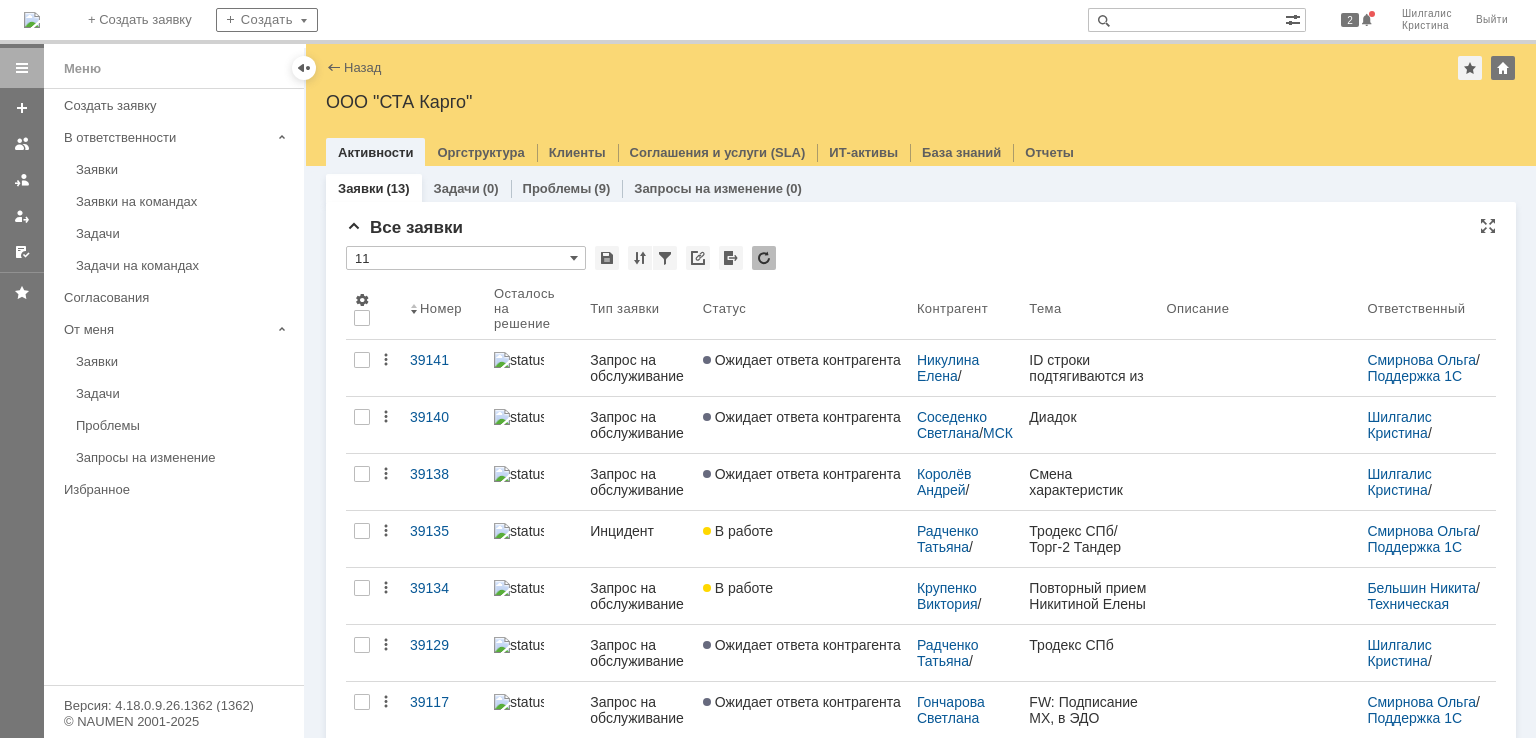 scroll, scrollTop: 0, scrollLeft: 0, axis: both 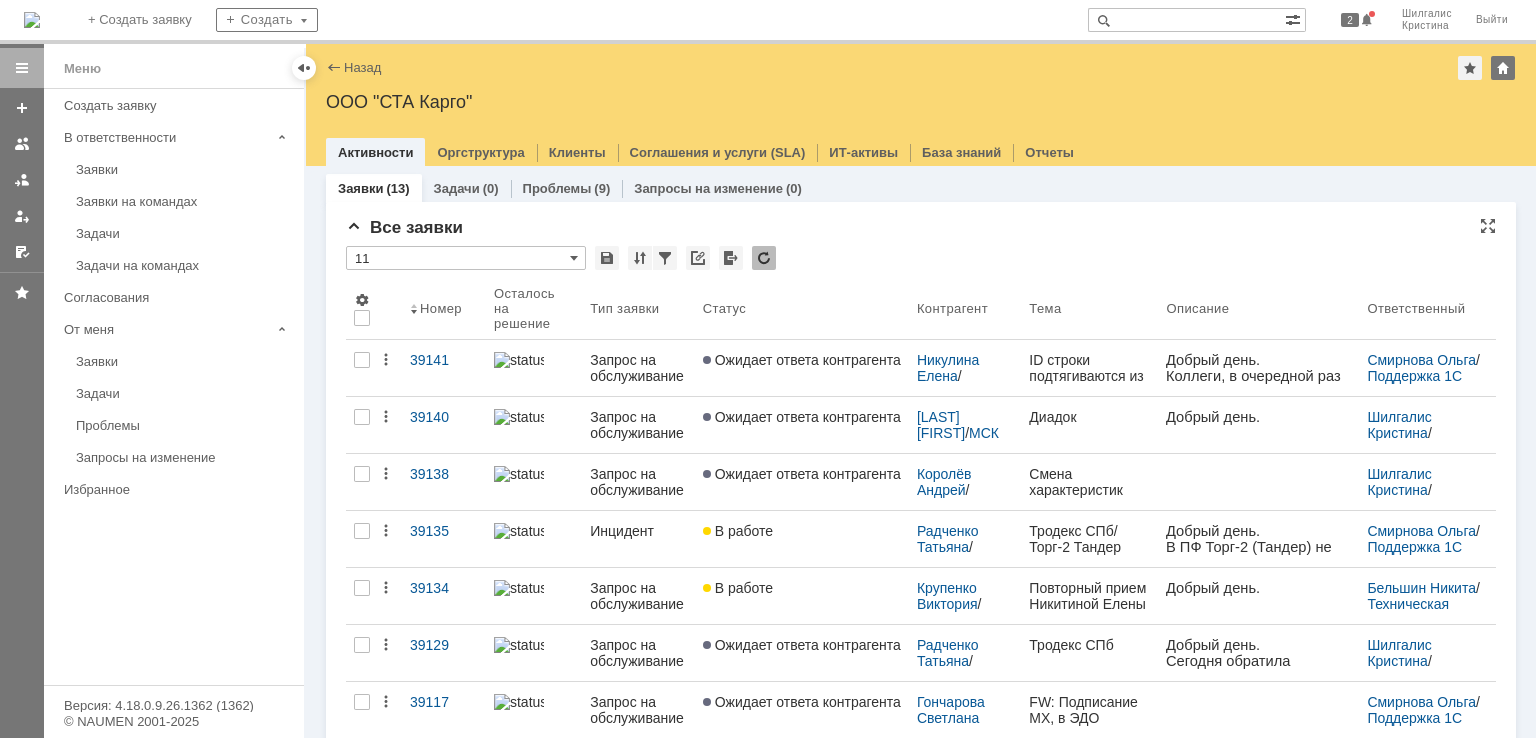 click on "* 11" at bounding box center (921, 259) 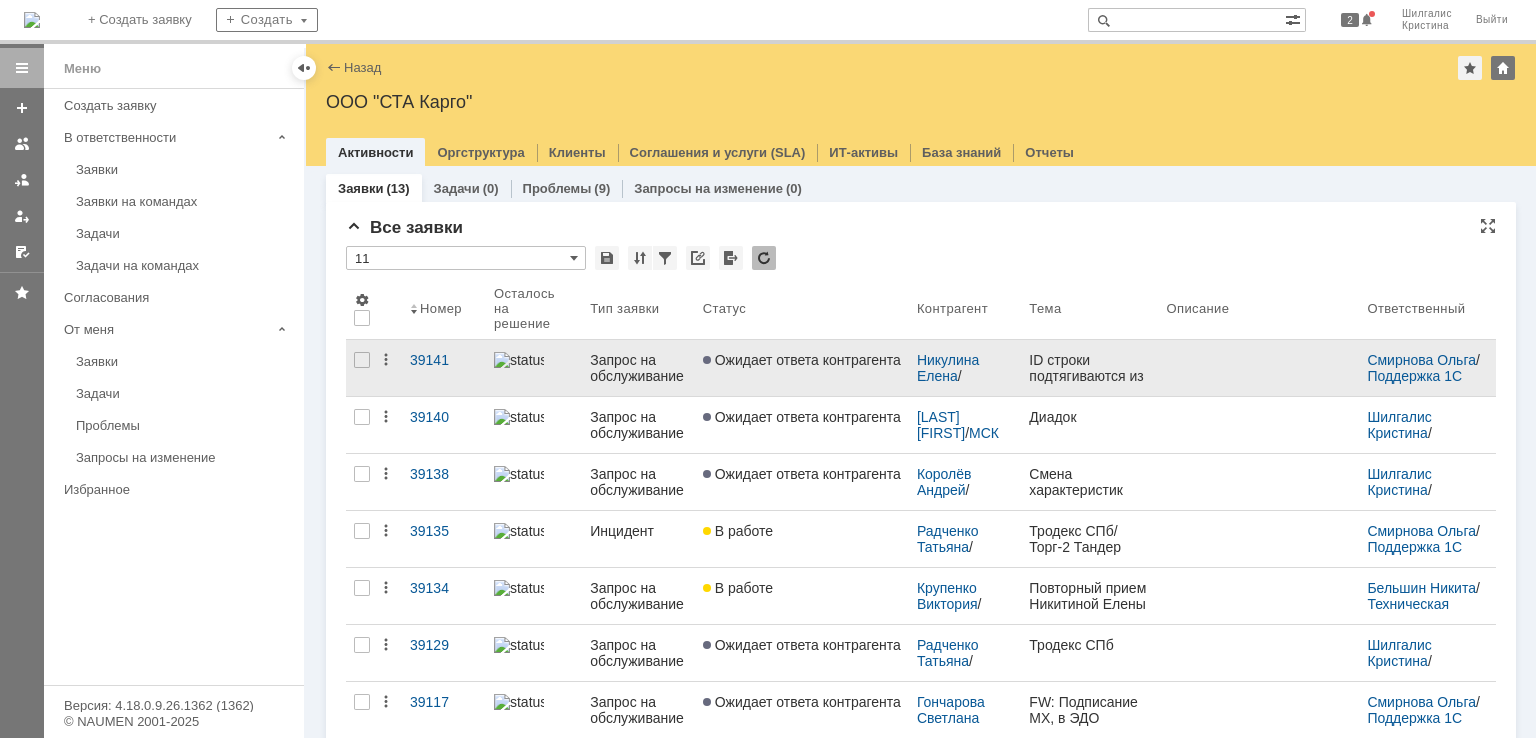 scroll, scrollTop: 0, scrollLeft: 0, axis: both 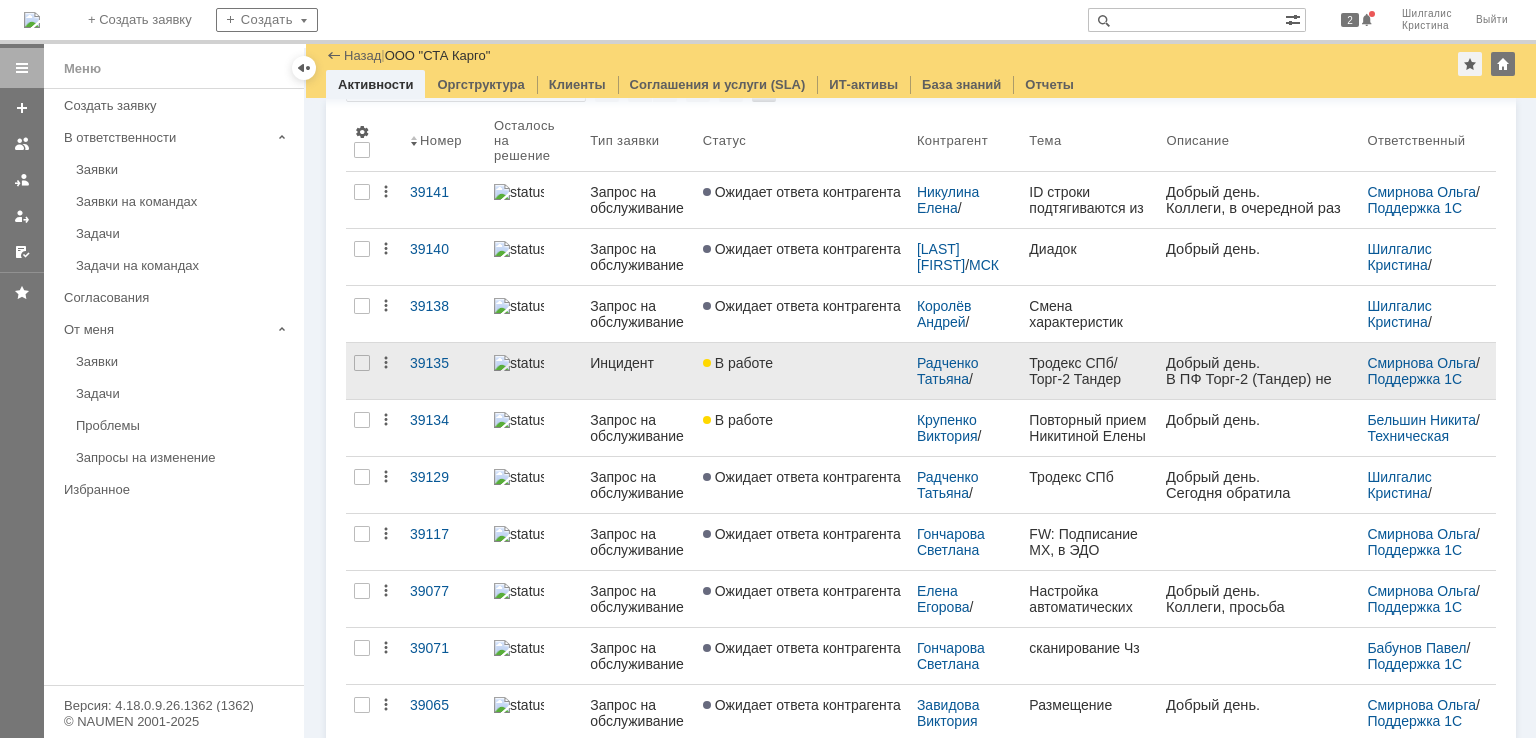 click on "В работе" at bounding box center (802, 363) 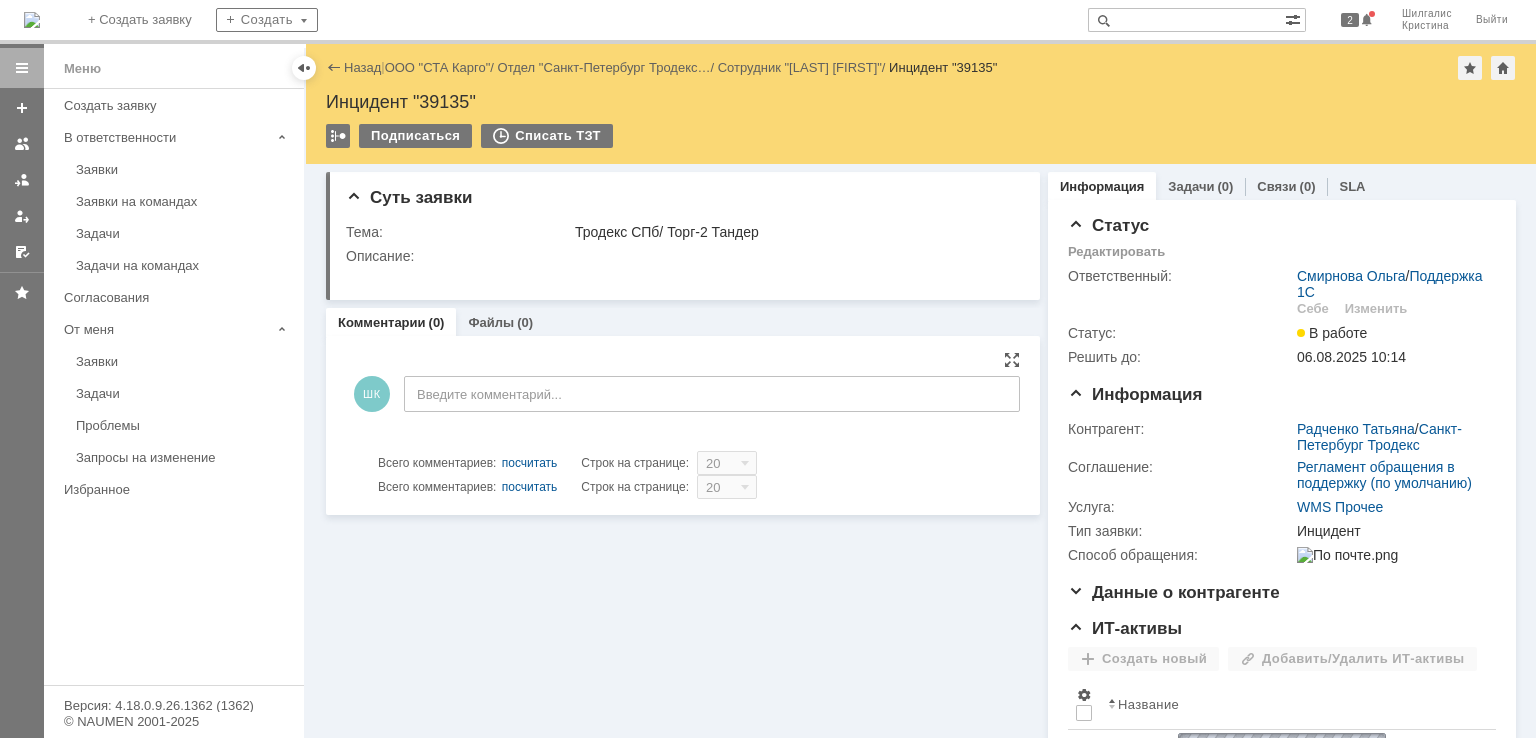scroll, scrollTop: 0, scrollLeft: 0, axis: both 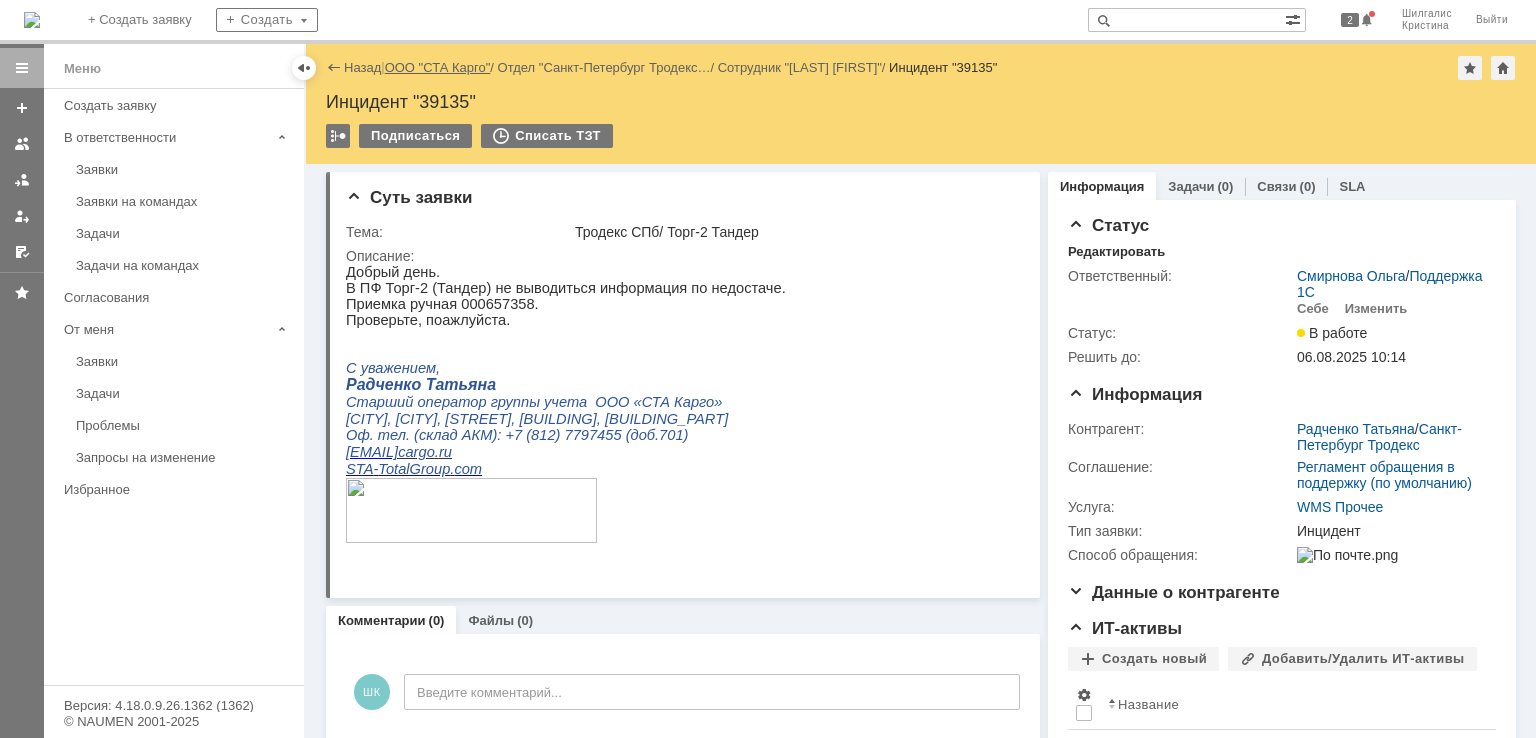click on "ООО "СТА Карго"" at bounding box center (438, 67) 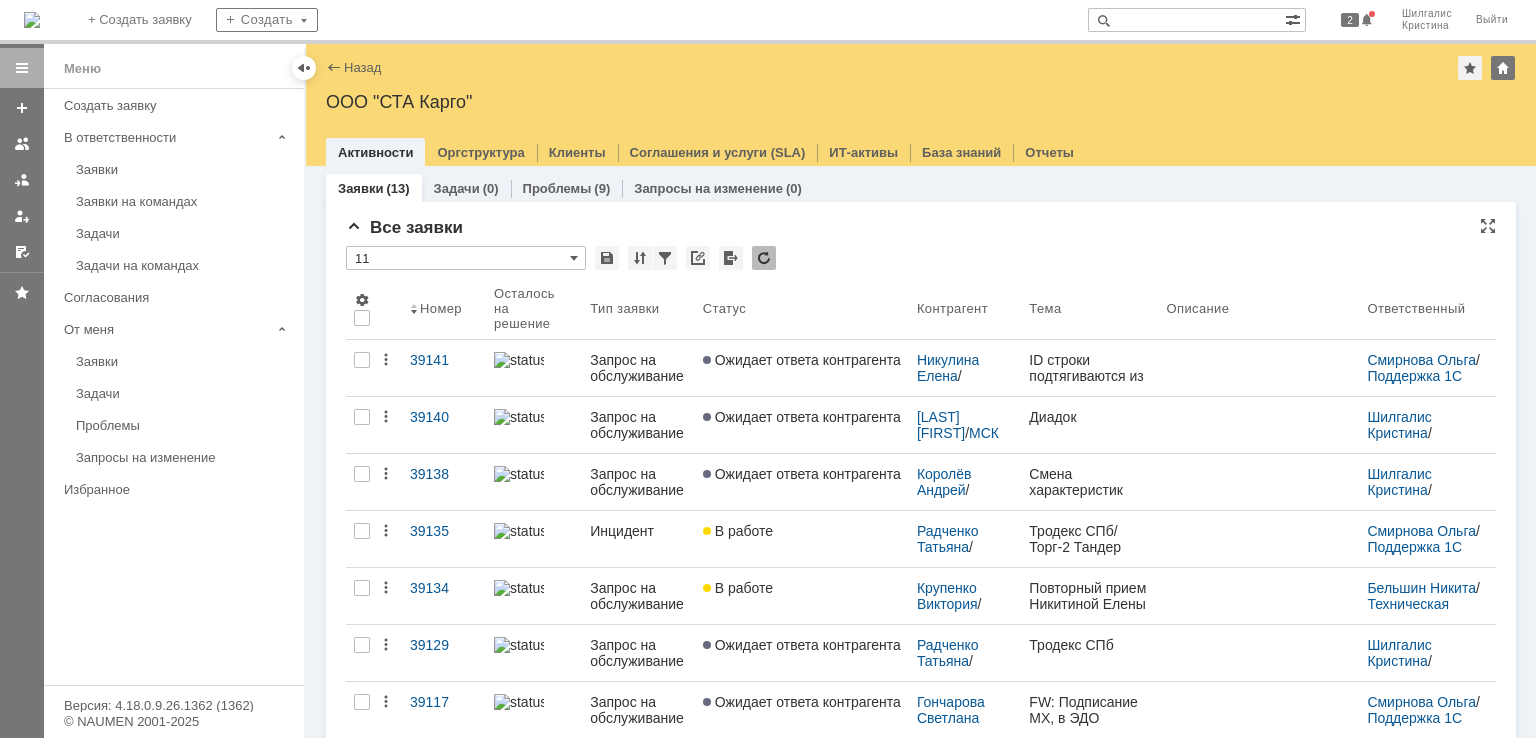 scroll, scrollTop: 0, scrollLeft: 0, axis: both 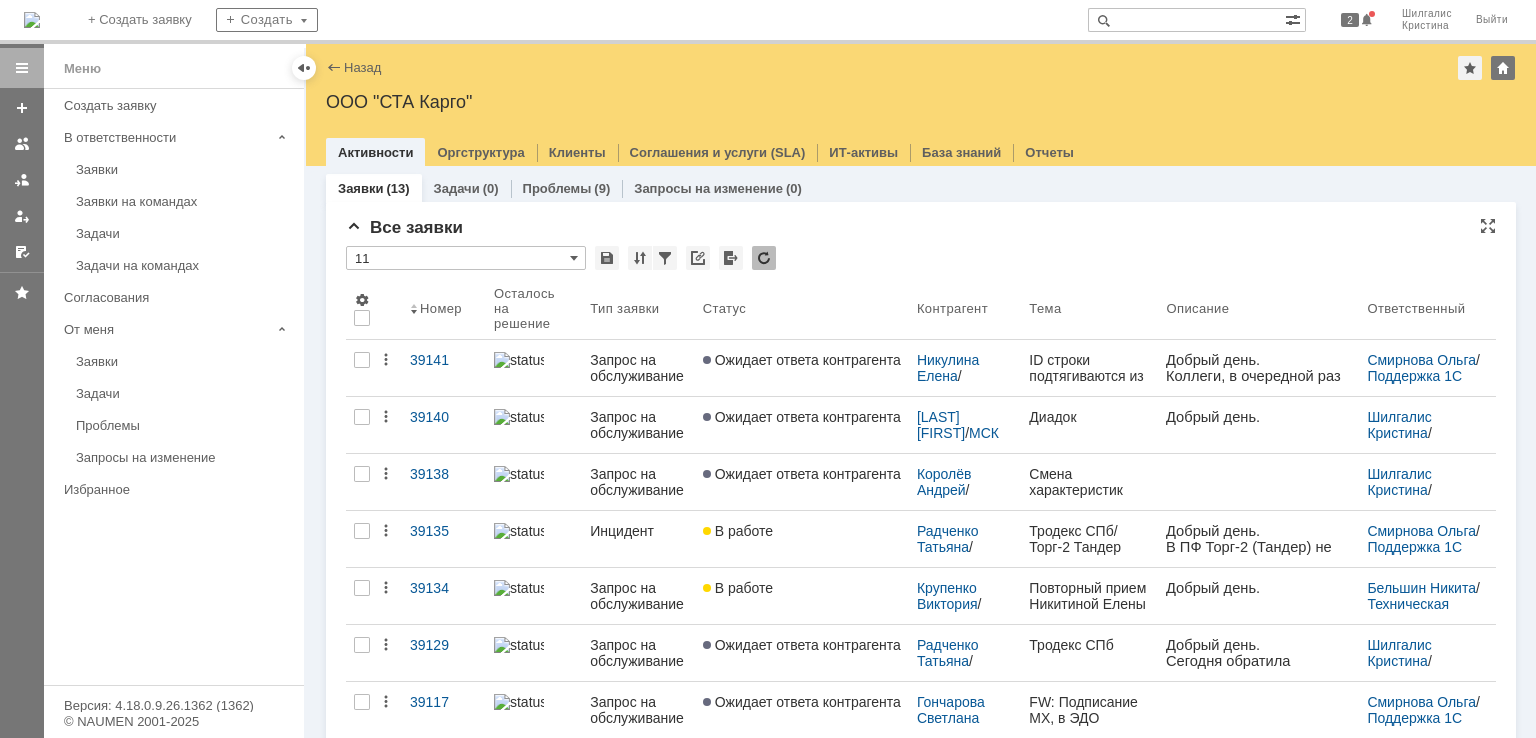 click on "Все заявки" at bounding box center (921, 228) 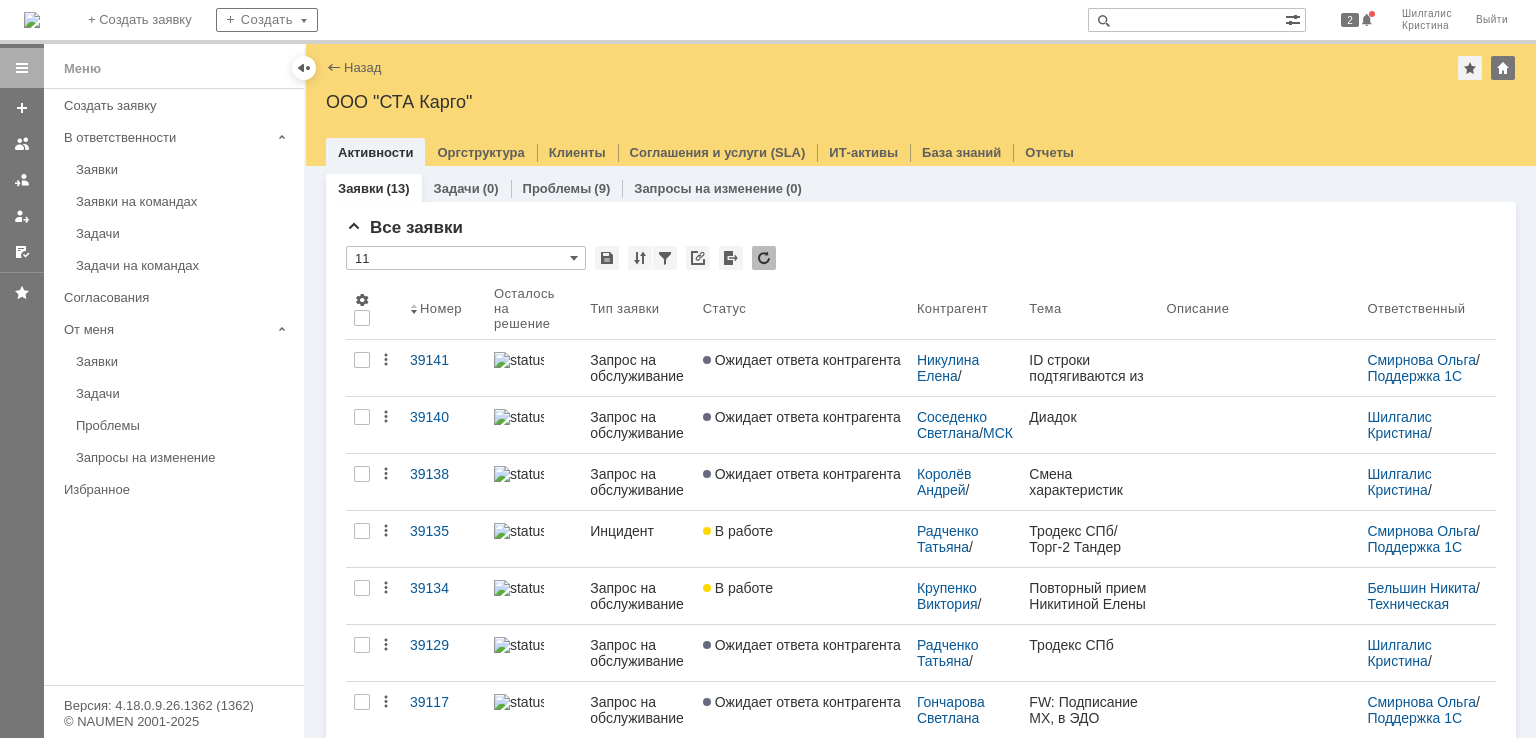 scroll, scrollTop: 0, scrollLeft: 0, axis: both 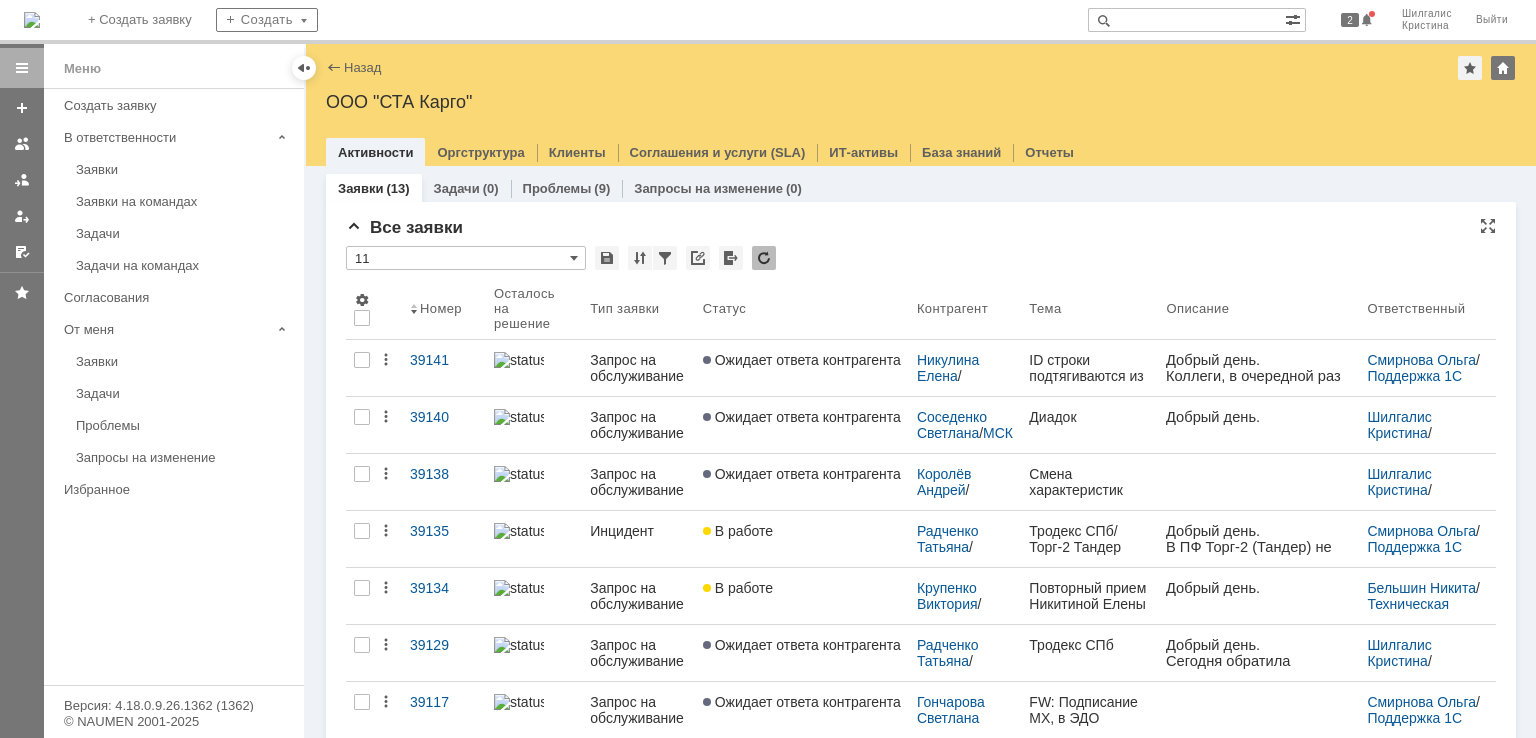 click on "Все заявки" at bounding box center (921, 228) 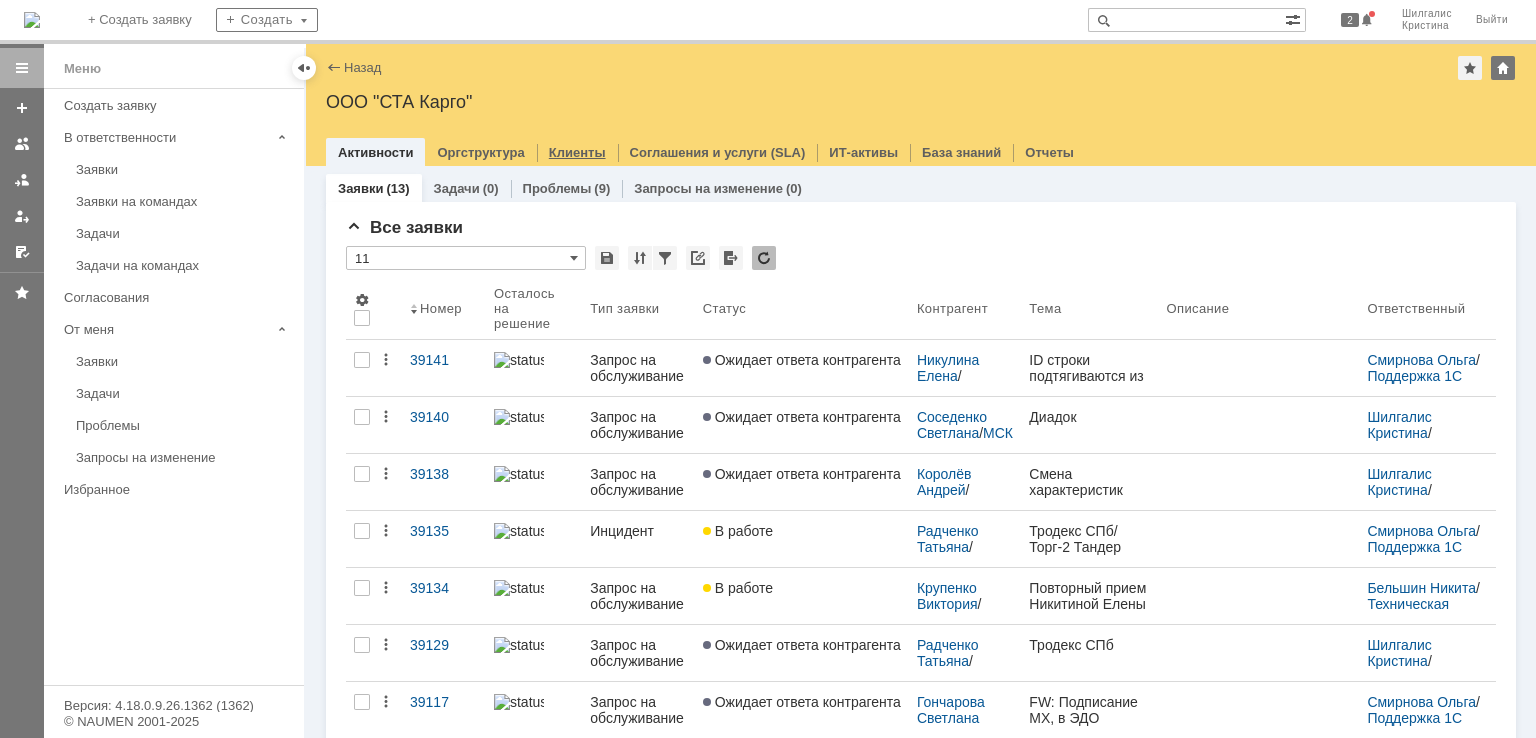 scroll, scrollTop: 0, scrollLeft: 0, axis: both 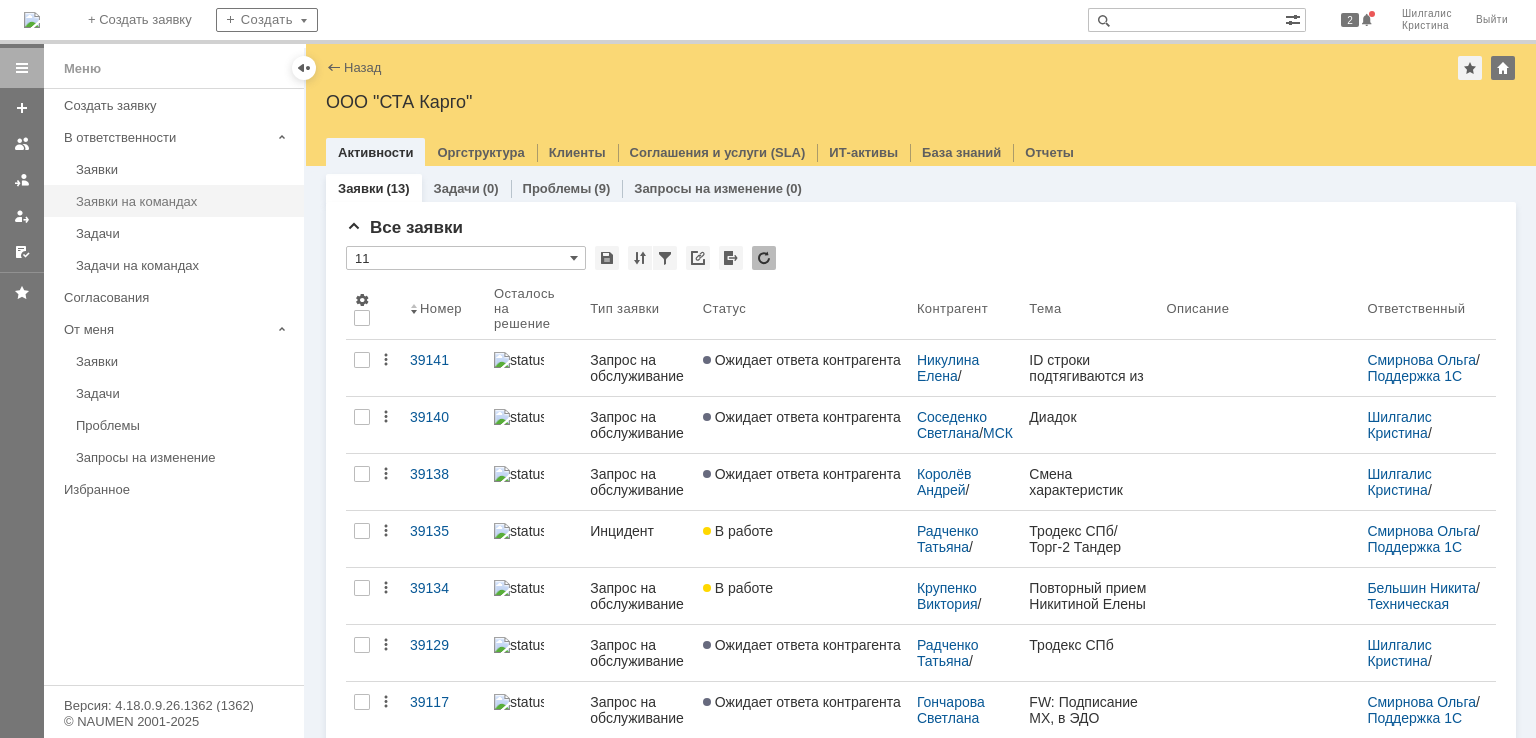 click on "Заявки на командах" at bounding box center [184, 201] 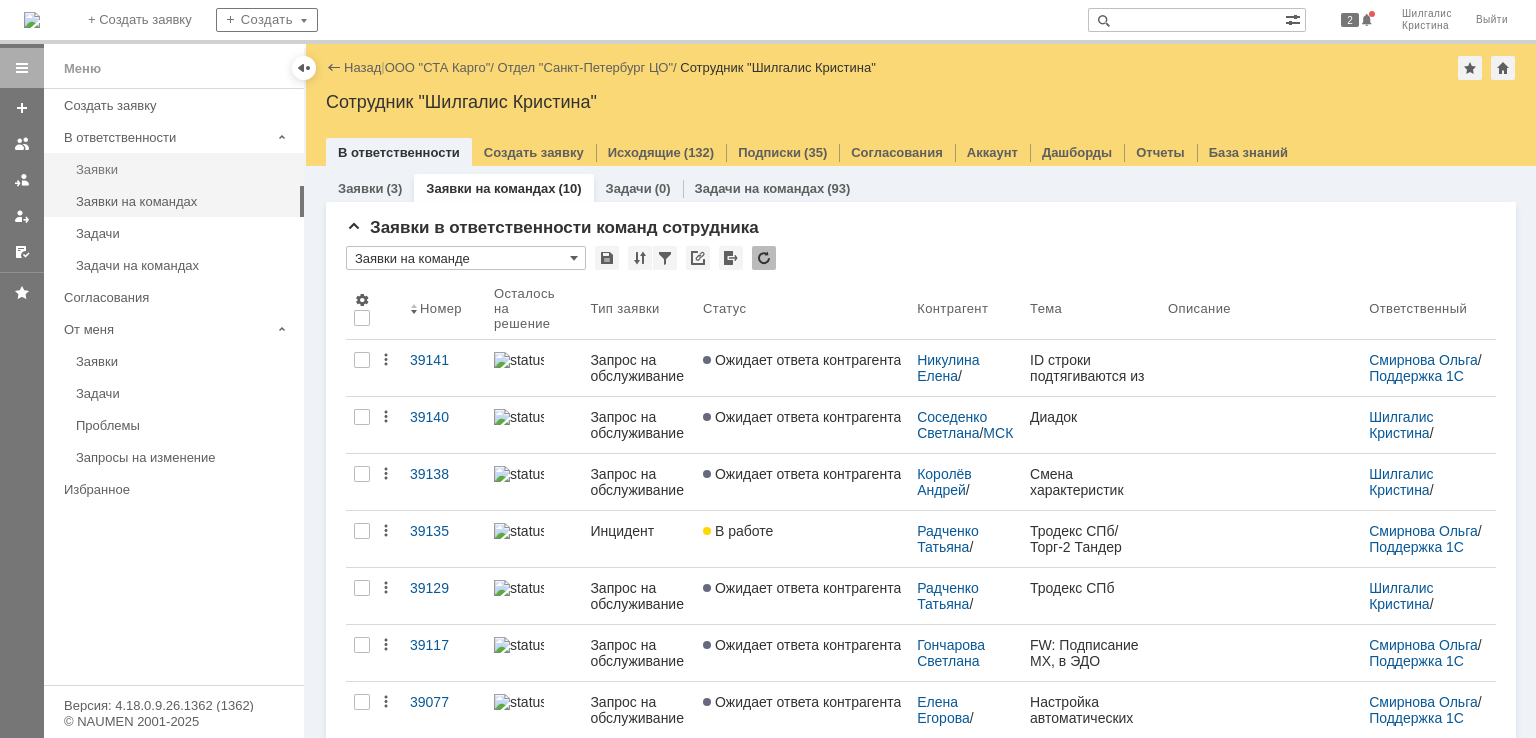 scroll, scrollTop: 0, scrollLeft: 0, axis: both 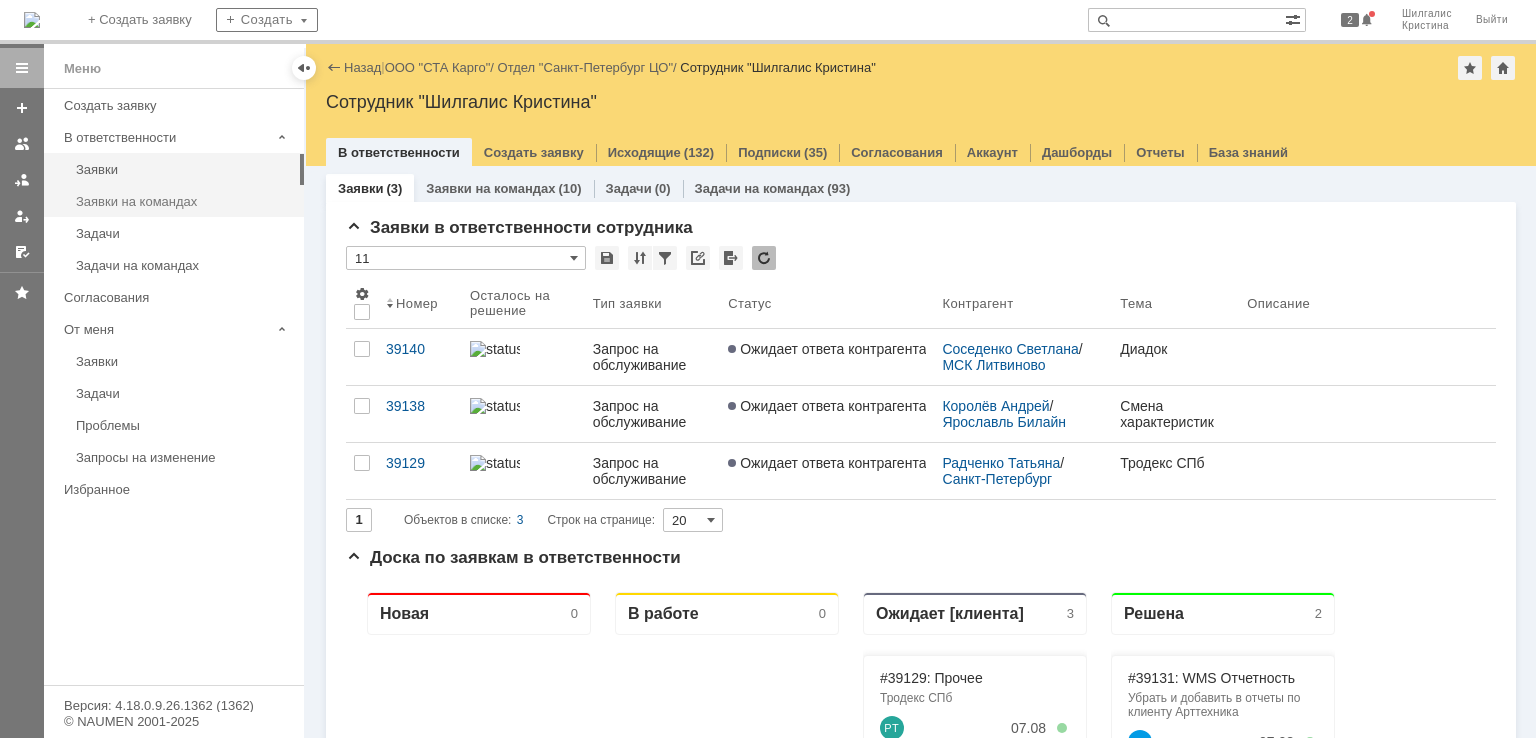 click on "Заявки на командах" at bounding box center [184, 201] 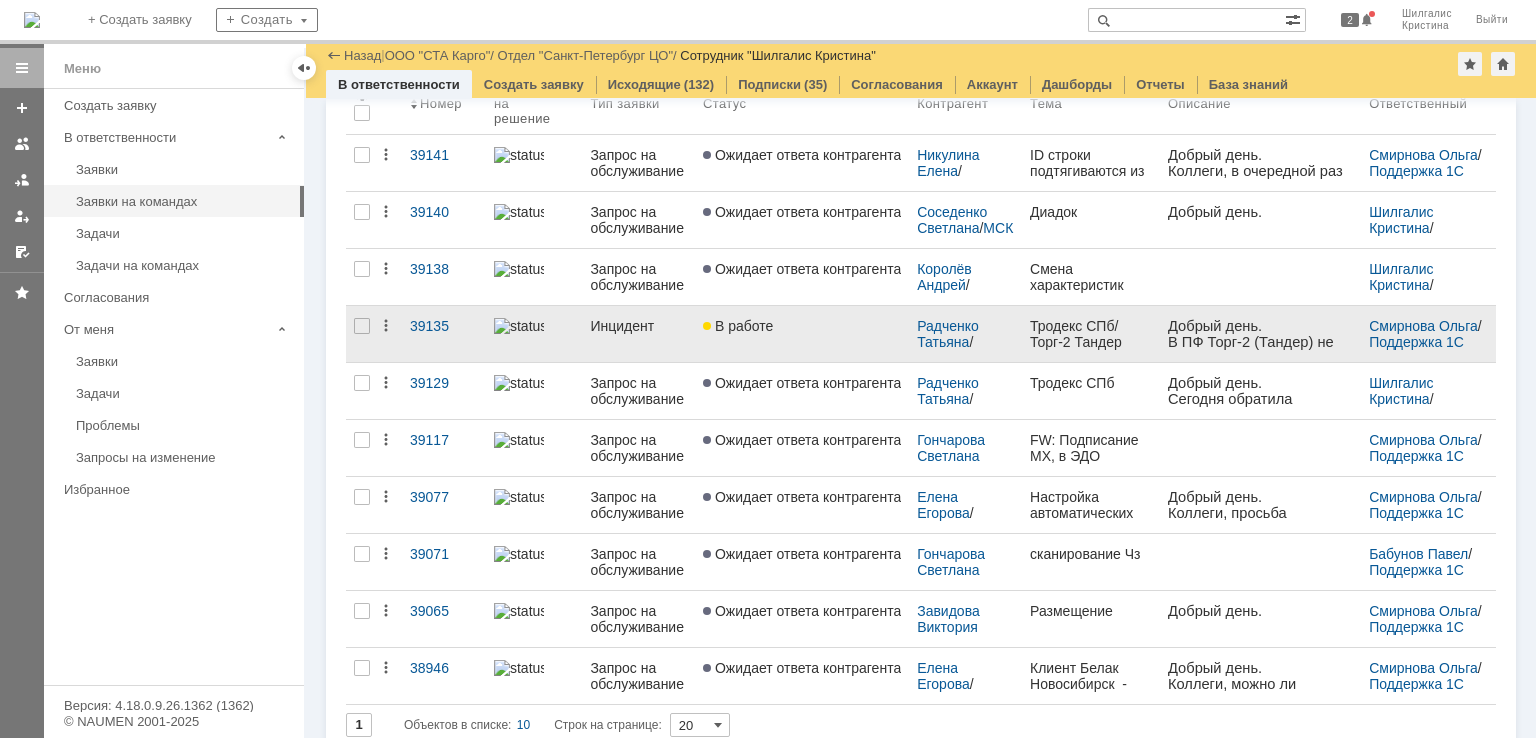 scroll, scrollTop: 157, scrollLeft: 0, axis: vertical 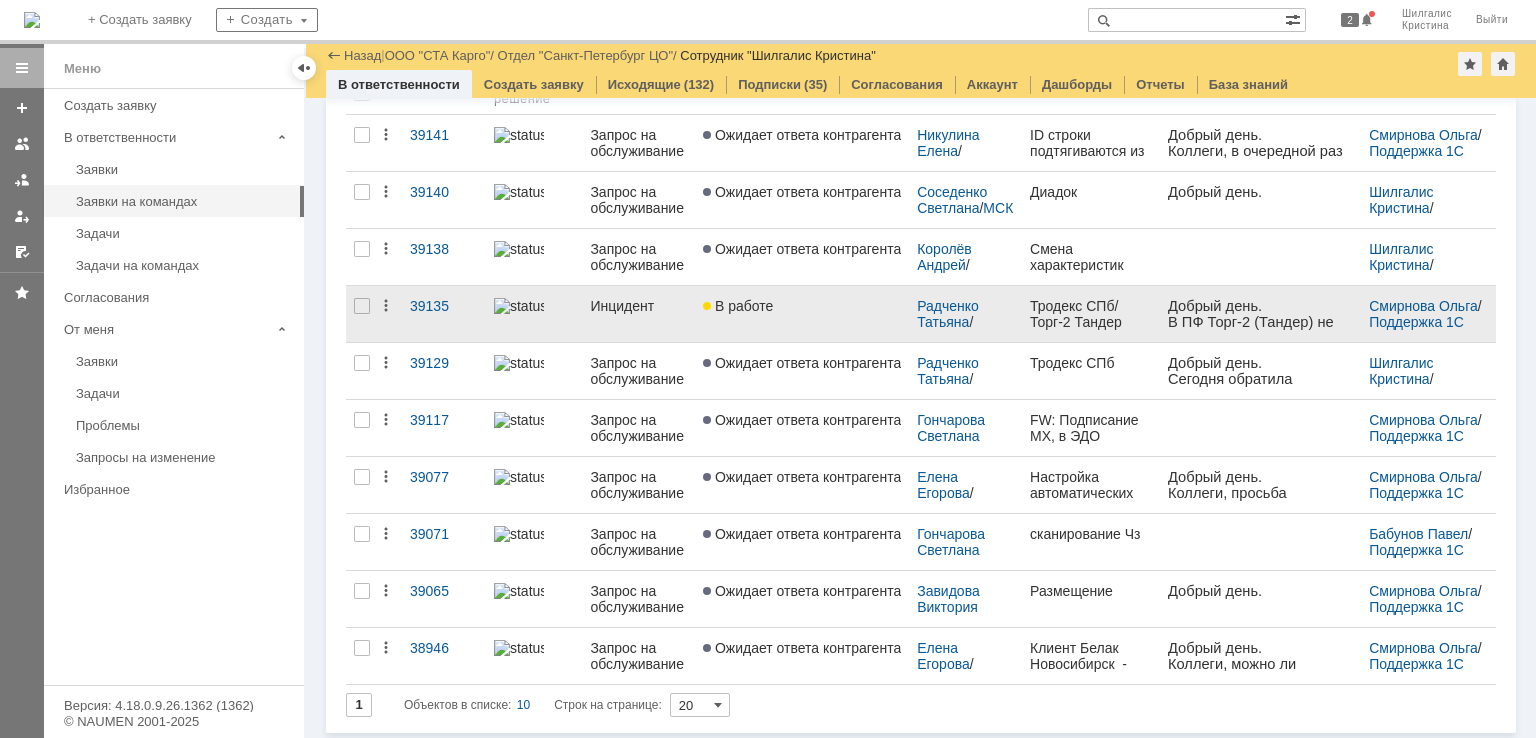 click on "В работе" at bounding box center (802, 314) 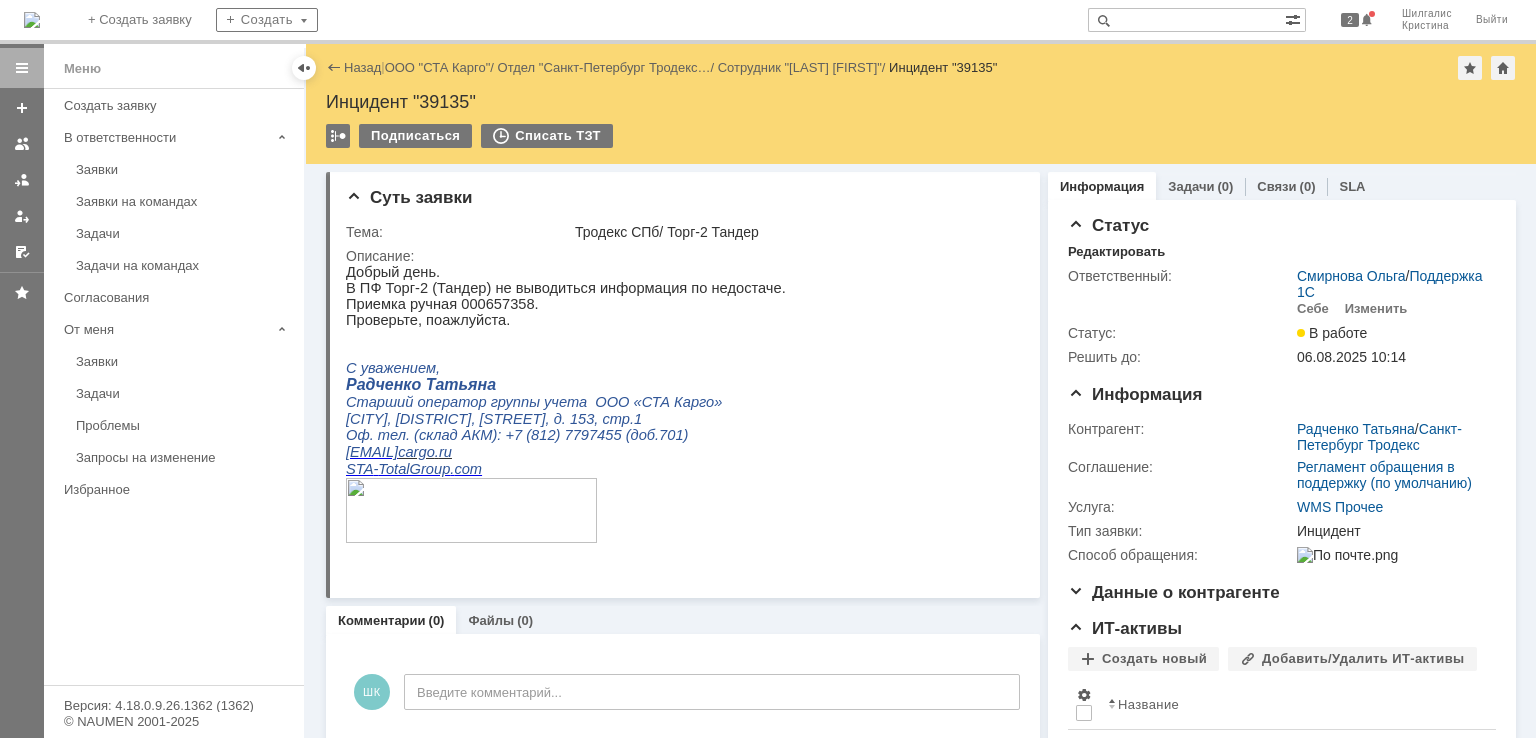 scroll, scrollTop: 0, scrollLeft: 0, axis: both 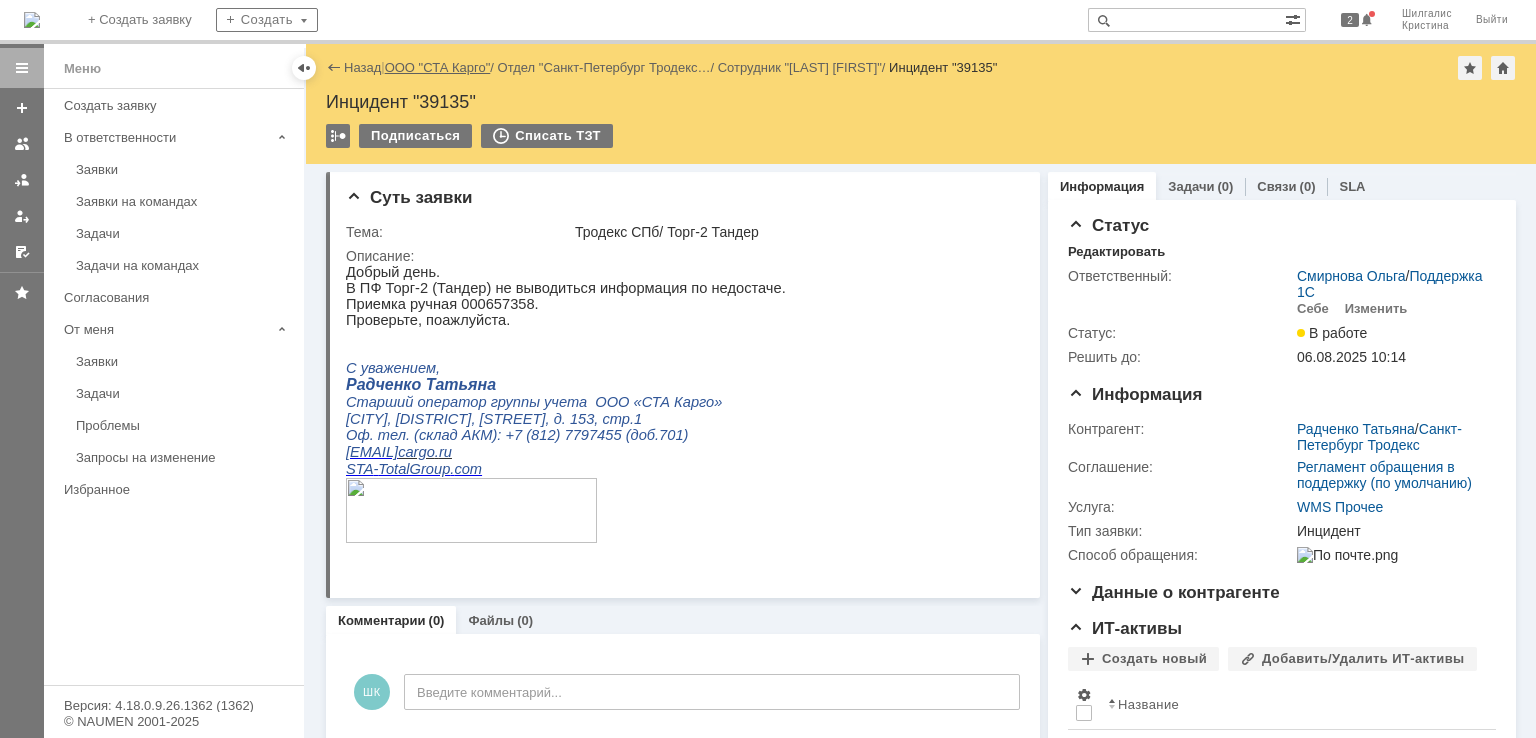 click on "ООО "СТА Карго"" at bounding box center (438, 67) 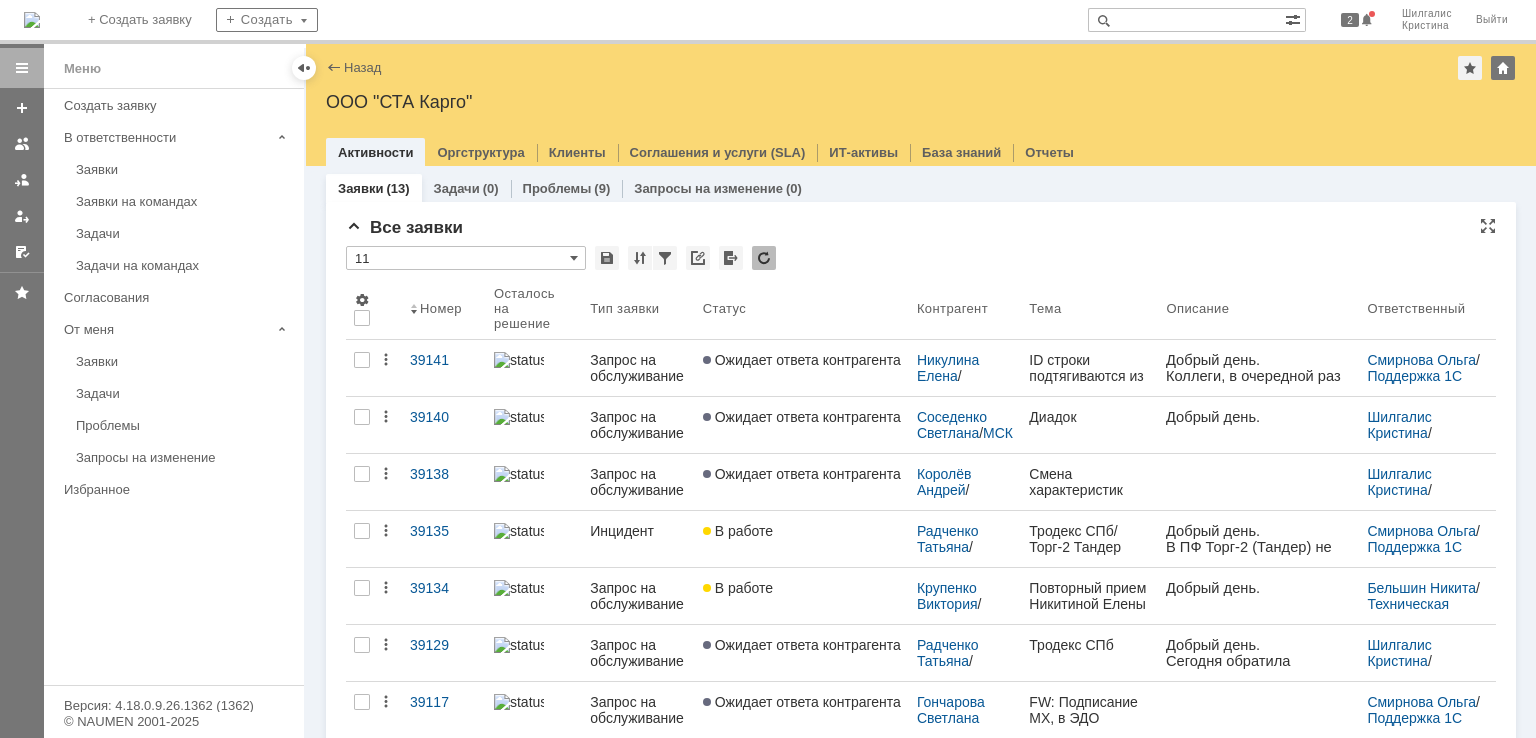 click on "Все заявки * 11
Результаты поиска:             1       Объектов в списке:    13  Строк на странице:        20       Номер Осталось на решение Тип заявки Статус Контрагент Тема Описание Ответственный
39141 Запрос на обслуживание Ожидает ответа контрагента Никулина Елена / Краснодар ID строки подтягиваются из другого документа «Приемка» Смирнова Ольга / Поддержка 1С
39140 Запрос на обслуживание Ожидает ответа контрагента Соседенко Светлана / МСК Литвиново Диадок Шилгалис Кристина / Поддержка 1С
39138 Запрос на обслуживание Ожидает ответа контрагента / /
39135 /" at bounding box center [921, 673] 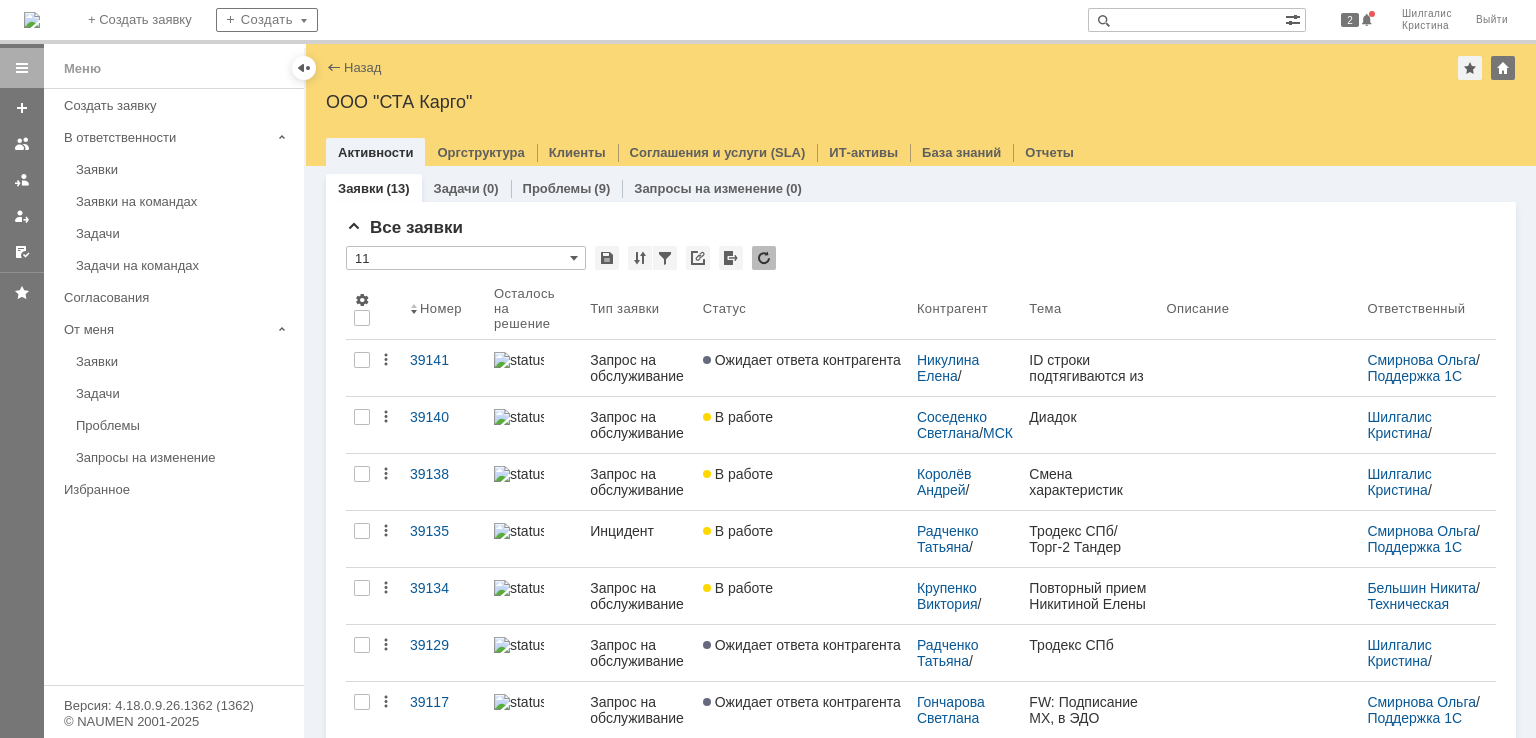scroll, scrollTop: 0, scrollLeft: 0, axis: both 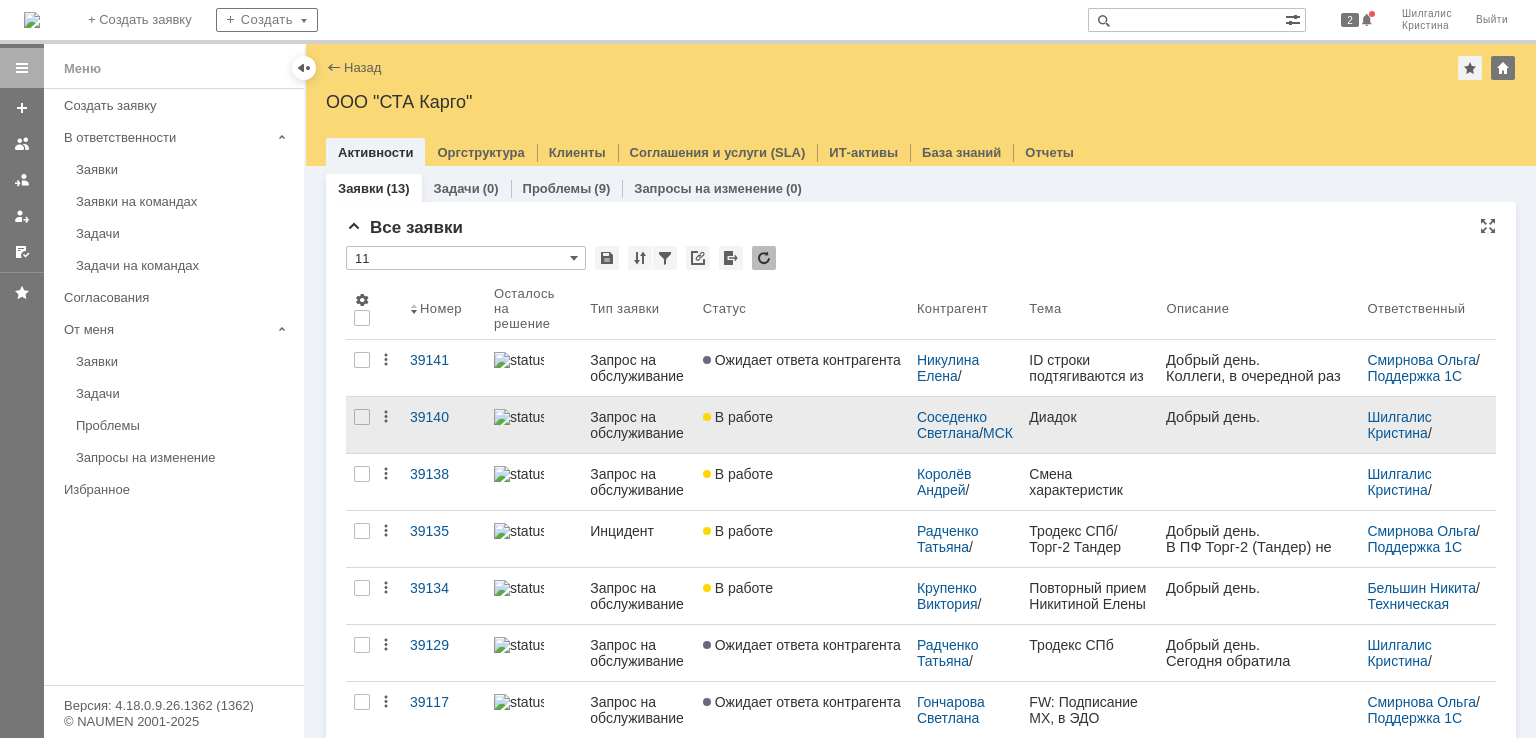 click on "В работе" at bounding box center [802, 425] 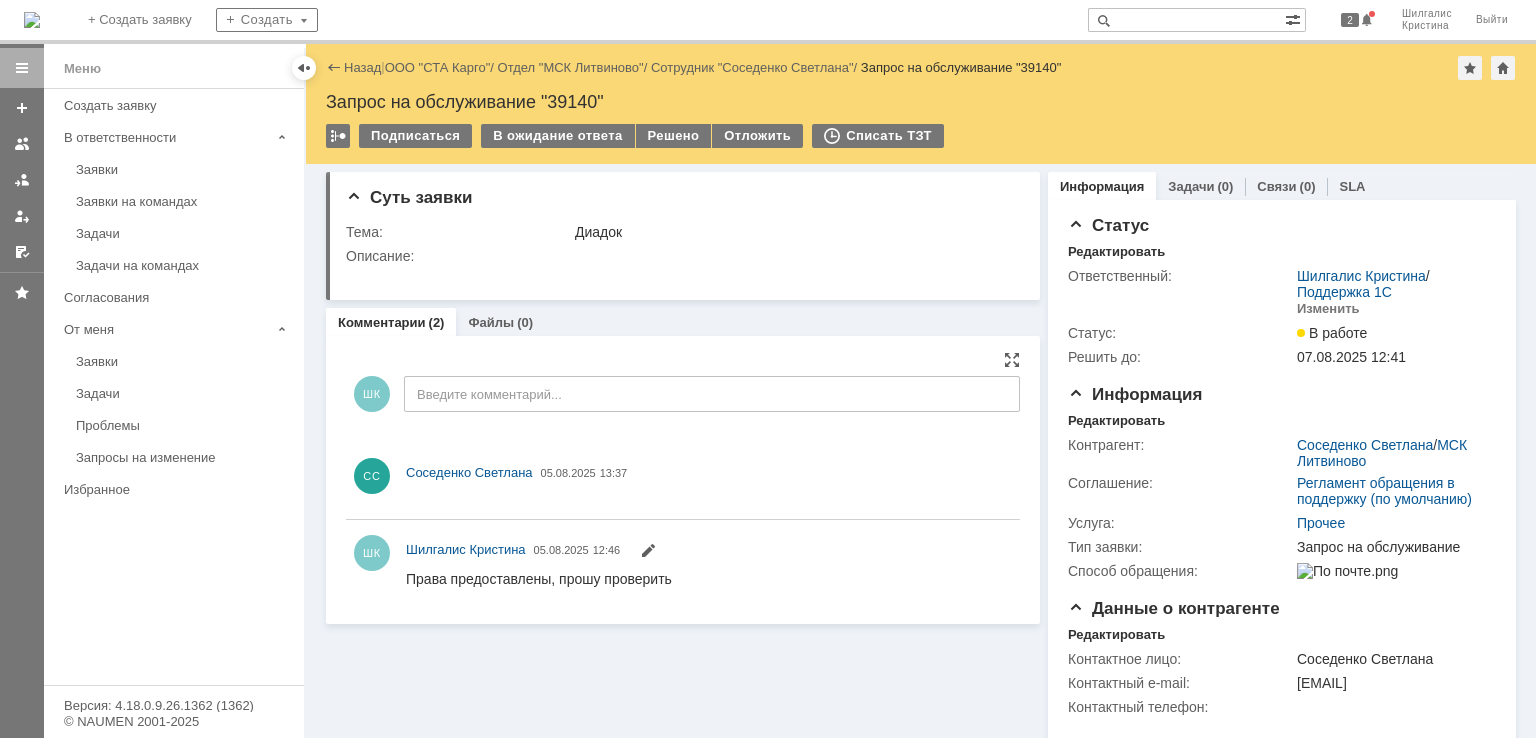 scroll, scrollTop: 0, scrollLeft: 0, axis: both 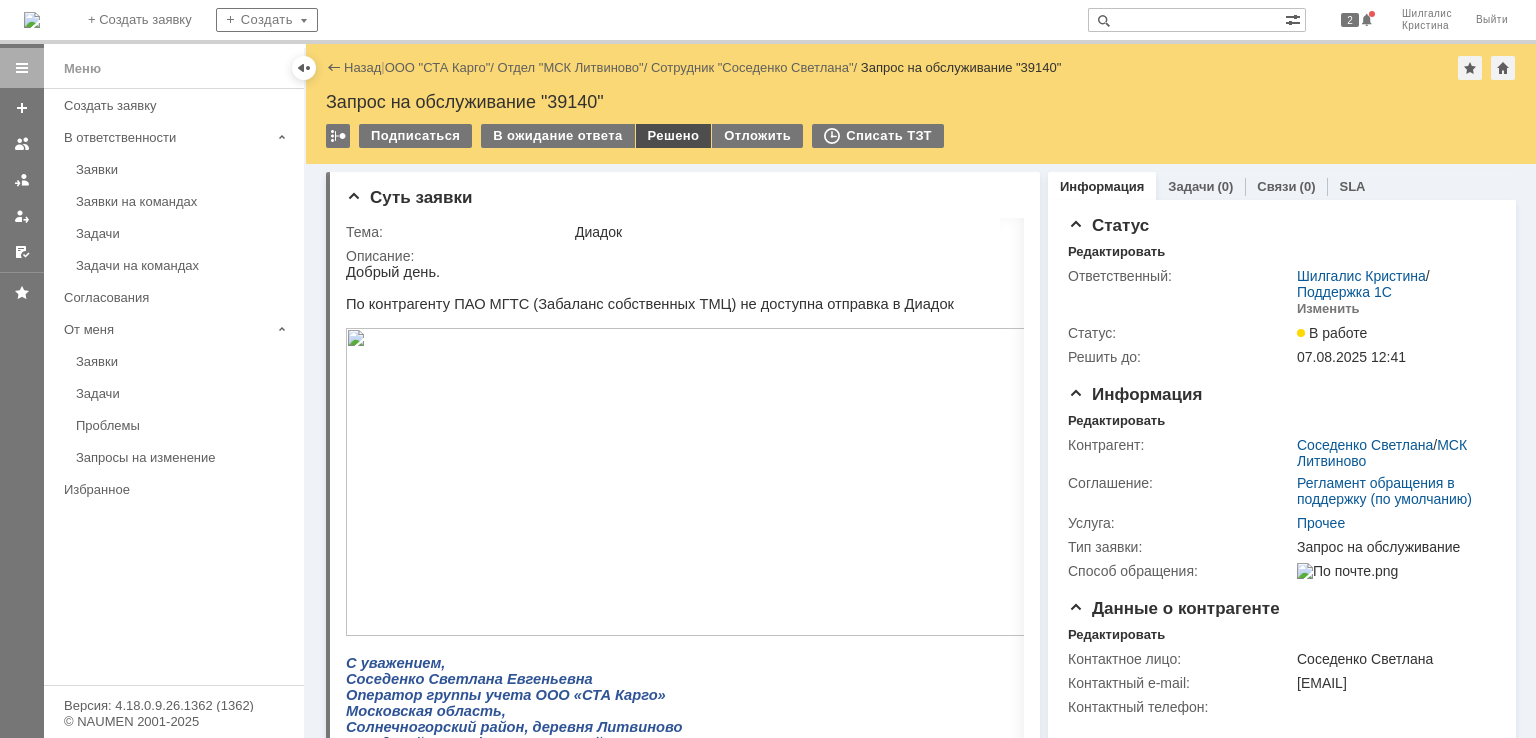click on "Решено" at bounding box center (674, 136) 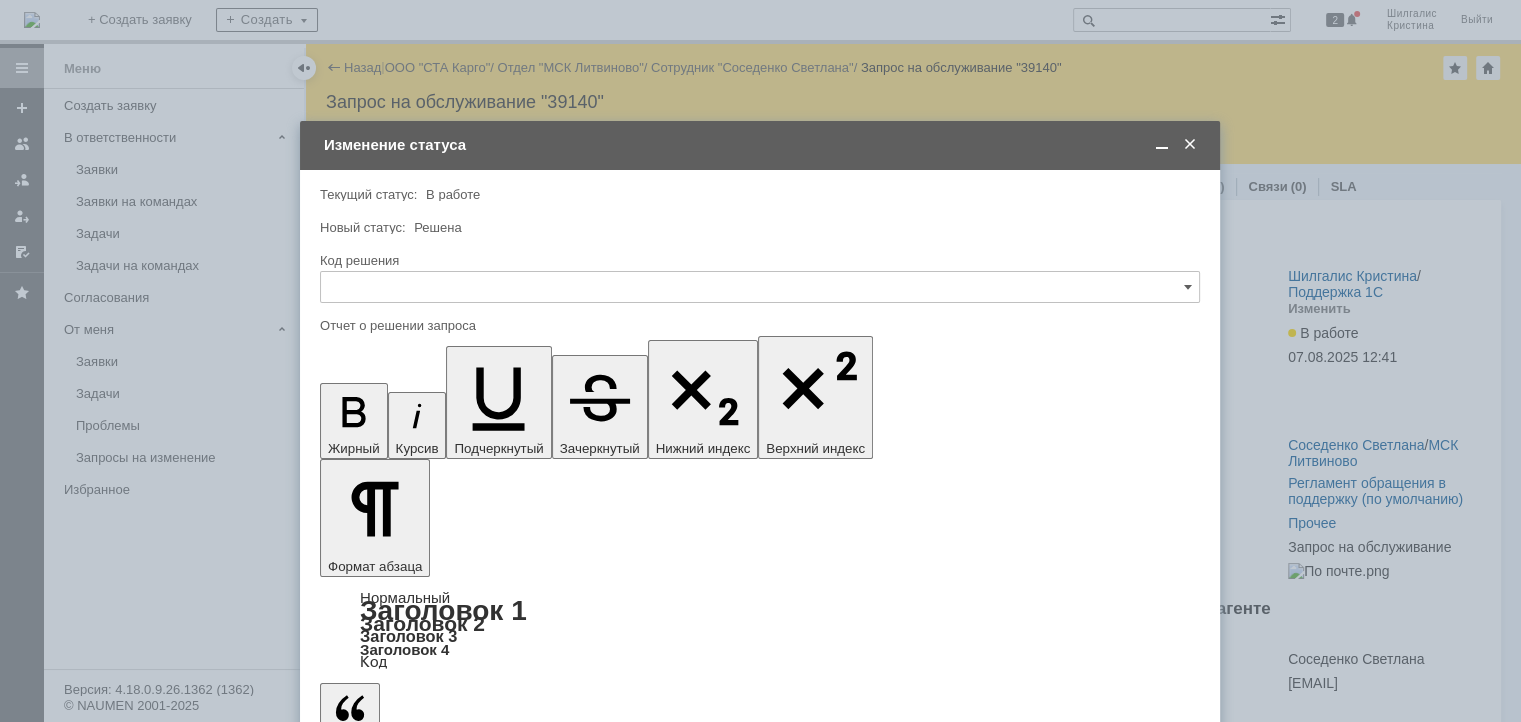 scroll, scrollTop: 0, scrollLeft: 0, axis: both 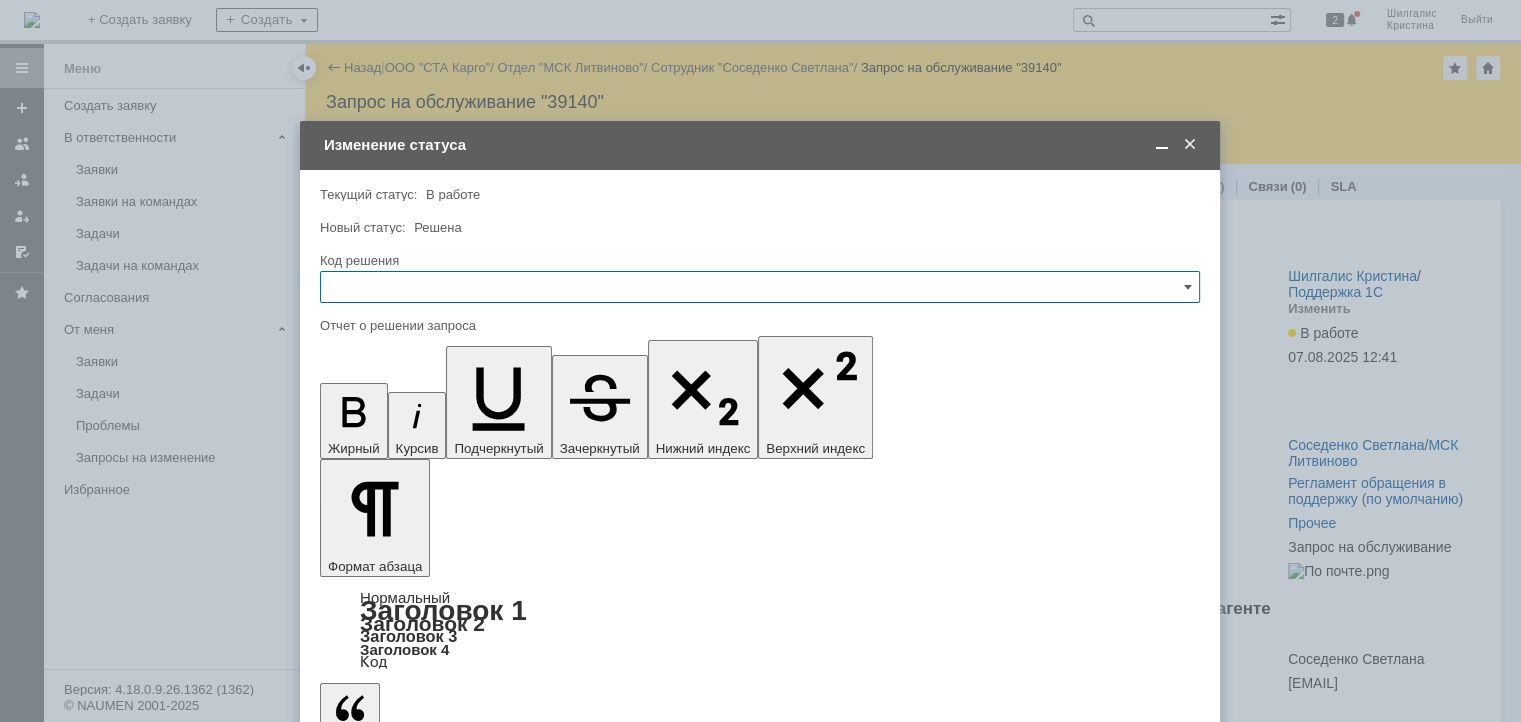 click at bounding box center (760, 287) 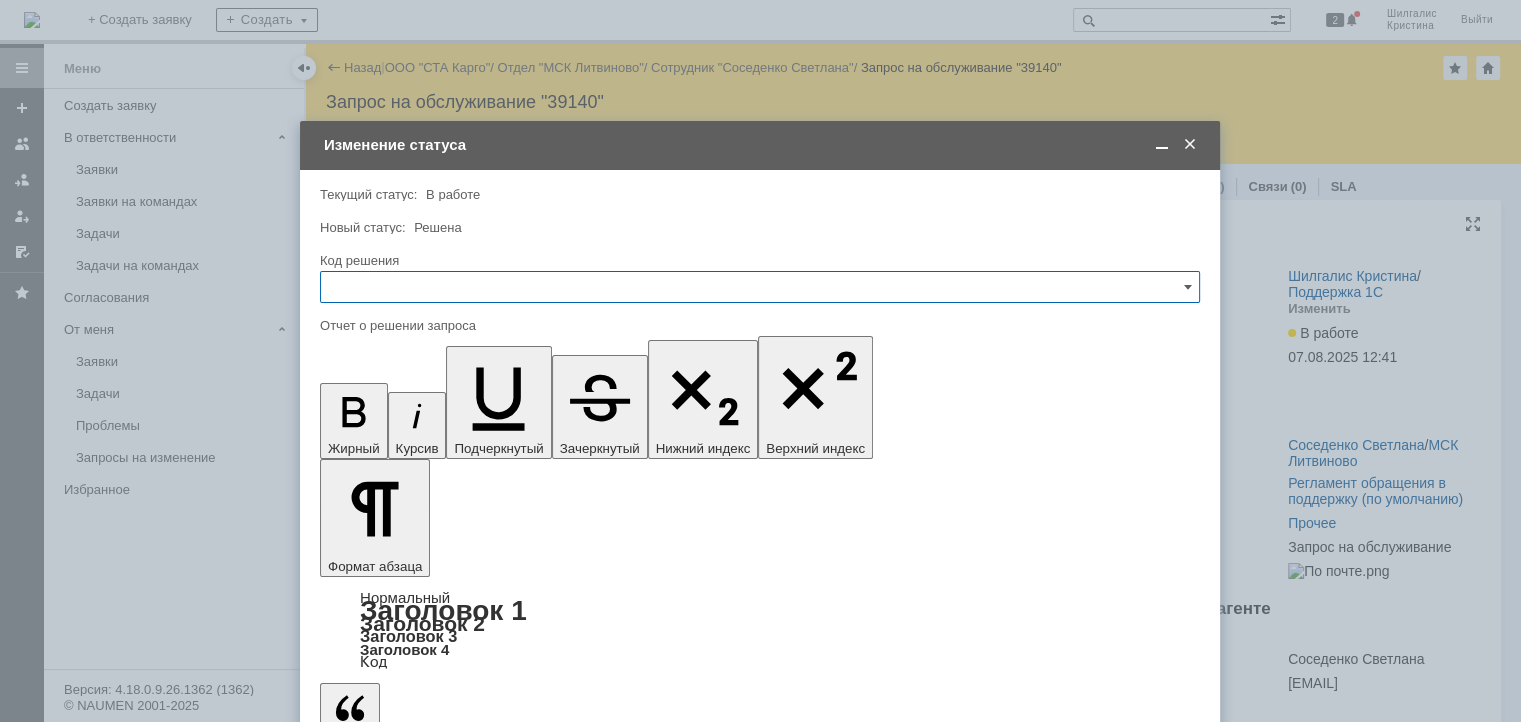 drag, startPoint x: 1188, startPoint y: 147, endPoint x: 1220, endPoint y: 255, distance: 112.64102 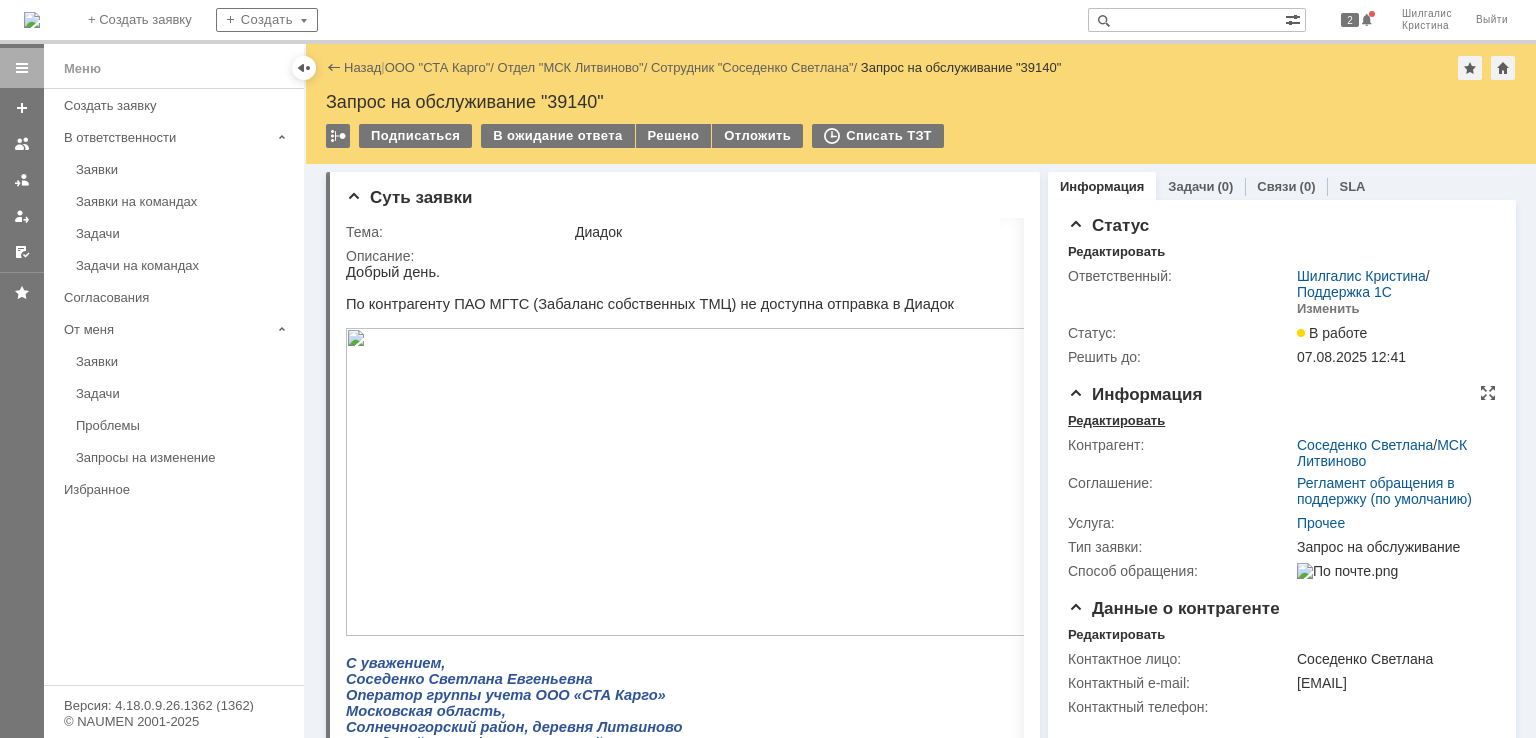 click on "Редактировать" at bounding box center (1116, 421) 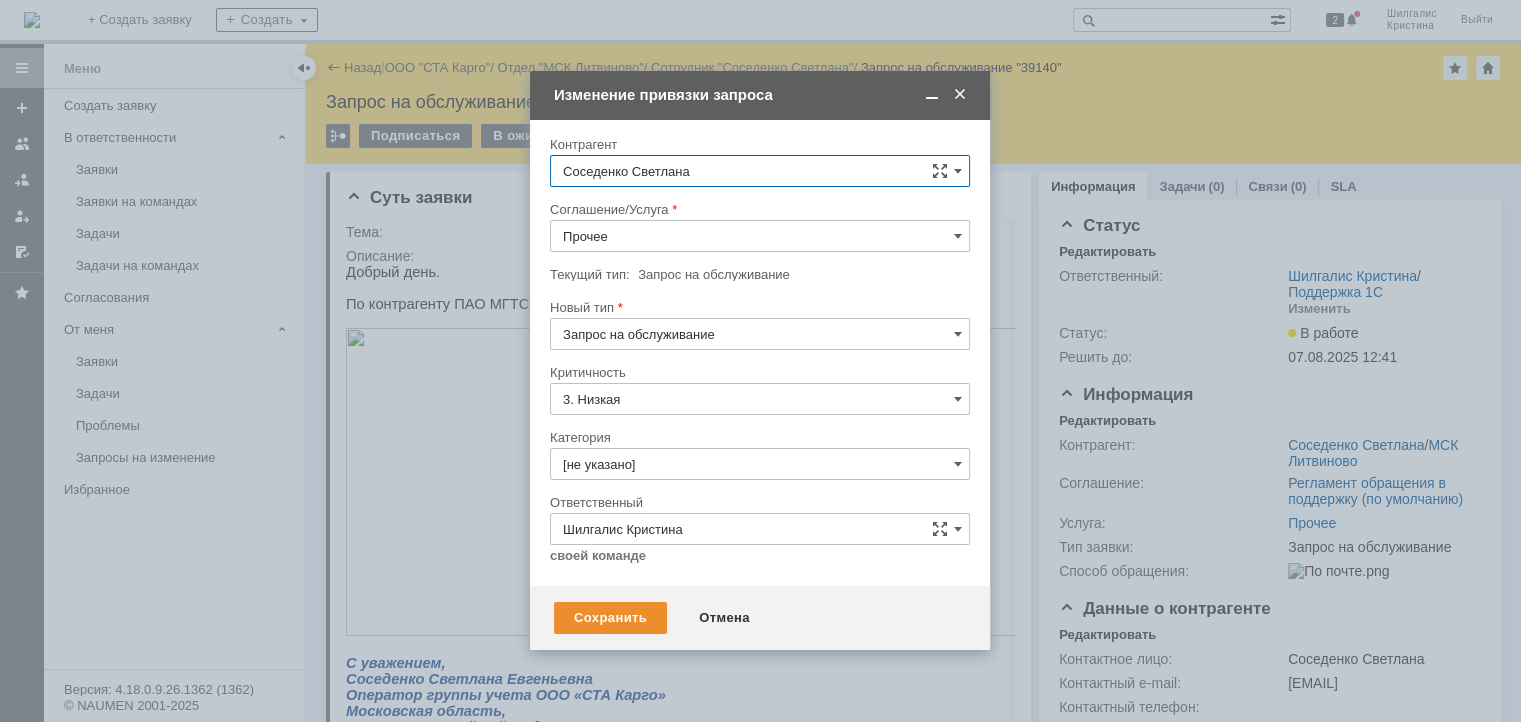 click on "Прочее" at bounding box center (760, 236) 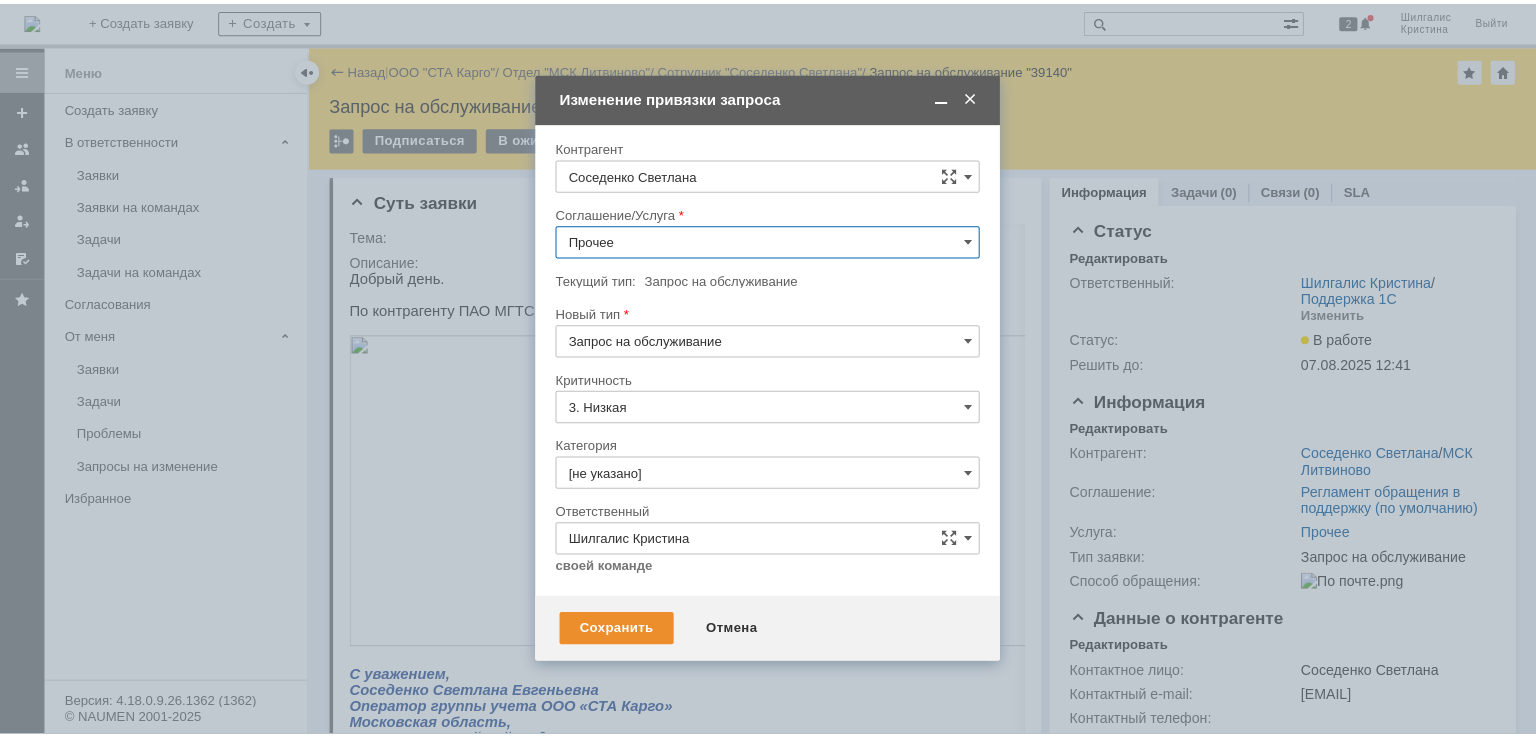 scroll, scrollTop: 681, scrollLeft: 0, axis: vertical 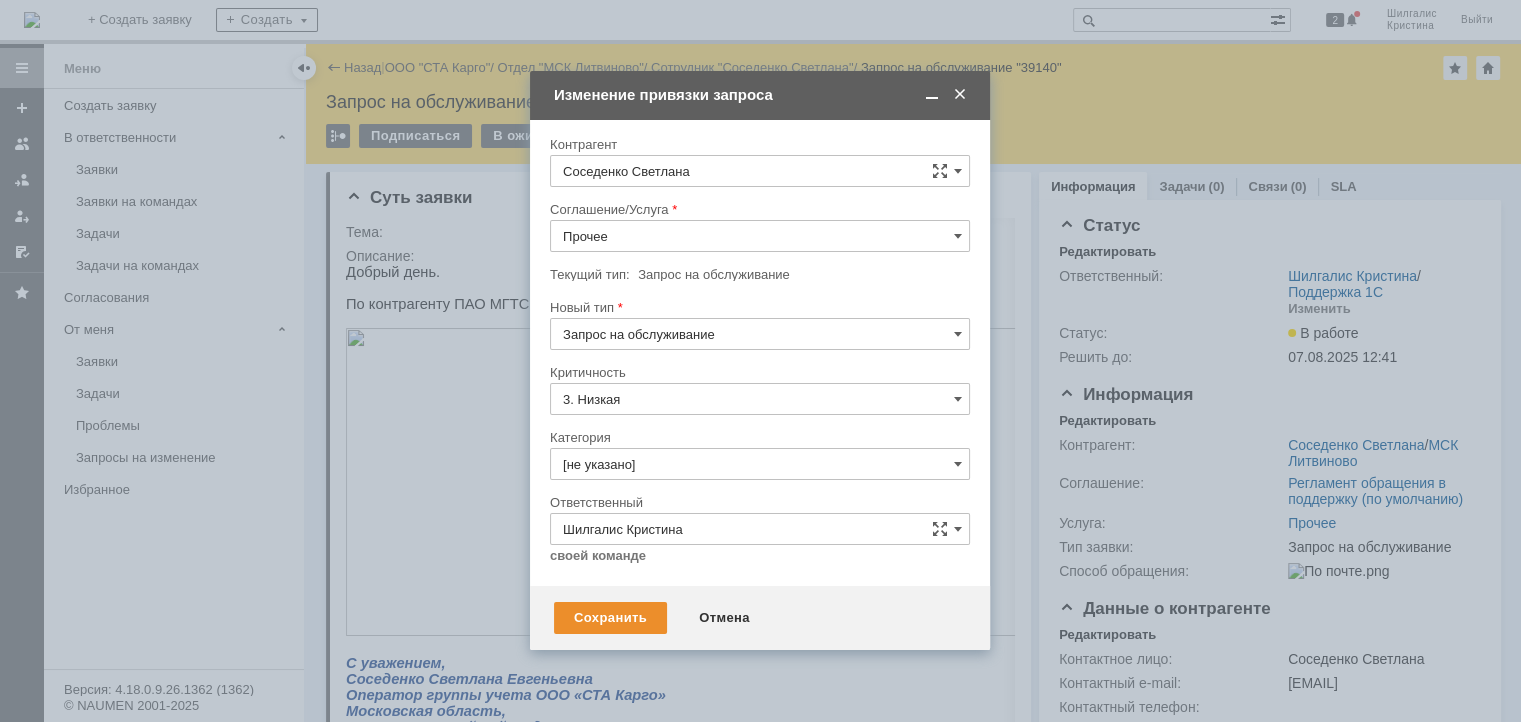 click on "WMS Прочее" at bounding box center (760, 318) 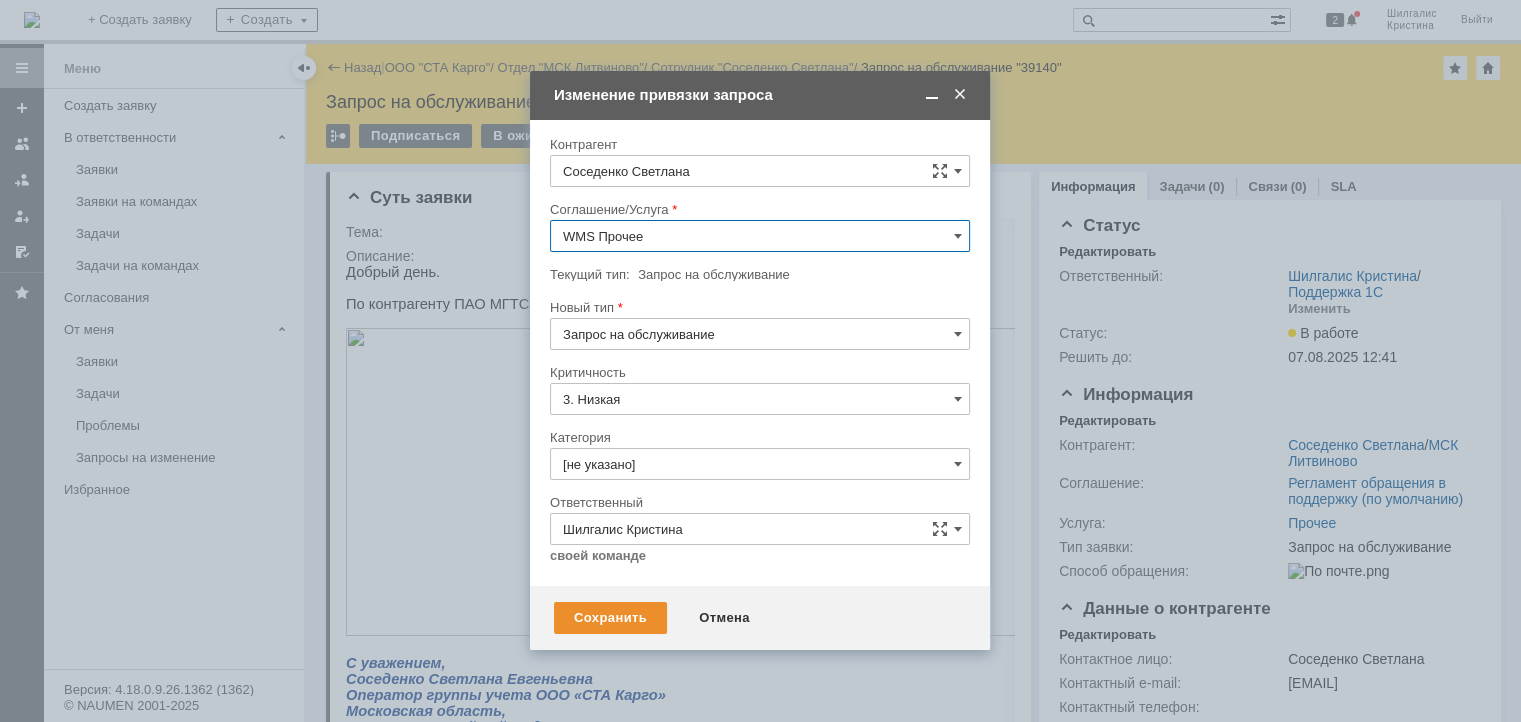 type on "WMS Прочее" 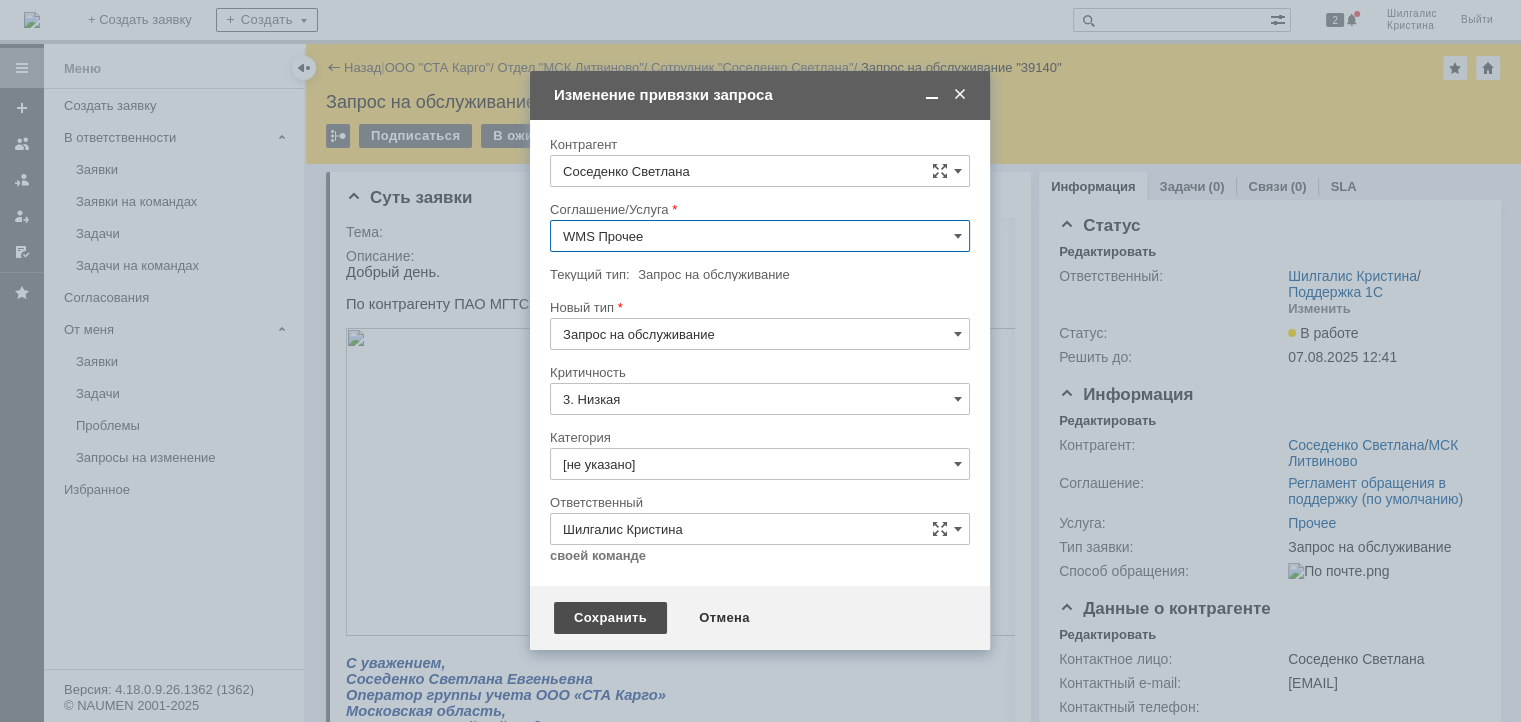 click on "Сохранить" at bounding box center (610, 618) 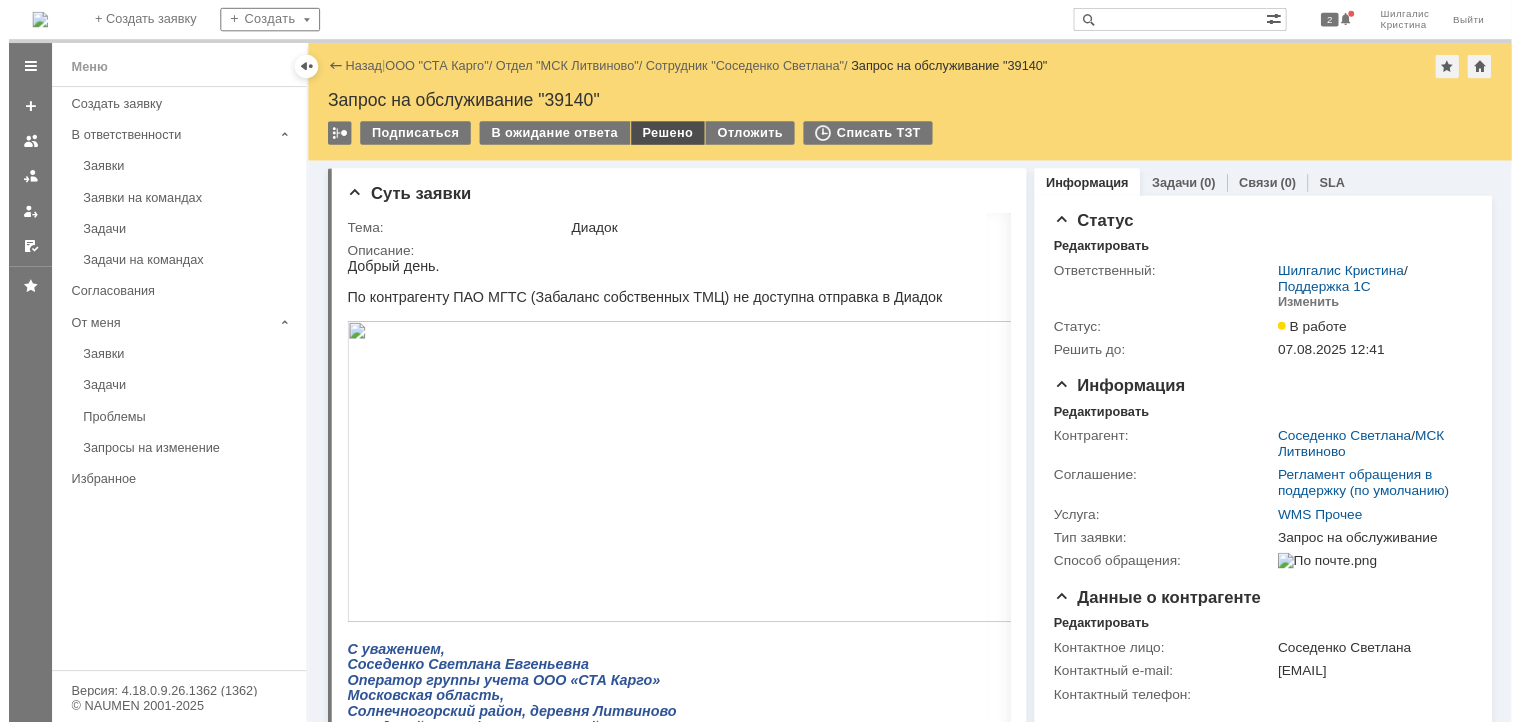 scroll, scrollTop: 0, scrollLeft: 0, axis: both 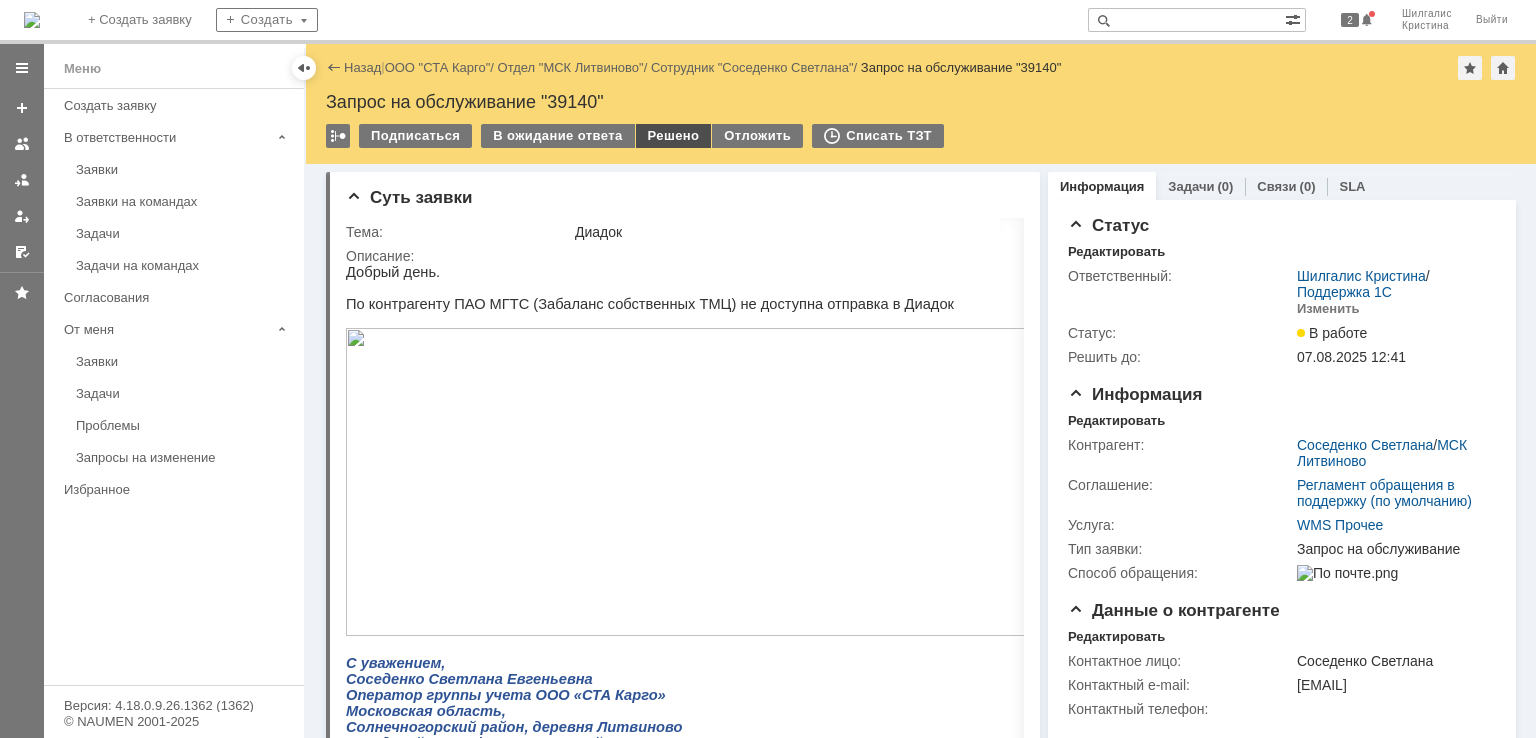 click on "Решено" at bounding box center (674, 136) 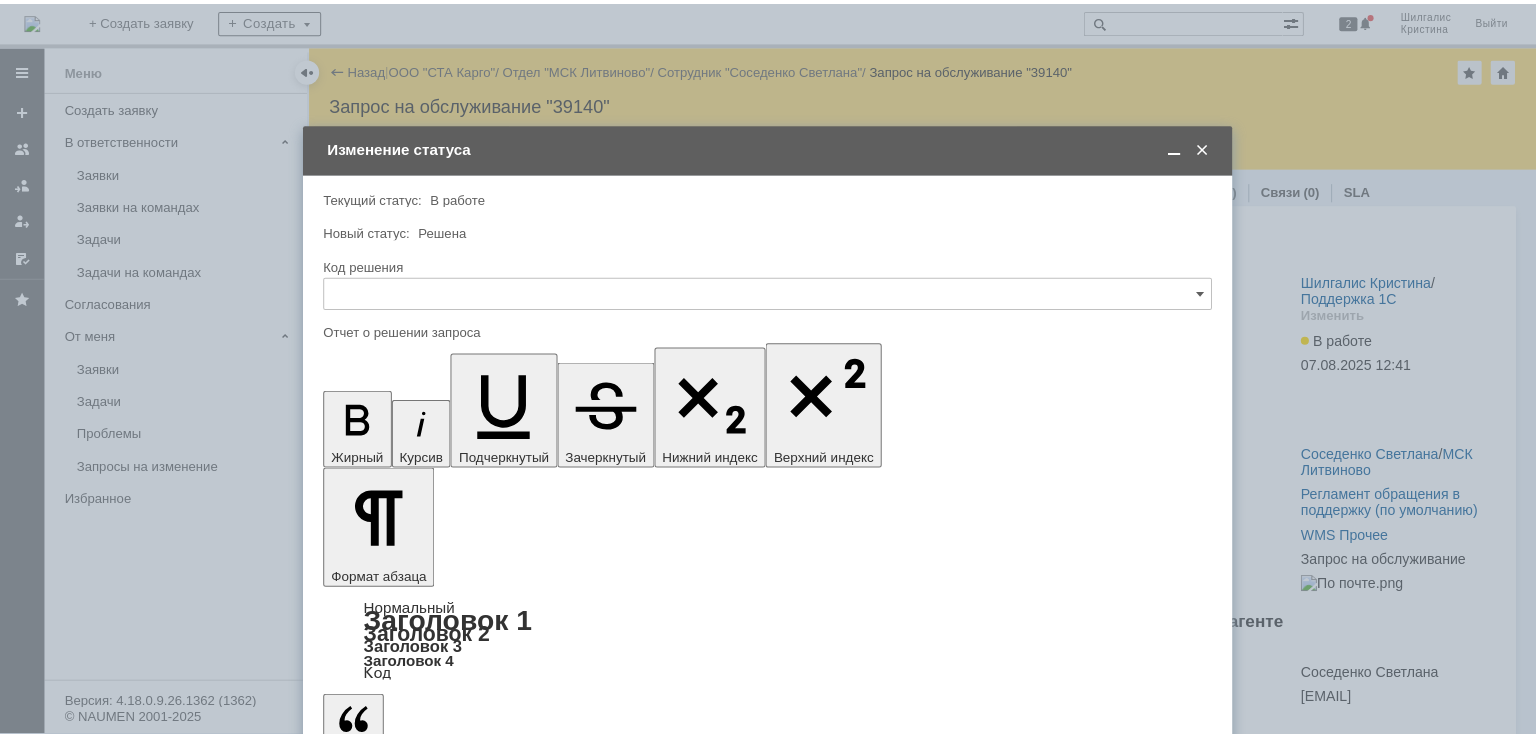 scroll, scrollTop: 0, scrollLeft: 0, axis: both 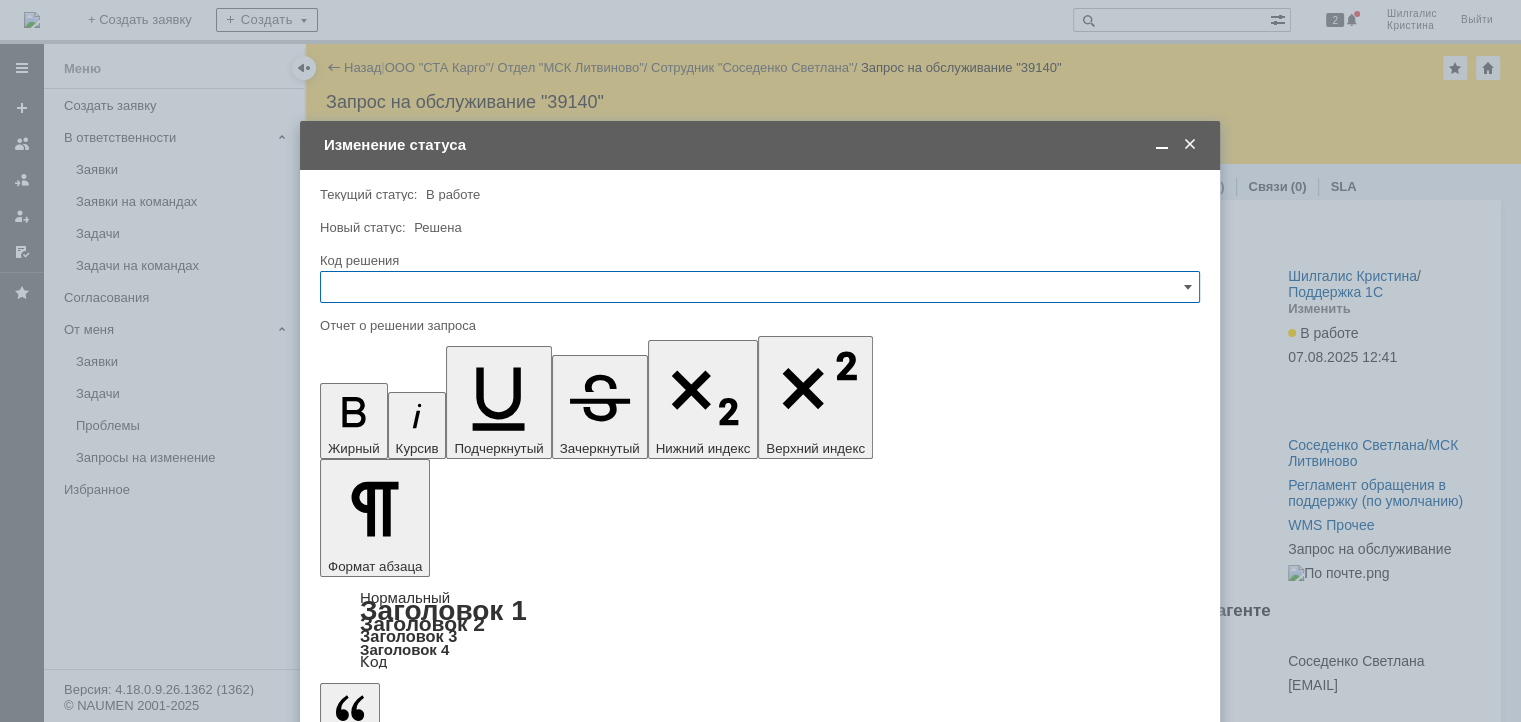 click at bounding box center [760, 287] 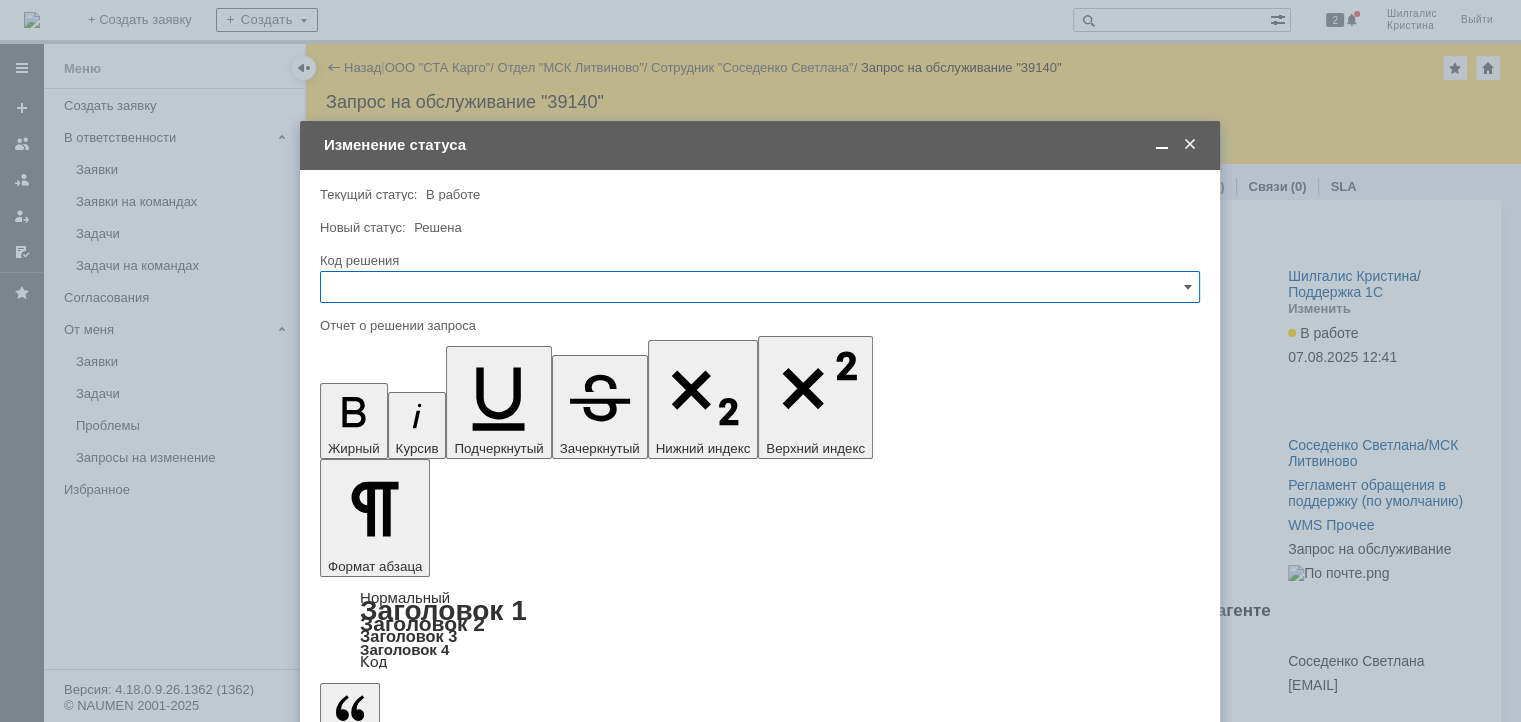 click on "Решено" at bounding box center [760, 555] 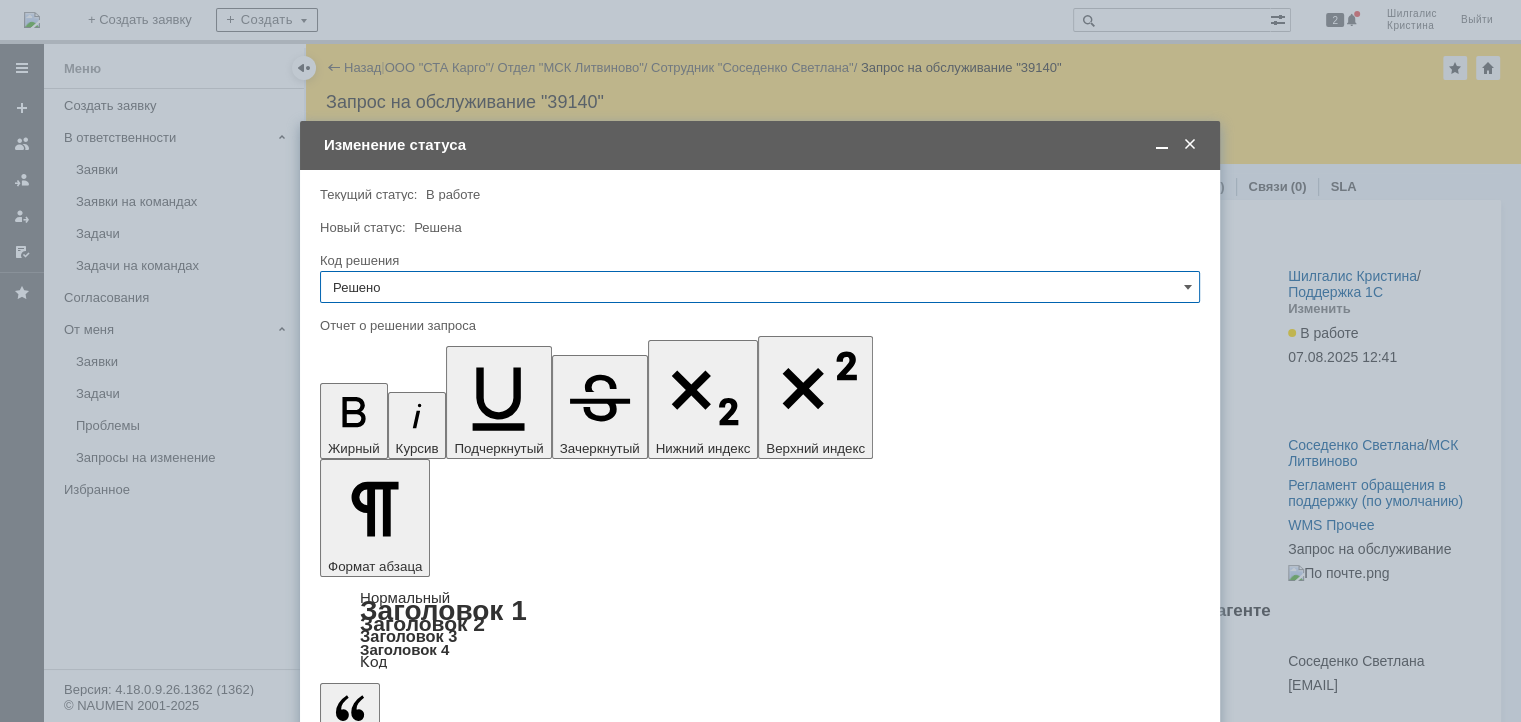 type on "Решено" 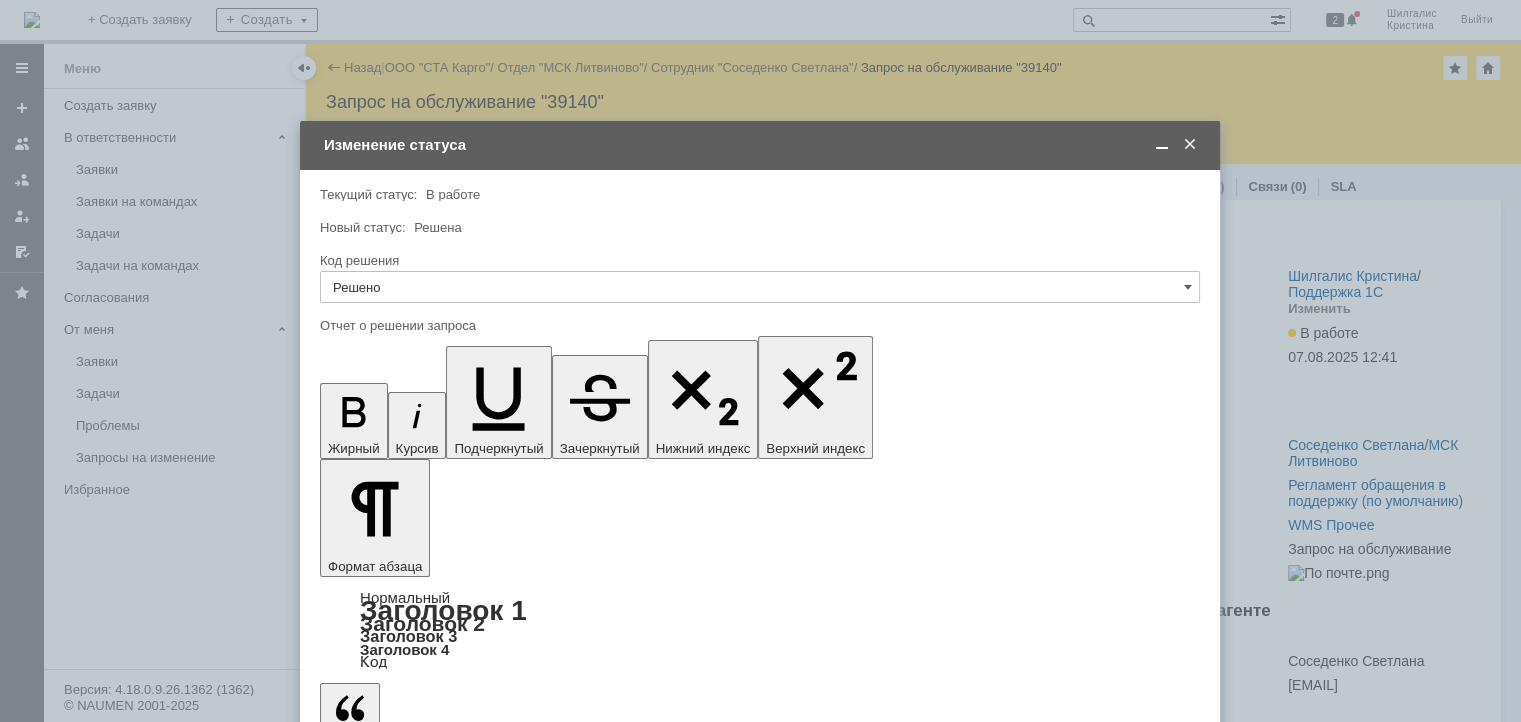 type 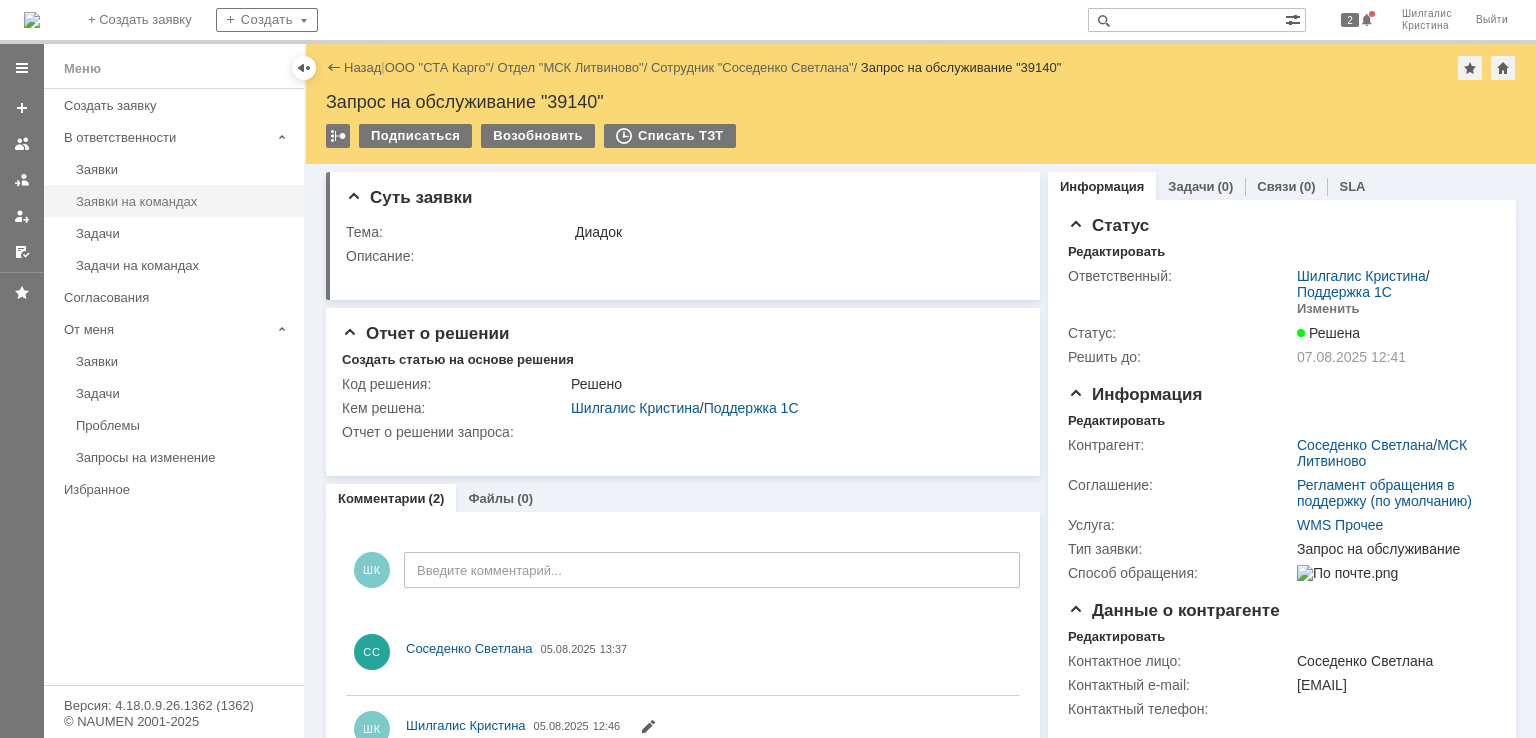 scroll, scrollTop: 0, scrollLeft: 0, axis: both 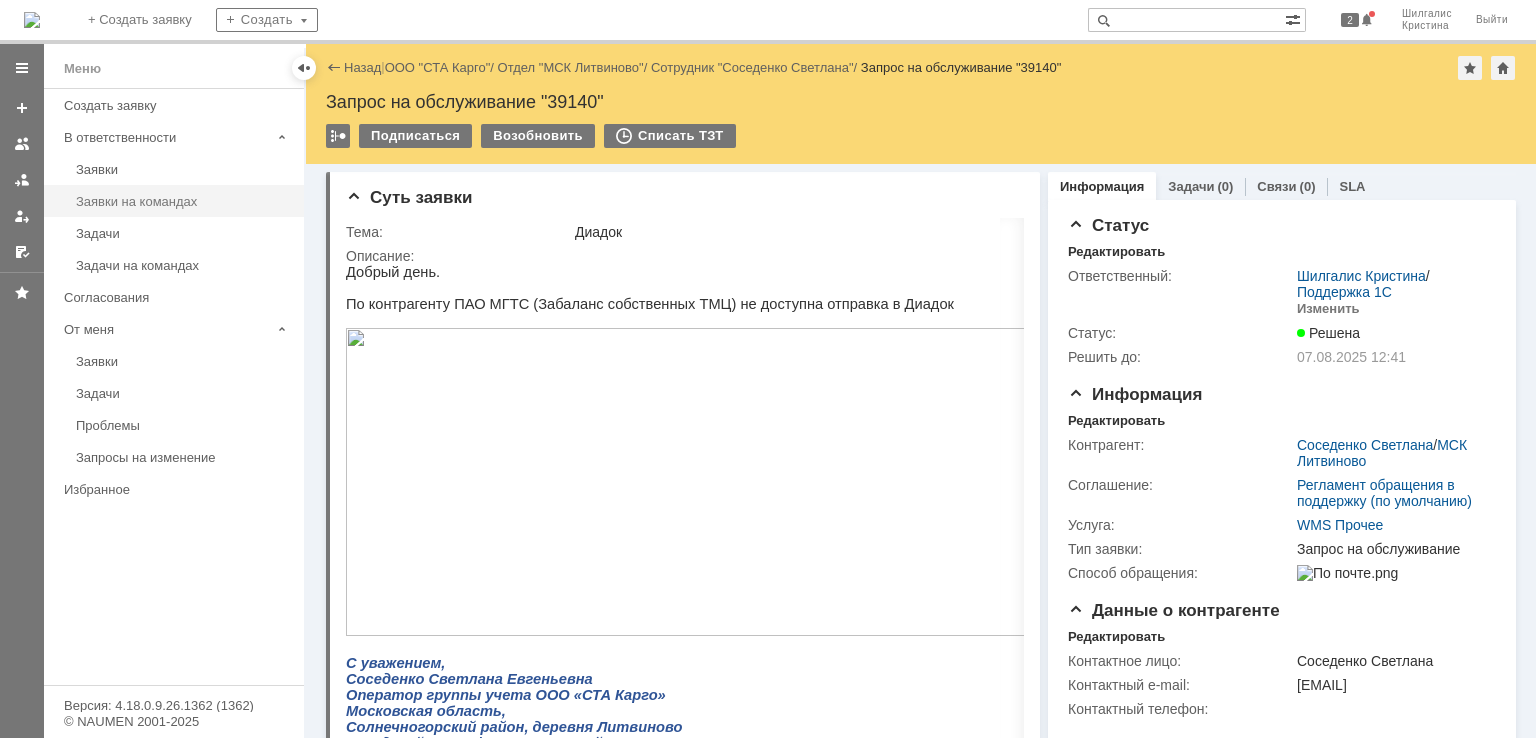 click on "Заявки на командах" at bounding box center [184, 201] 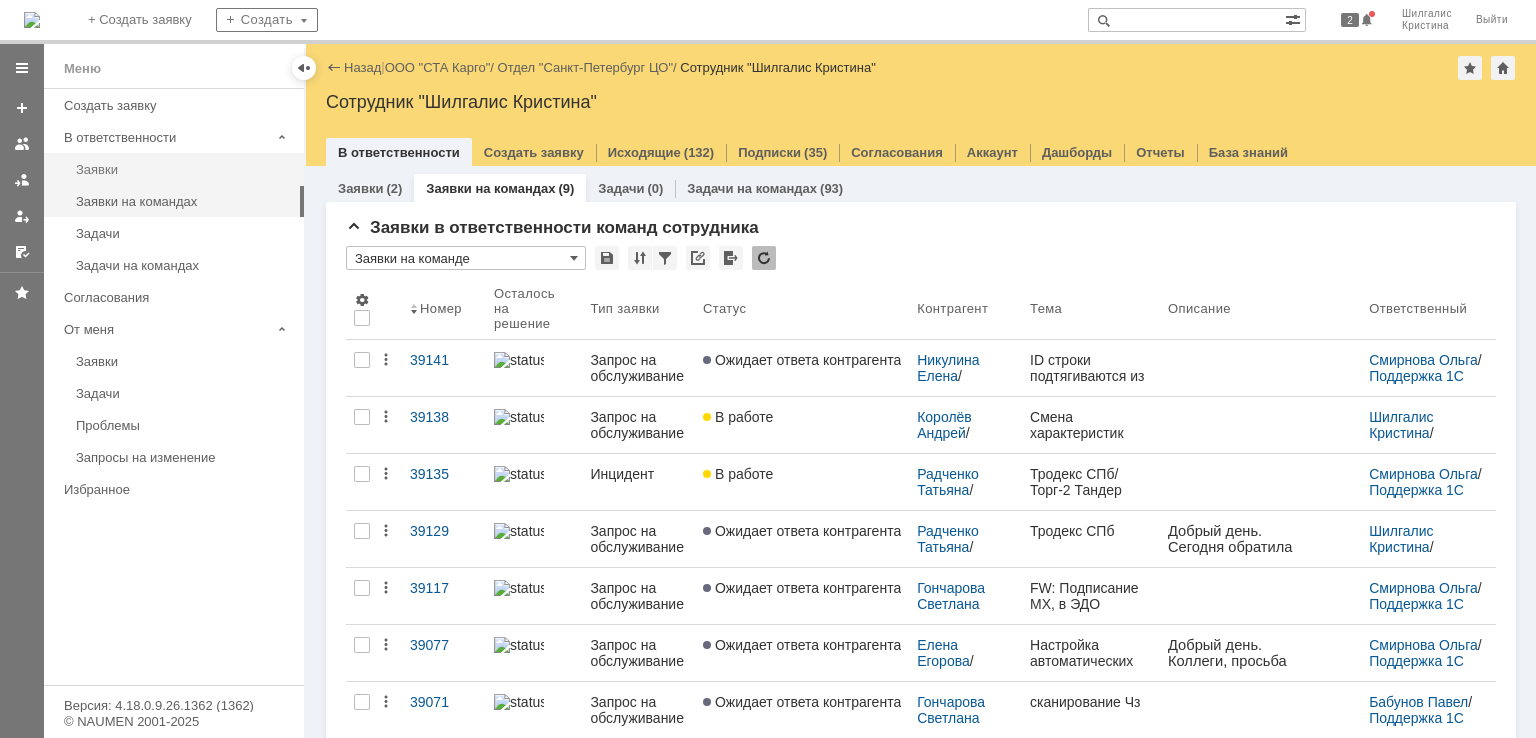 click on "Заявки" at bounding box center [184, 169] 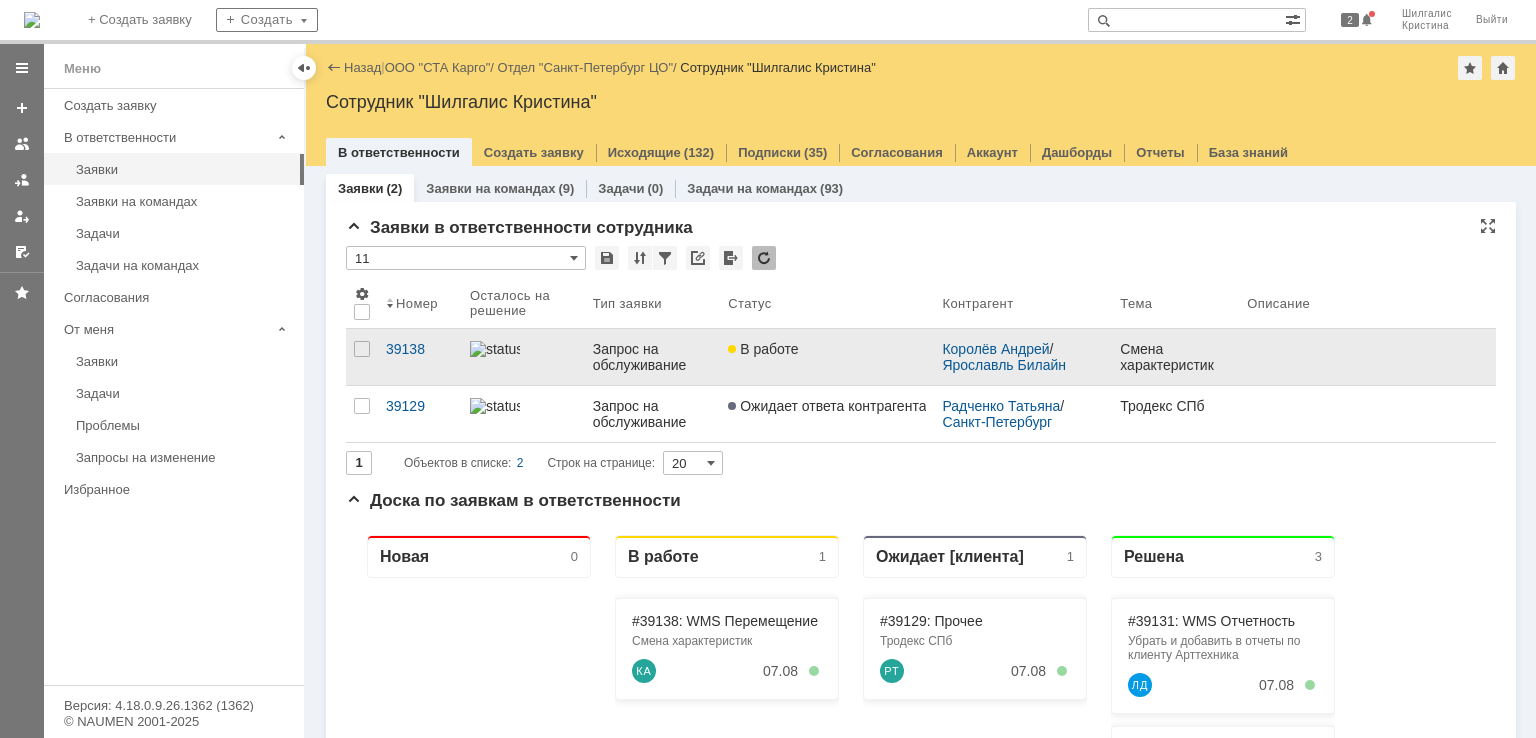 click on "Запрос на обслуживание" at bounding box center [653, 357] 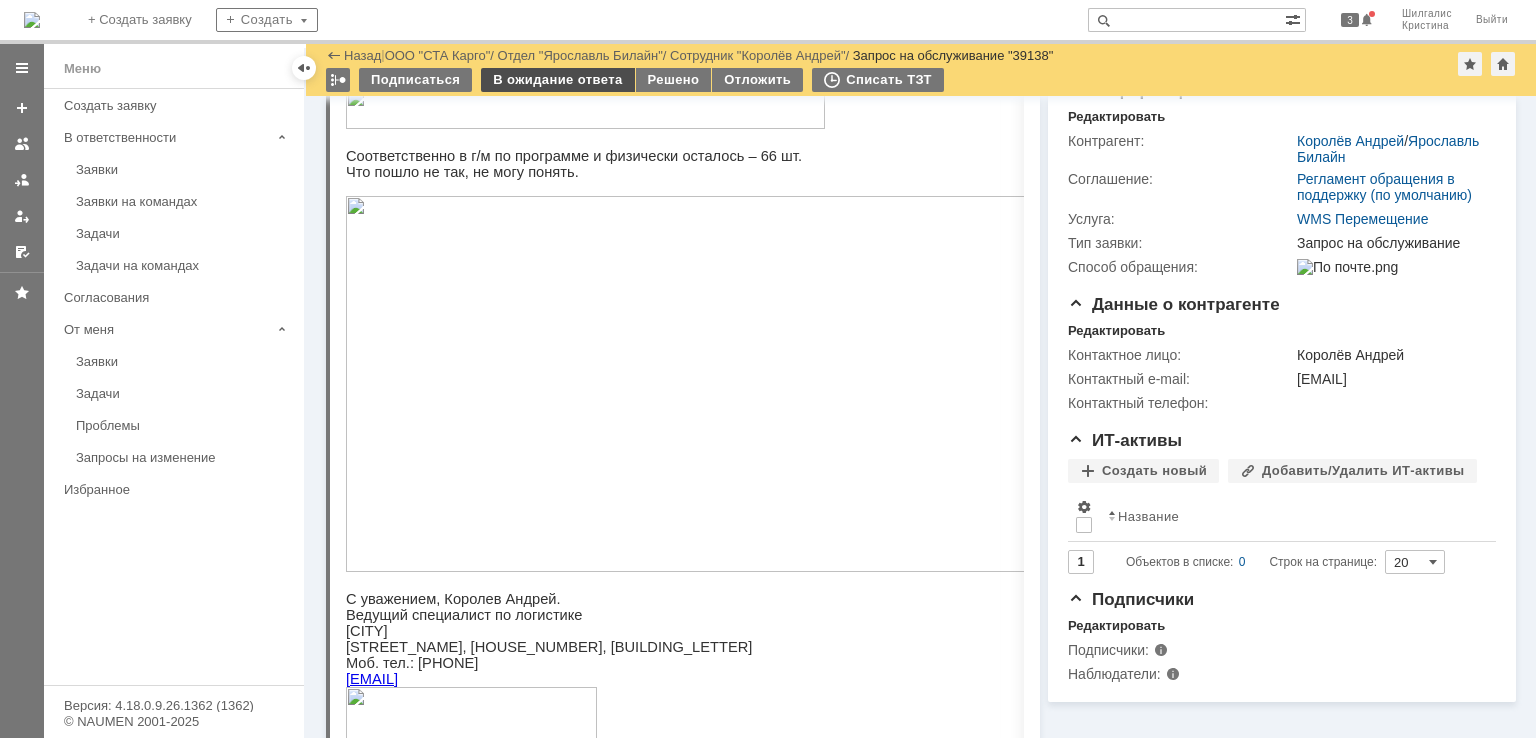click on "В ожидание ответа" at bounding box center [557, 80] 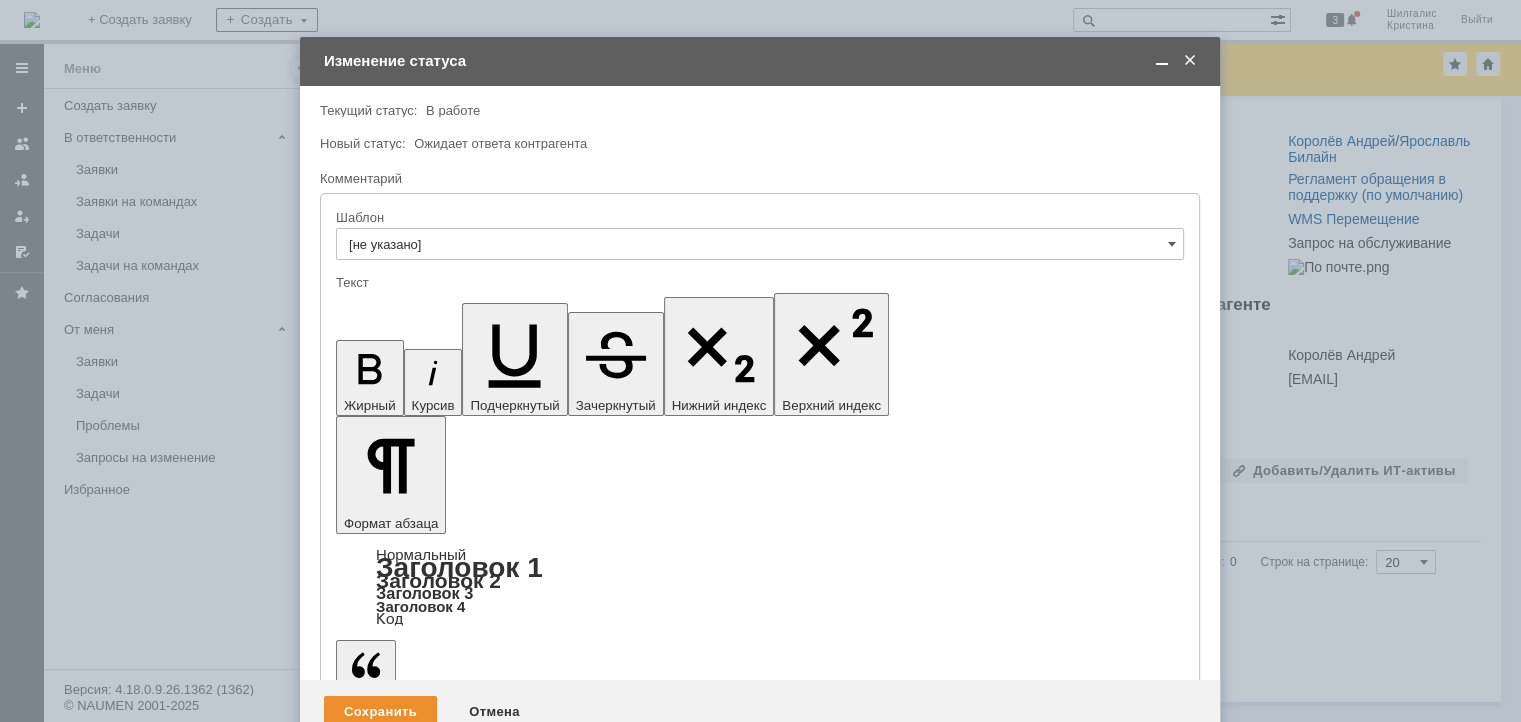 scroll, scrollTop: 0, scrollLeft: 0, axis: both 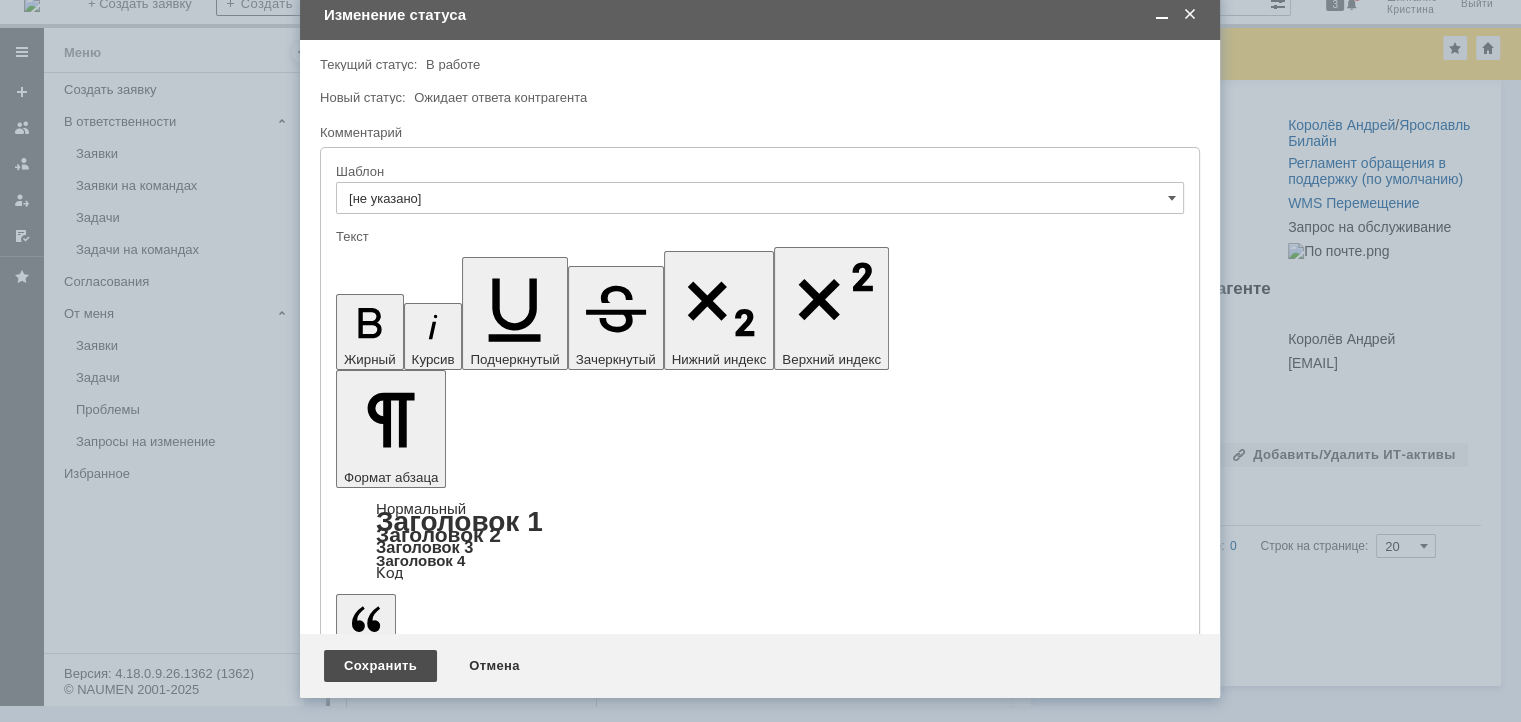 click on "Сохранить" at bounding box center [380, 666] 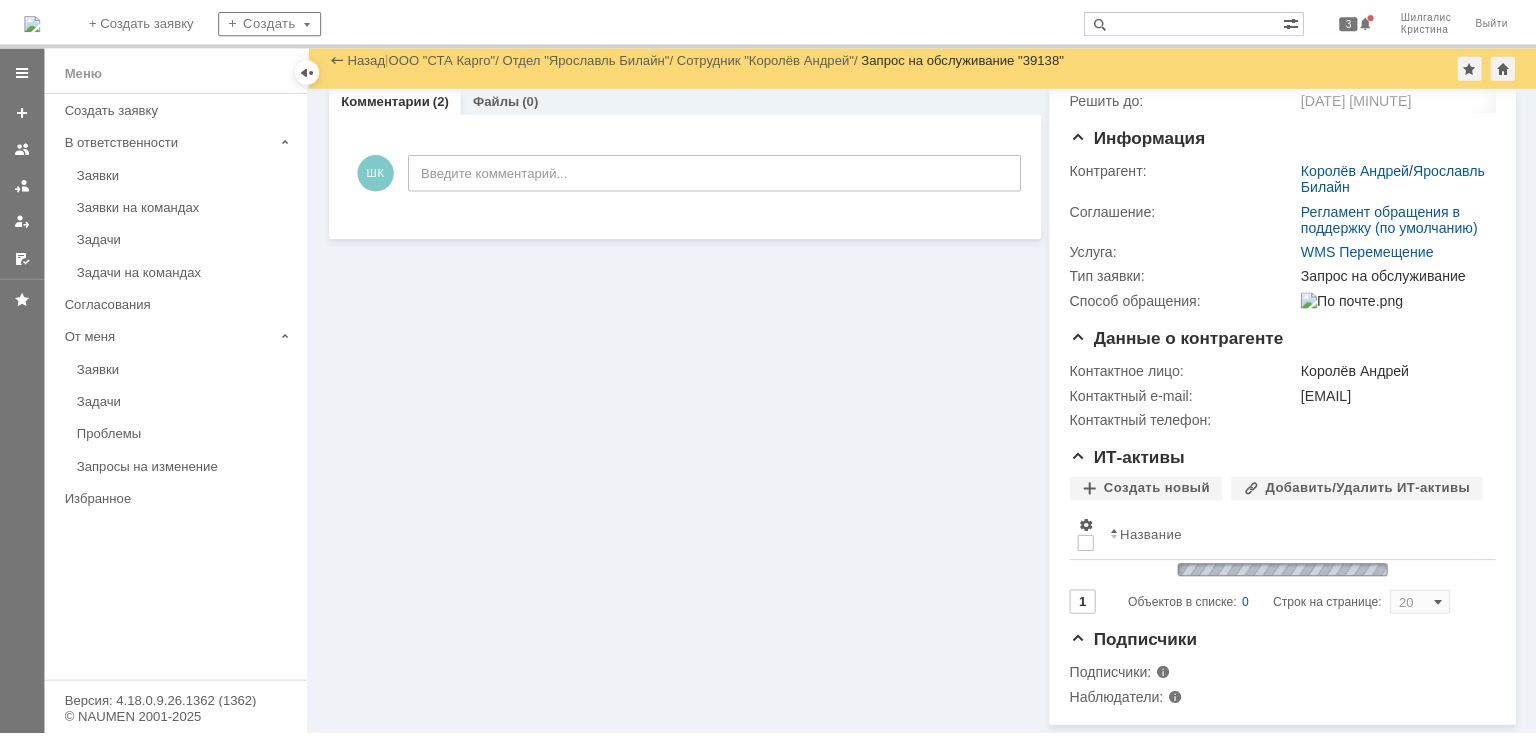 scroll, scrollTop: 0, scrollLeft: 0, axis: both 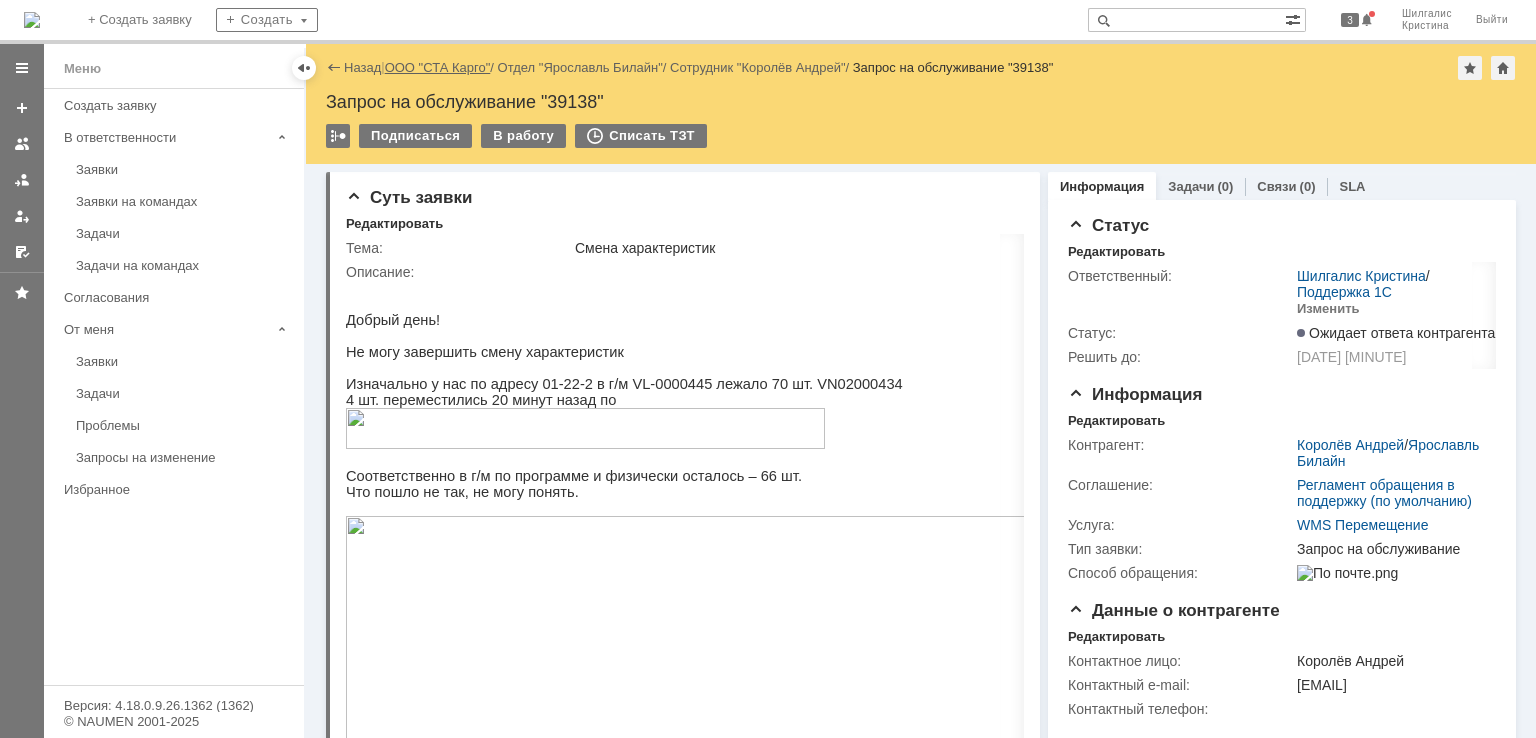 click on "ООО "СТА Карго"" at bounding box center [438, 67] 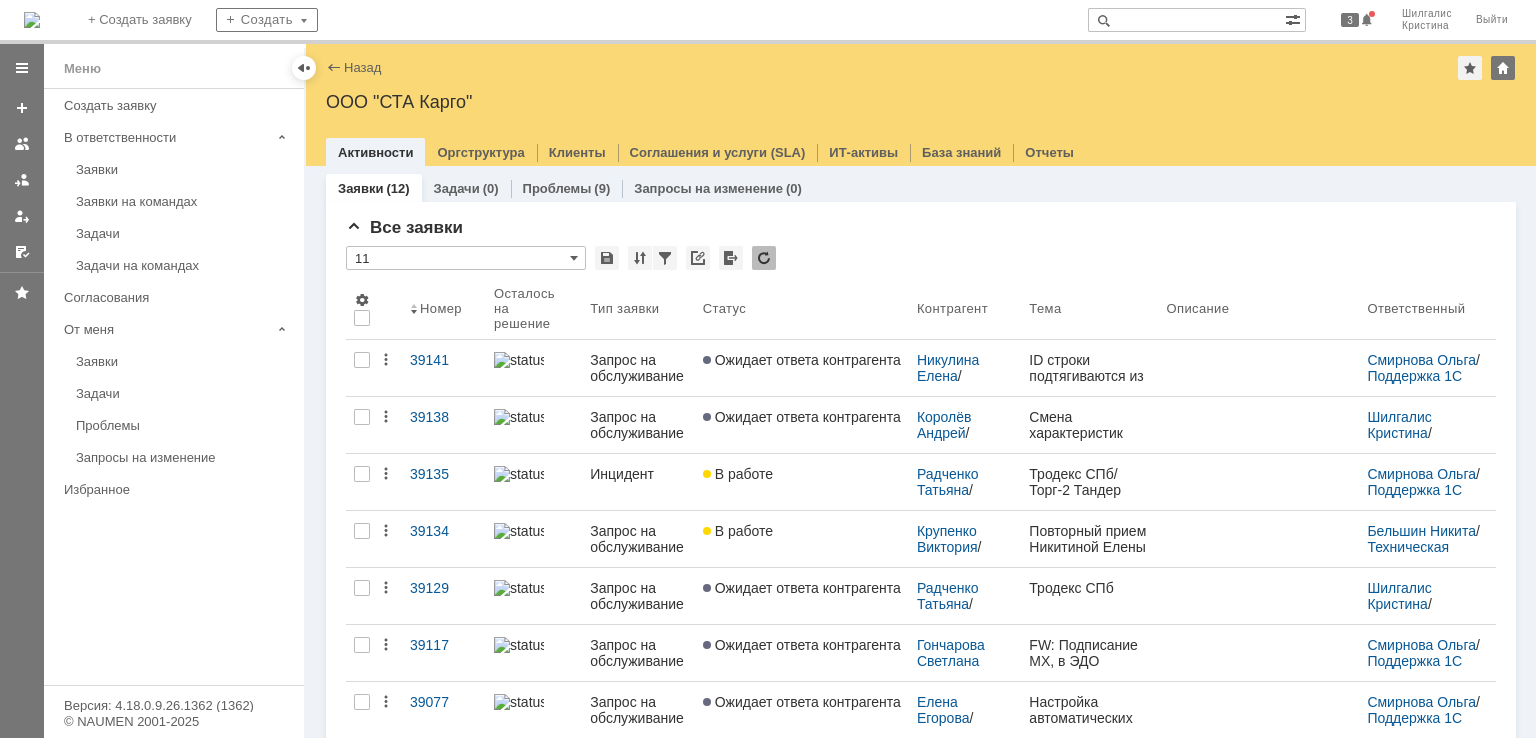 scroll, scrollTop: 0, scrollLeft: 0, axis: both 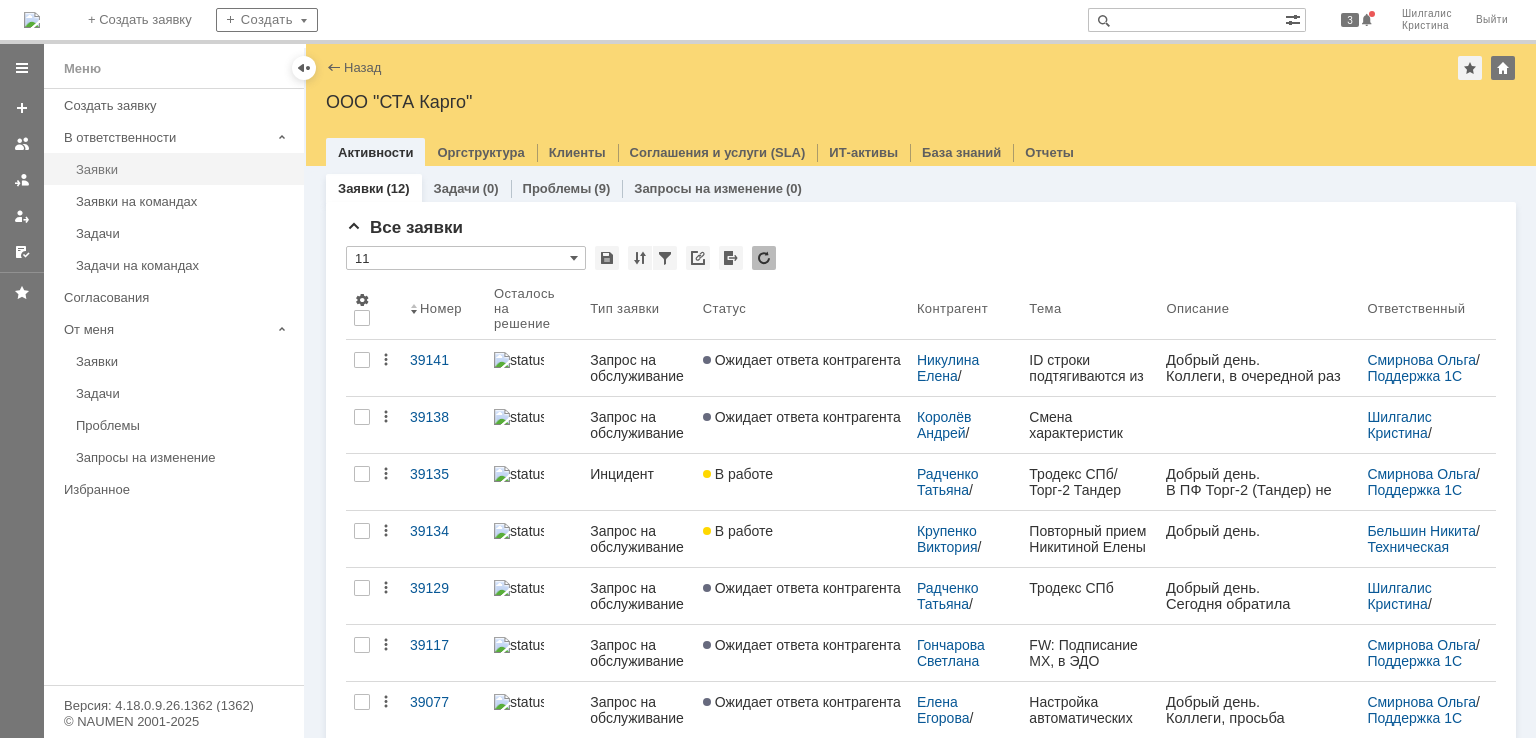 click on "Заявки" at bounding box center [184, 169] 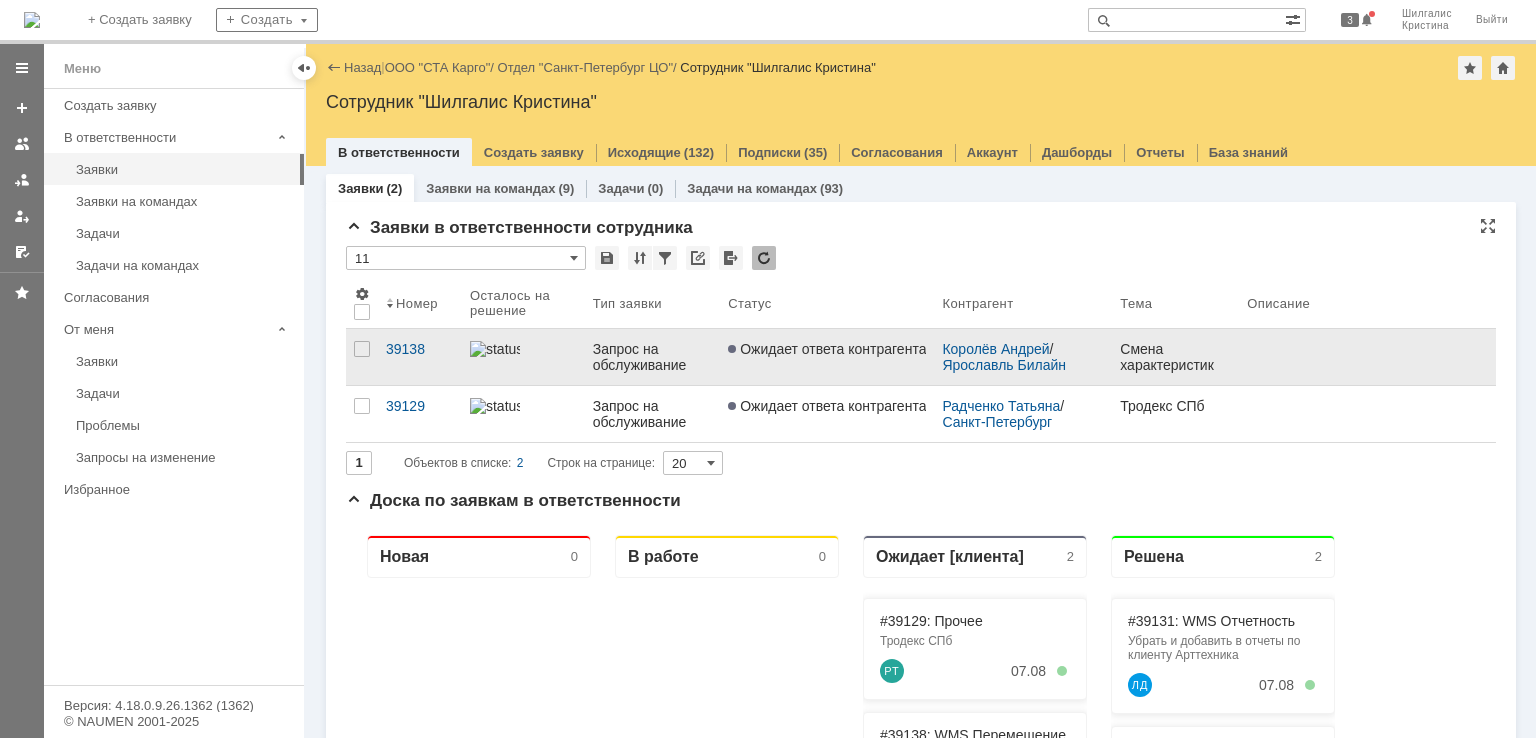 scroll, scrollTop: 0, scrollLeft: 0, axis: both 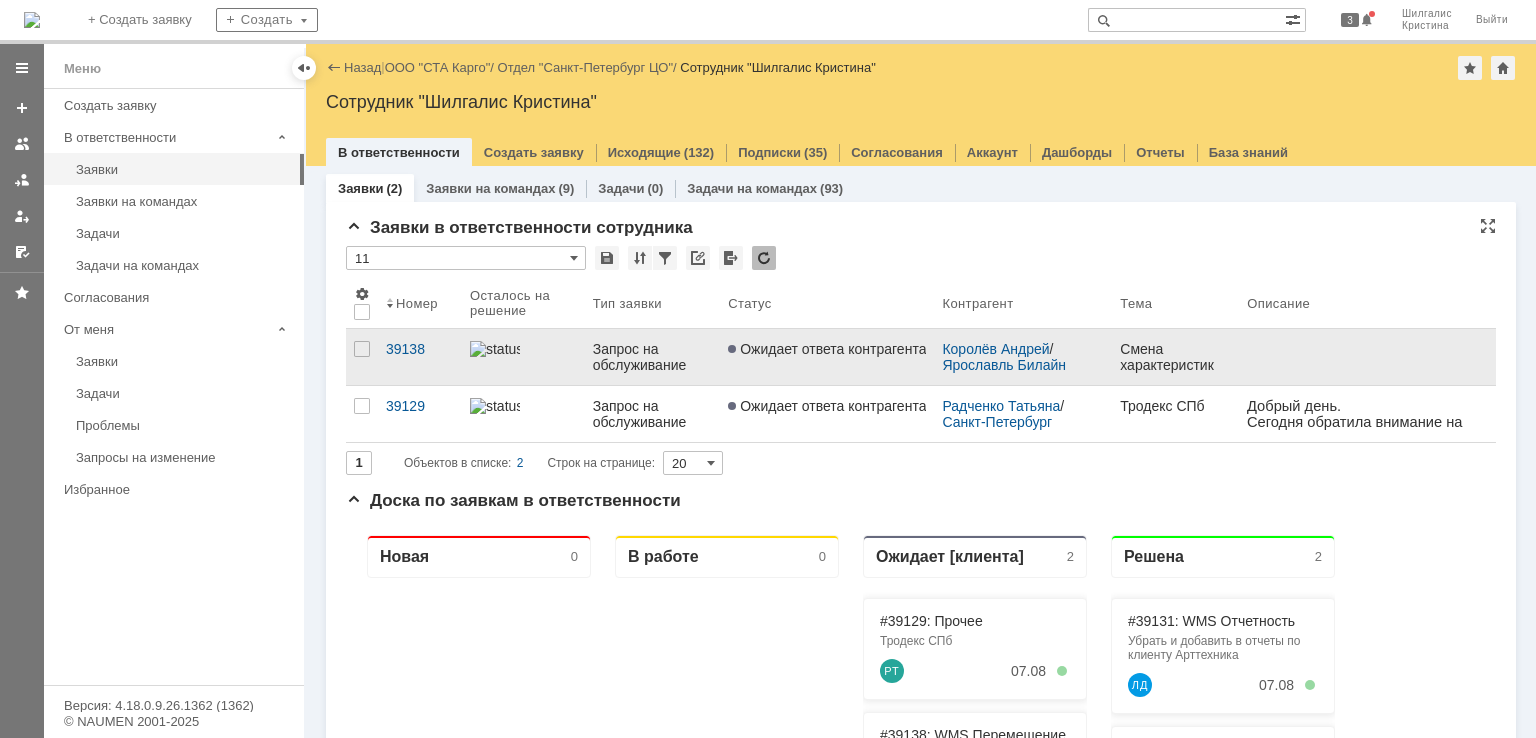 click on "Ожидает ответа контрагента" at bounding box center [827, 349] 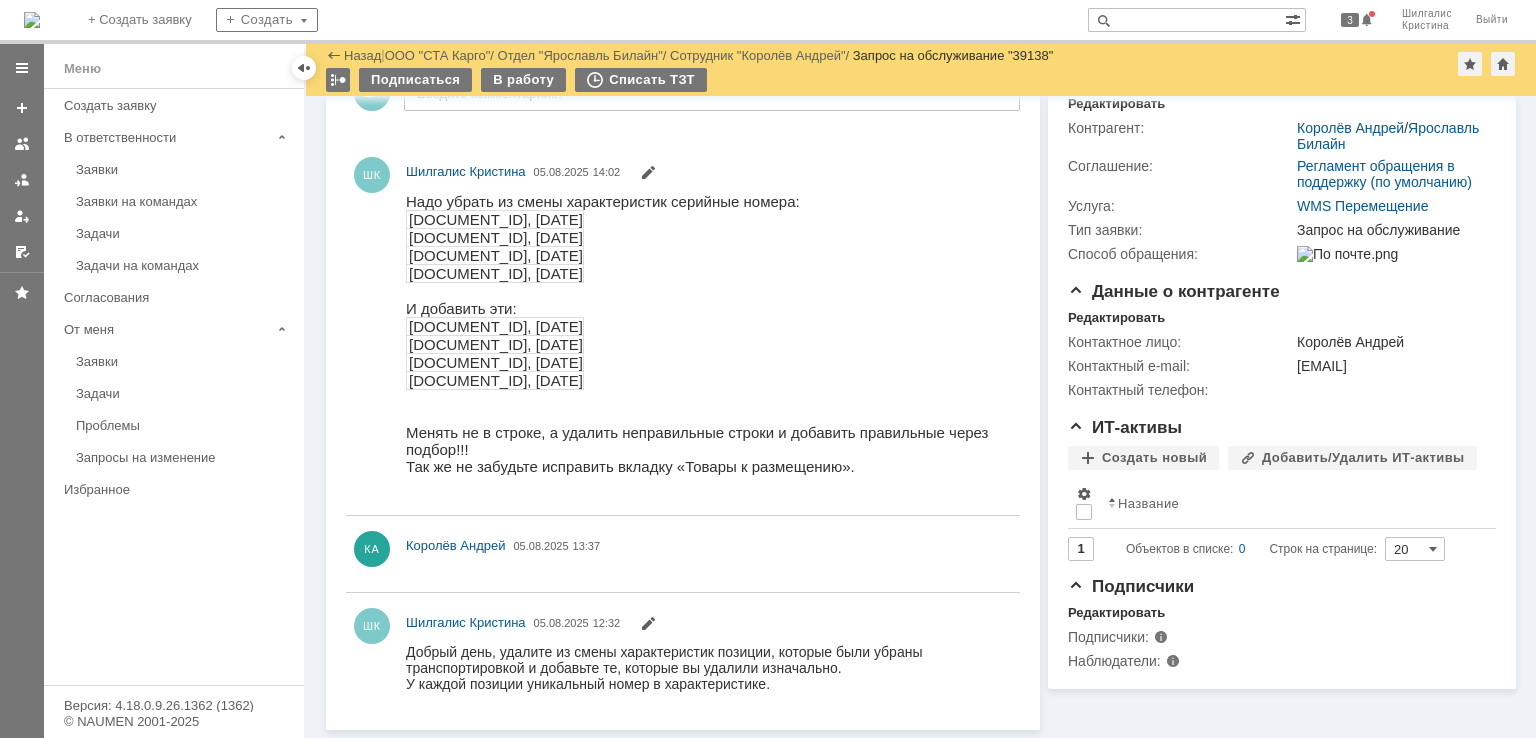 scroll, scrollTop: 0, scrollLeft: 0, axis: both 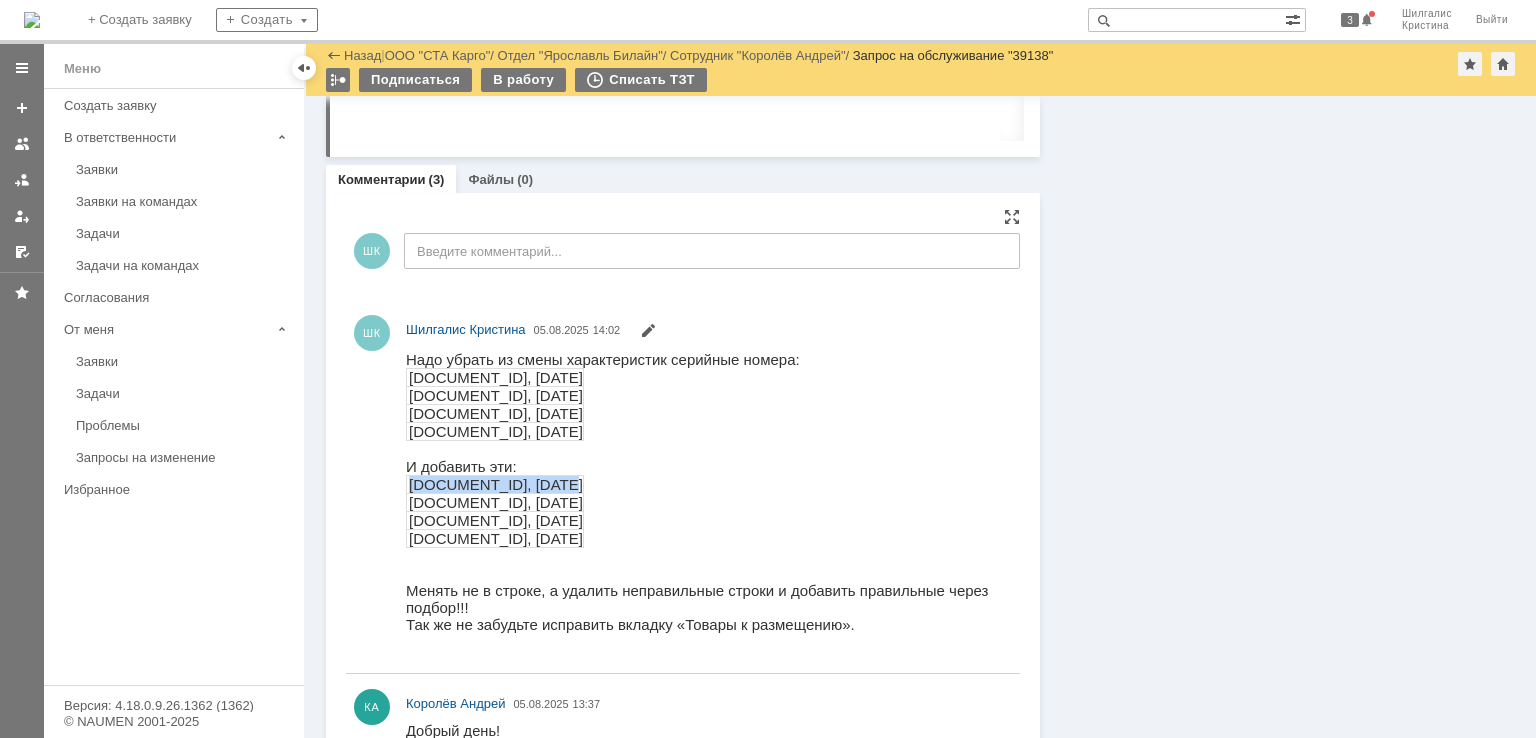drag, startPoint x: 561, startPoint y: 492, endPoint x: 412, endPoint y: 491, distance: 149.00336 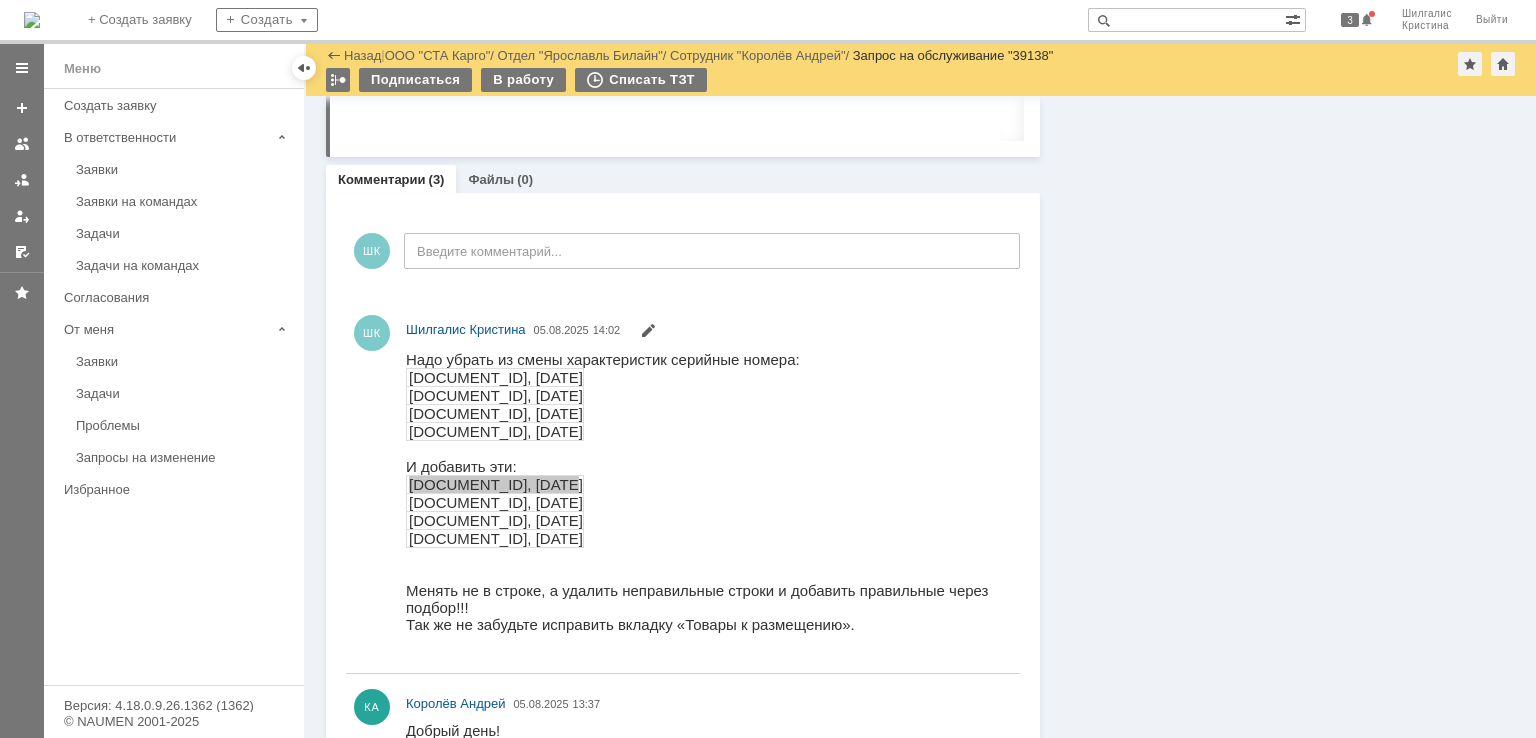 click on "Информация Задачи (0) Связи (0) SLA Статус Редактировать Ответственный: Шилгалис Кристина / Поддержка 1С Изменить Статус: Ожидает ответа контрагента Решить до: 07.08.2025 12:58 Информация Редактировать Контрагент: Королёв Андрей / Ярославль Билайн Соглашение: Регламент обращения в поддержку (по умолчанию) Услуга: WMS Перемещение Тип заявки: Запрос на обслуживание Способ обращения: Данные о контрагенте Редактировать Контактное лицо: Королёв Андрей Контактный e-mail: korolev.a@stacargo.ru Контактный телефон: ИТ-активы
Создать новый
Добавить/Удалить ИТ-активы                   1" at bounding box center (1278, 201) 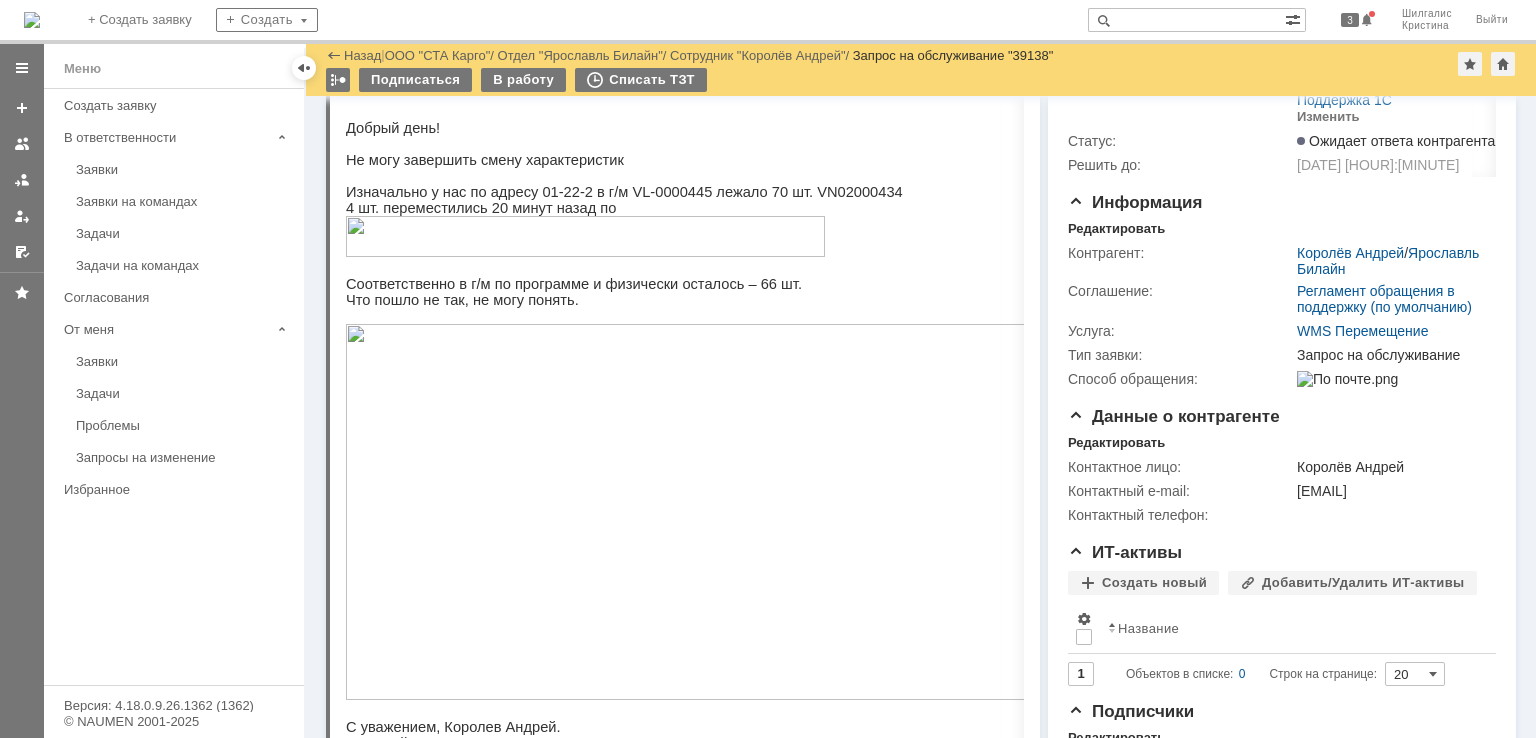 scroll, scrollTop: 0, scrollLeft: 0, axis: both 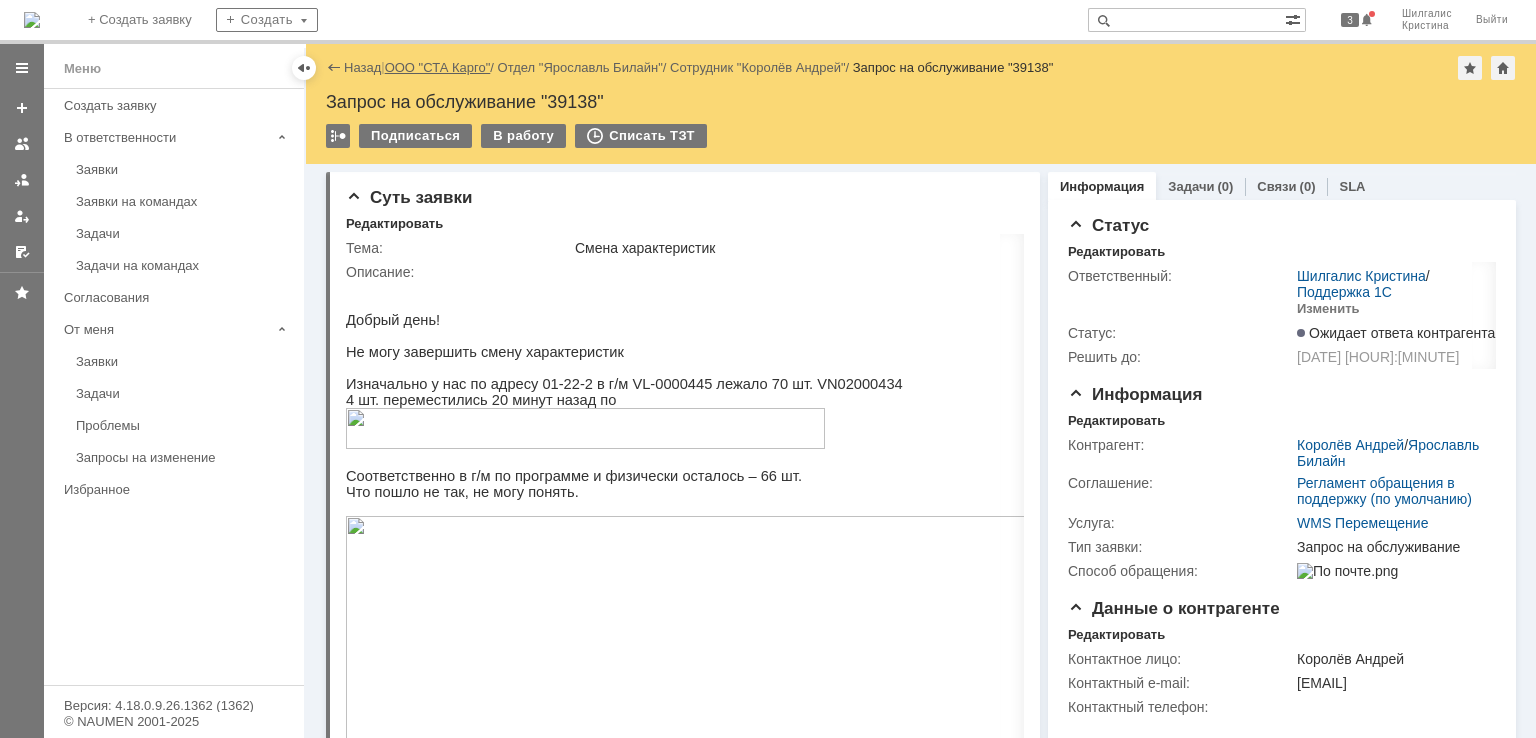 click on "ООО "СТА Карго"" at bounding box center (438, 67) 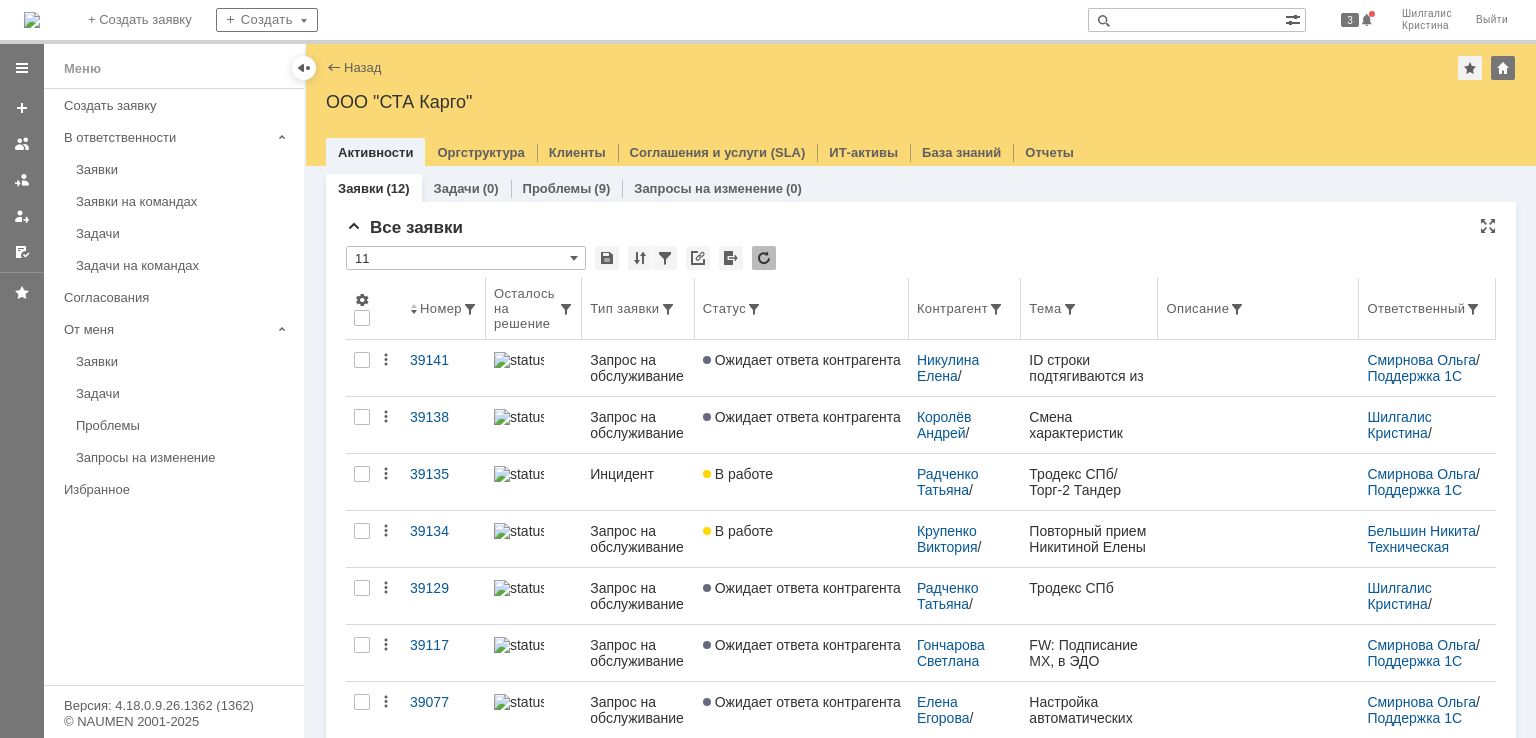 scroll, scrollTop: 0, scrollLeft: 0, axis: both 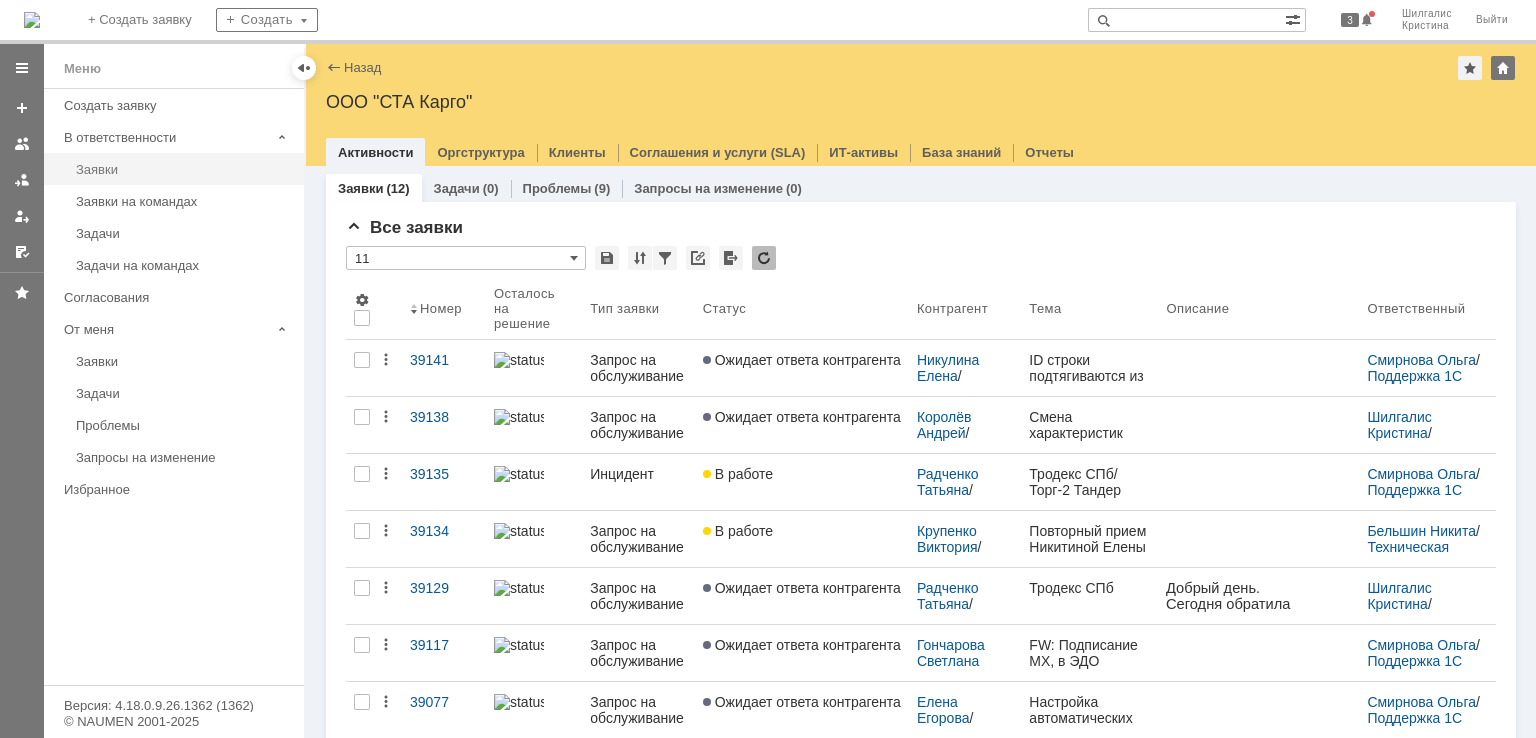 click on "Заявки" at bounding box center (184, 169) 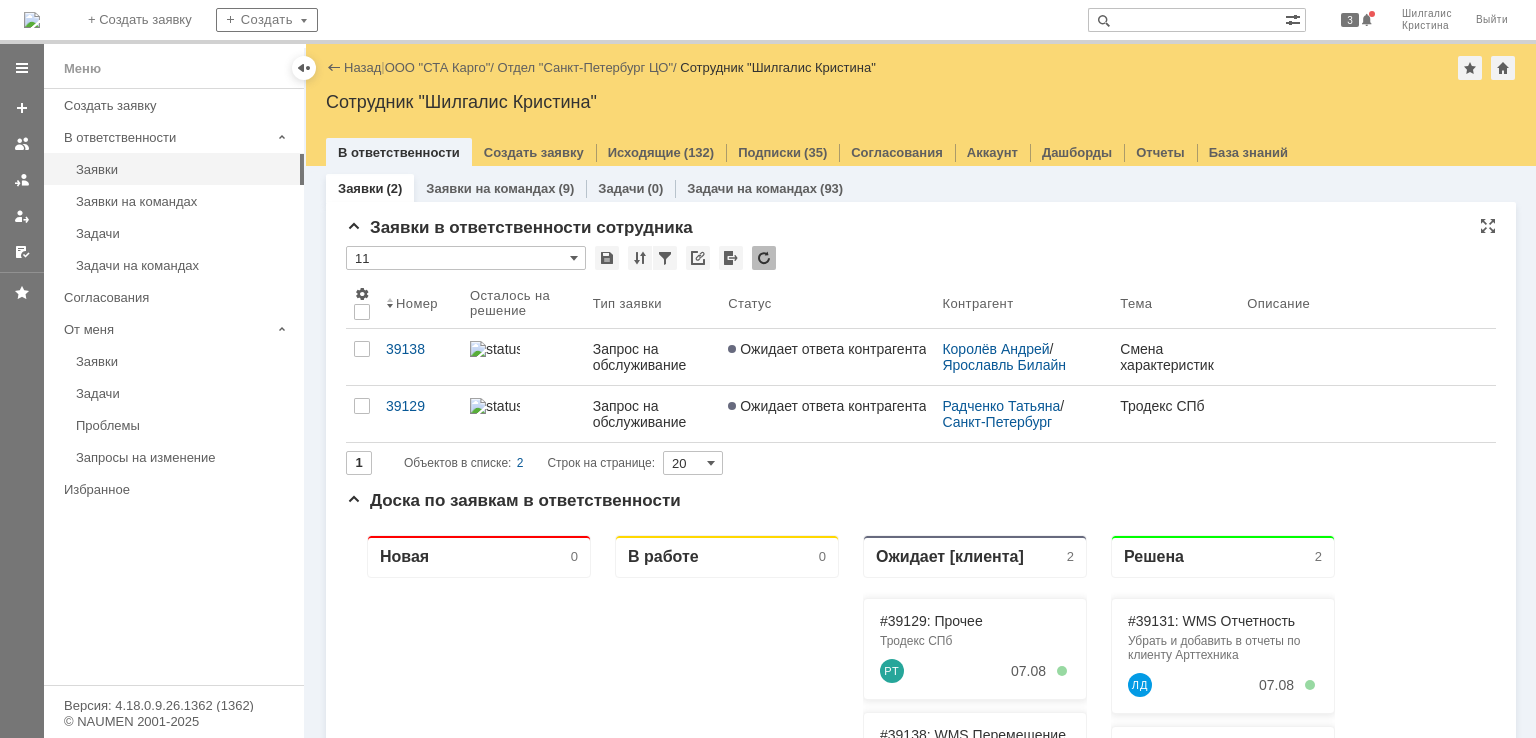 scroll, scrollTop: 0, scrollLeft: 0, axis: both 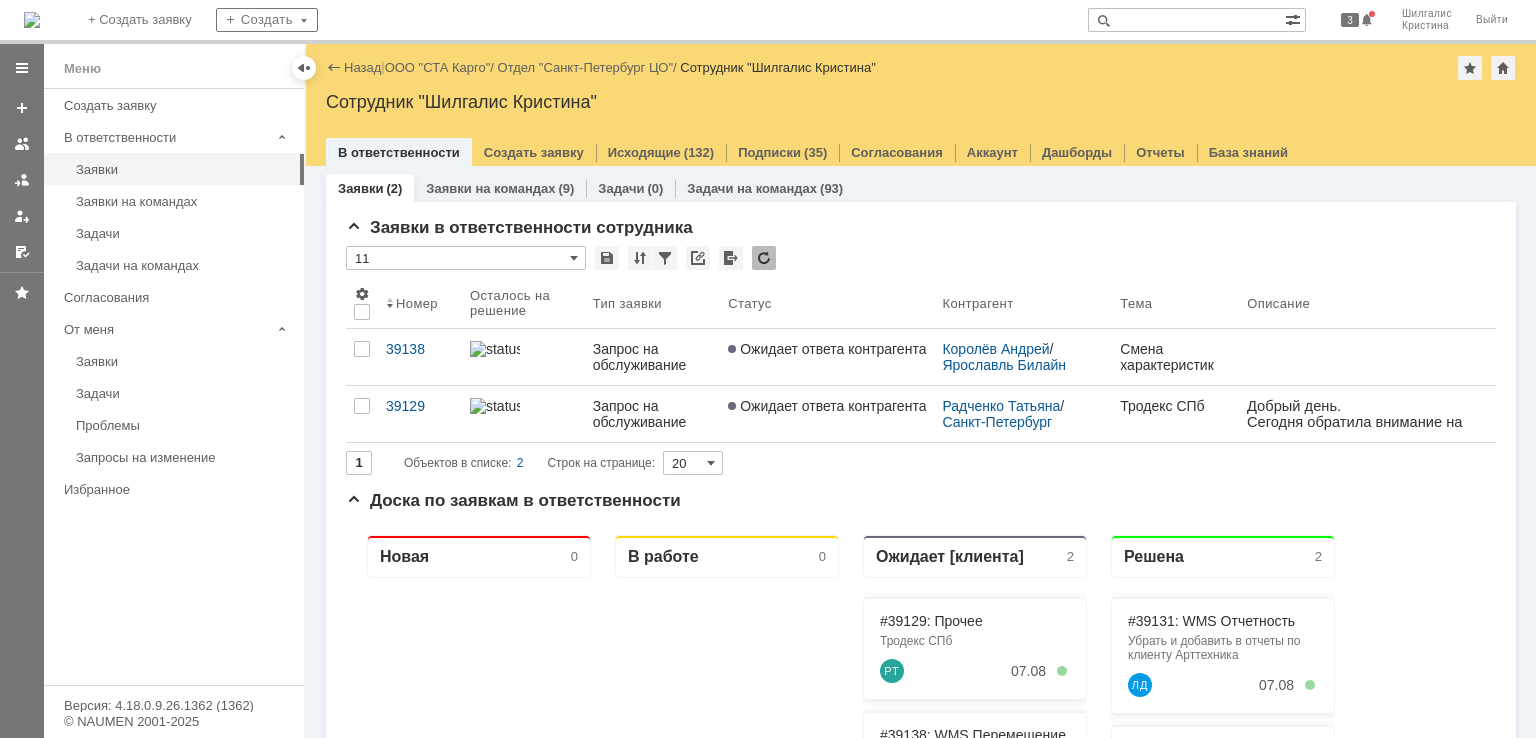 click on "Назад   |   ООО "СТА Карго"  /   Отдел "Санкт-Петербург ЦО"  /   Сотрудник "Шилгалис Кристина"" at bounding box center [921, 68] 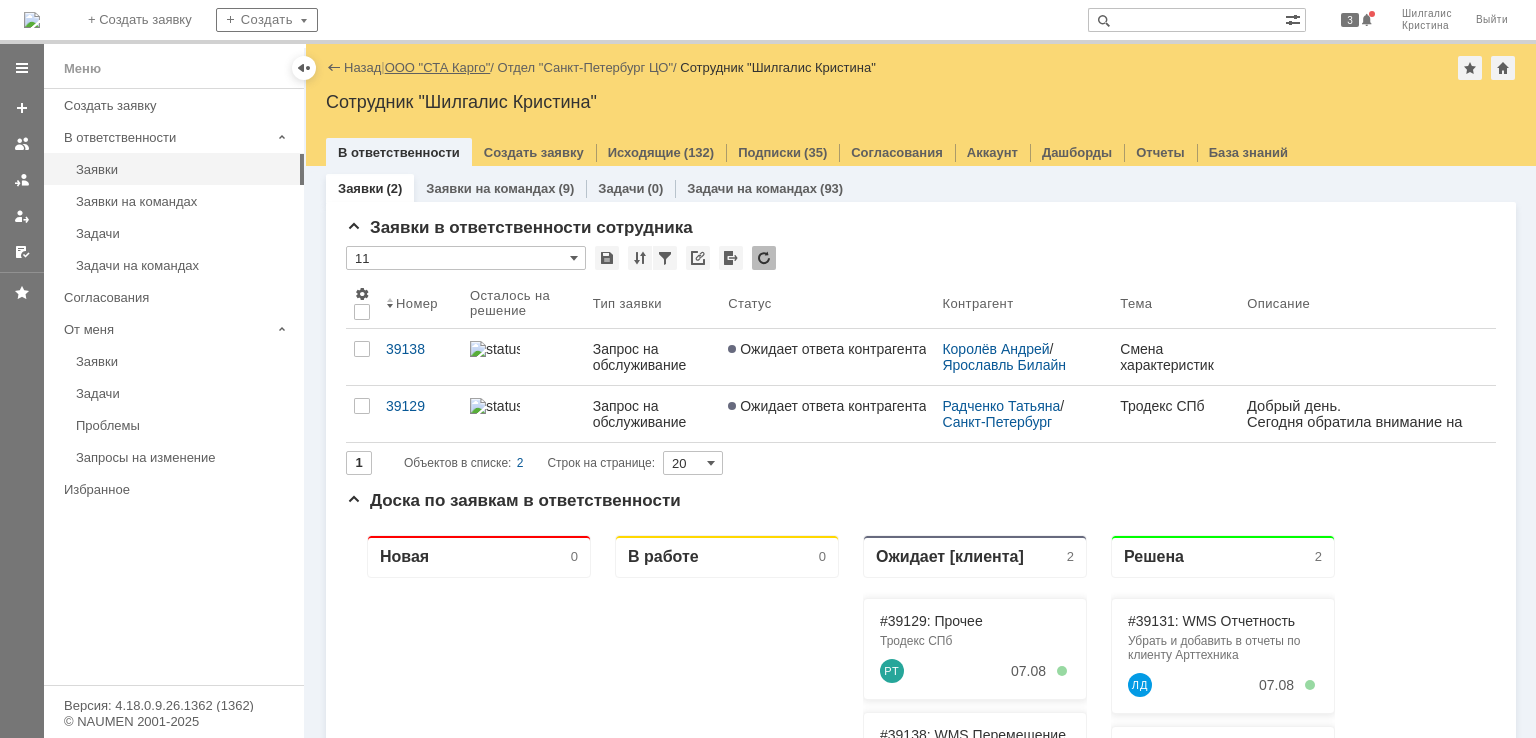 click on "ООО "СТА Карго"" at bounding box center (438, 67) 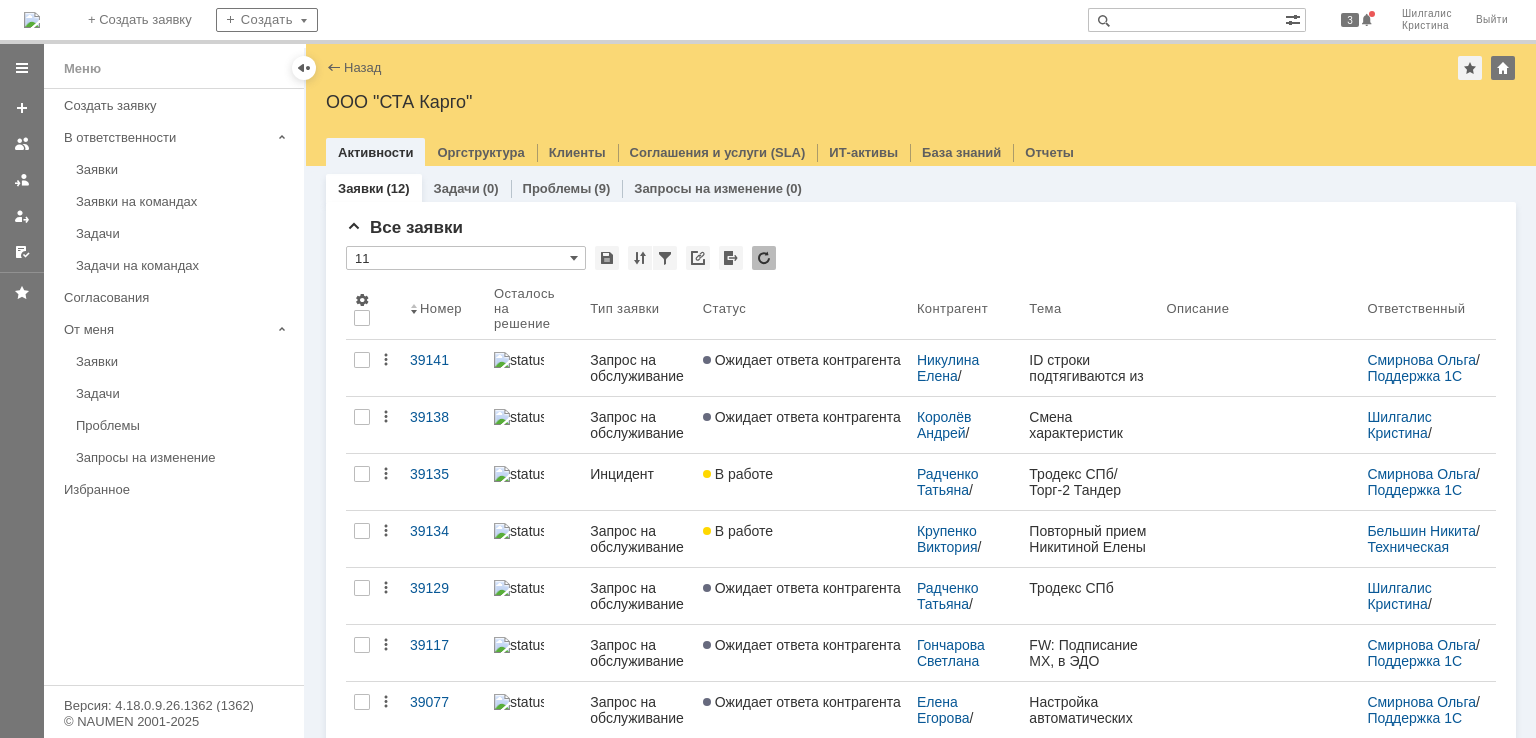 scroll, scrollTop: 0, scrollLeft: 0, axis: both 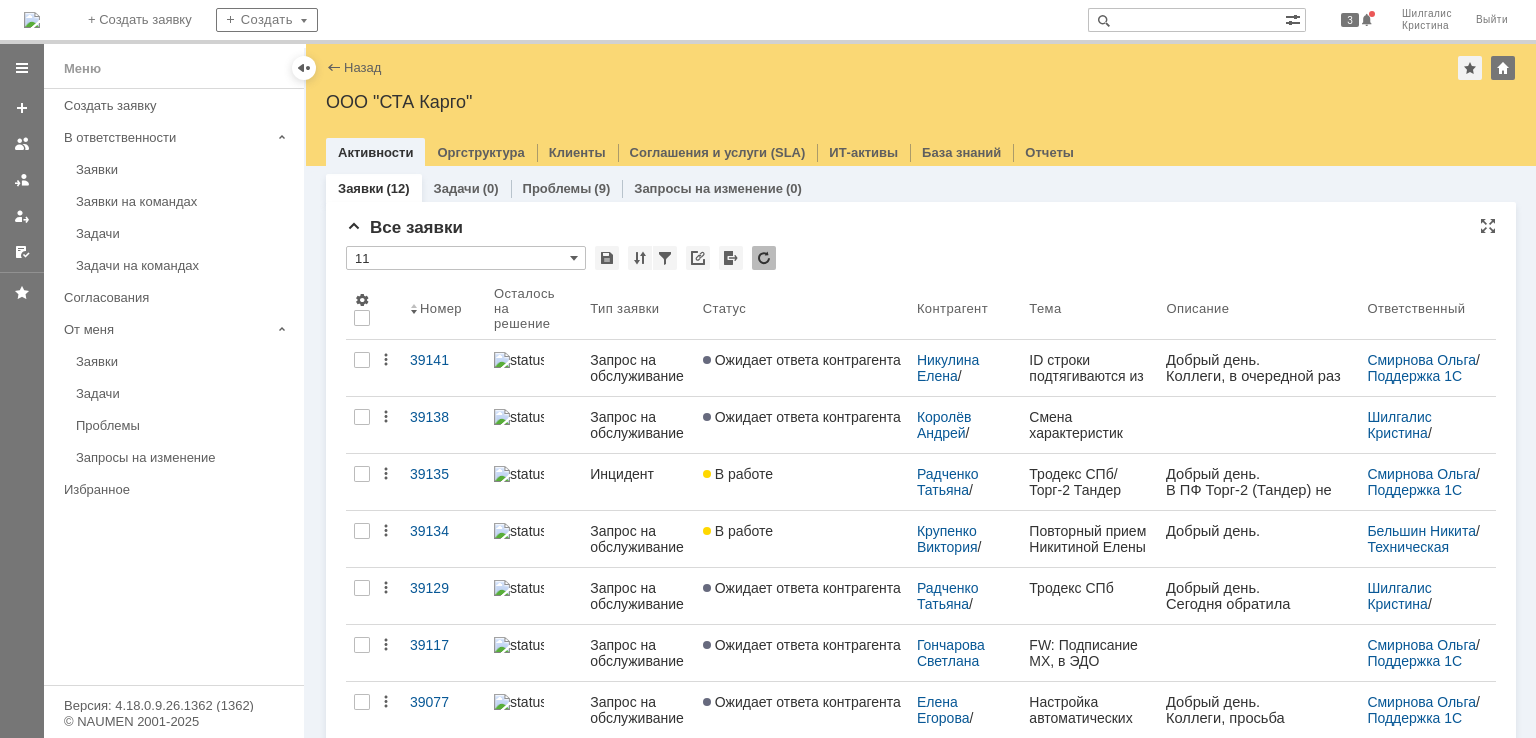 click on "Все заявки" at bounding box center [921, 228] 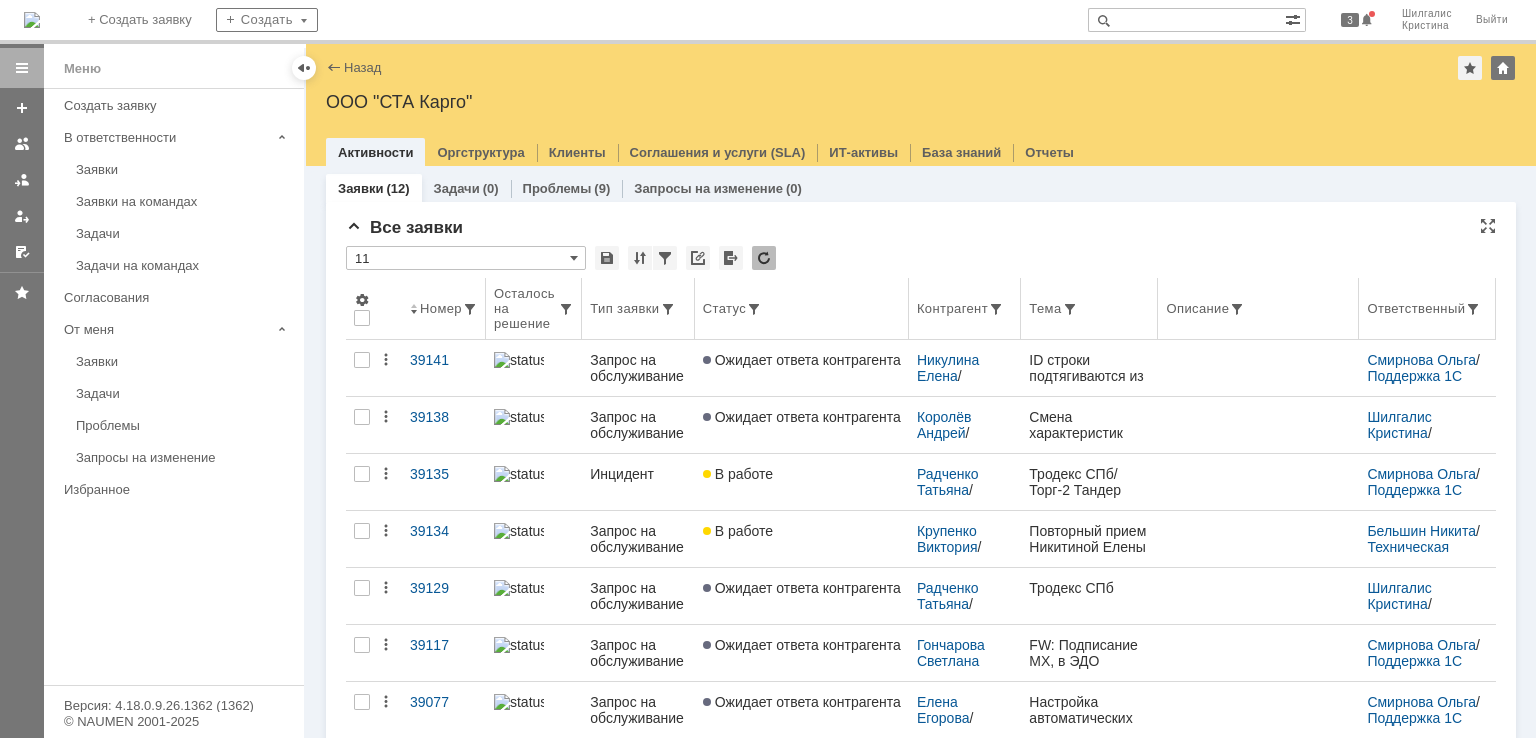 scroll, scrollTop: 0, scrollLeft: 0, axis: both 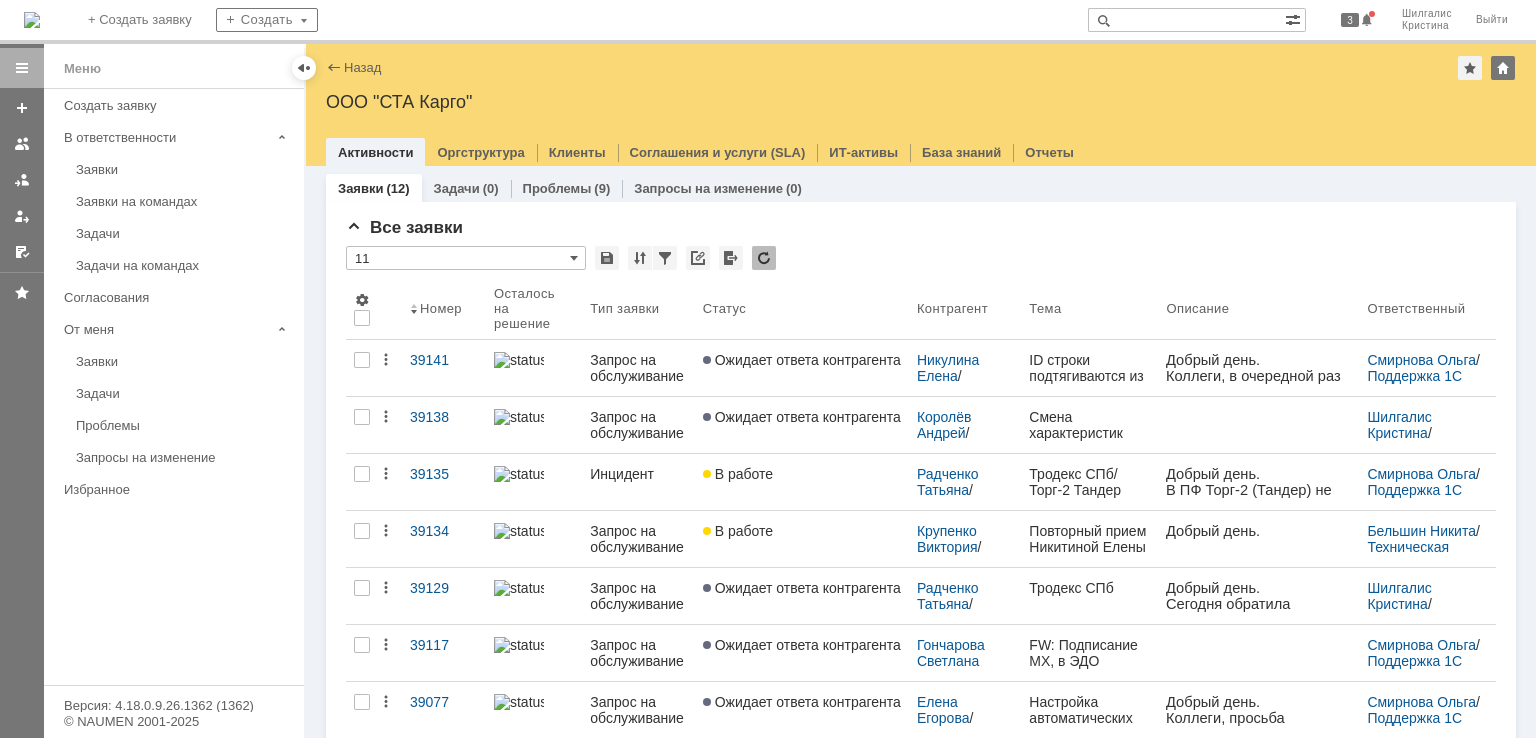 click on "Заявки" at bounding box center [184, 169] 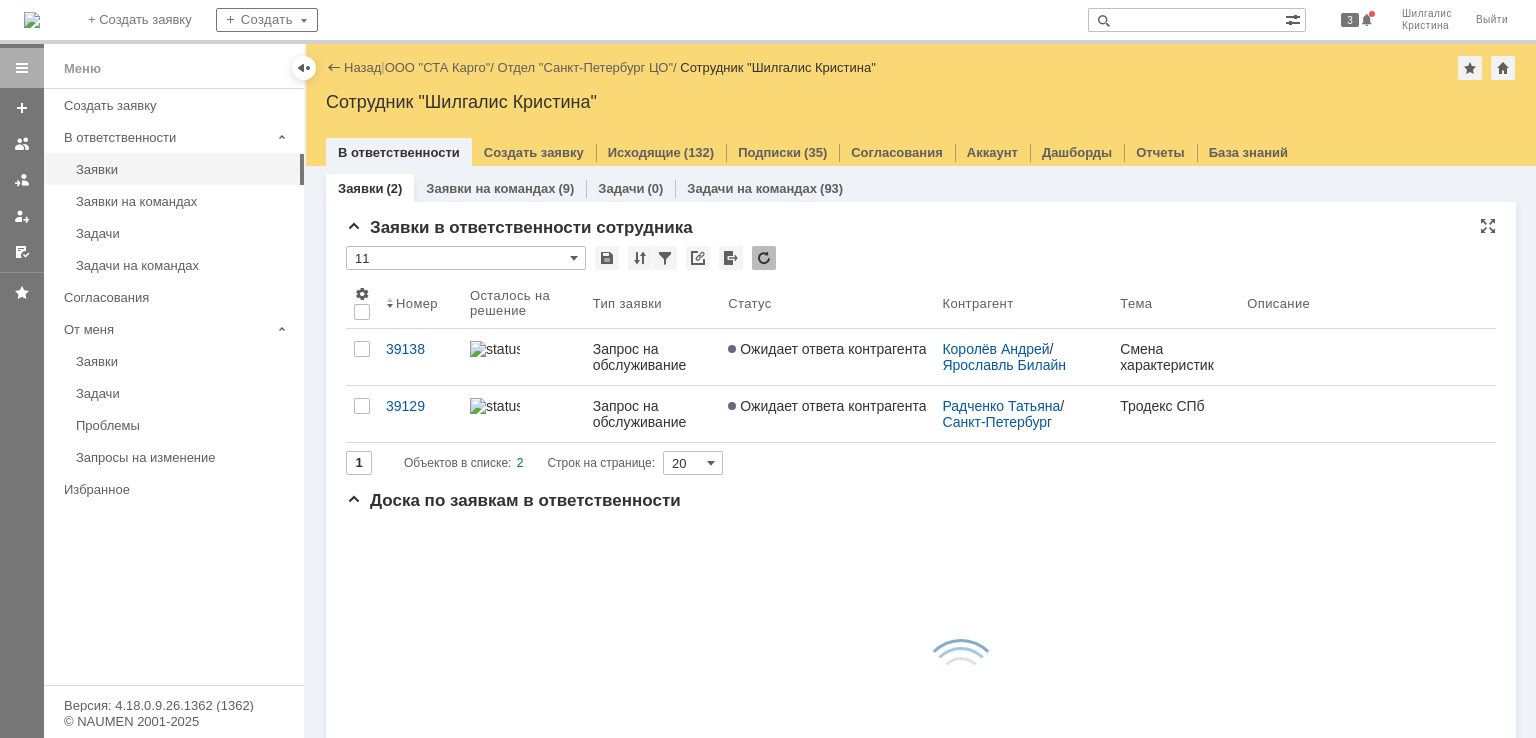 scroll, scrollTop: 0, scrollLeft: 0, axis: both 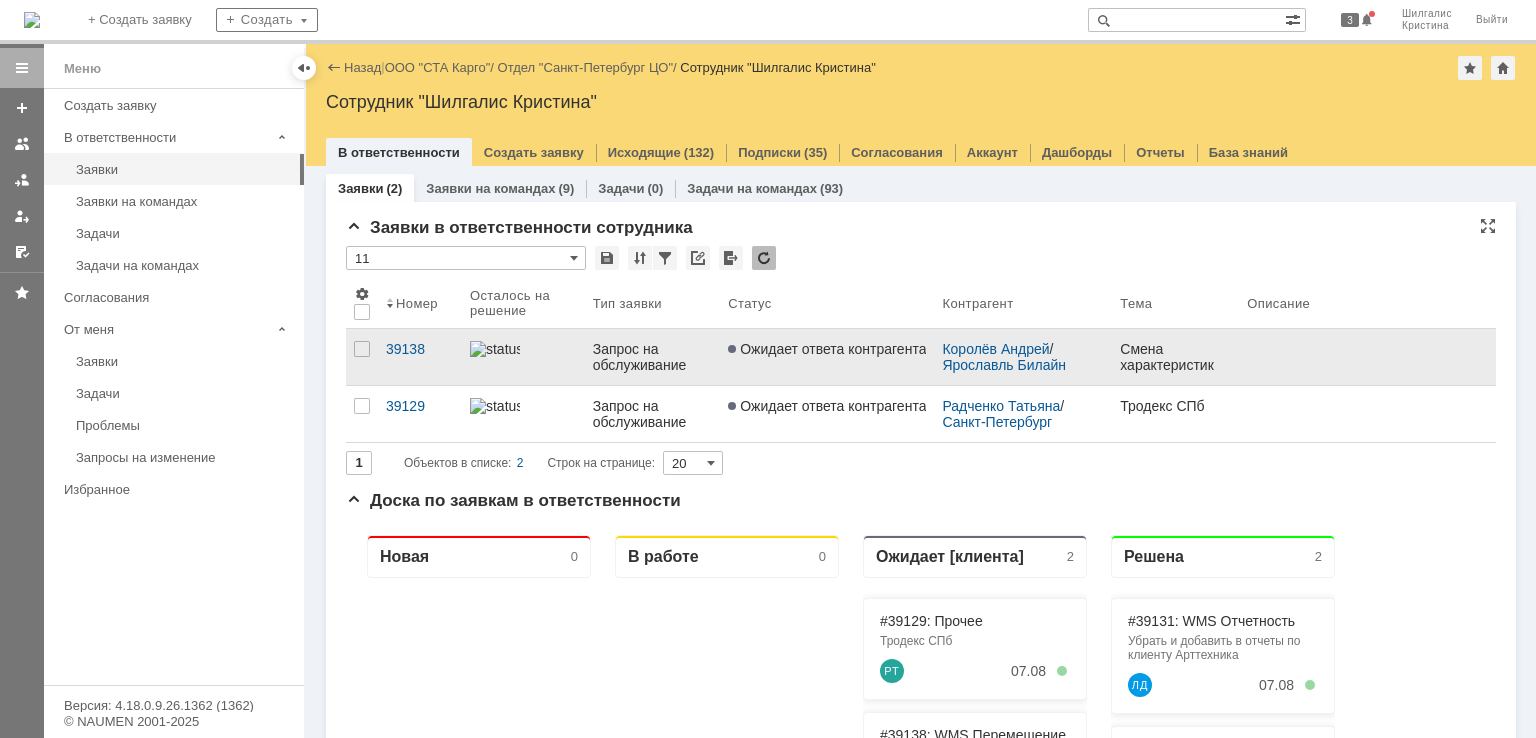 click on "Ожидает ответа контрагента" at bounding box center [827, 349] 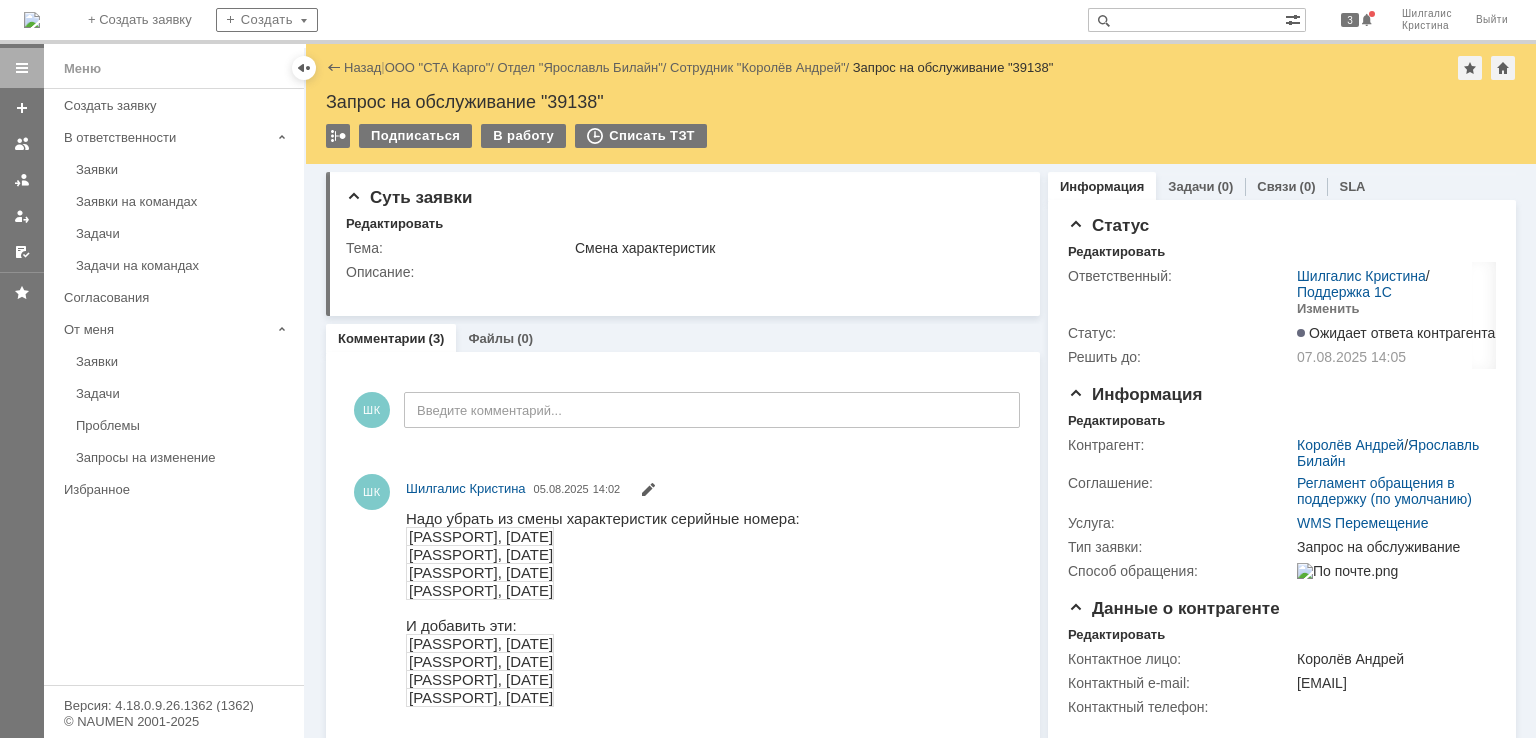 scroll, scrollTop: 0, scrollLeft: 0, axis: both 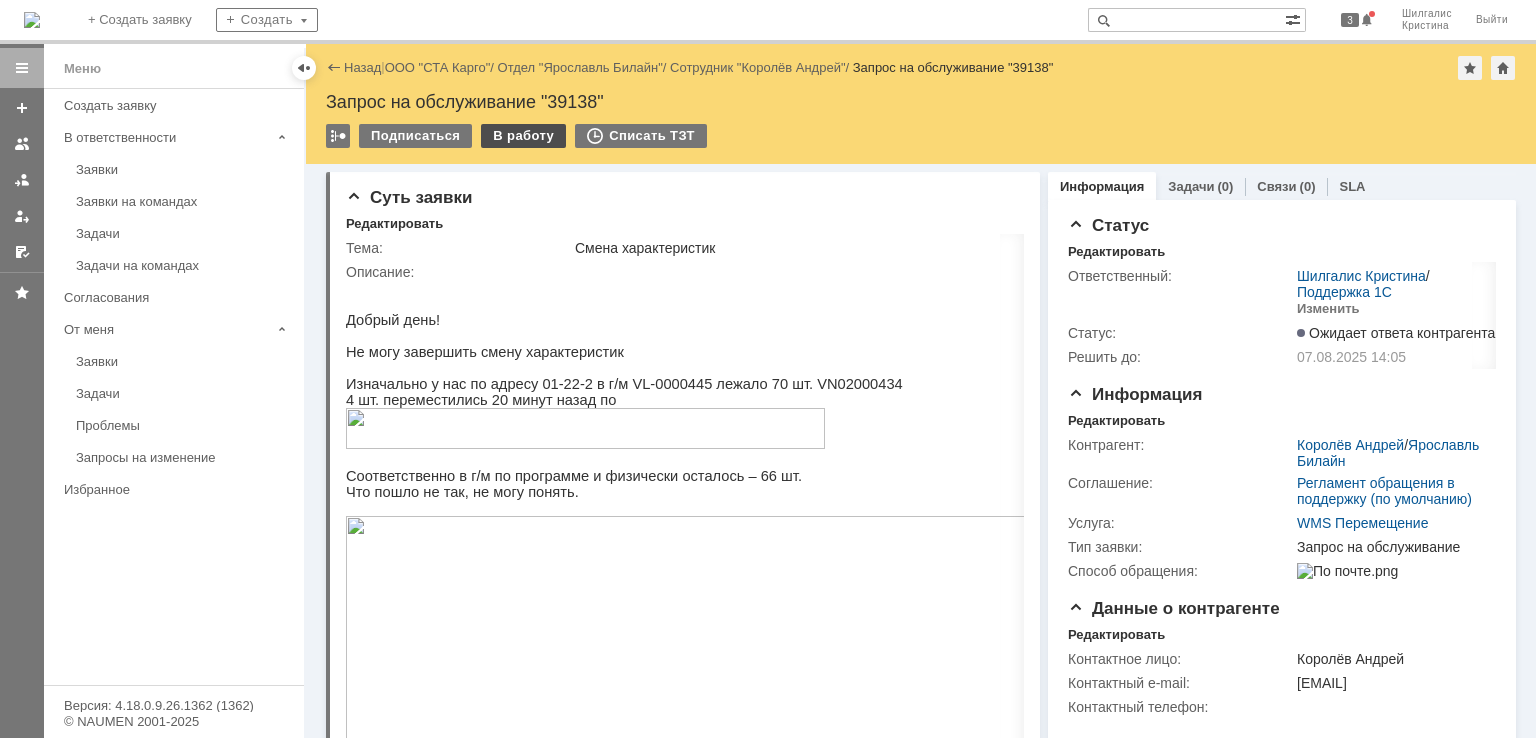 click on "В работу" at bounding box center (523, 136) 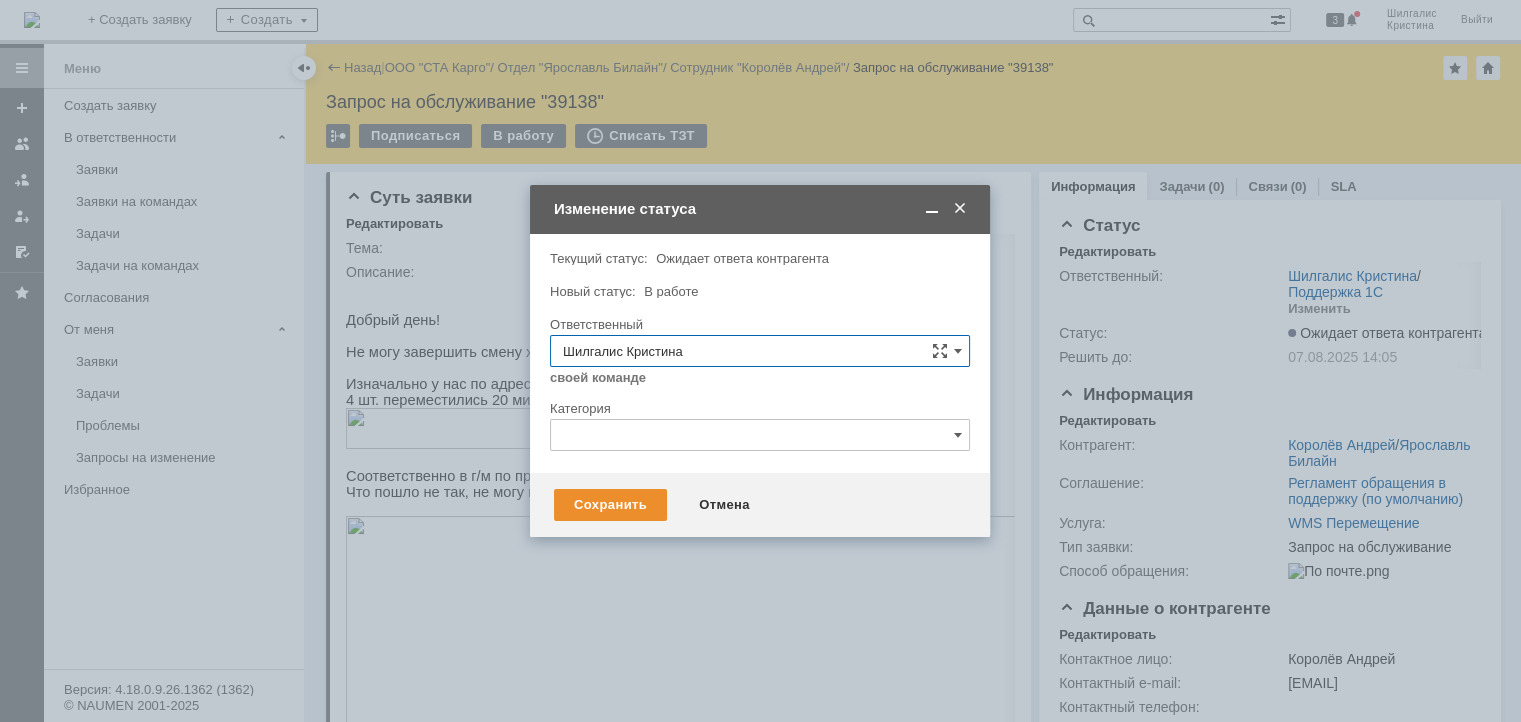 click at bounding box center (760, 435) 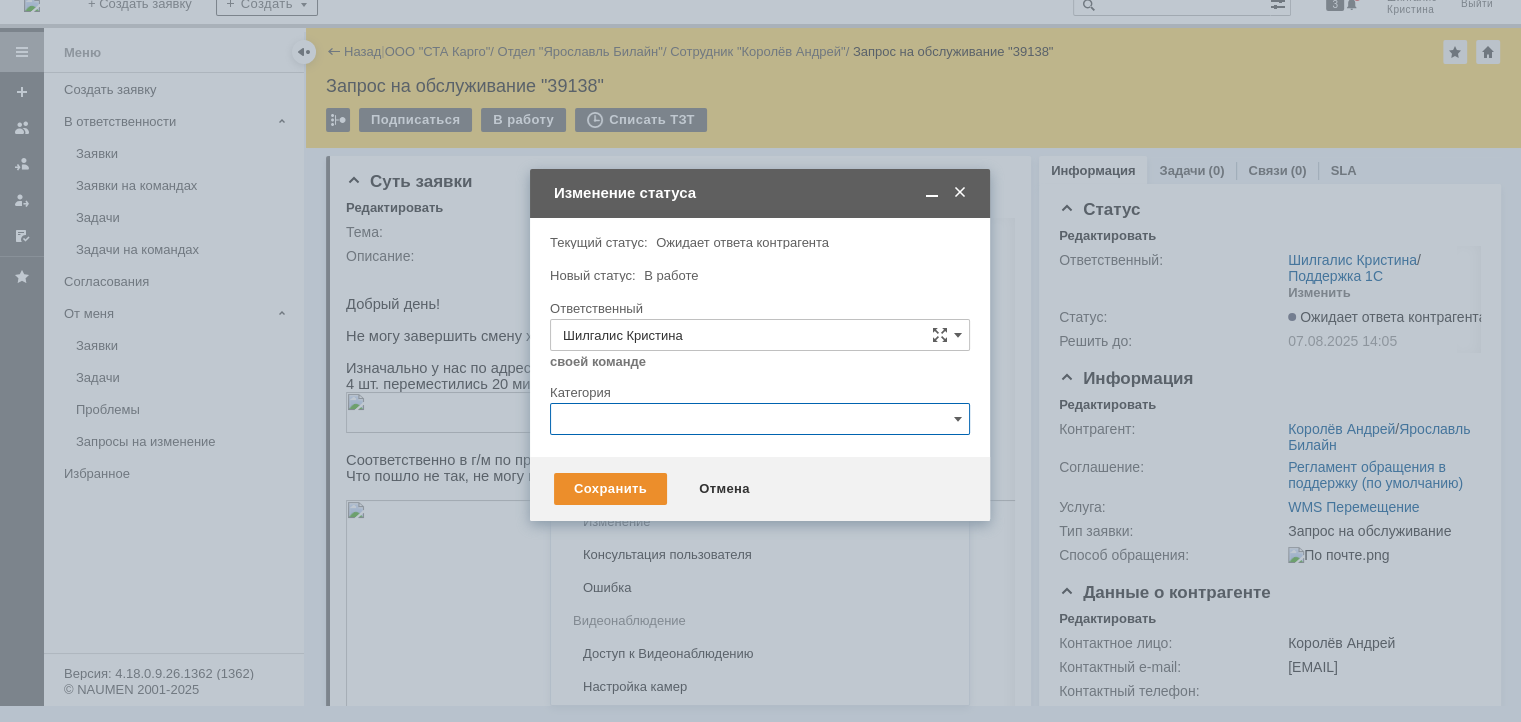 click at bounding box center (760, 419) 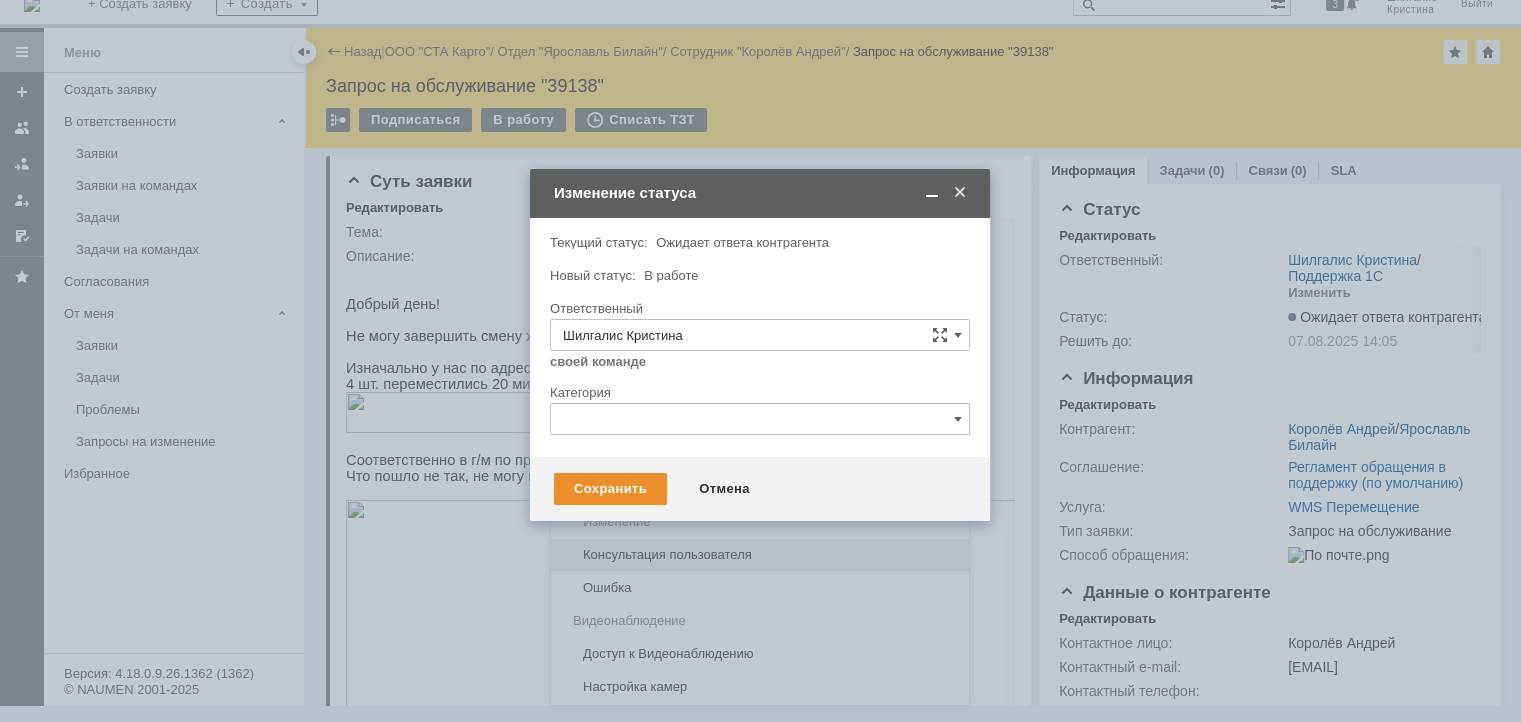 click on "Консультация пользователя" at bounding box center (760, 555) 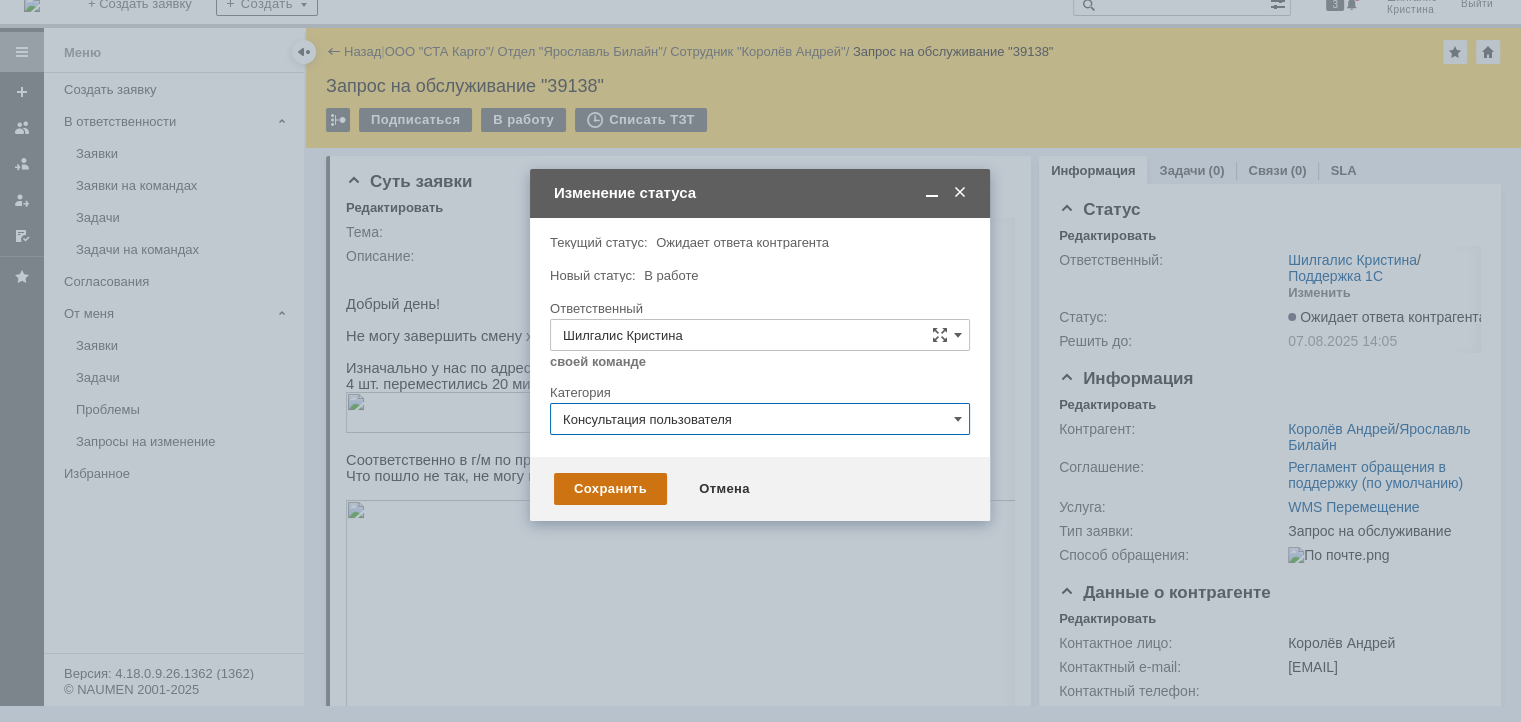 type on "Консультация пользователя" 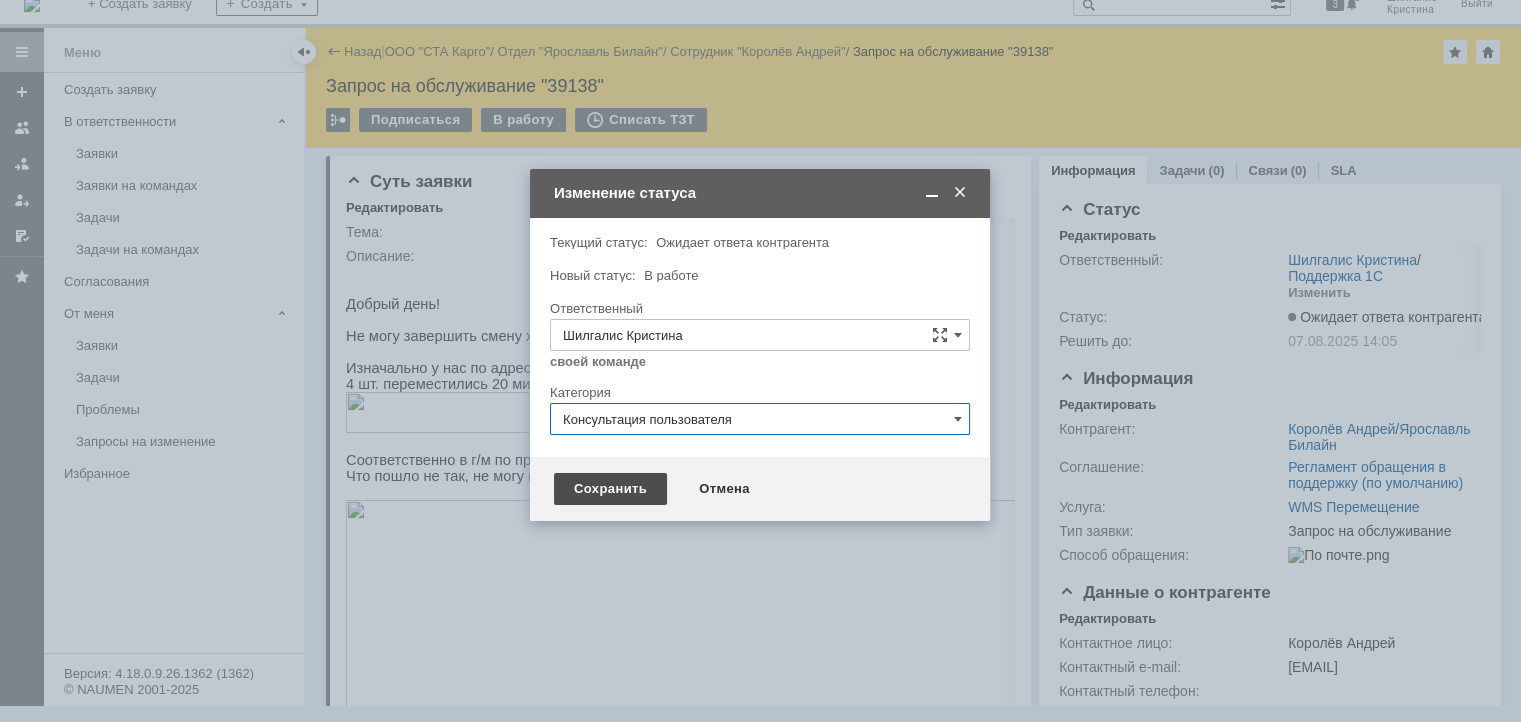 click on "Сохранить" at bounding box center [610, 489] 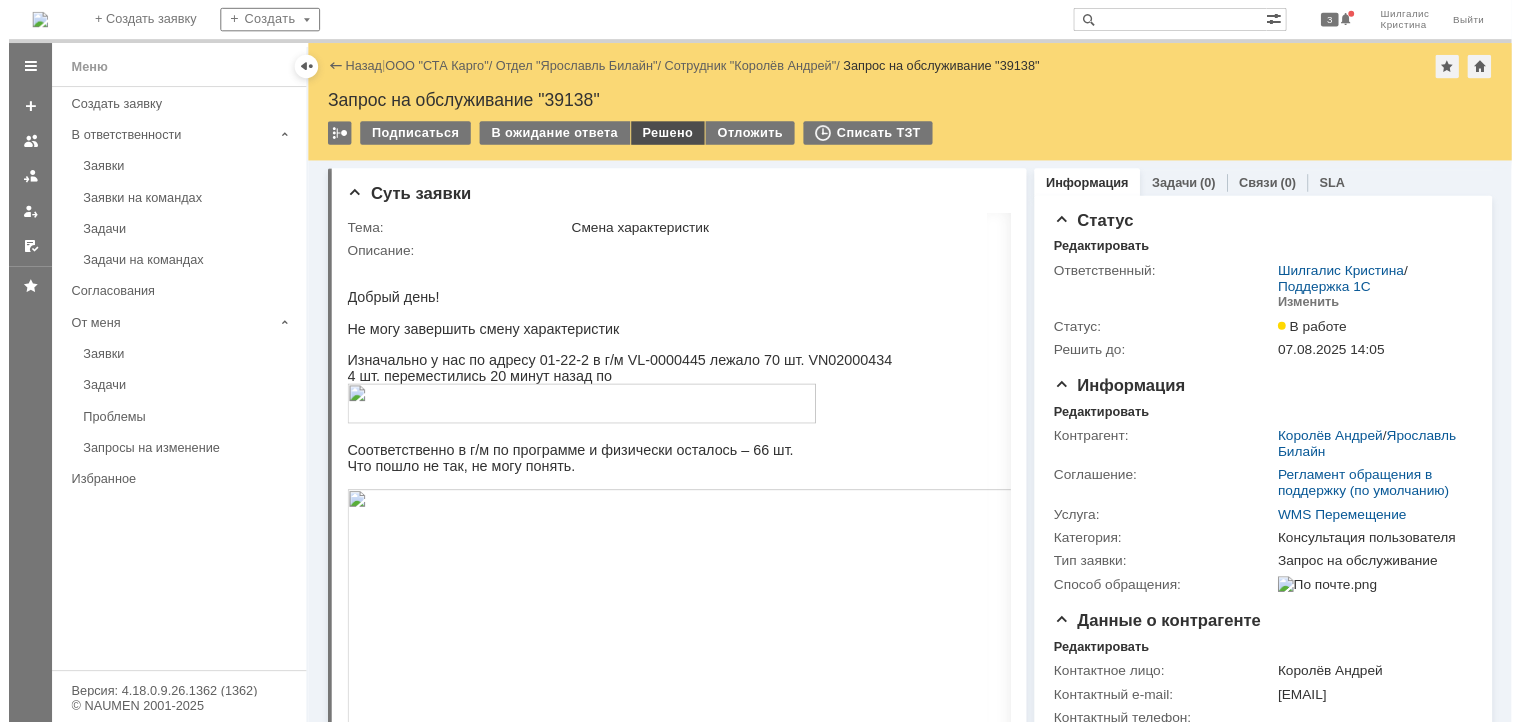 scroll, scrollTop: 0, scrollLeft: 0, axis: both 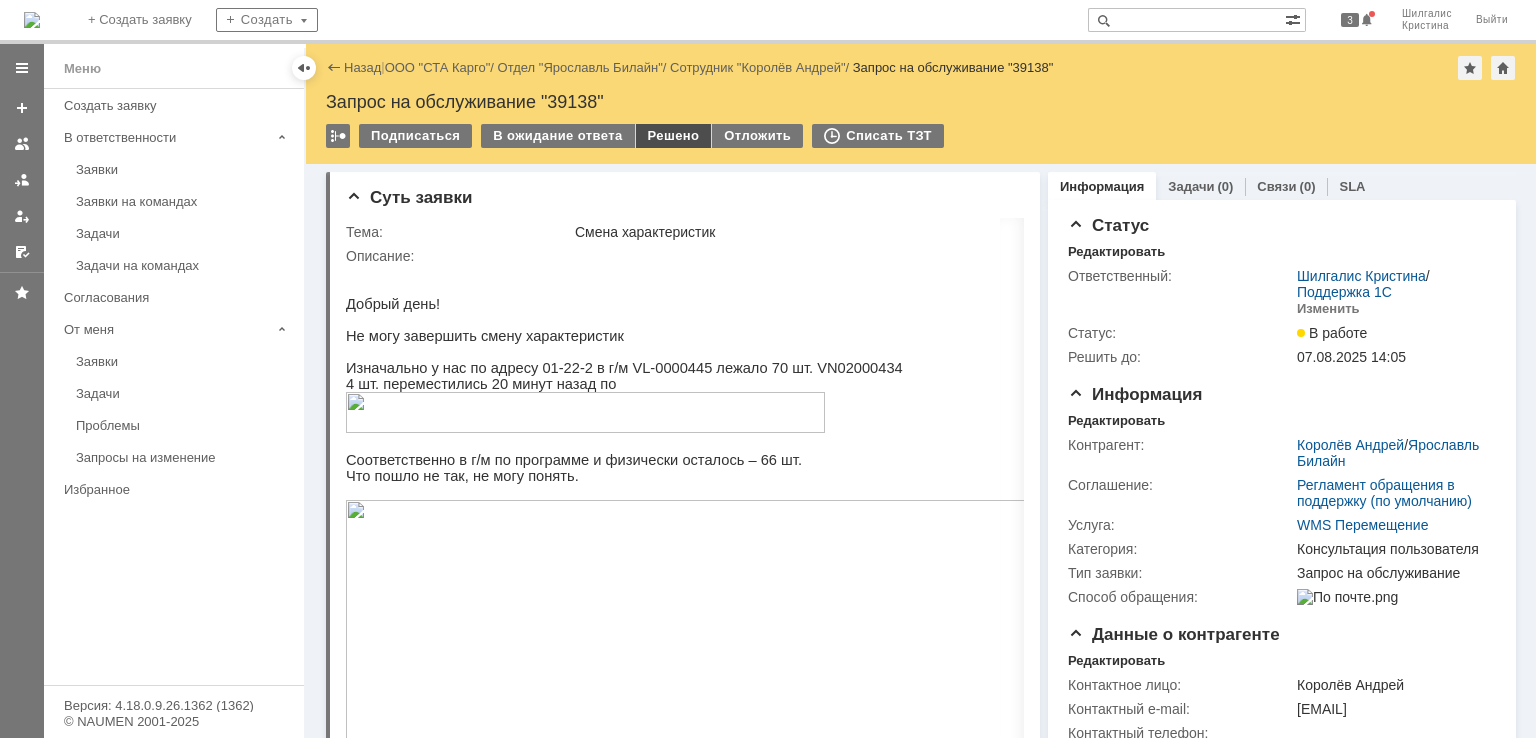 click on "Решено" at bounding box center [674, 136] 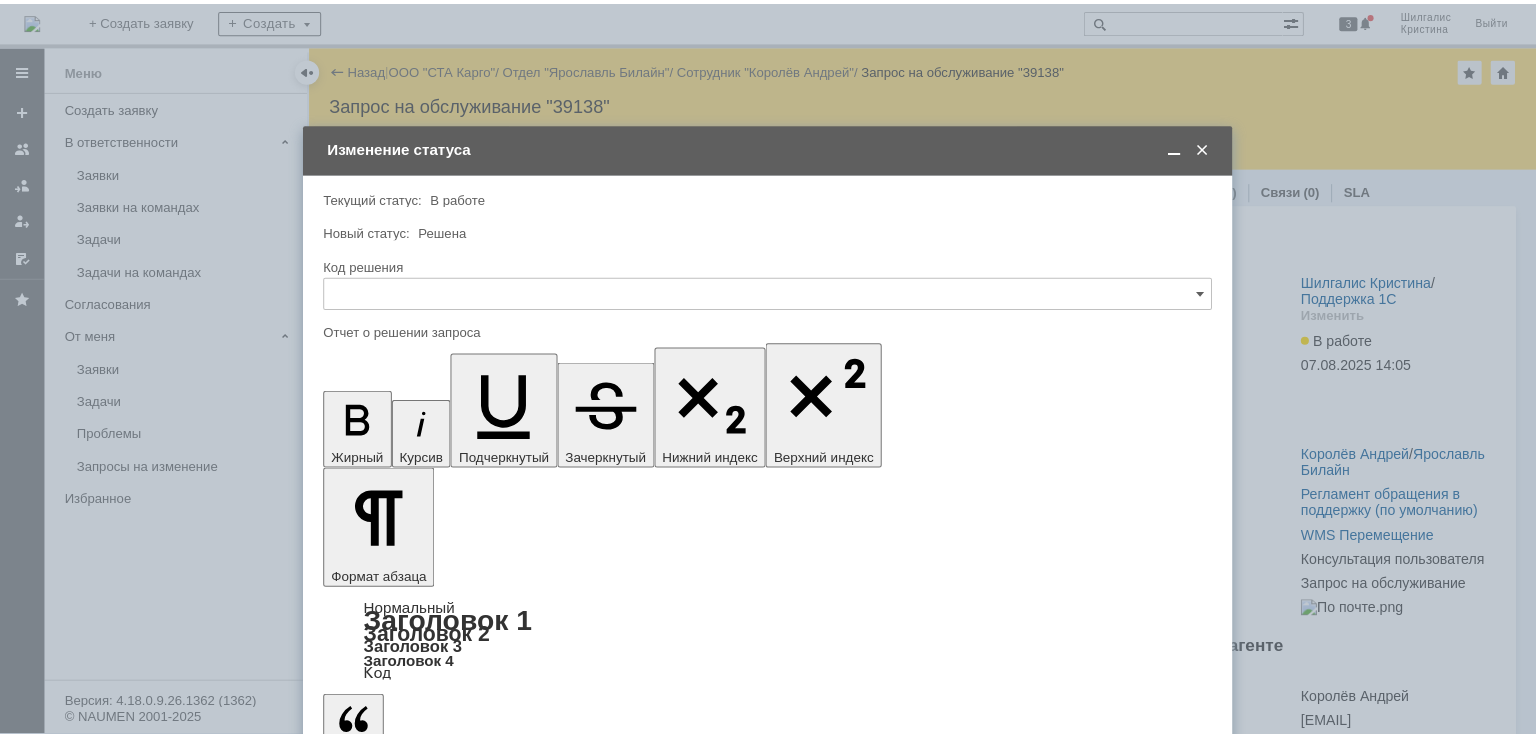 scroll, scrollTop: 0, scrollLeft: 0, axis: both 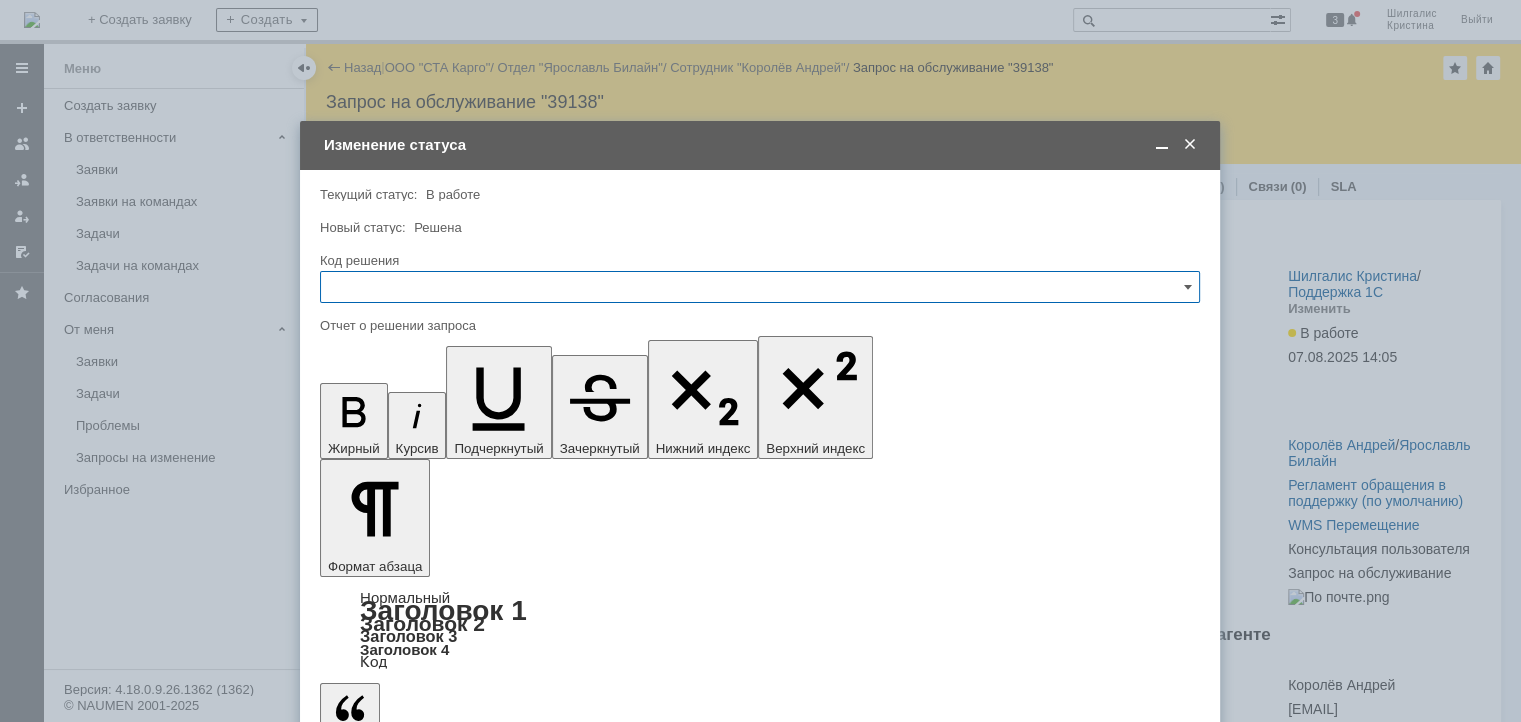 click at bounding box center (760, 287) 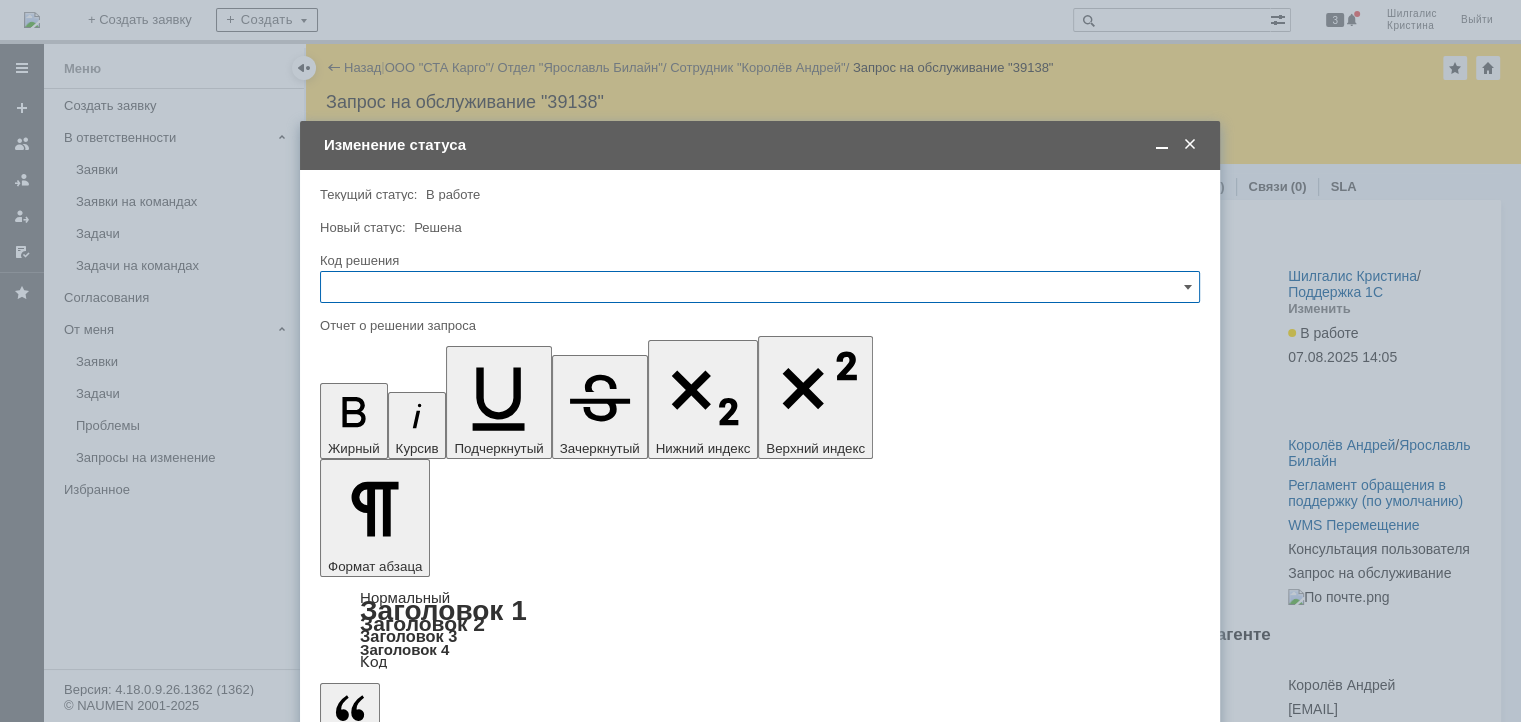 click on "Решено" at bounding box center (760, 555) 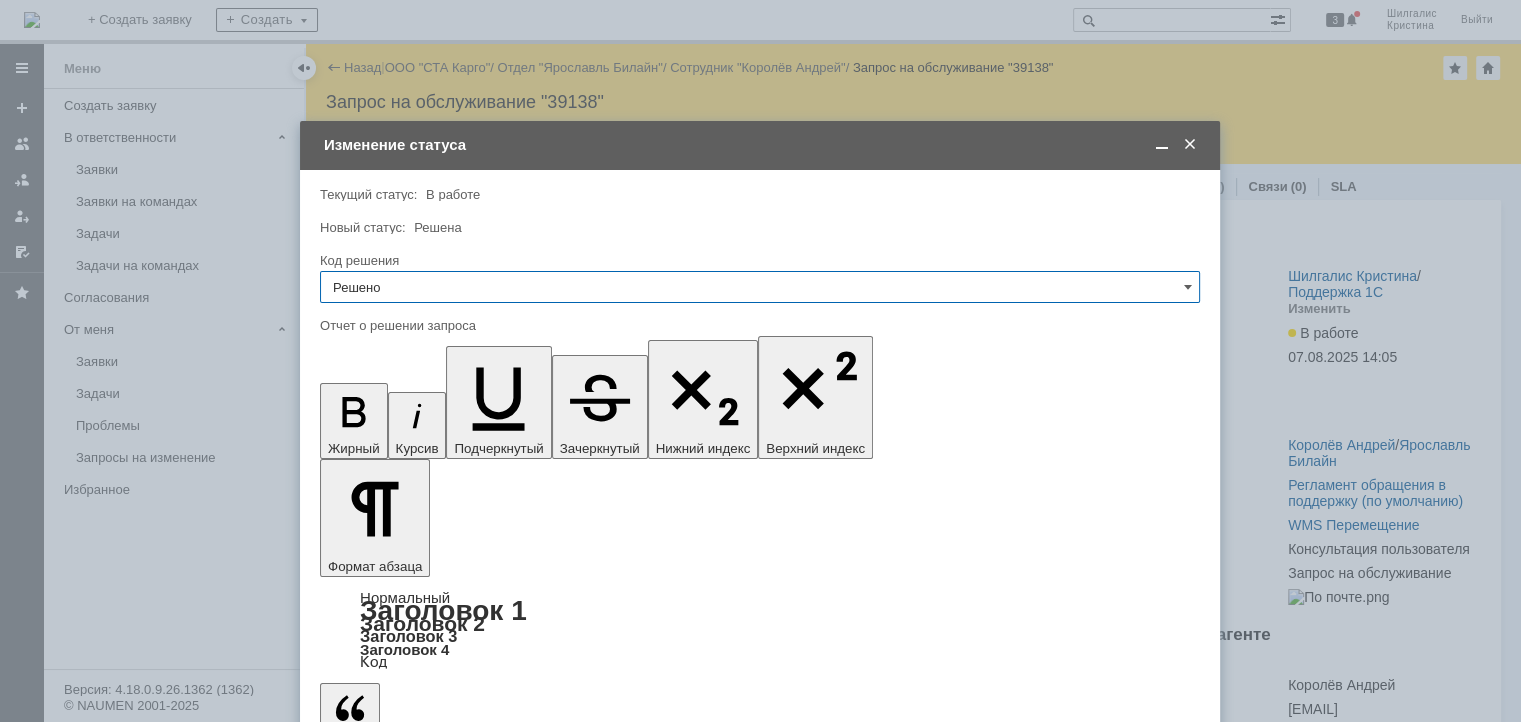 type on "Решено" 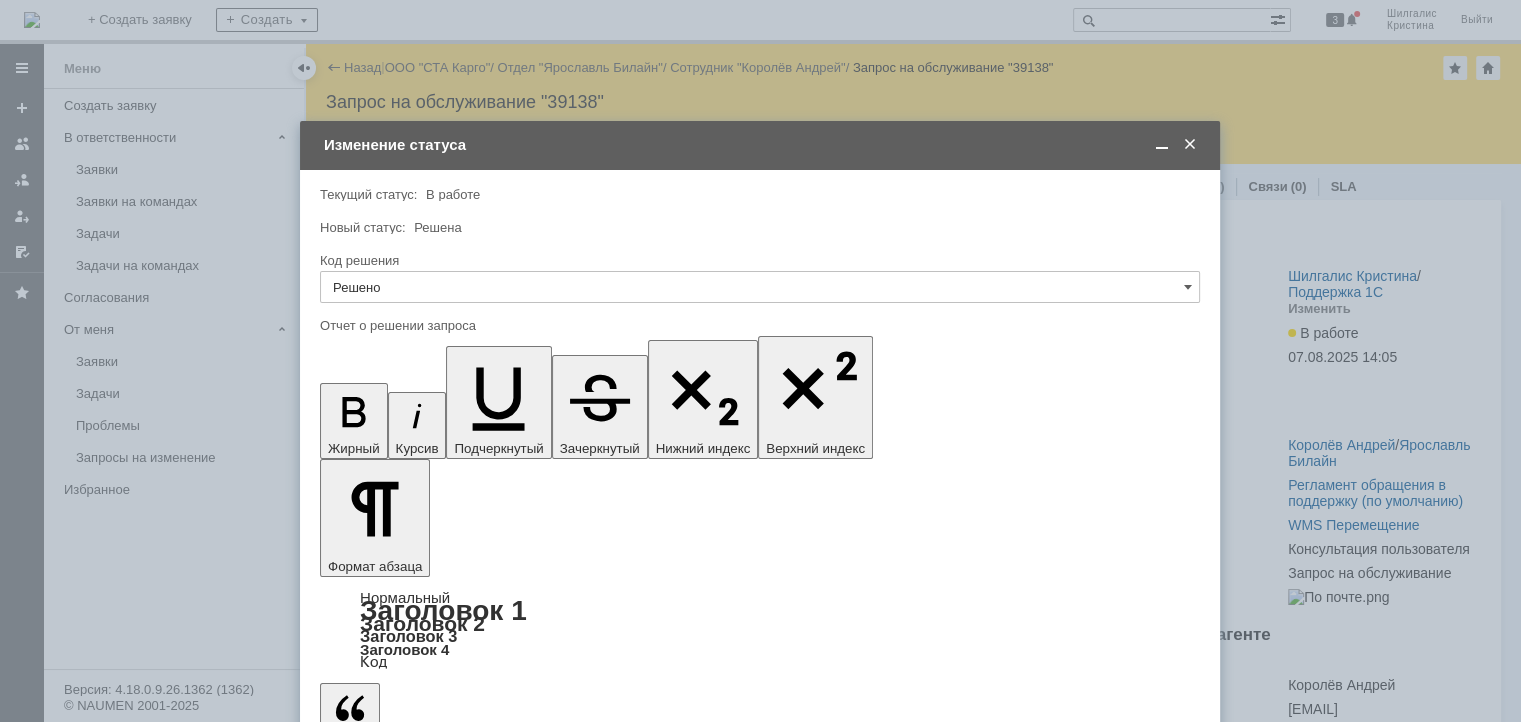 click at bounding box center [483, 5751] 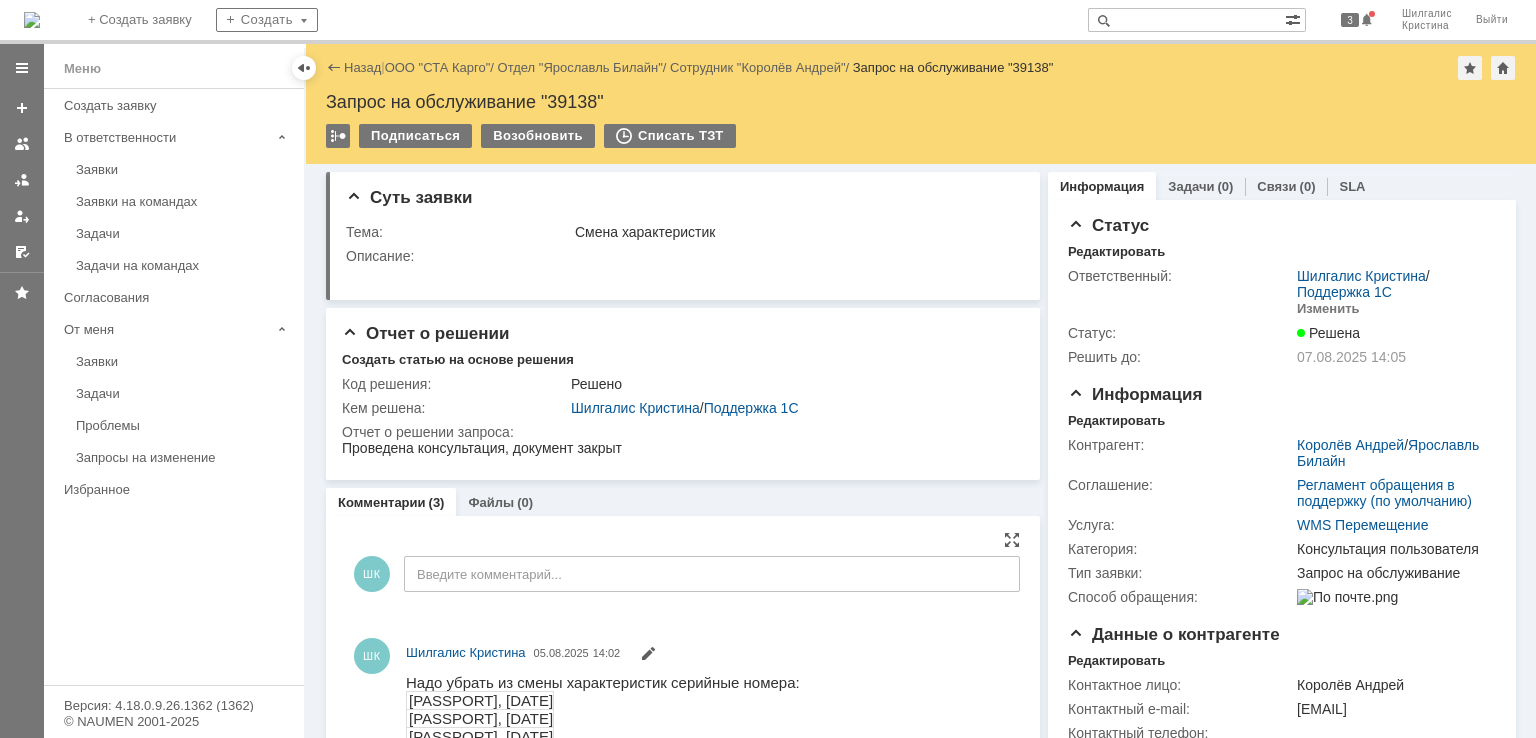scroll, scrollTop: 0, scrollLeft: 0, axis: both 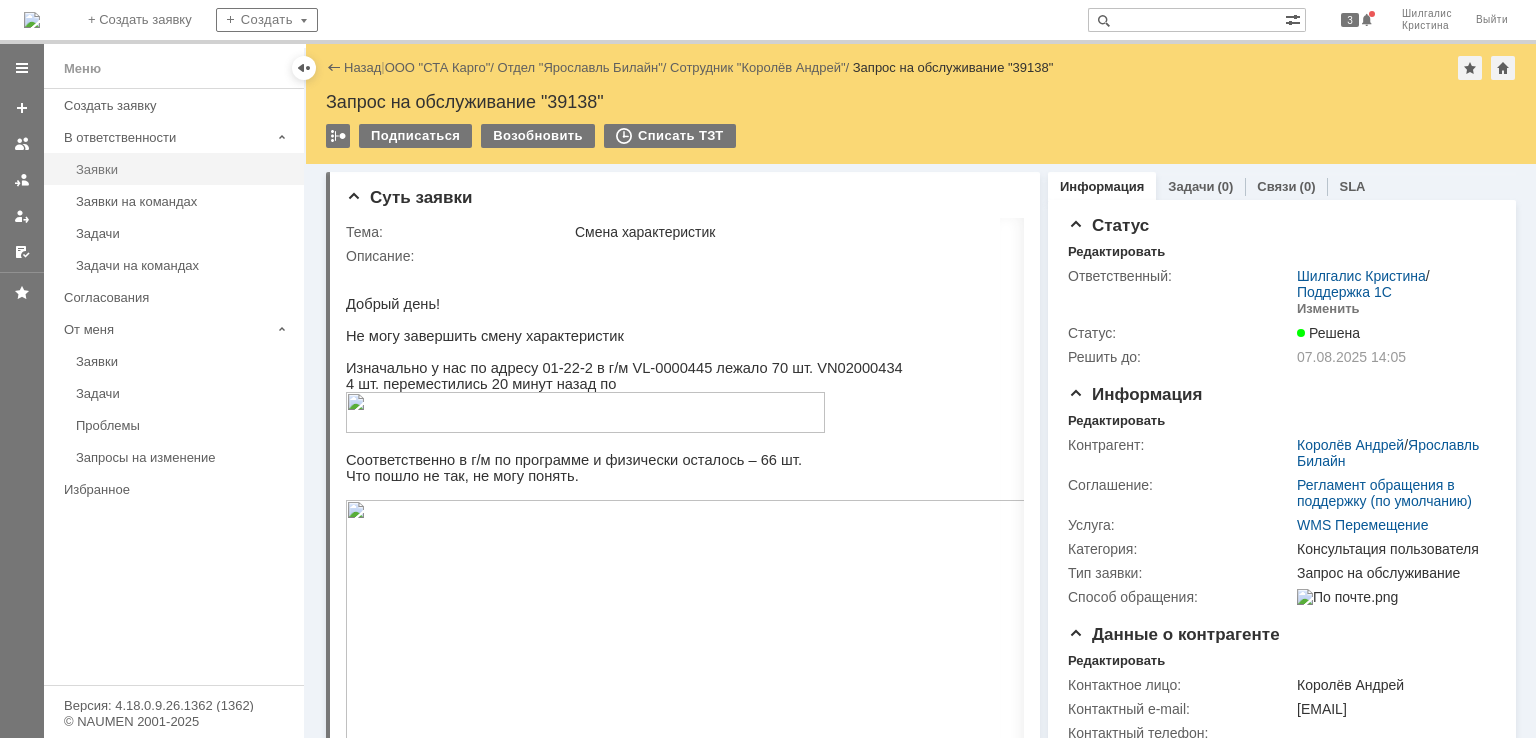 click on "Заявки" at bounding box center [184, 169] 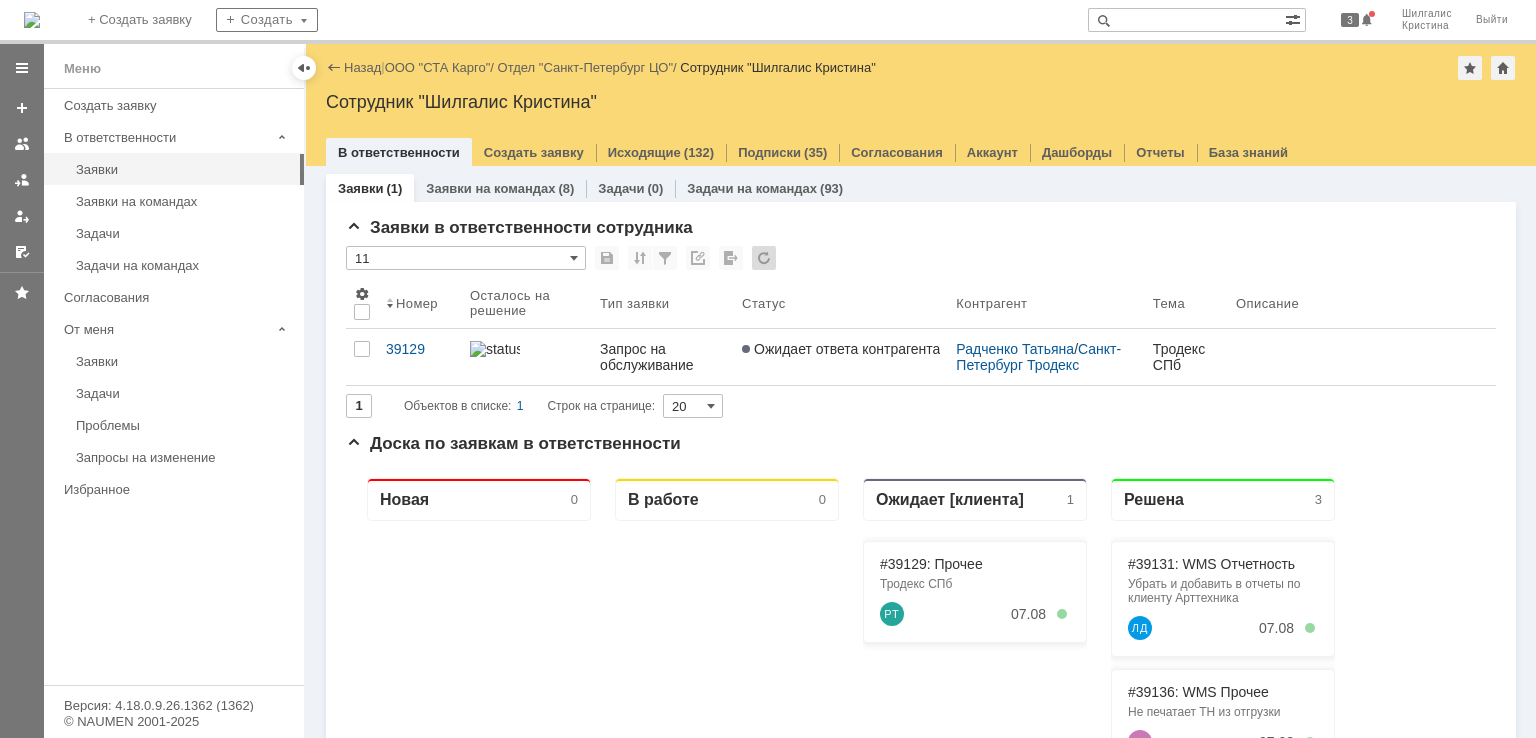 scroll, scrollTop: 0, scrollLeft: 0, axis: both 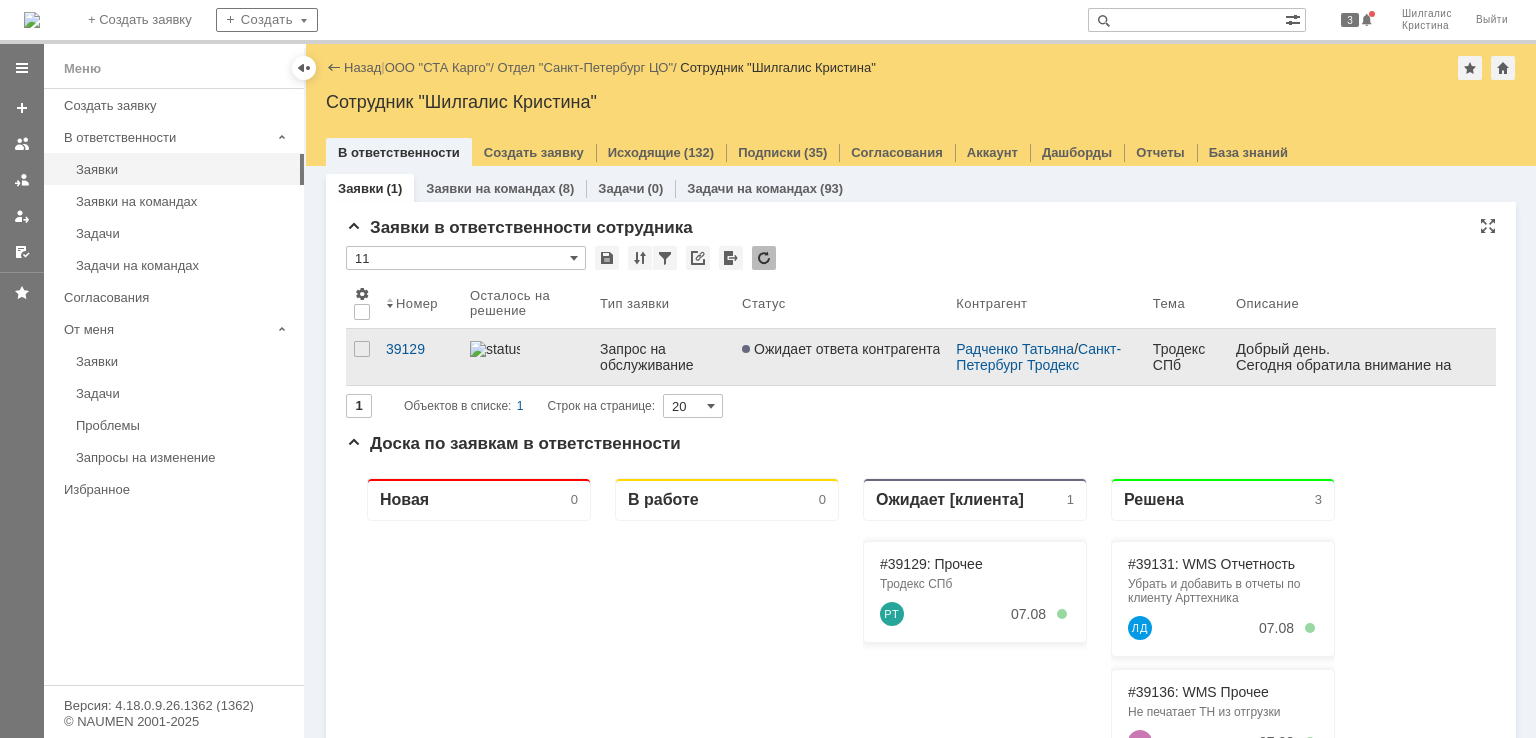 click on "Ожидает ответа контрагента" at bounding box center (841, 357) 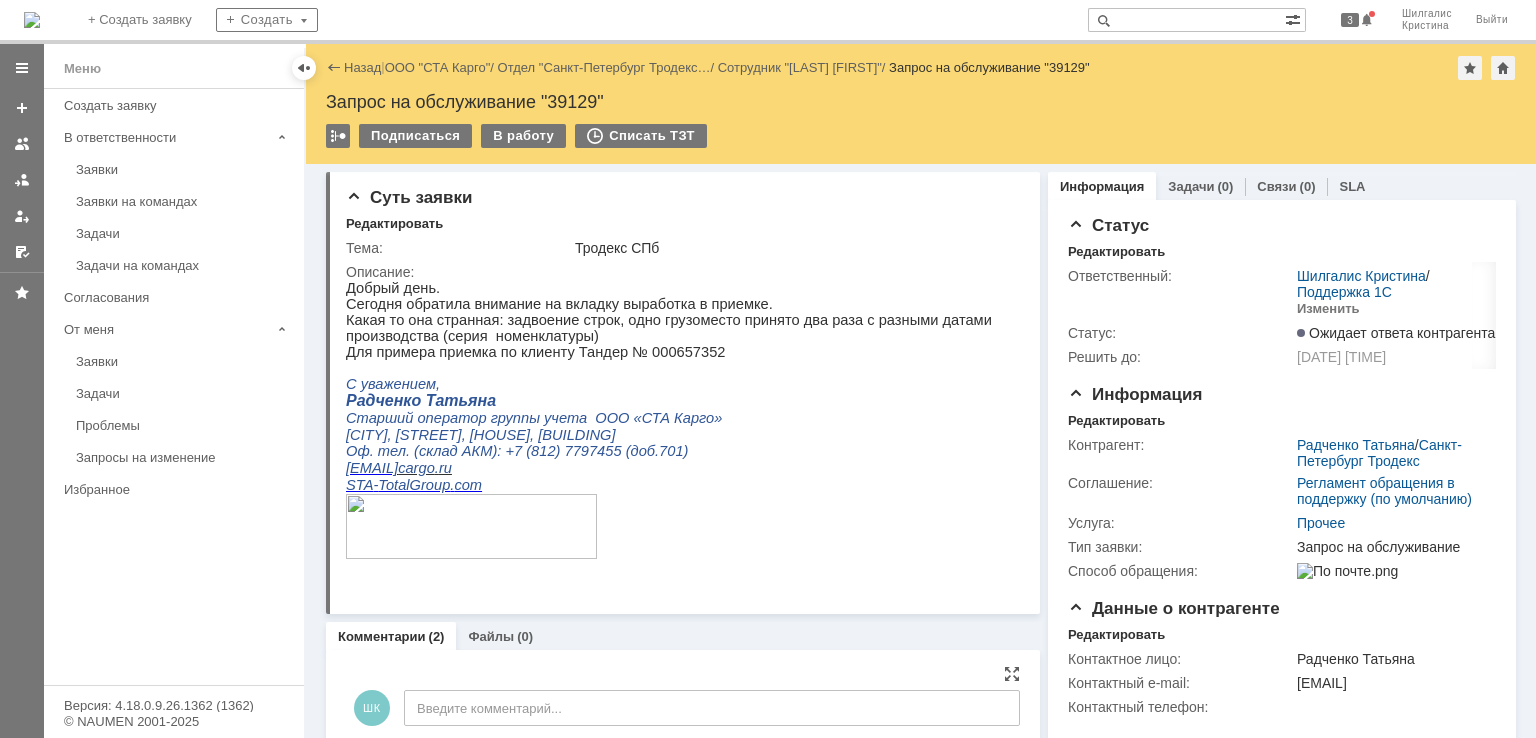 scroll, scrollTop: 0, scrollLeft: 0, axis: both 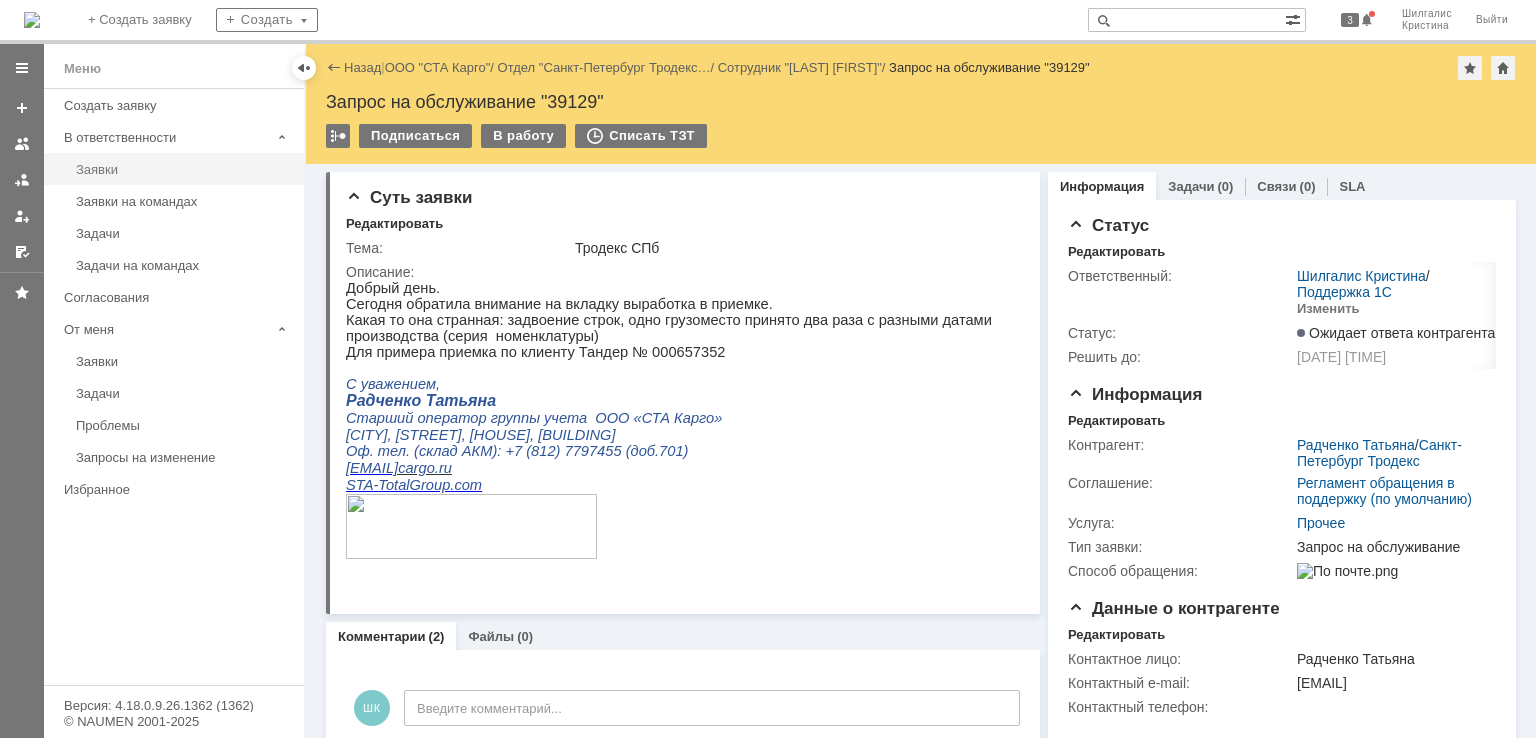 click on "Заявки" at bounding box center [184, 169] 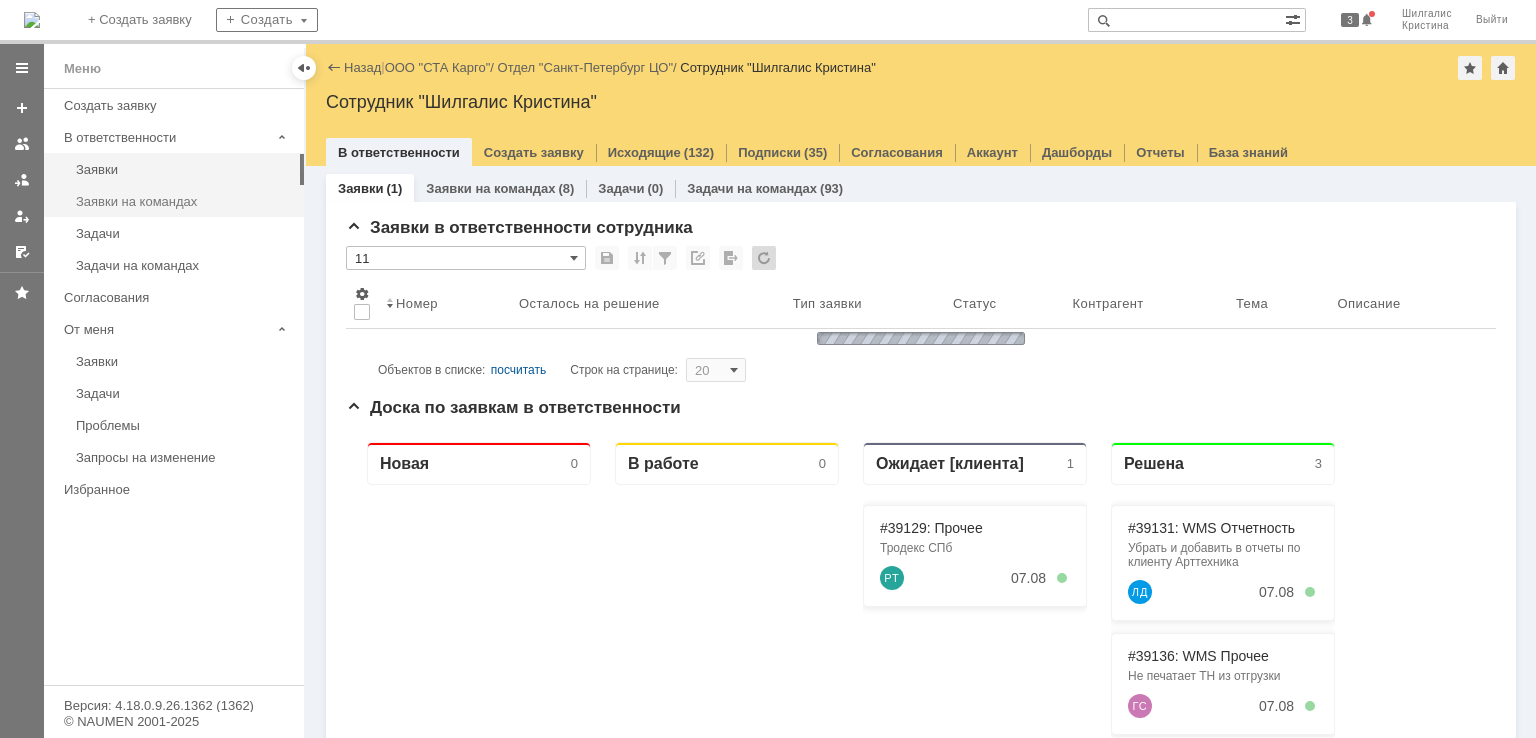 scroll, scrollTop: 0, scrollLeft: 0, axis: both 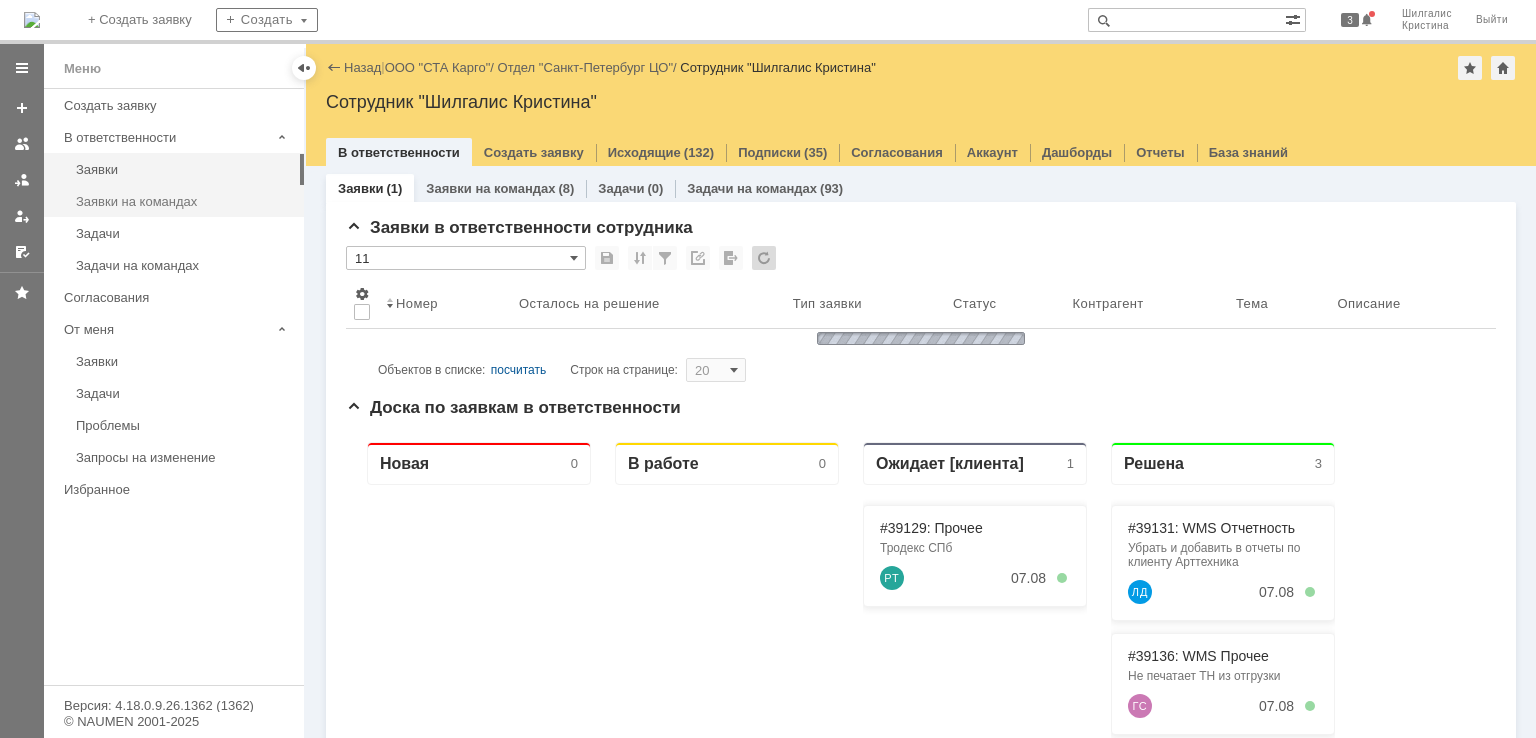 click on "Заявки на командах" at bounding box center [184, 201] 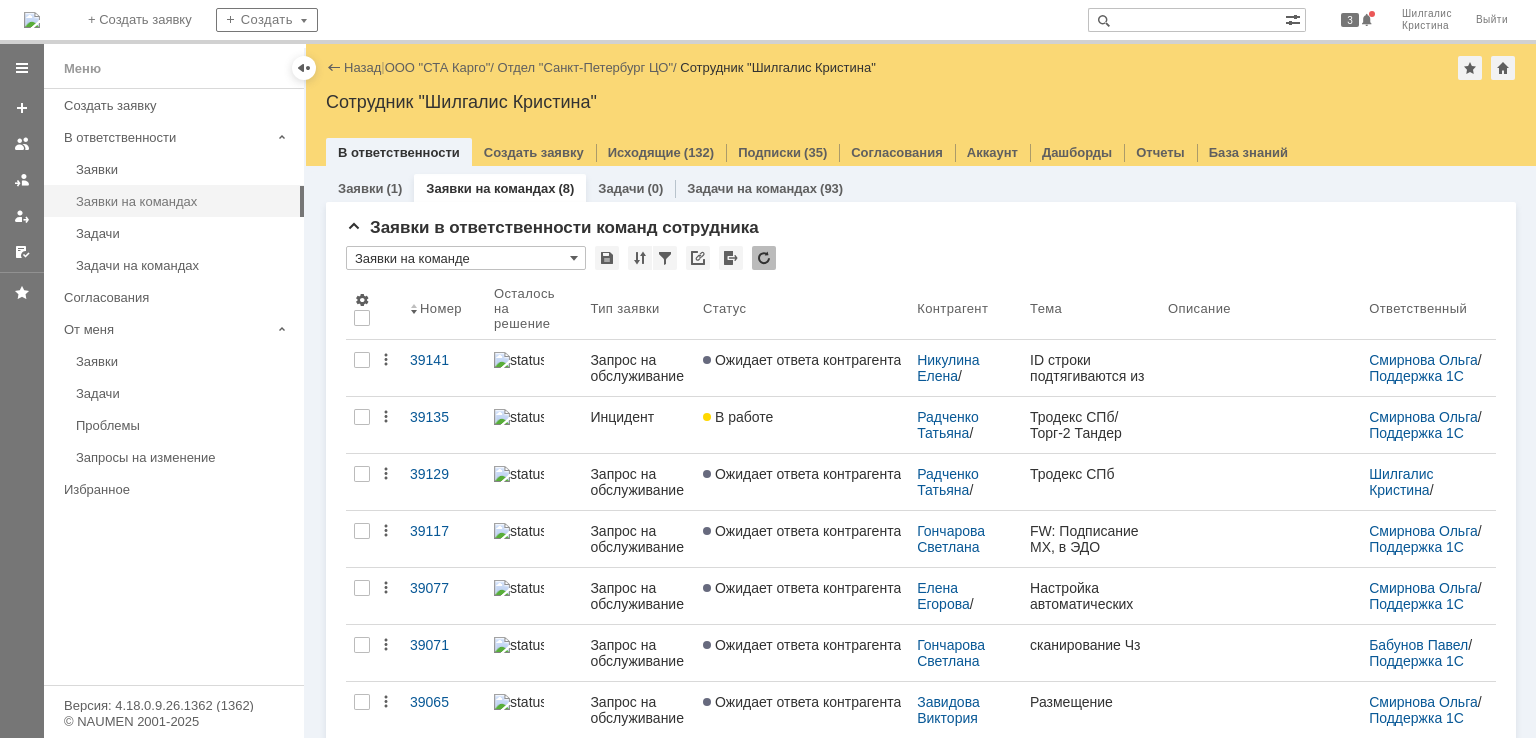 scroll, scrollTop: 0, scrollLeft: 0, axis: both 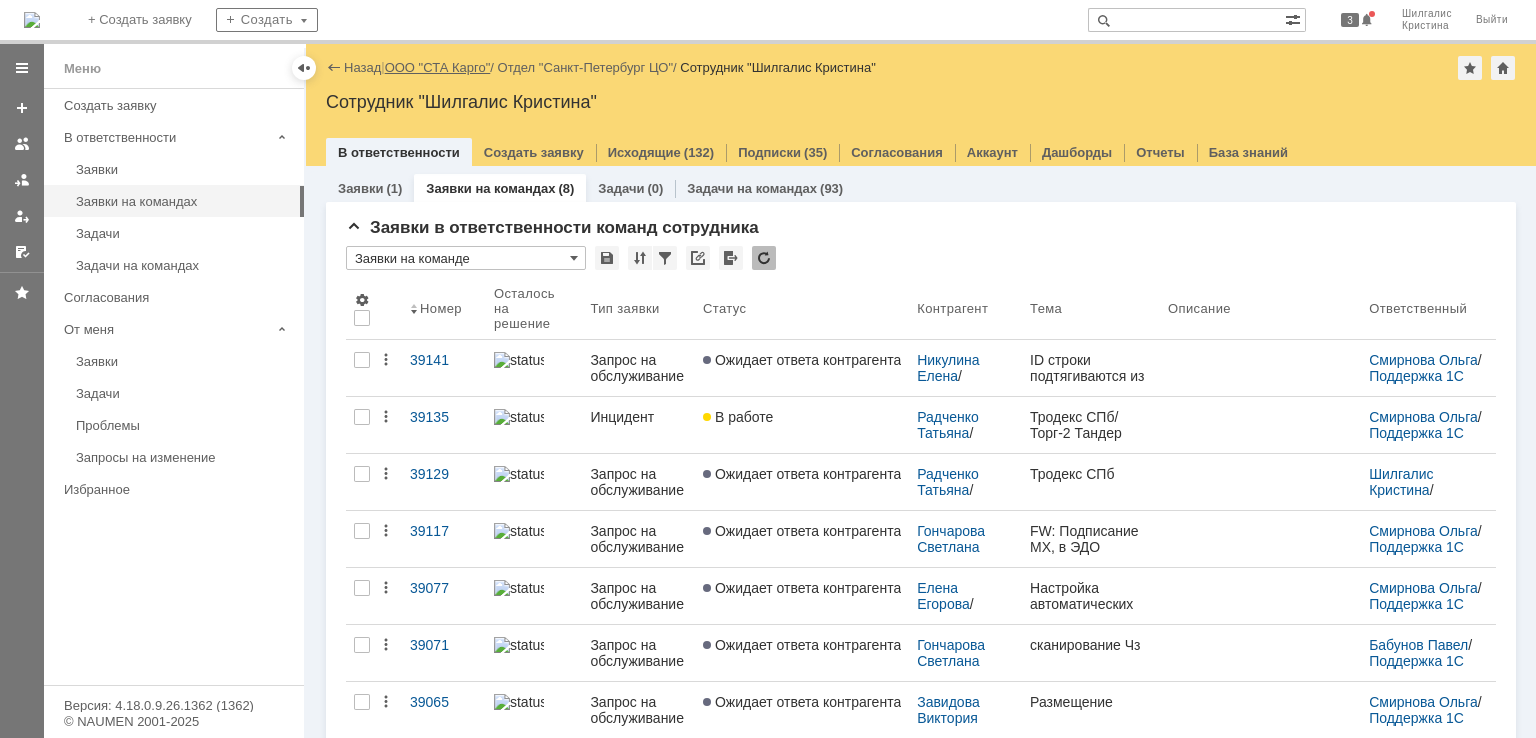 click on "ООО "СТА Карго"" at bounding box center [438, 67] 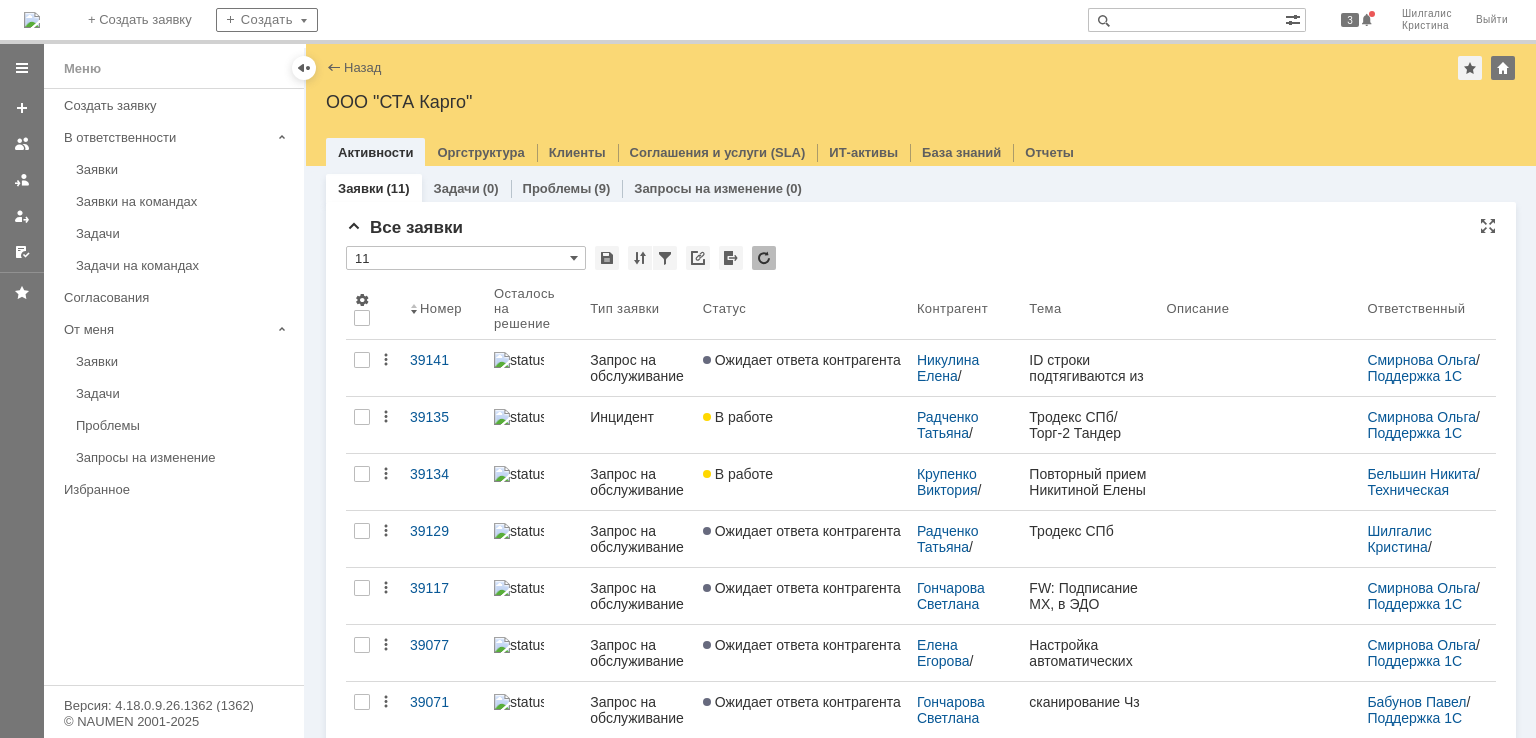 scroll, scrollTop: 0, scrollLeft: 0, axis: both 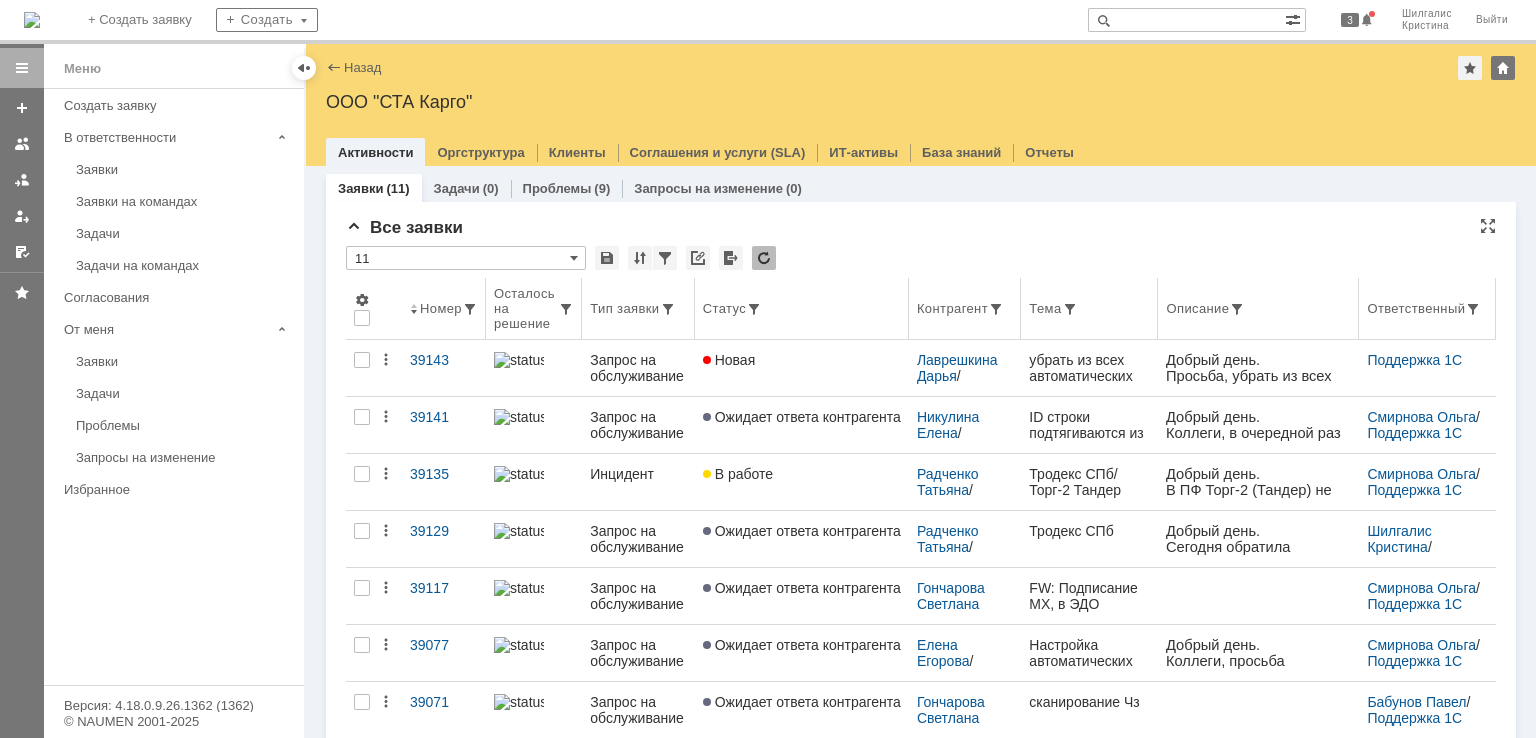 drag, startPoint x: 898, startPoint y: 241, endPoint x: 831, endPoint y: 286, distance: 80.70936 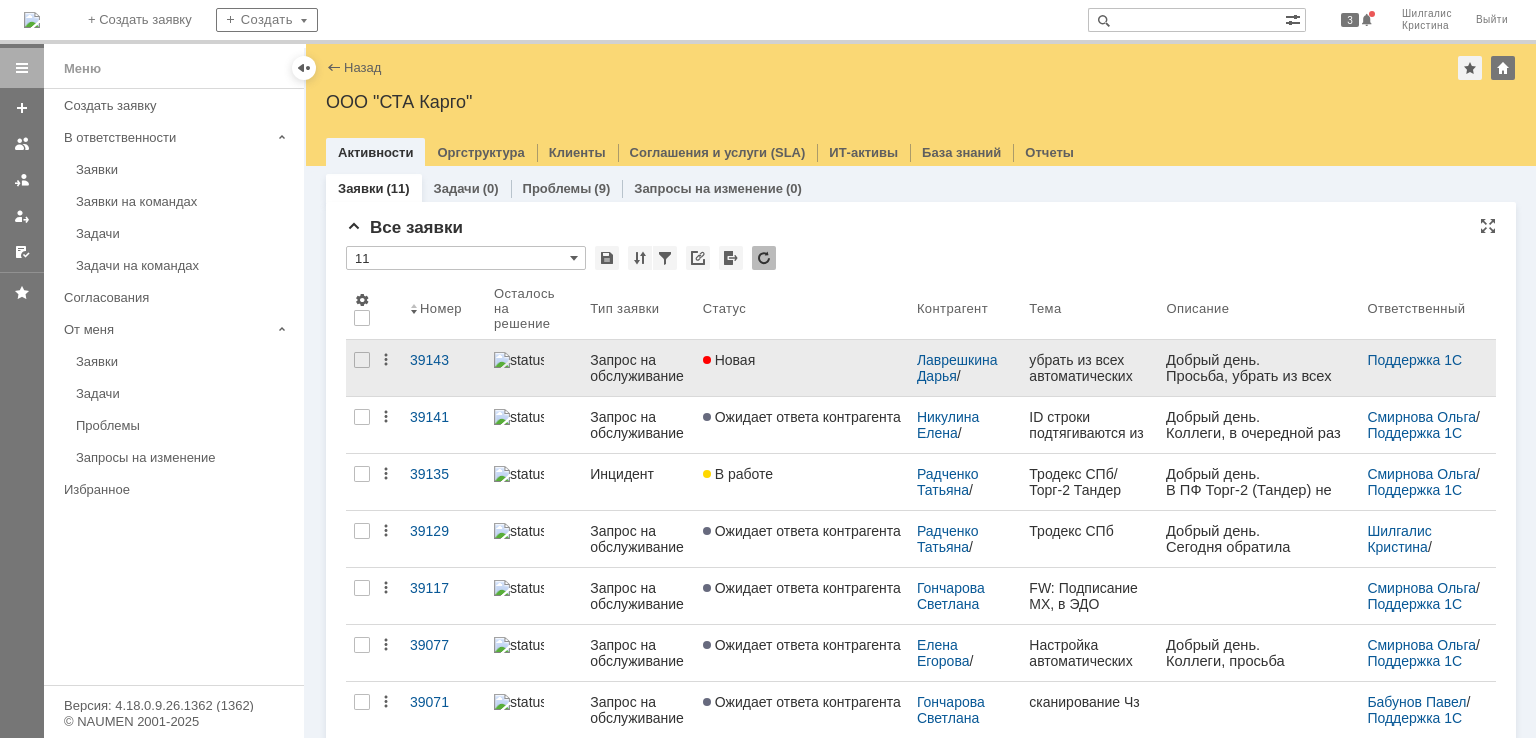 click on "Новая" at bounding box center [802, 368] 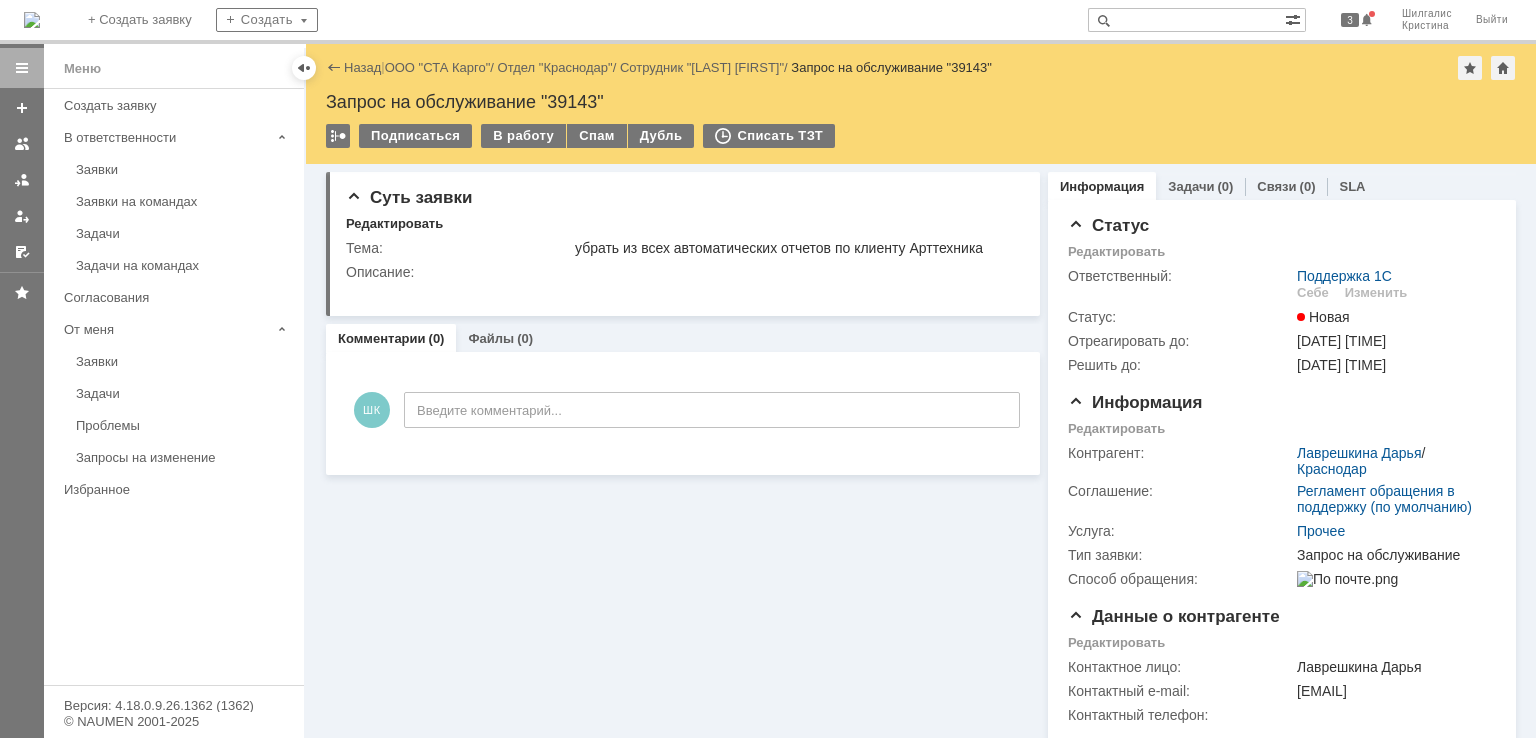 scroll, scrollTop: 0, scrollLeft: 0, axis: both 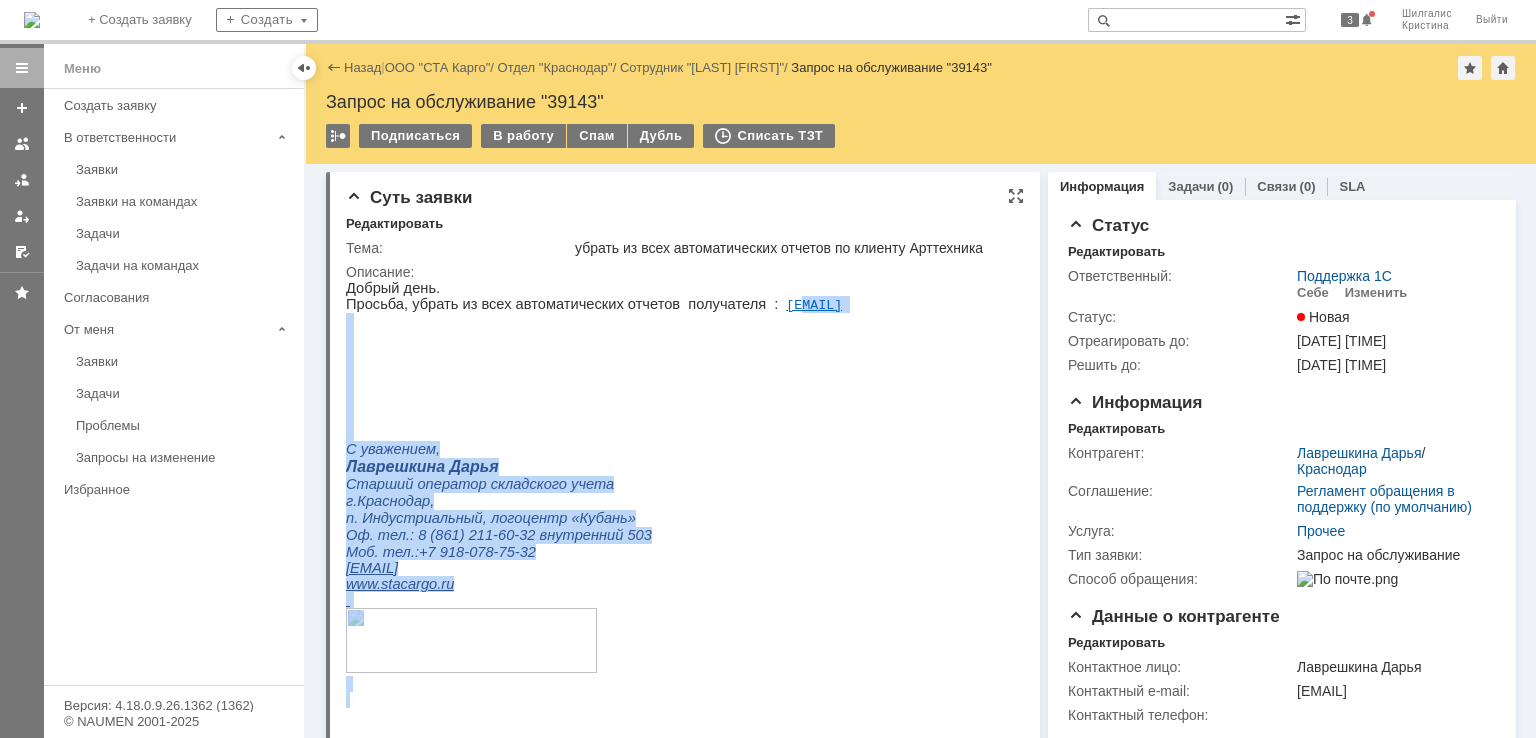 drag, startPoint x: 900, startPoint y: 305, endPoint x: 757, endPoint y: 306, distance: 143.0035 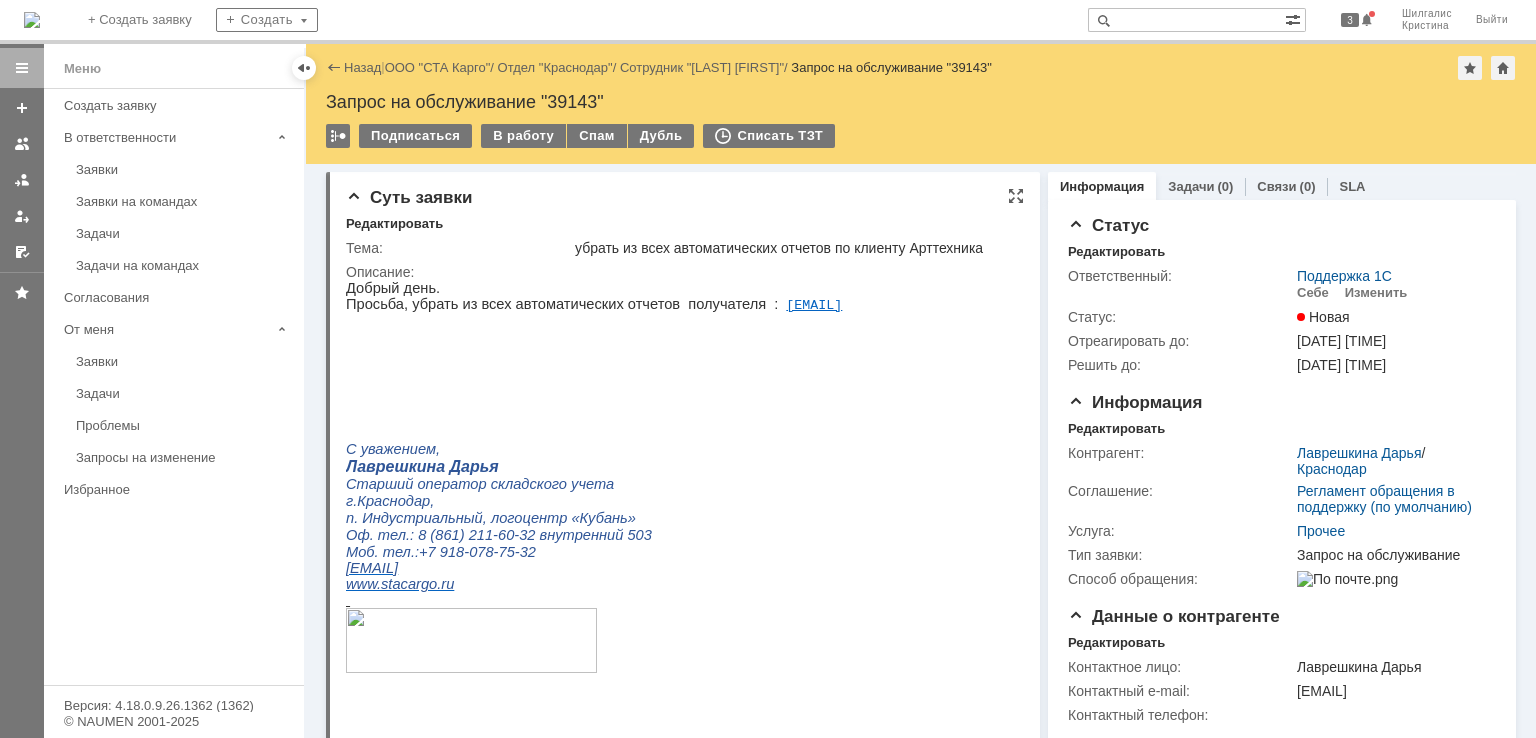 click on "Добрый день.
Просьба, убрать из всех автоматических отчетов
получателя  :
[EMAIL]
С уважением,
[LAST] [FIRST]
Старший оператор складского учета
[CITY],
[DISTRICT], [LOCATION]
Оф. тел.: [PHONE]
Моб. тел.:[PHONE]
[EMAIL]
www.stacargo.ru" at bounding box center [676, 494] 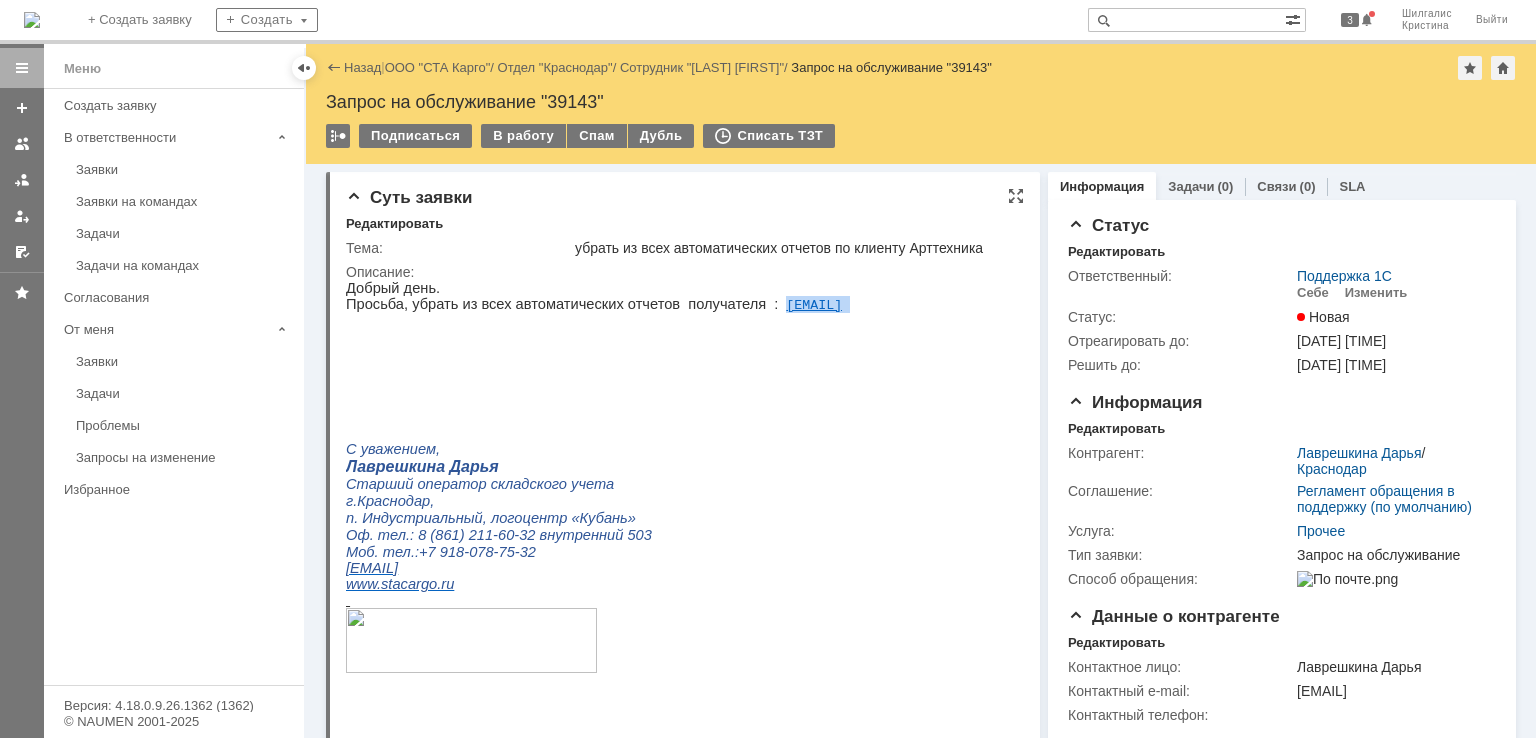 drag, startPoint x: 895, startPoint y: 305, endPoint x: 740, endPoint y: 306, distance: 155.00322 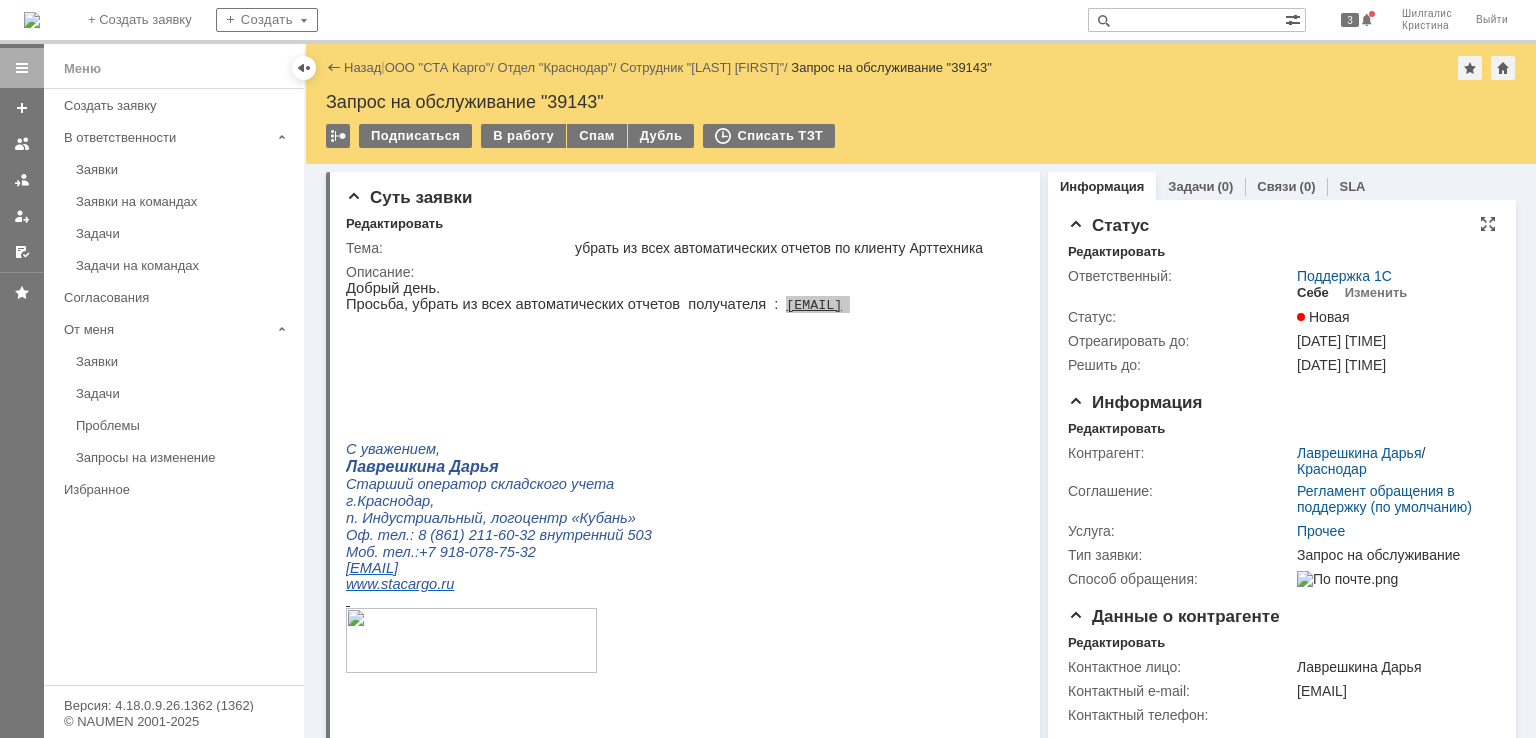 click on "Себе" at bounding box center (1313, 293) 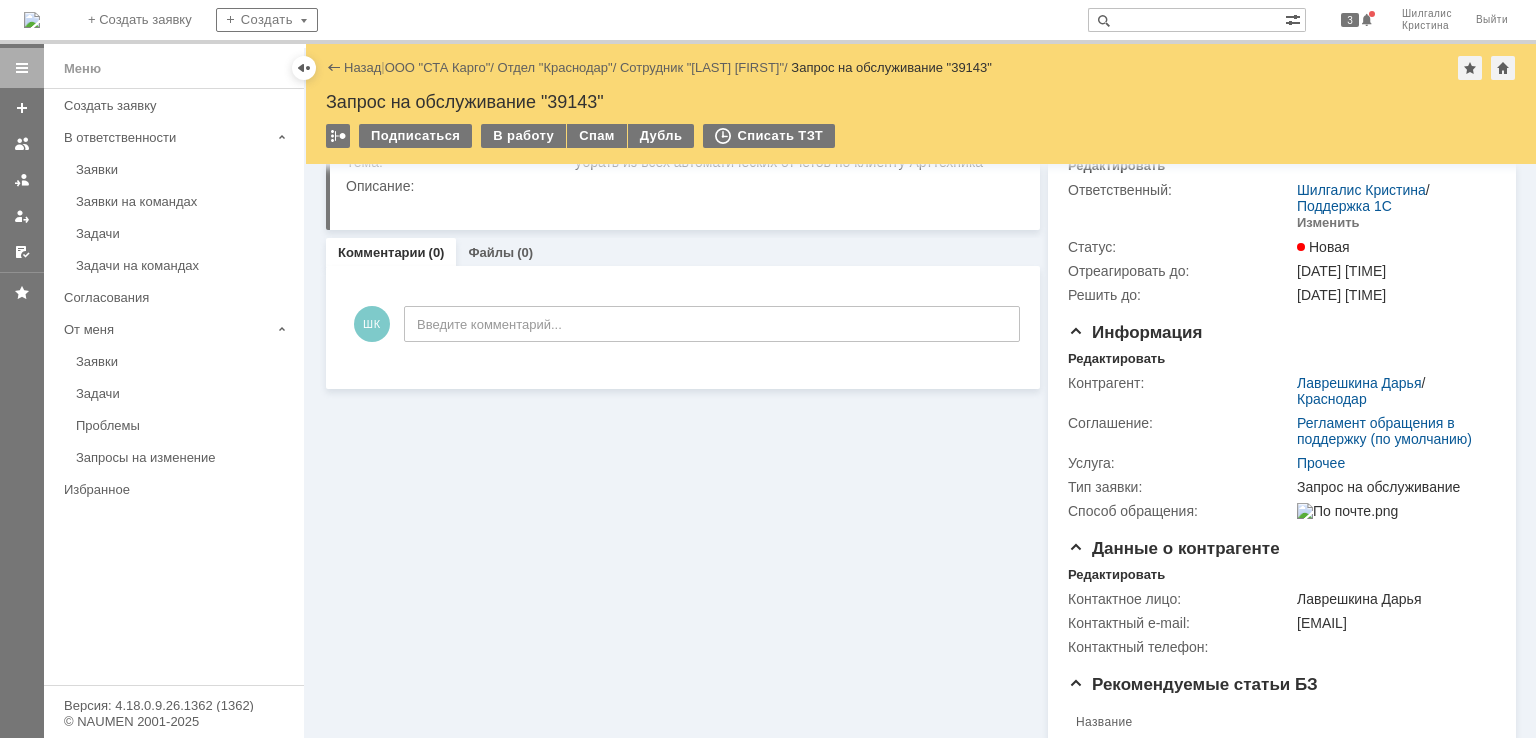 scroll, scrollTop: 0, scrollLeft: 0, axis: both 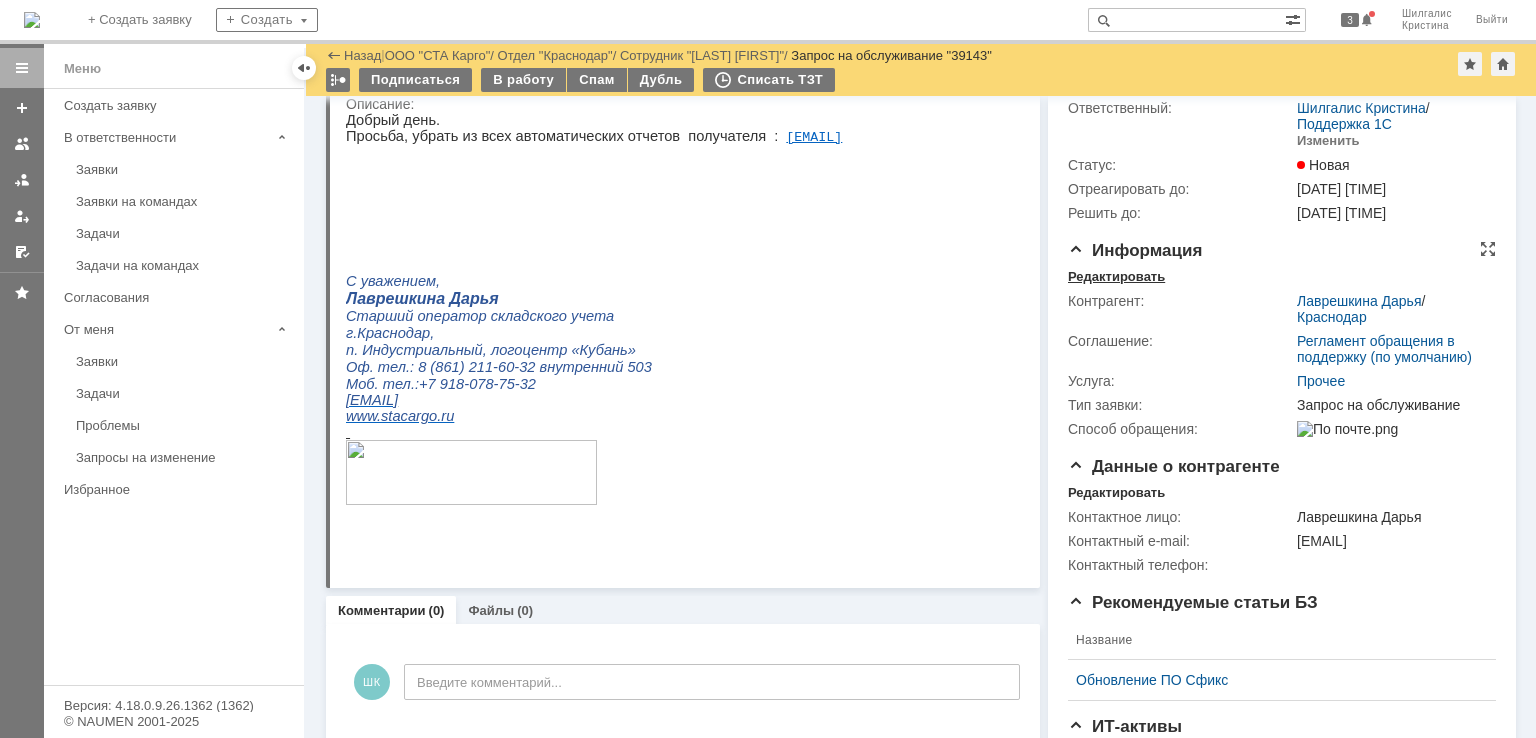 click on "Редактировать" at bounding box center [1116, 277] 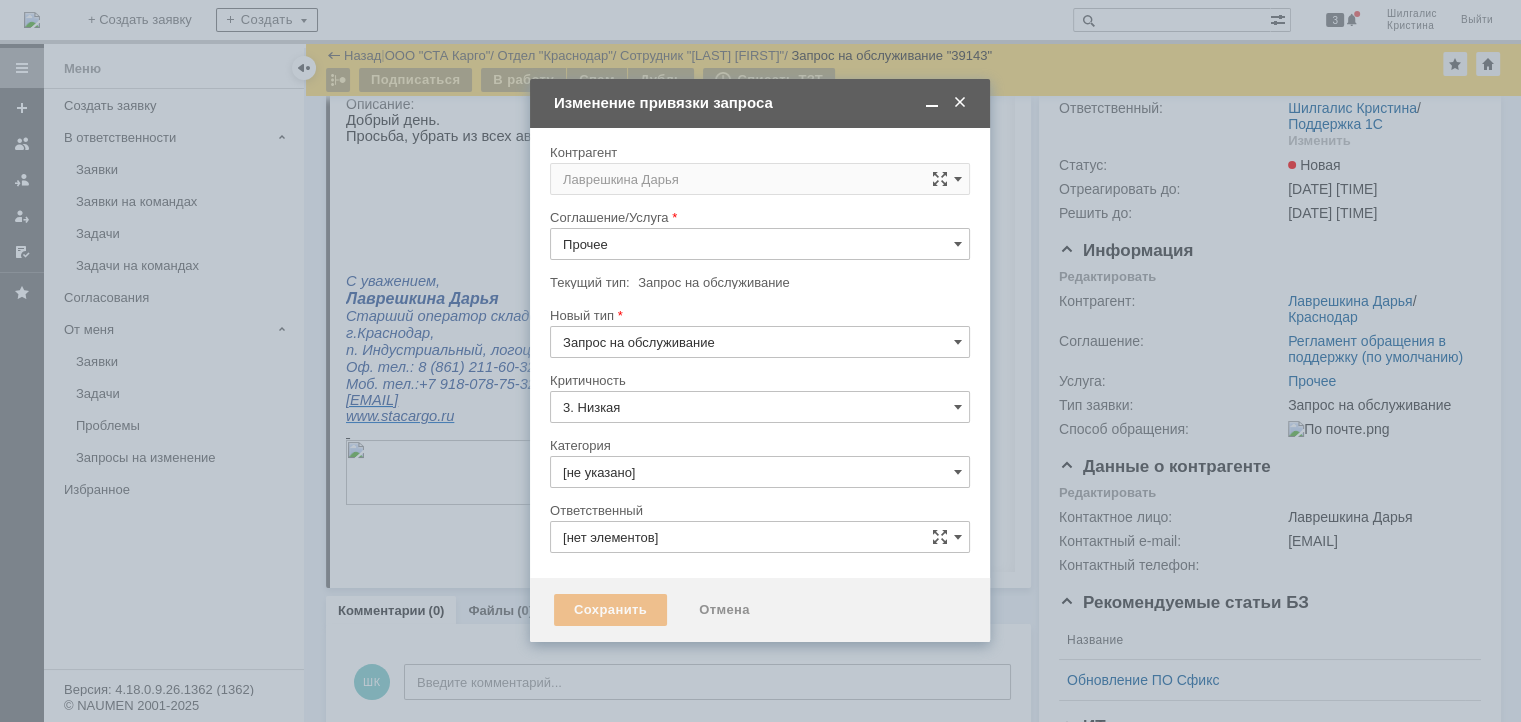 type on "Шилгалис Кристина" 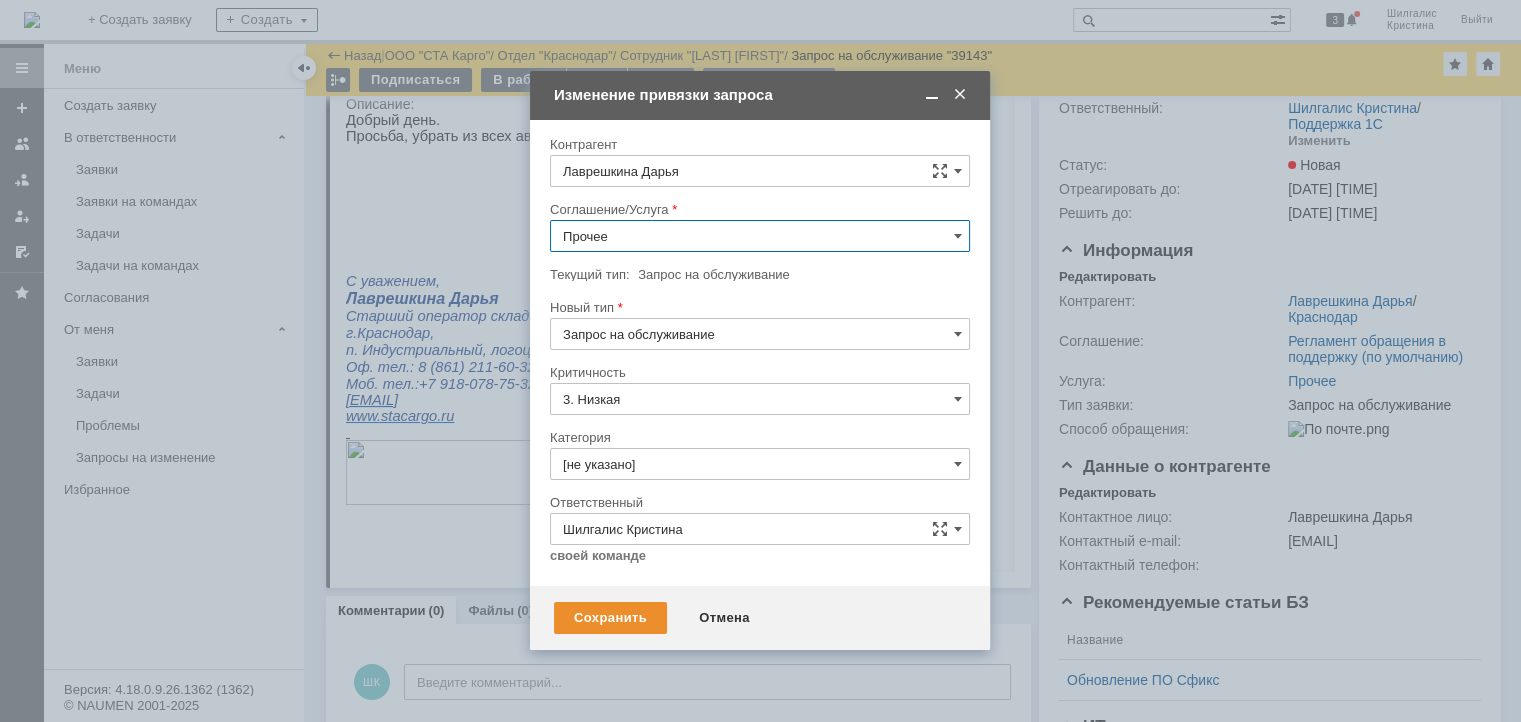 click on "Прочее" at bounding box center (760, 236) 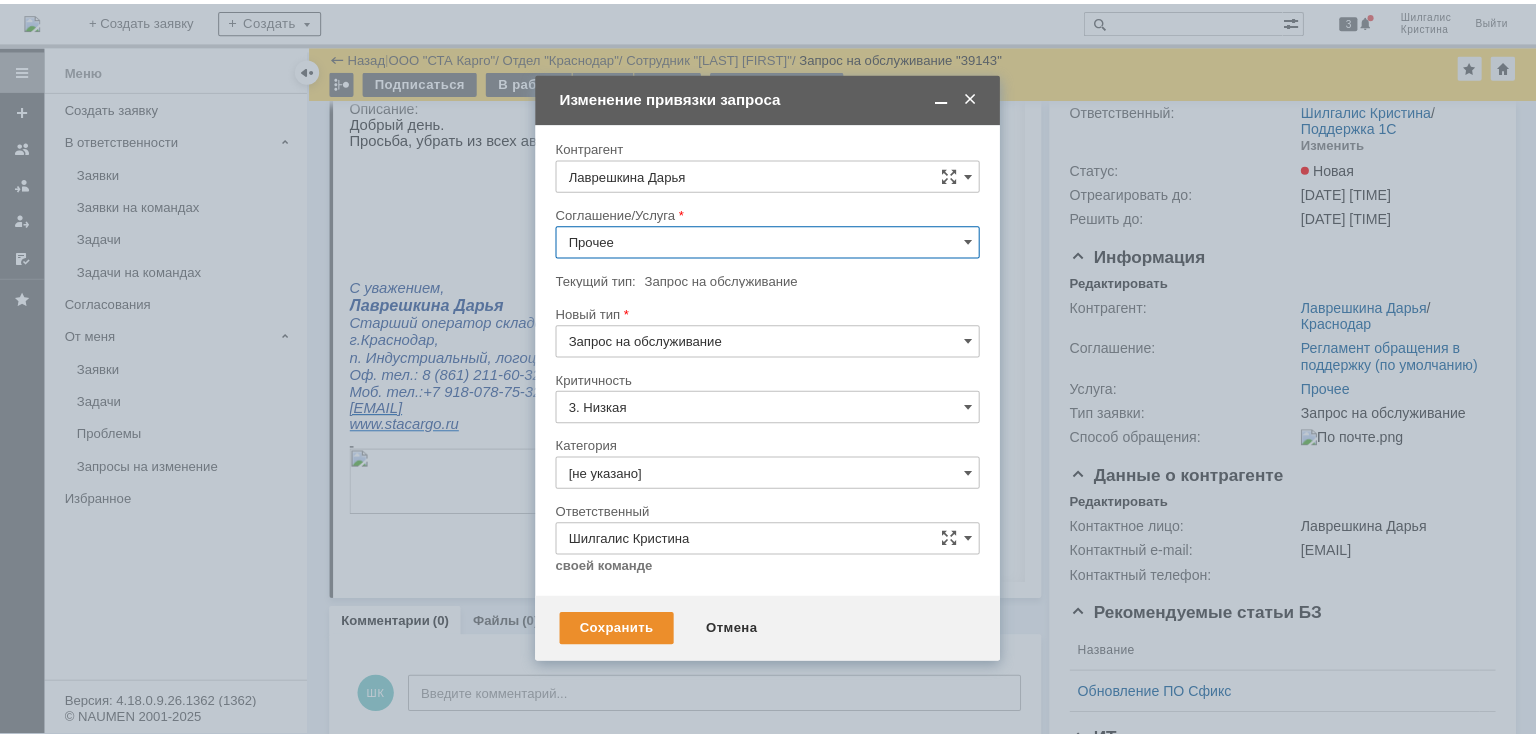 scroll, scrollTop: 500, scrollLeft: 0, axis: vertical 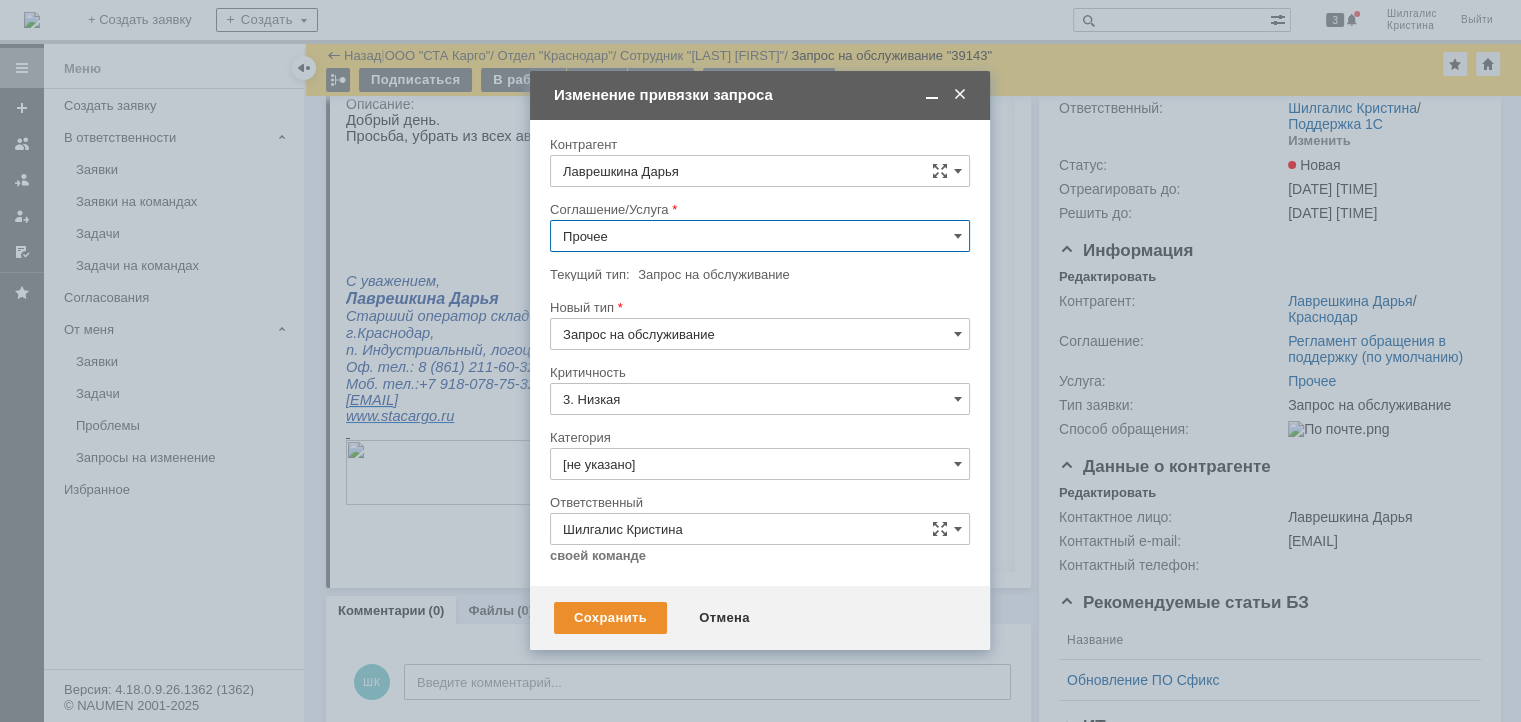 click on "WMS Прочее" at bounding box center [760, 499] 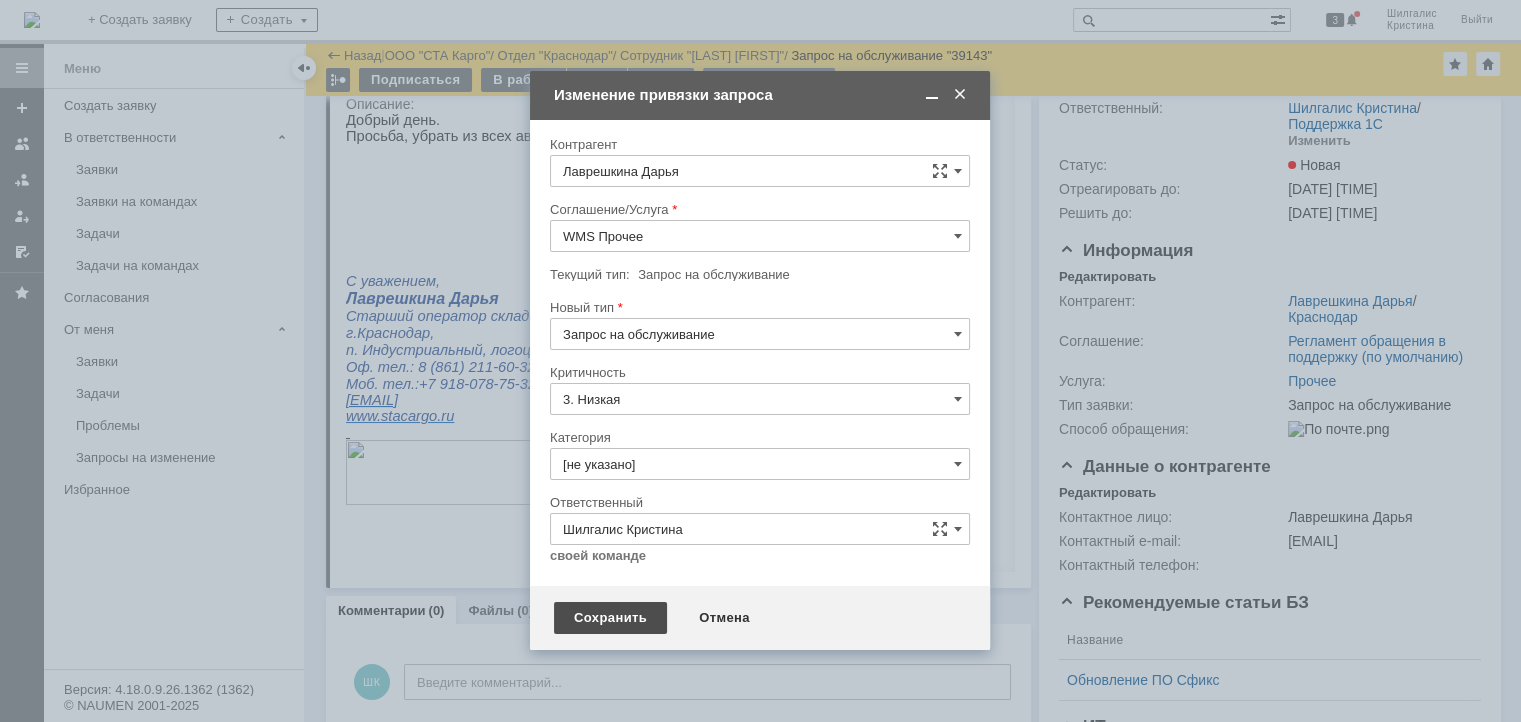 type on "WMS Прочее" 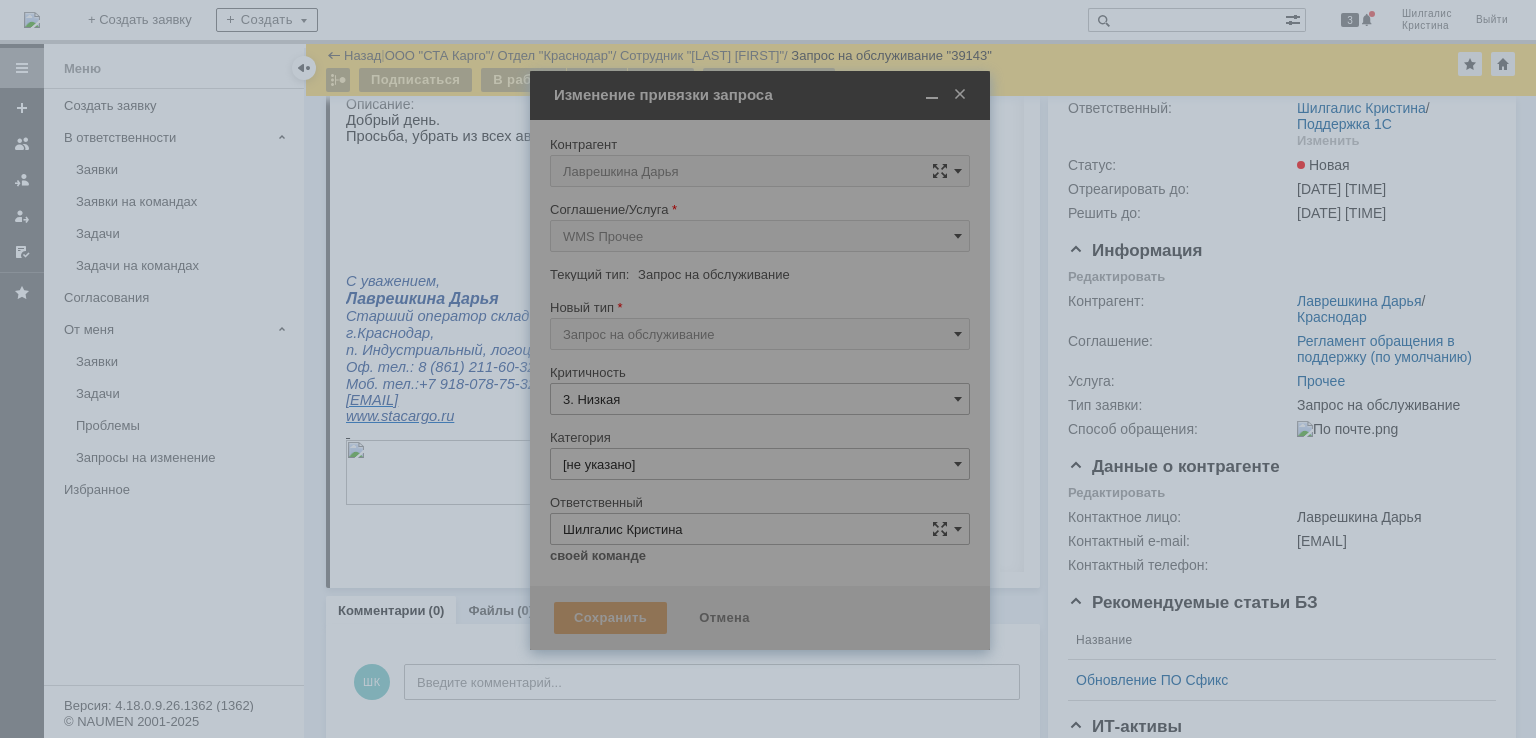 scroll, scrollTop: 99, scrollLeft: 0, axis: vertical 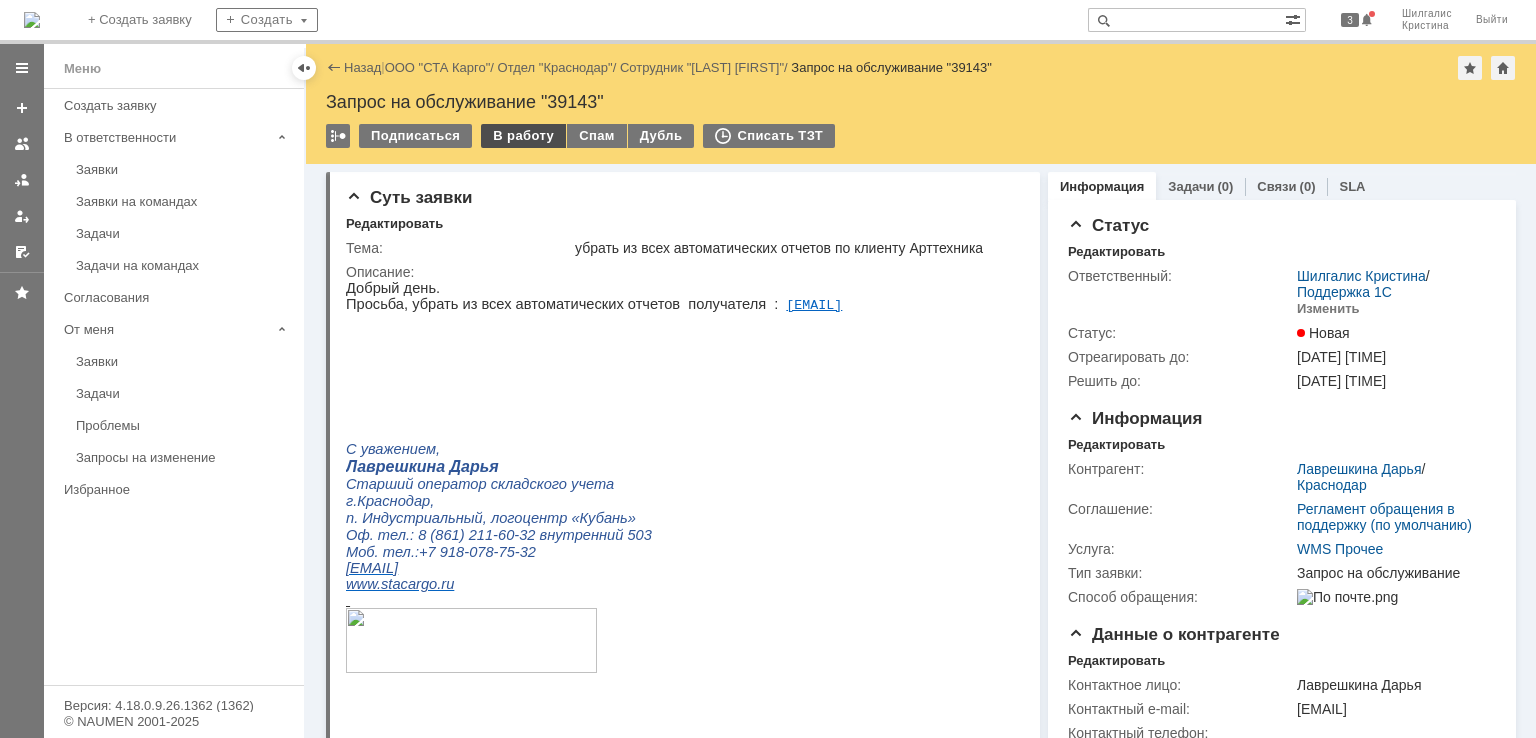 click on "В работу" at bounding box center [523, 136] 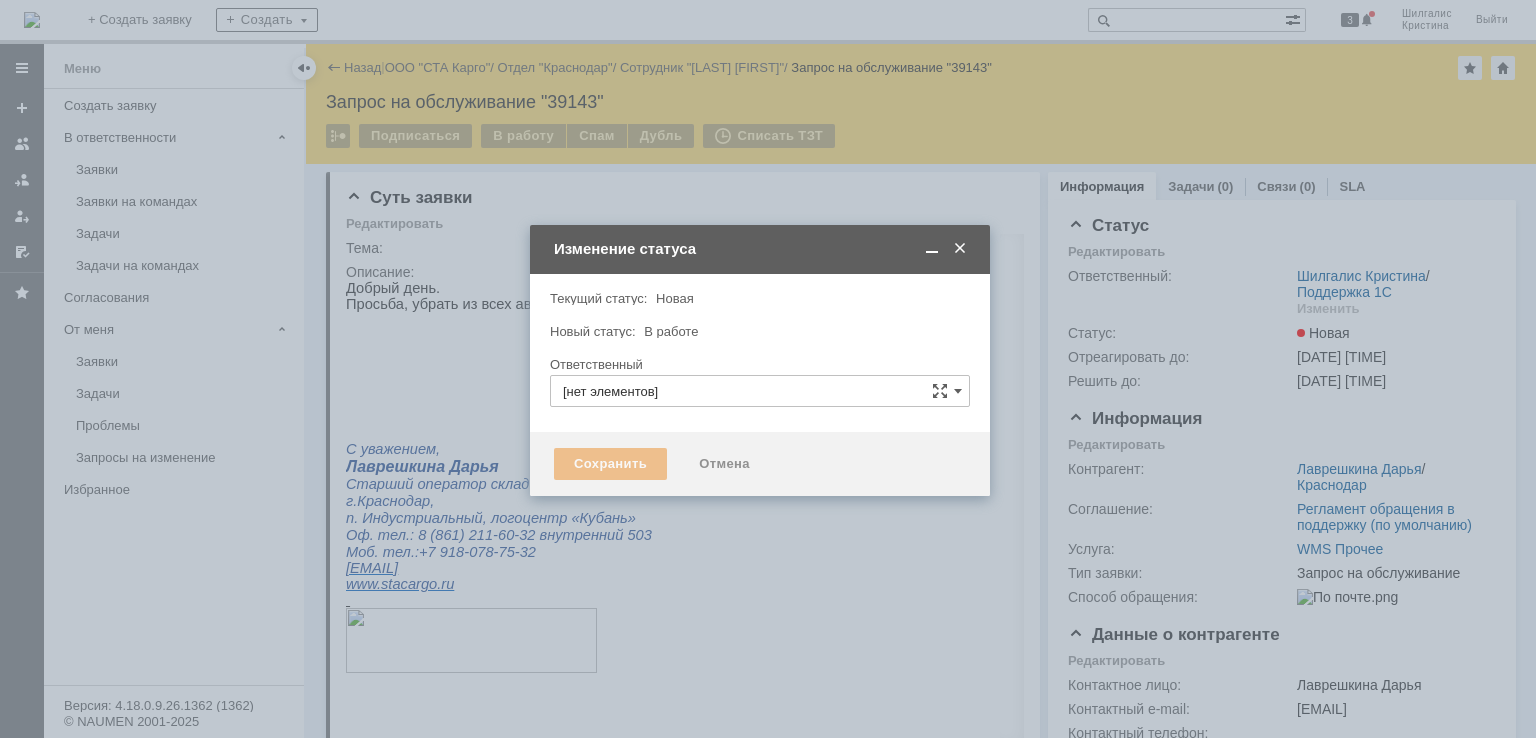 type on "Шилгалис Кристина" 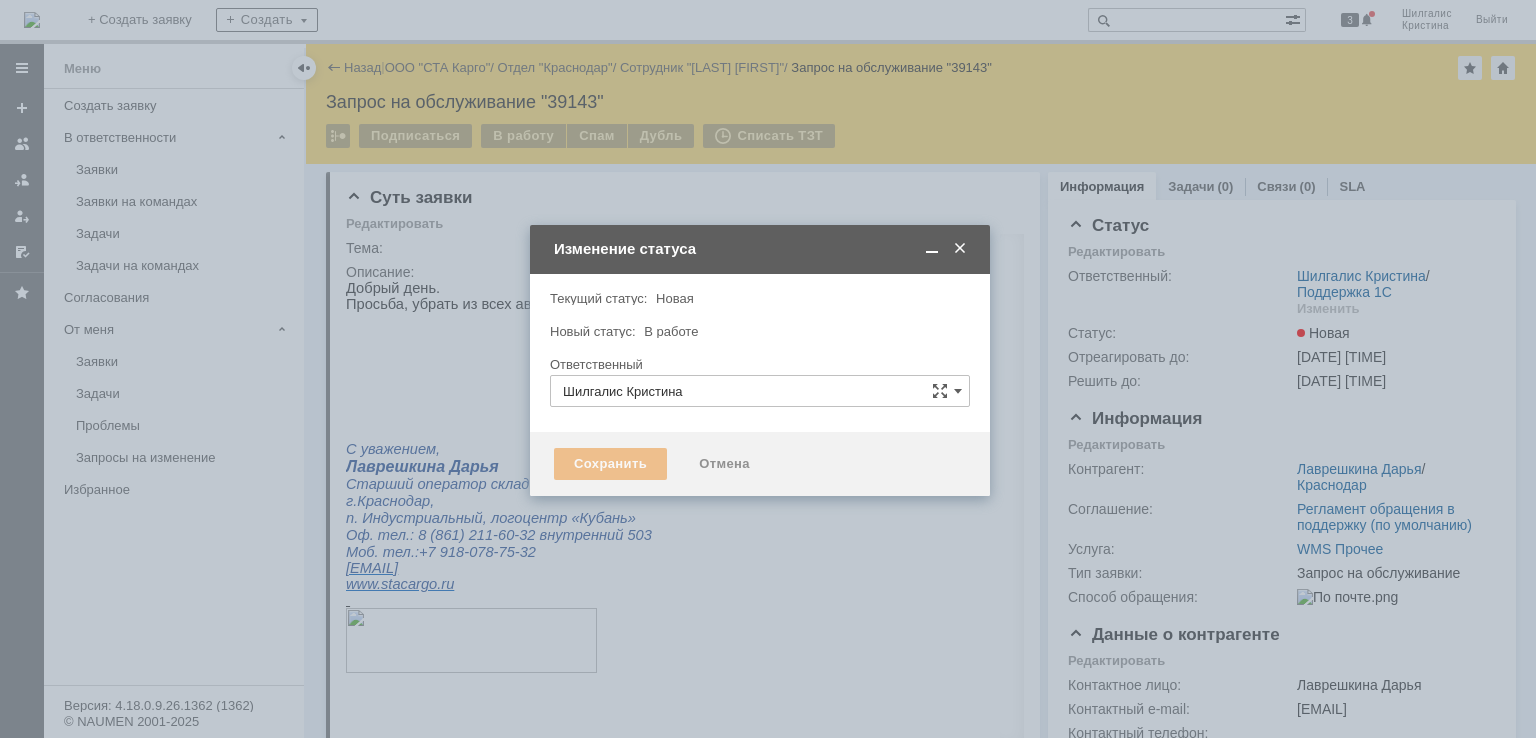 type 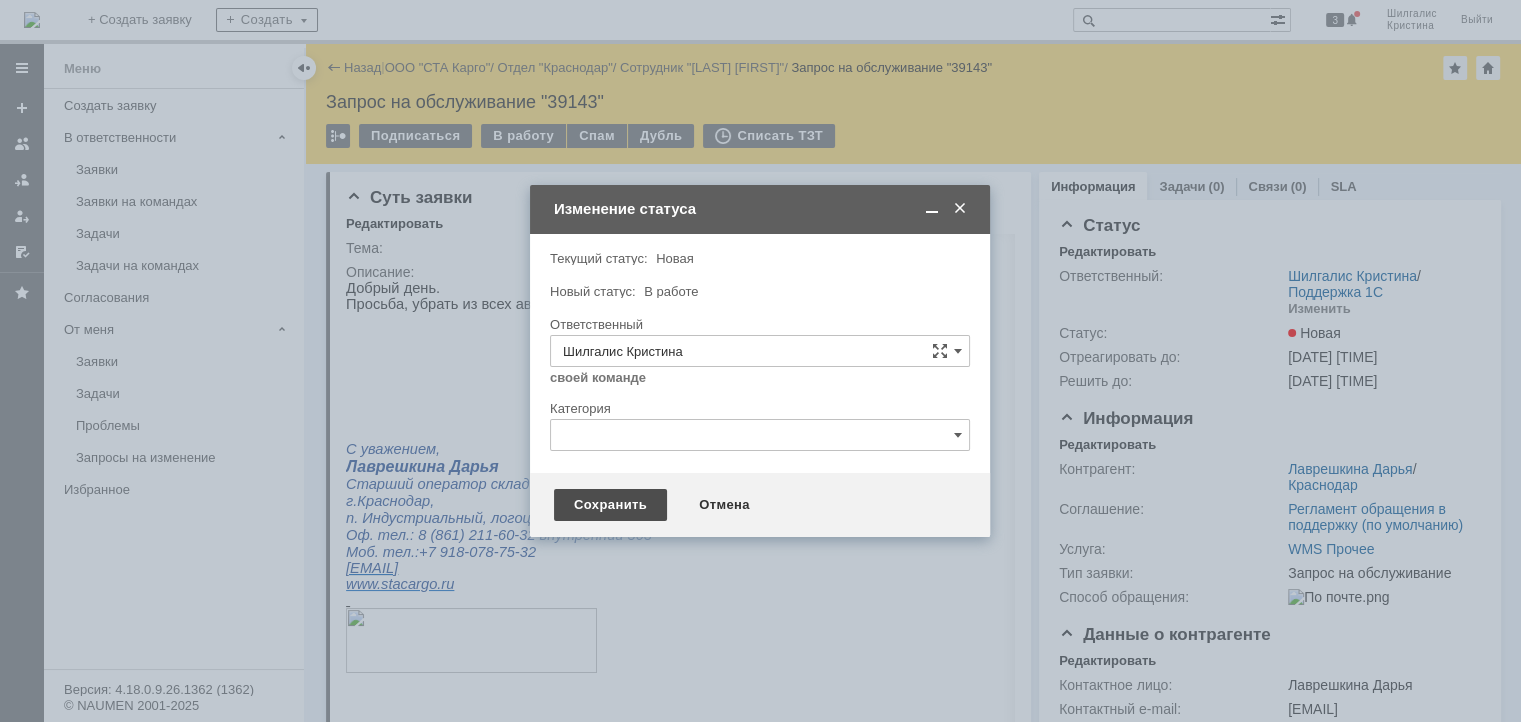 click on "Сохранить" at bounding box center [610, 505] 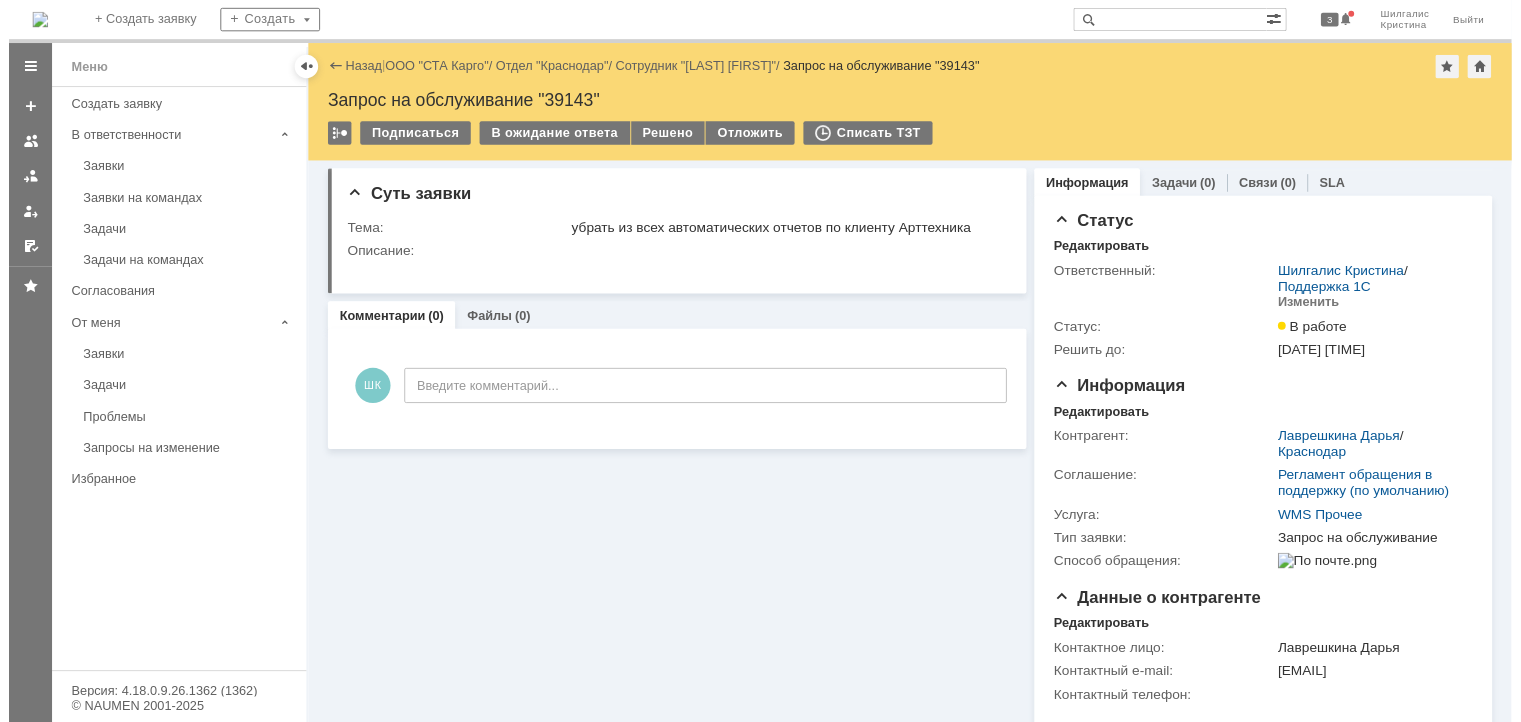 scroll, scrollTop: 0, scrollLeft: 0, axis: both 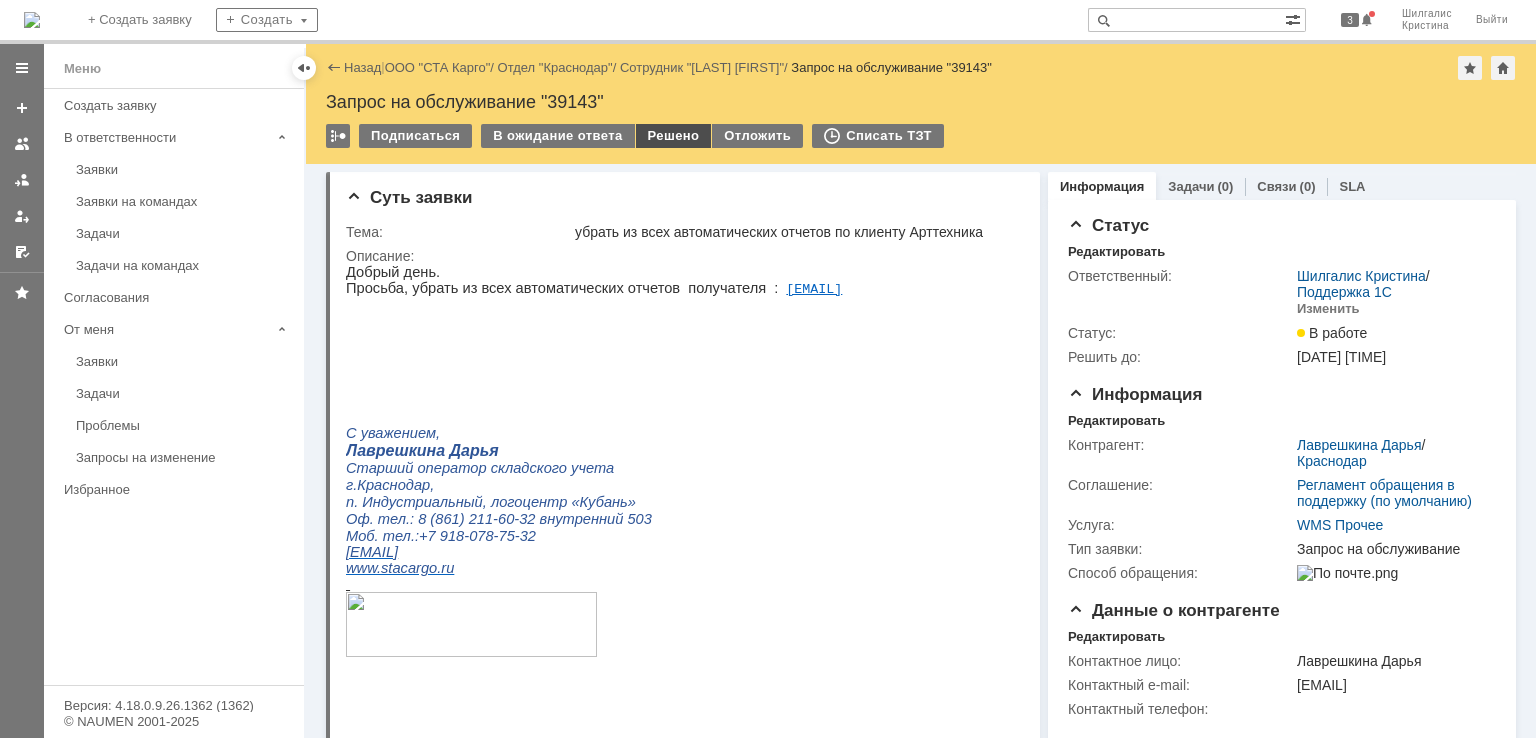 click on "Решено" at bounding box center (674, 136) 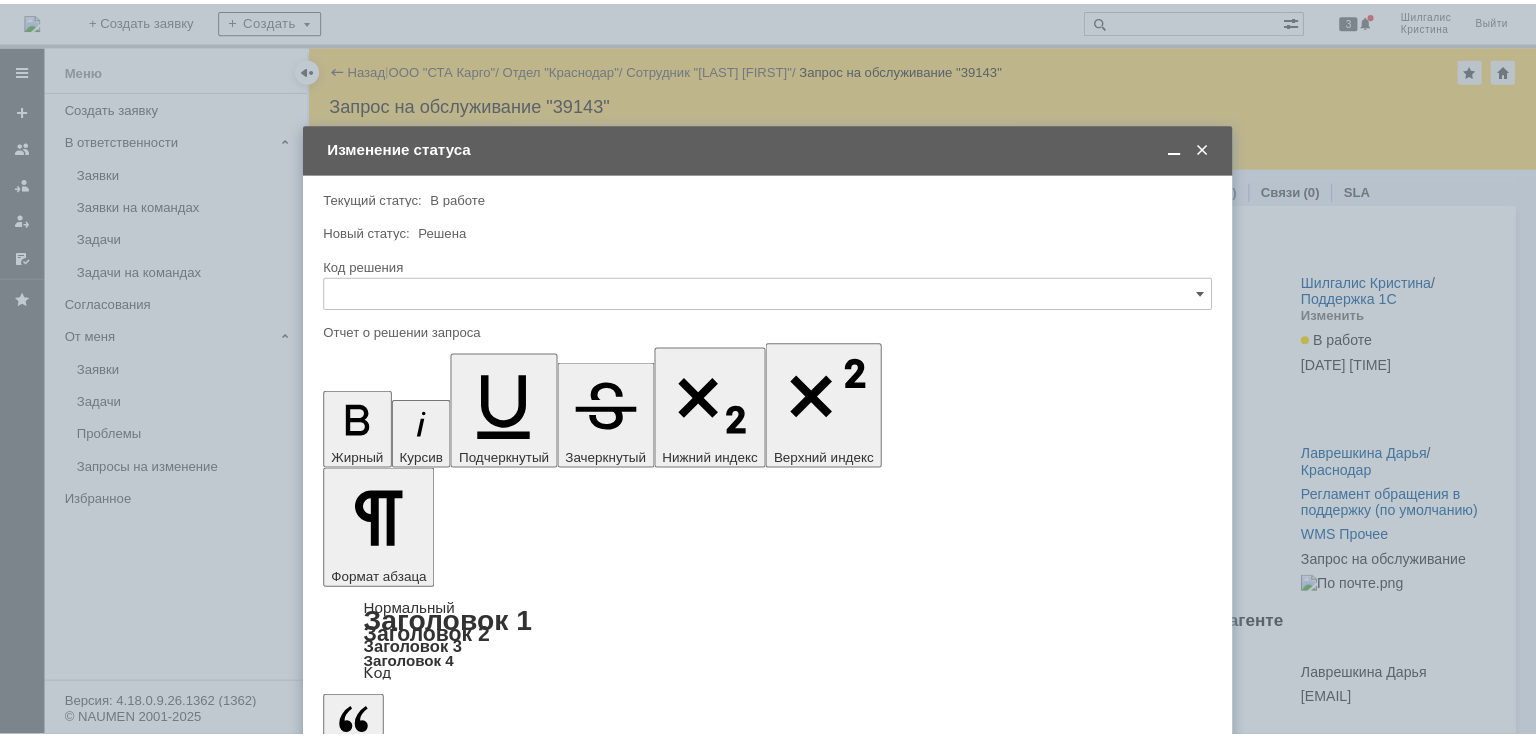 scroll, scrollTop: 0, scrollLeft: 0, axis: both 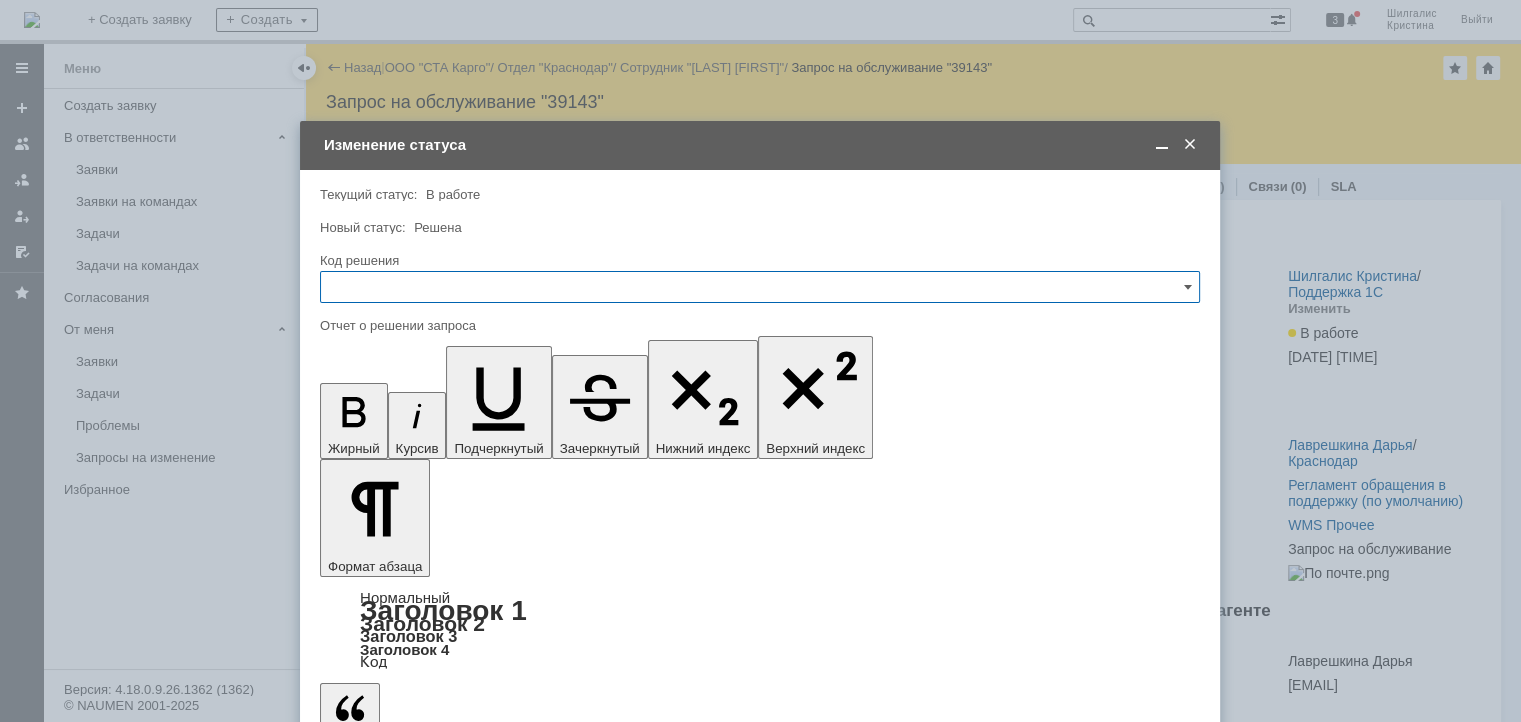click at bounding box center [760, 287] 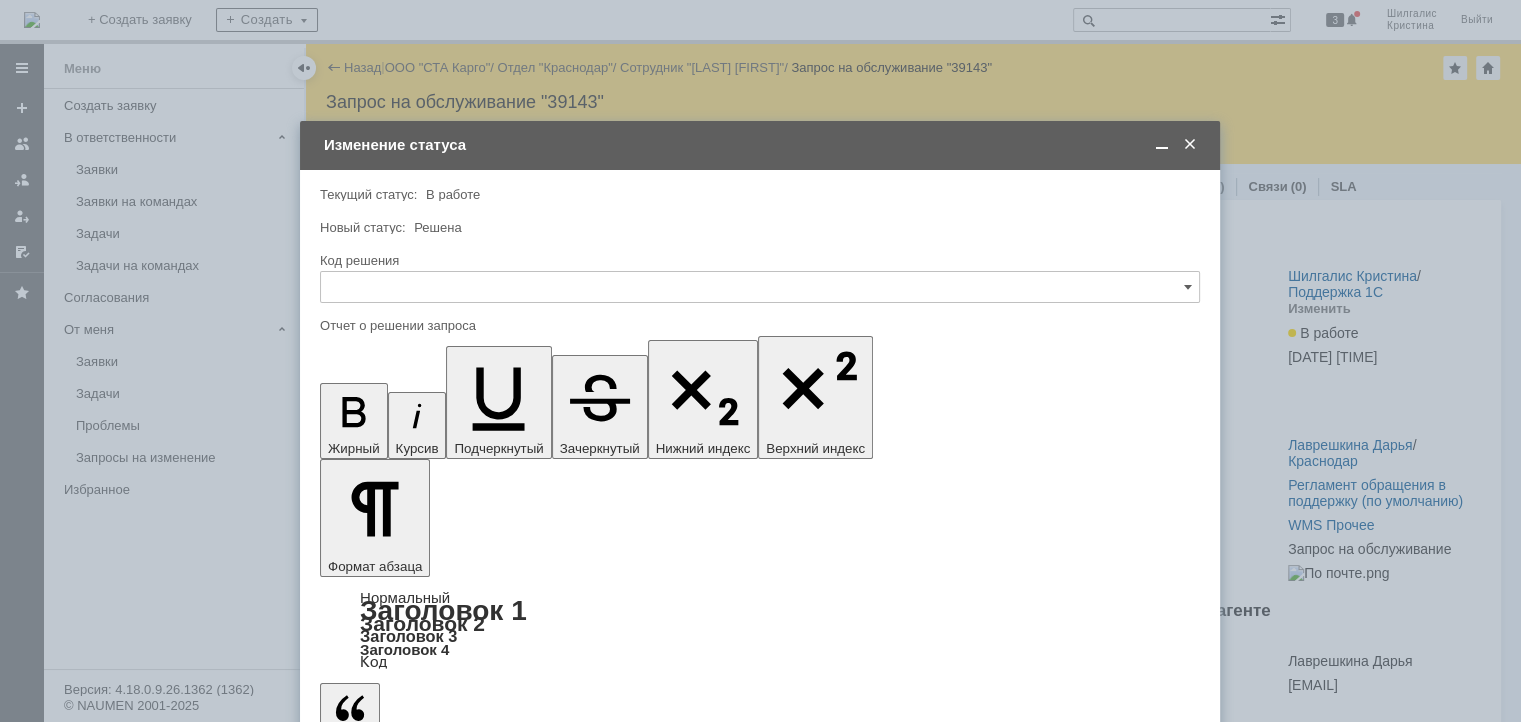 click on "Решено" at bounding box center [760, 555] 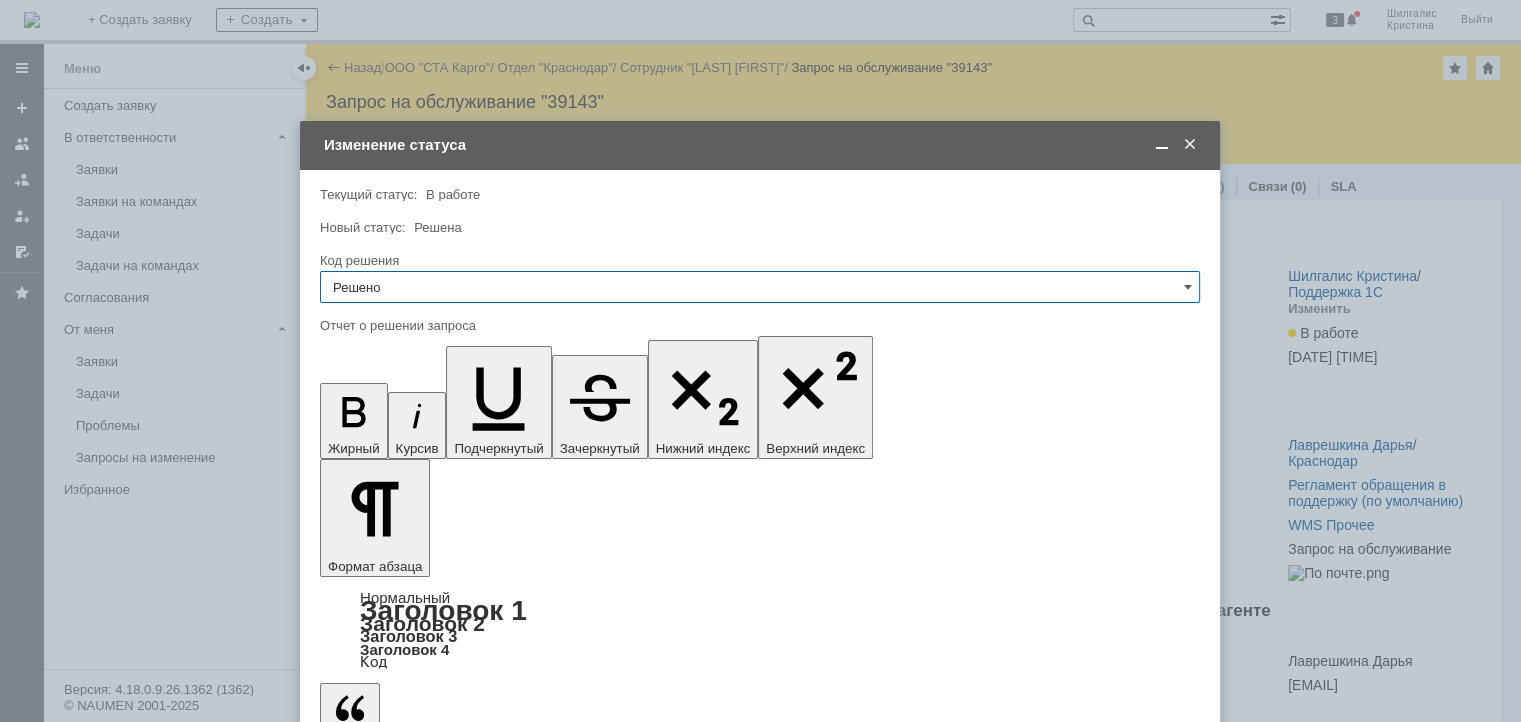 click at bounding box center [483, 5694] 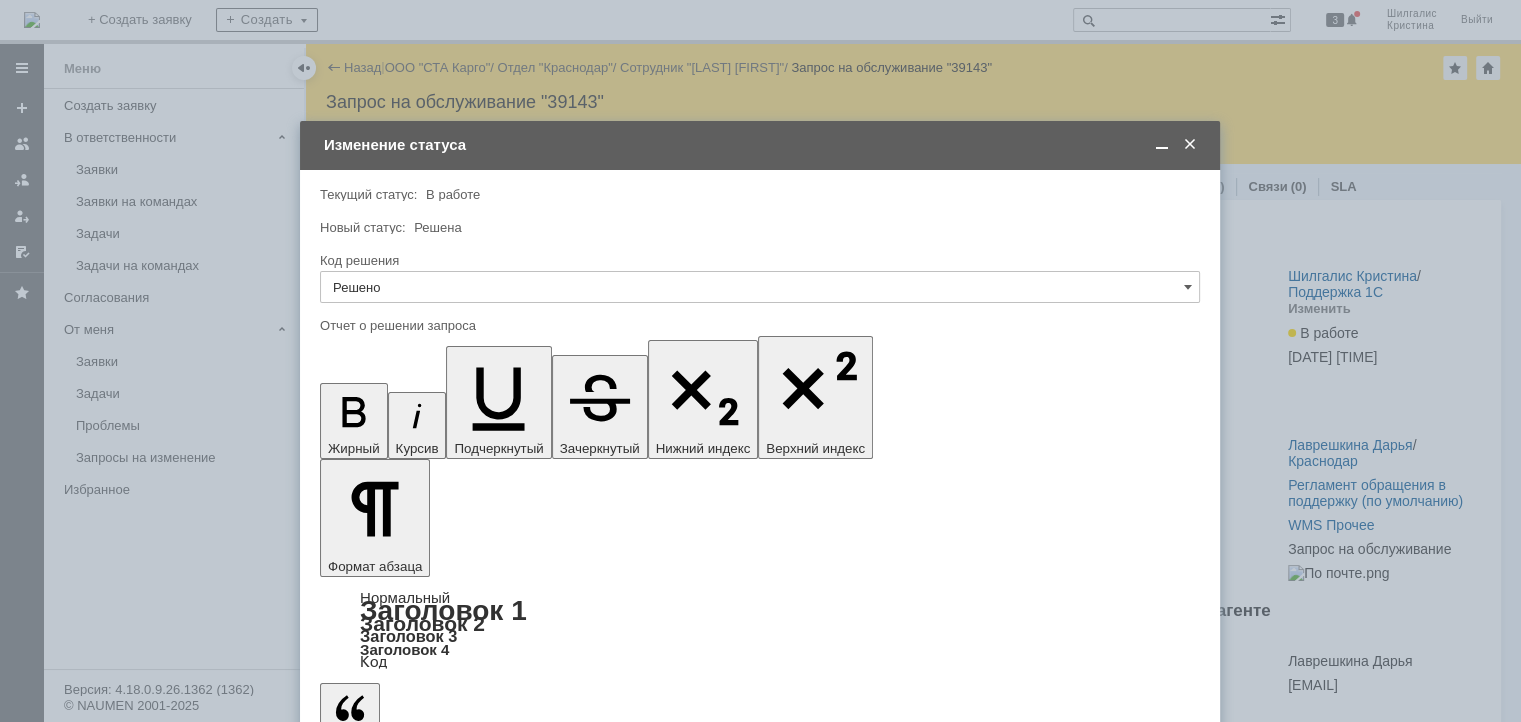 type 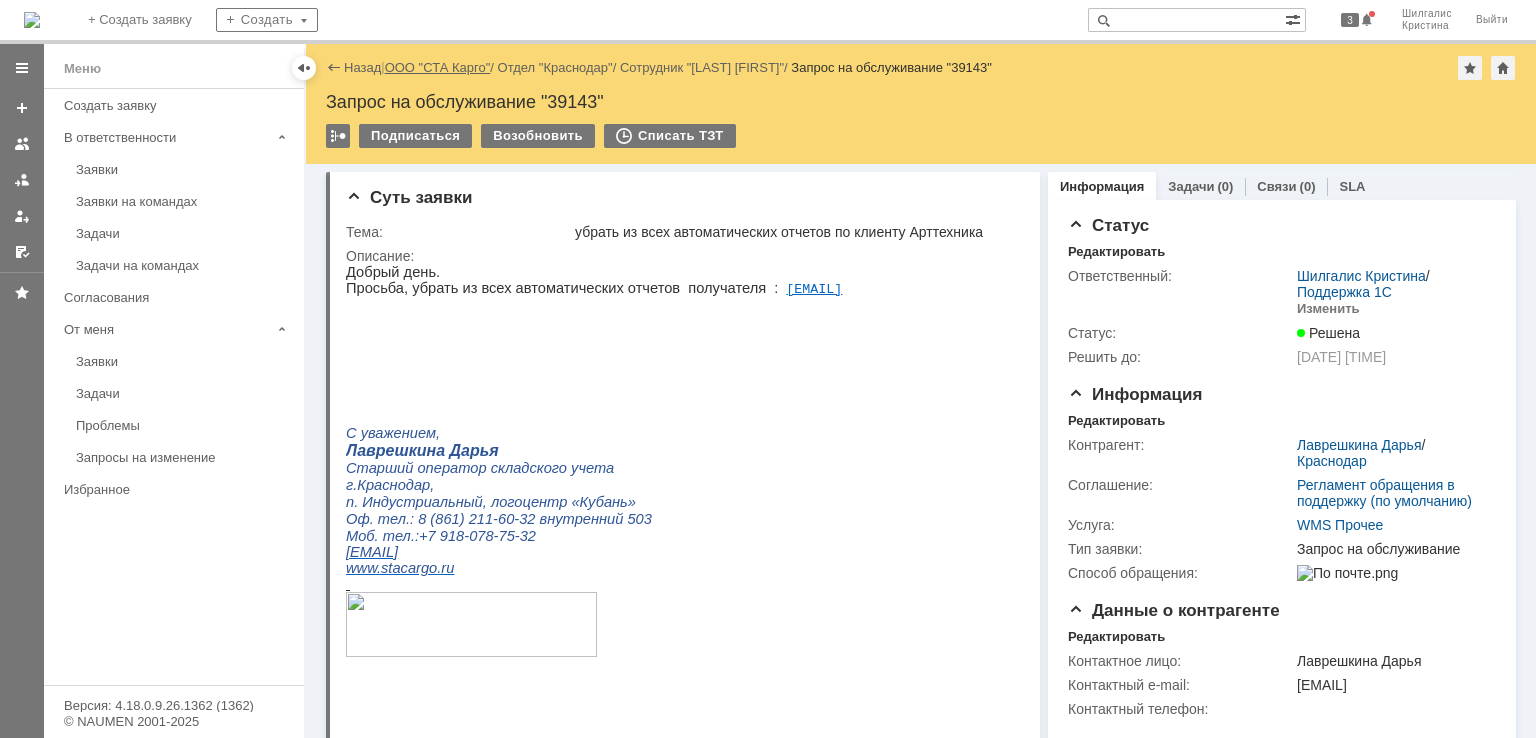 scroll, scrollTop: 0, scrollLeft: 0, axis: both 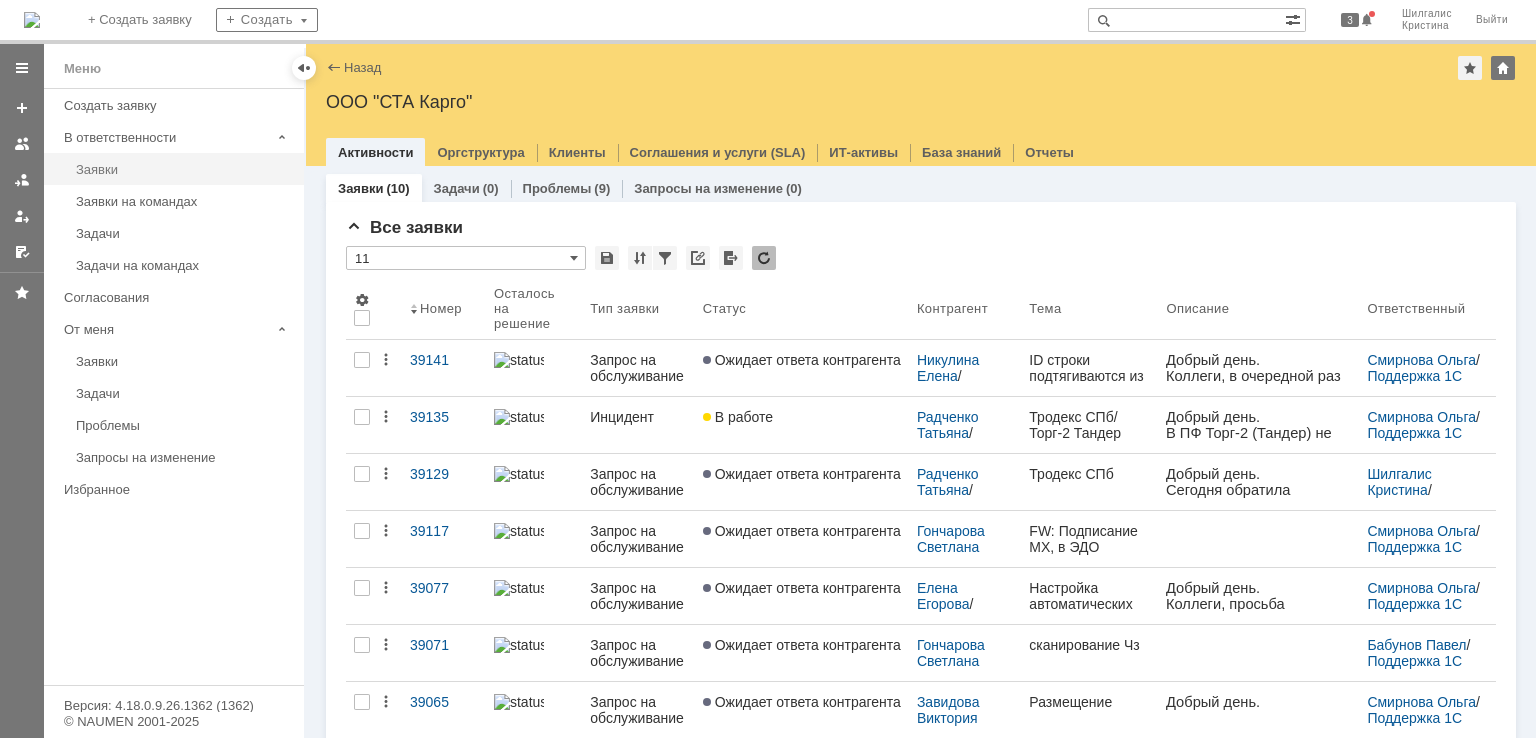 click on "Заявки" at bounding box center [184, 169] 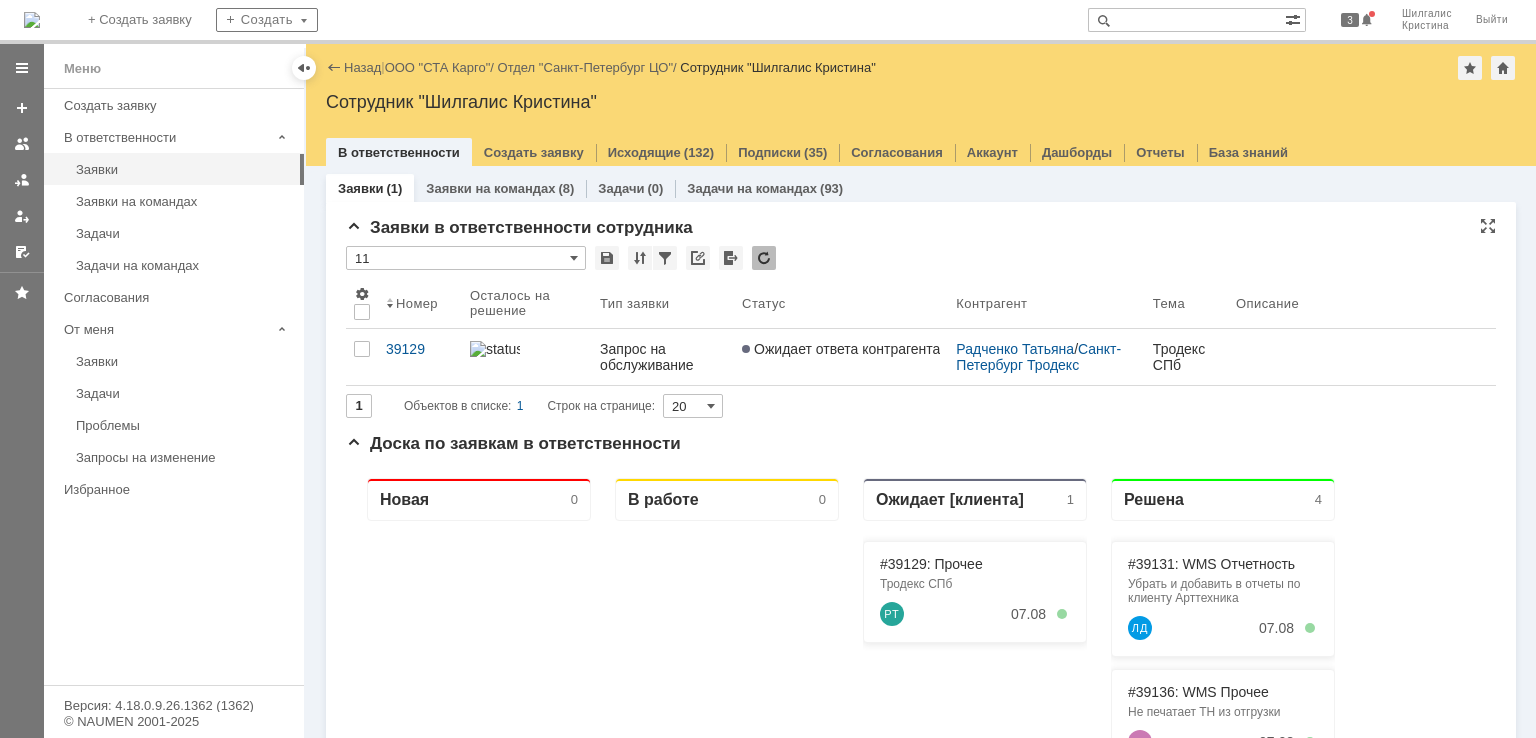 scroll, scrollTop: 0, scrollLeft: 0, axis: both 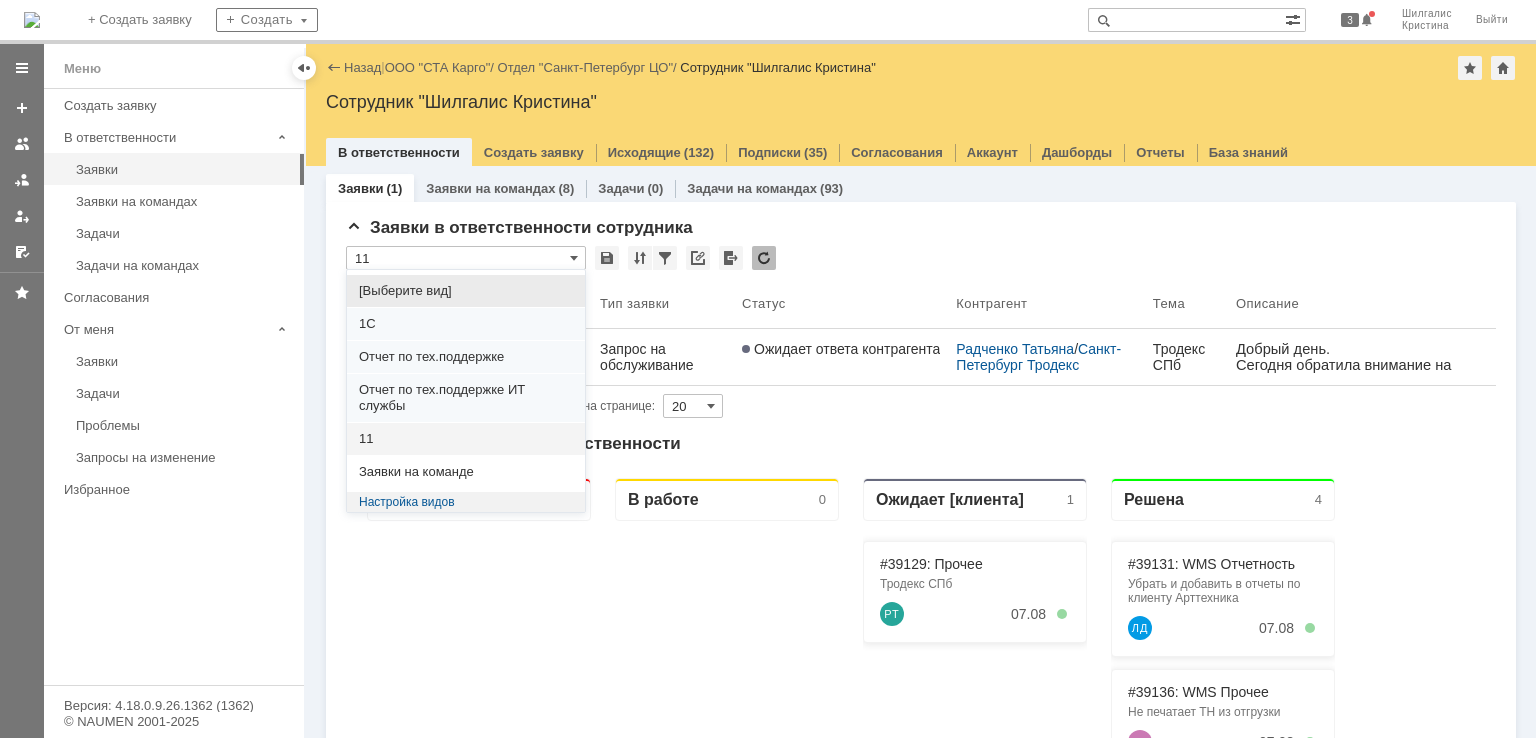click on "[Выберите вид]" at bounding box center (466, 291) 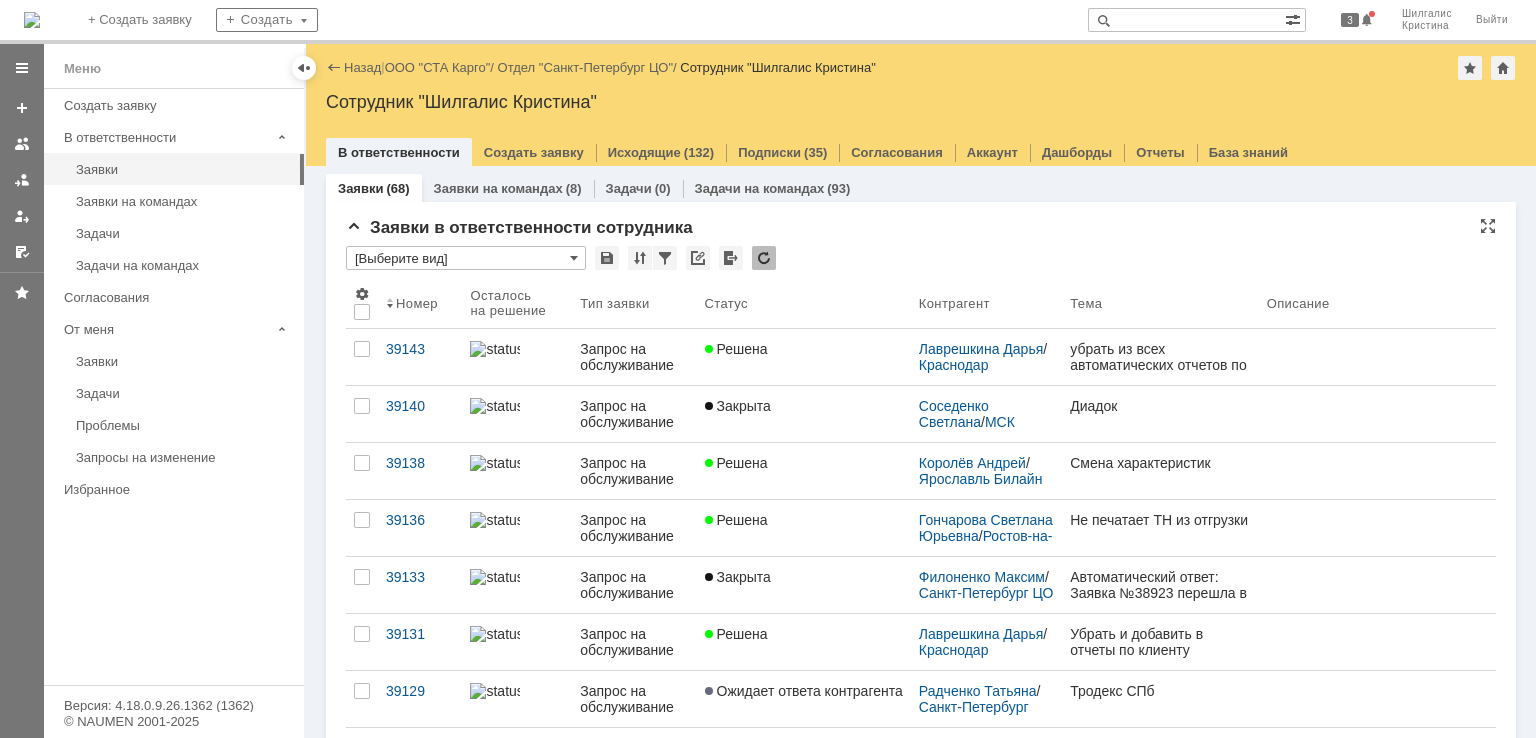 type on "[Выберите вид]" 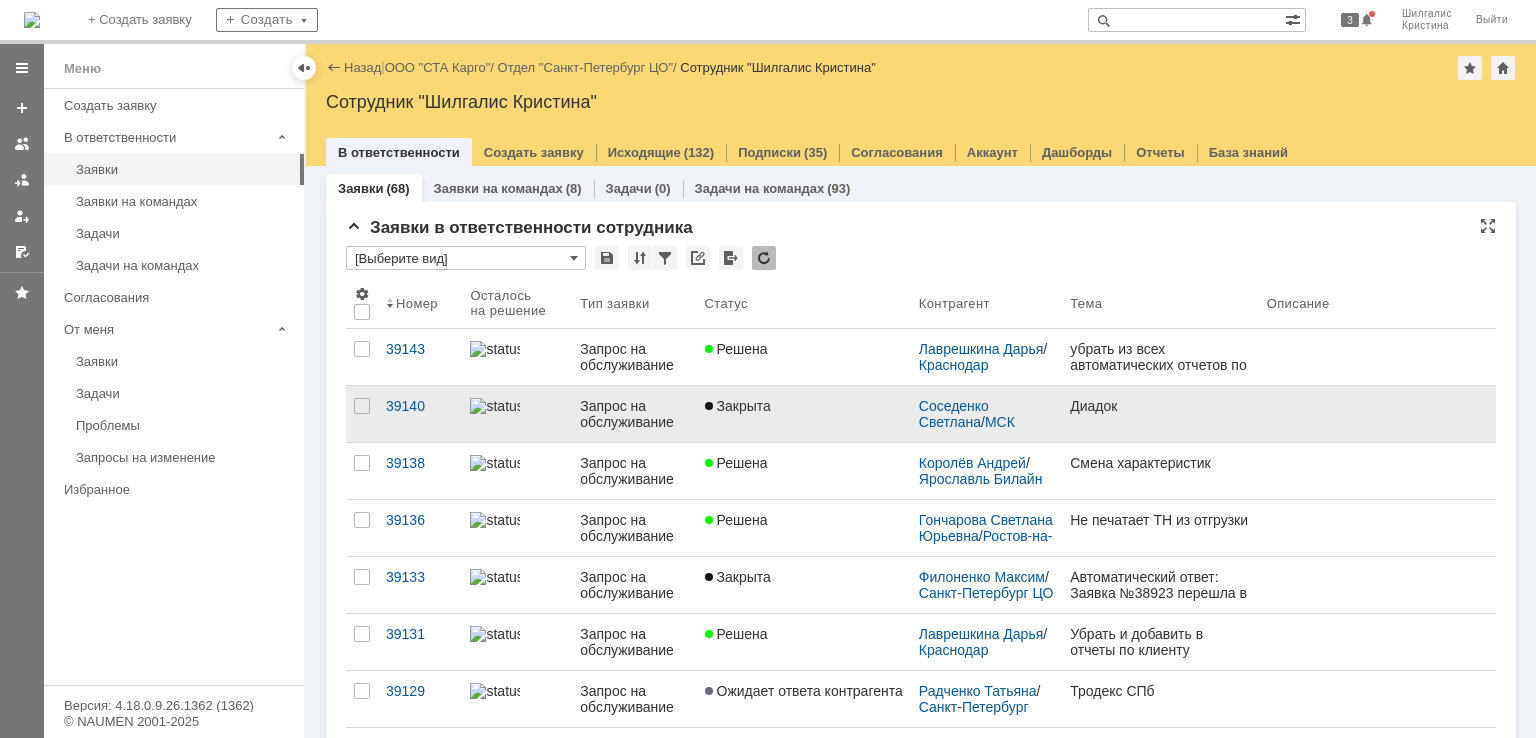 scroll, scrollTop: 0, scrollLeft: 0, axis: both 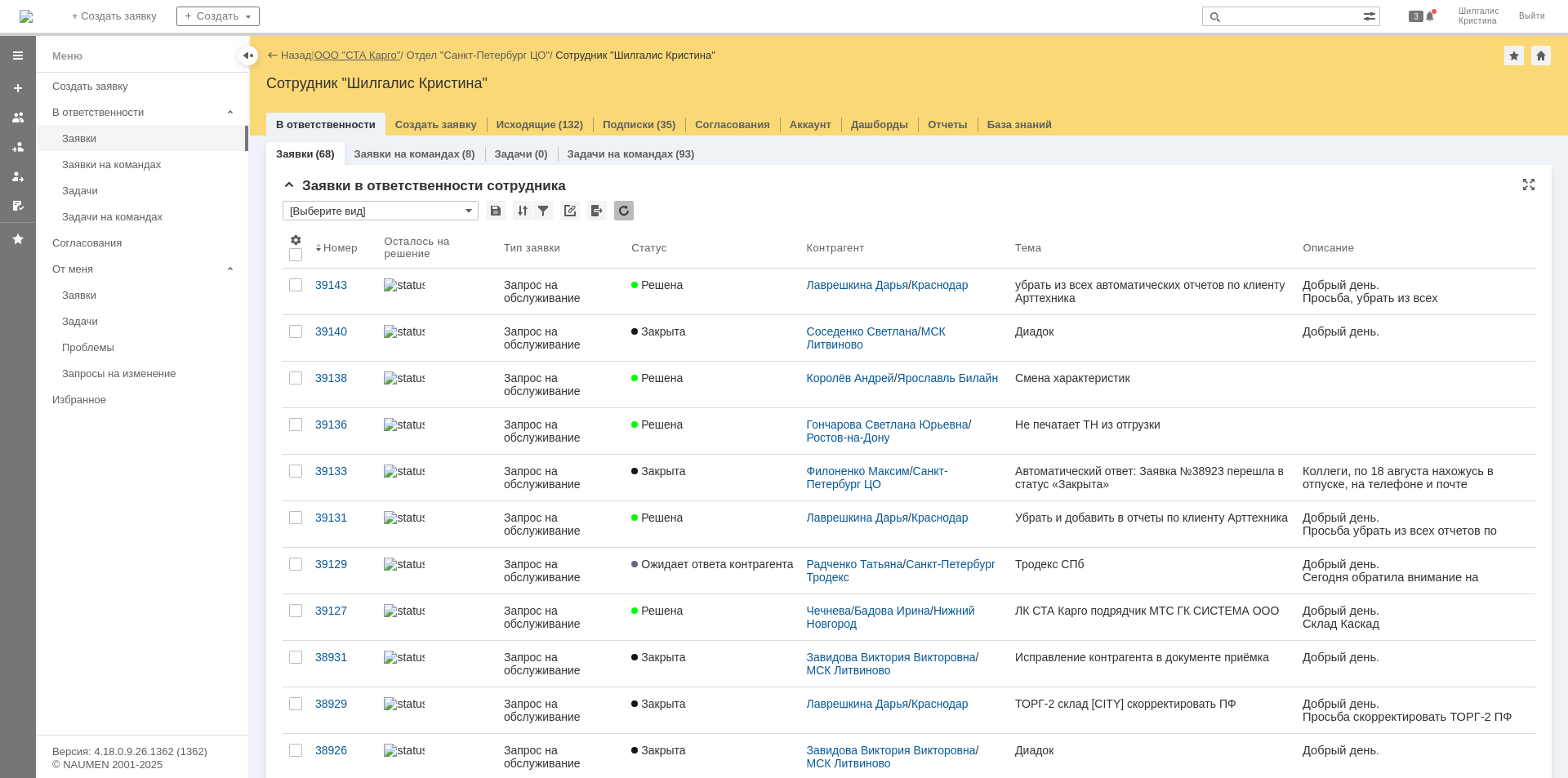 click on "ООО "СТА Карго"" at bounding box center [358, 55] 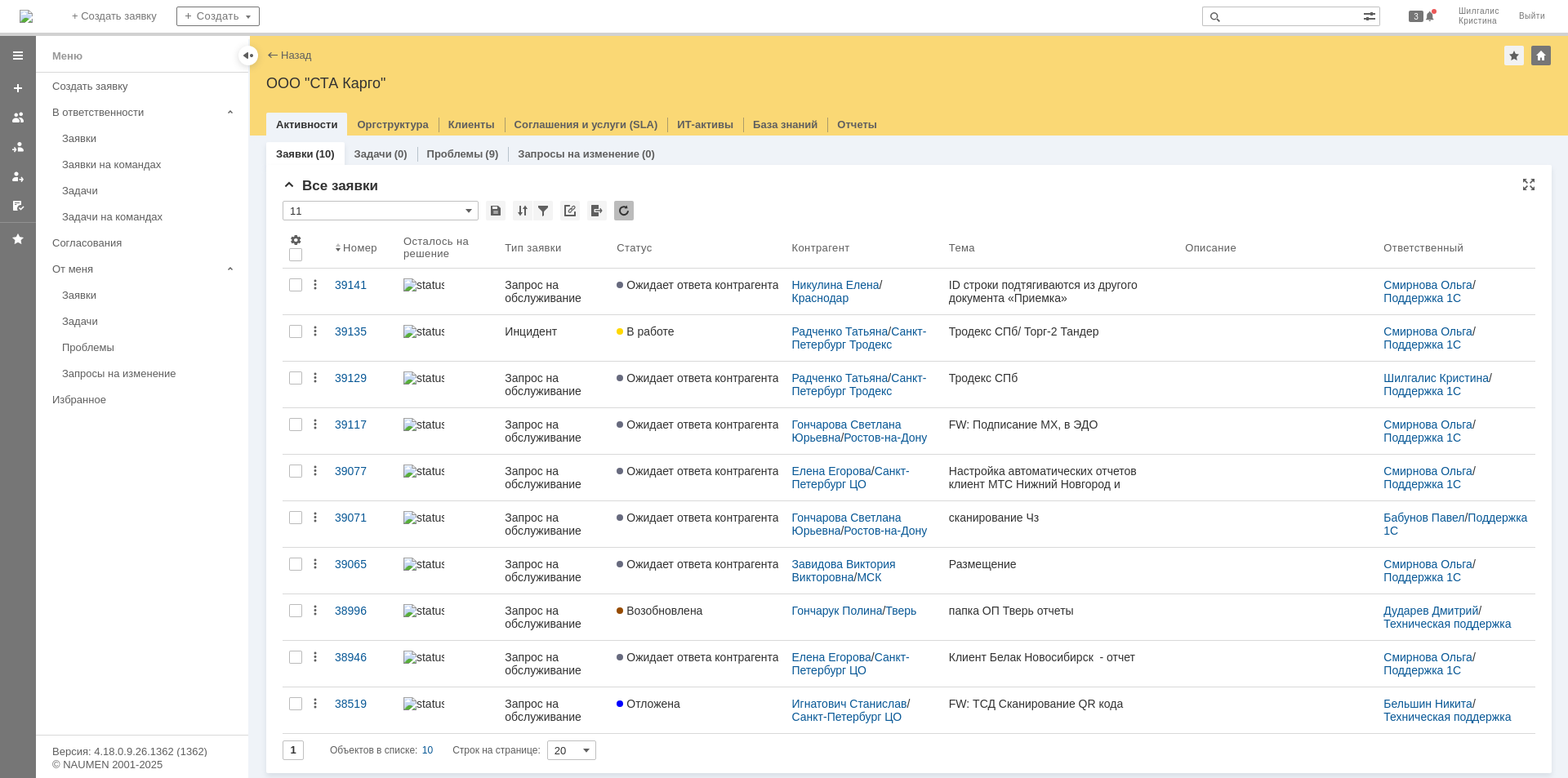 scroll, scrollTop: 0, scrollLeft: 0, axis: both 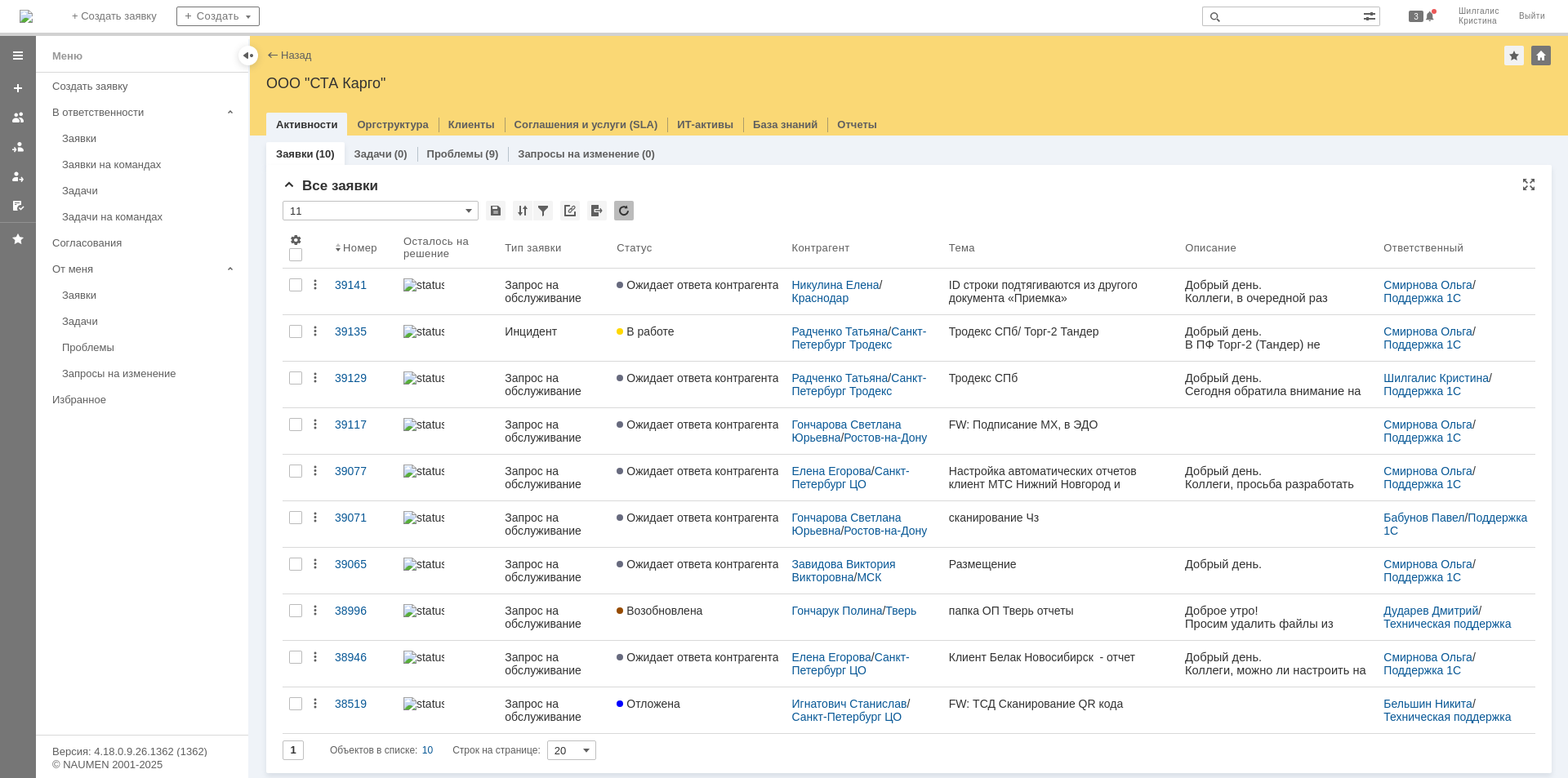 click on "Все заявки" at bounding box center (909, 186) 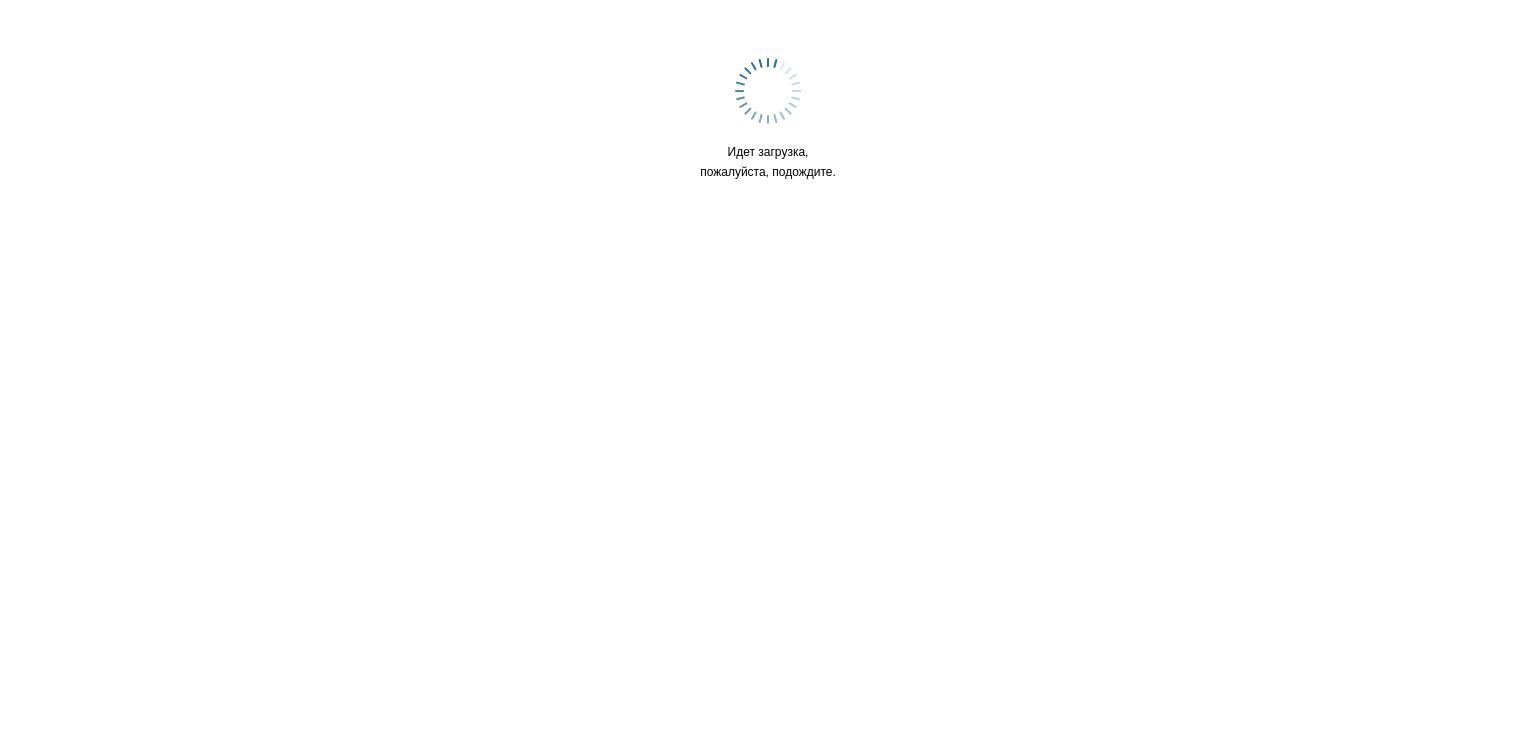 scroll, scrollTop: 0, scrollLeft: 0, axis: both 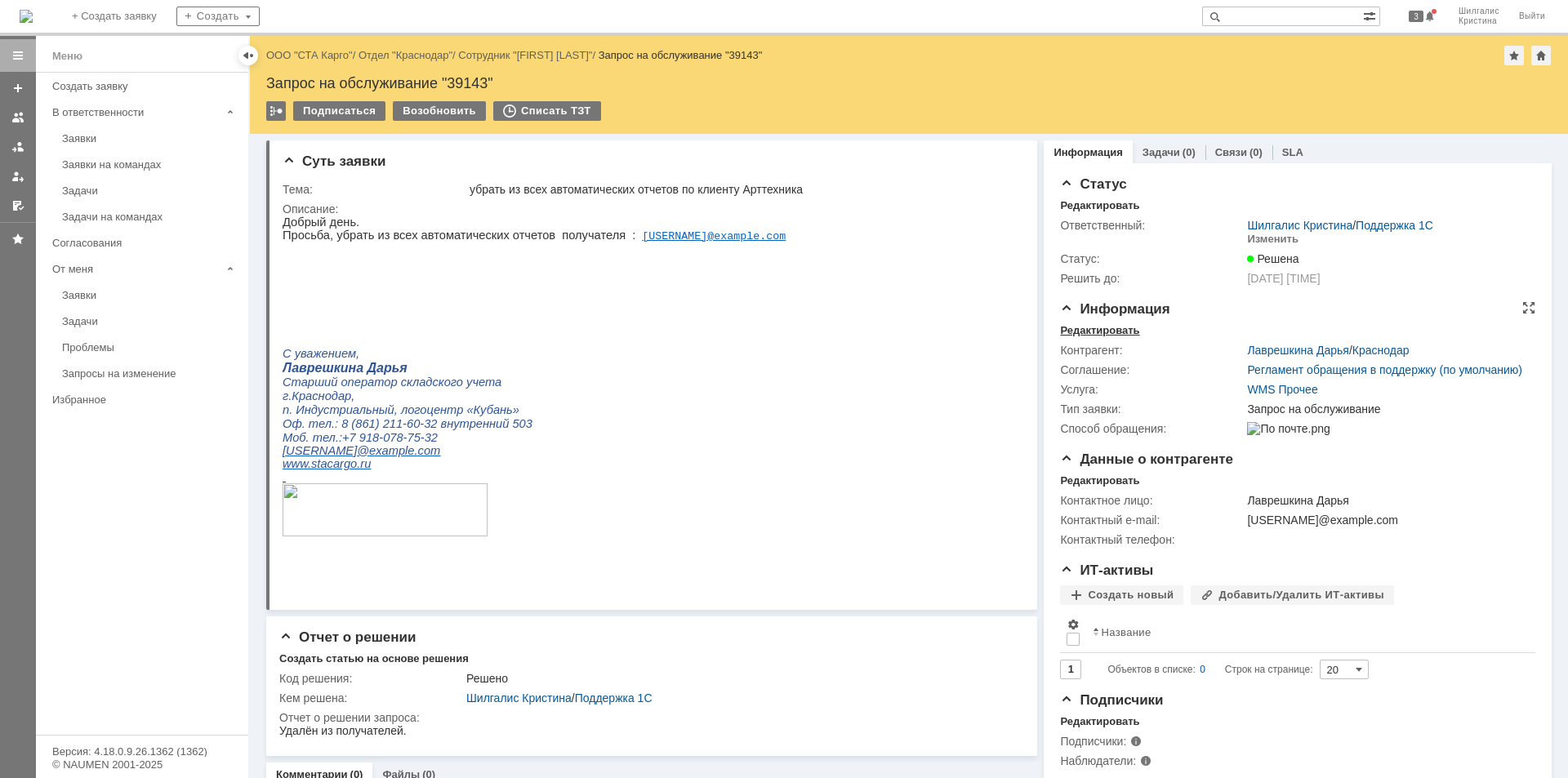 click on "Редактировать" at bounding box center (1099, 331) 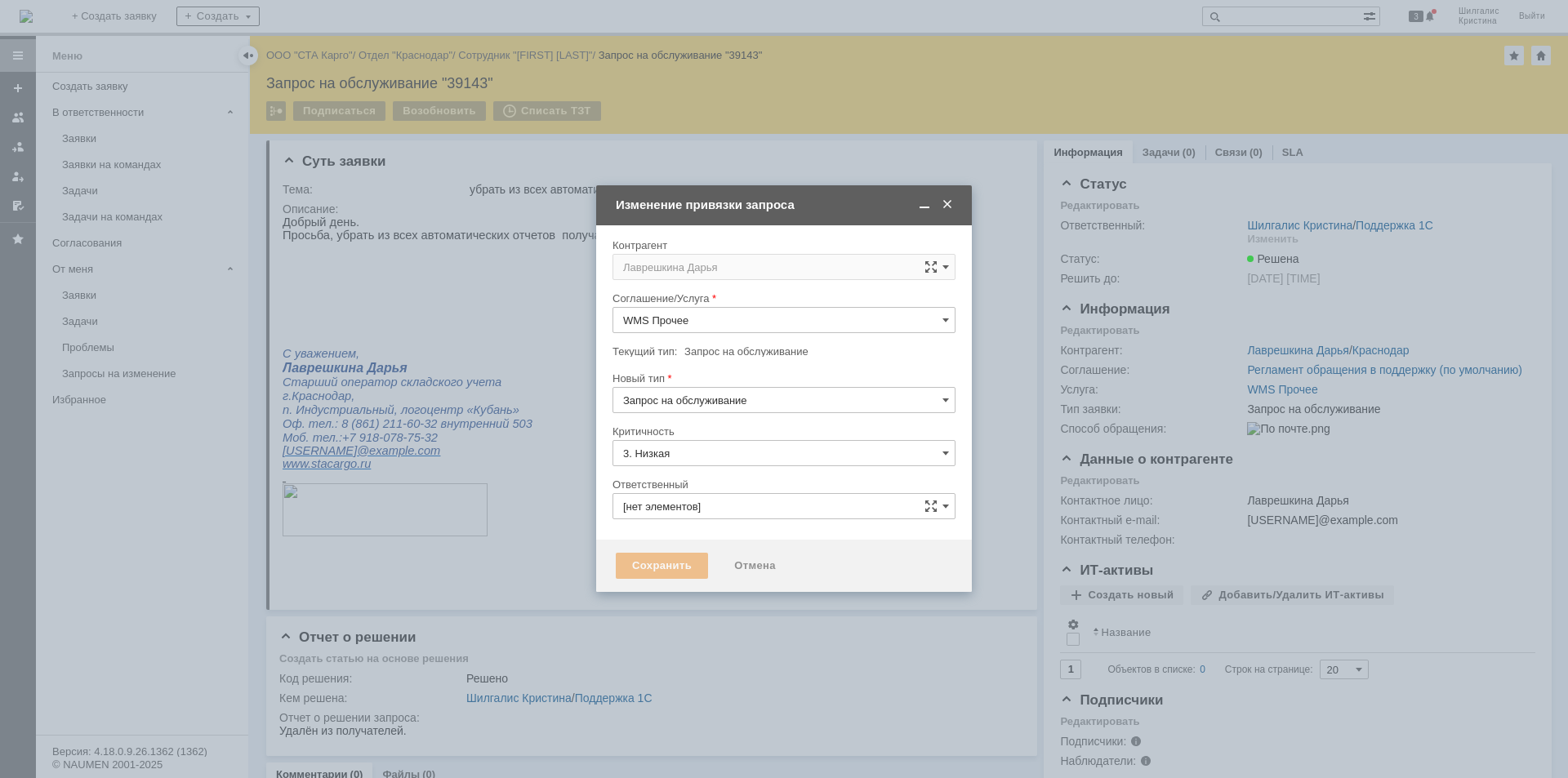 type on "Шилгалис Кристина" 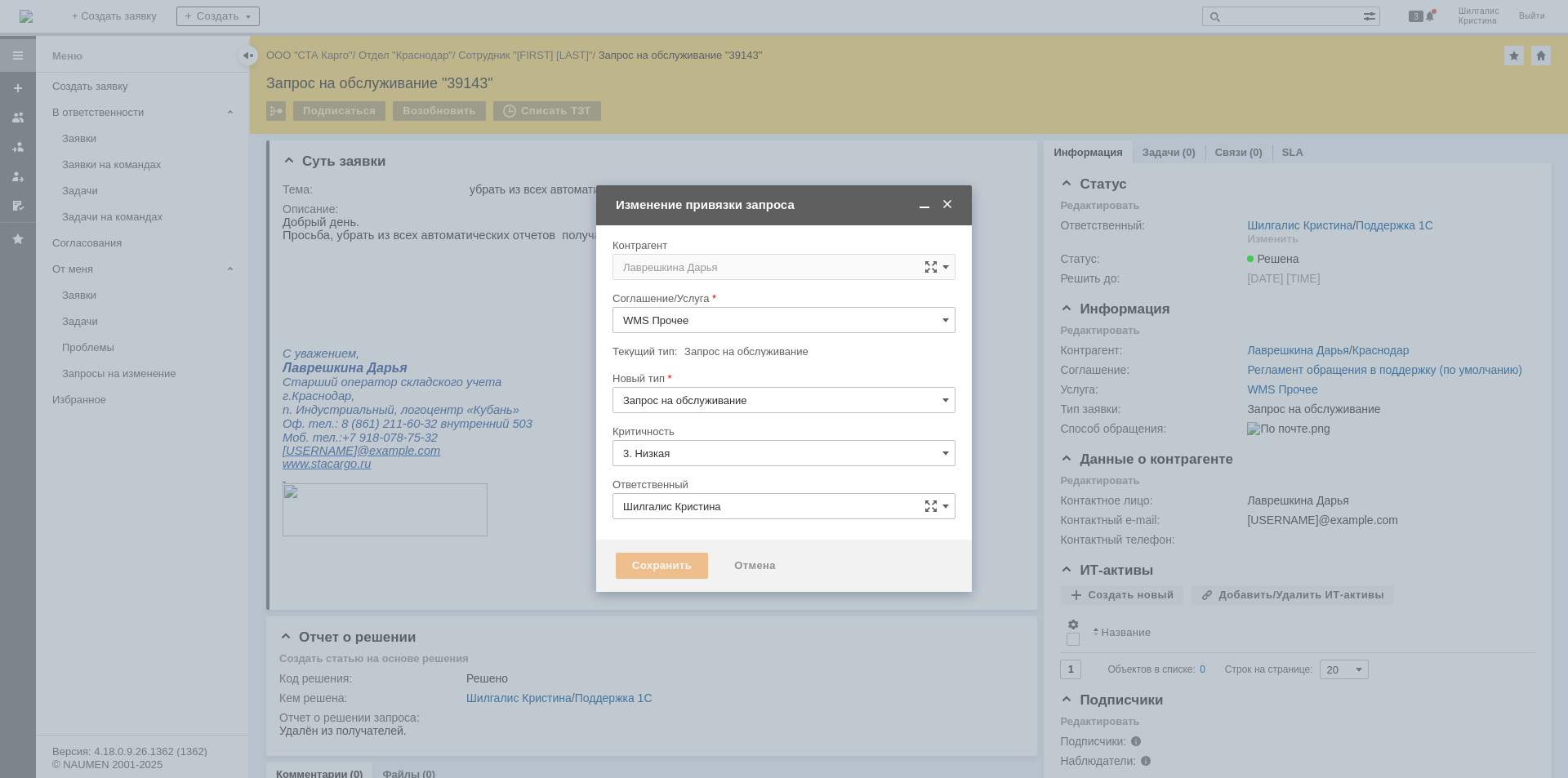 type on "[не указано]" 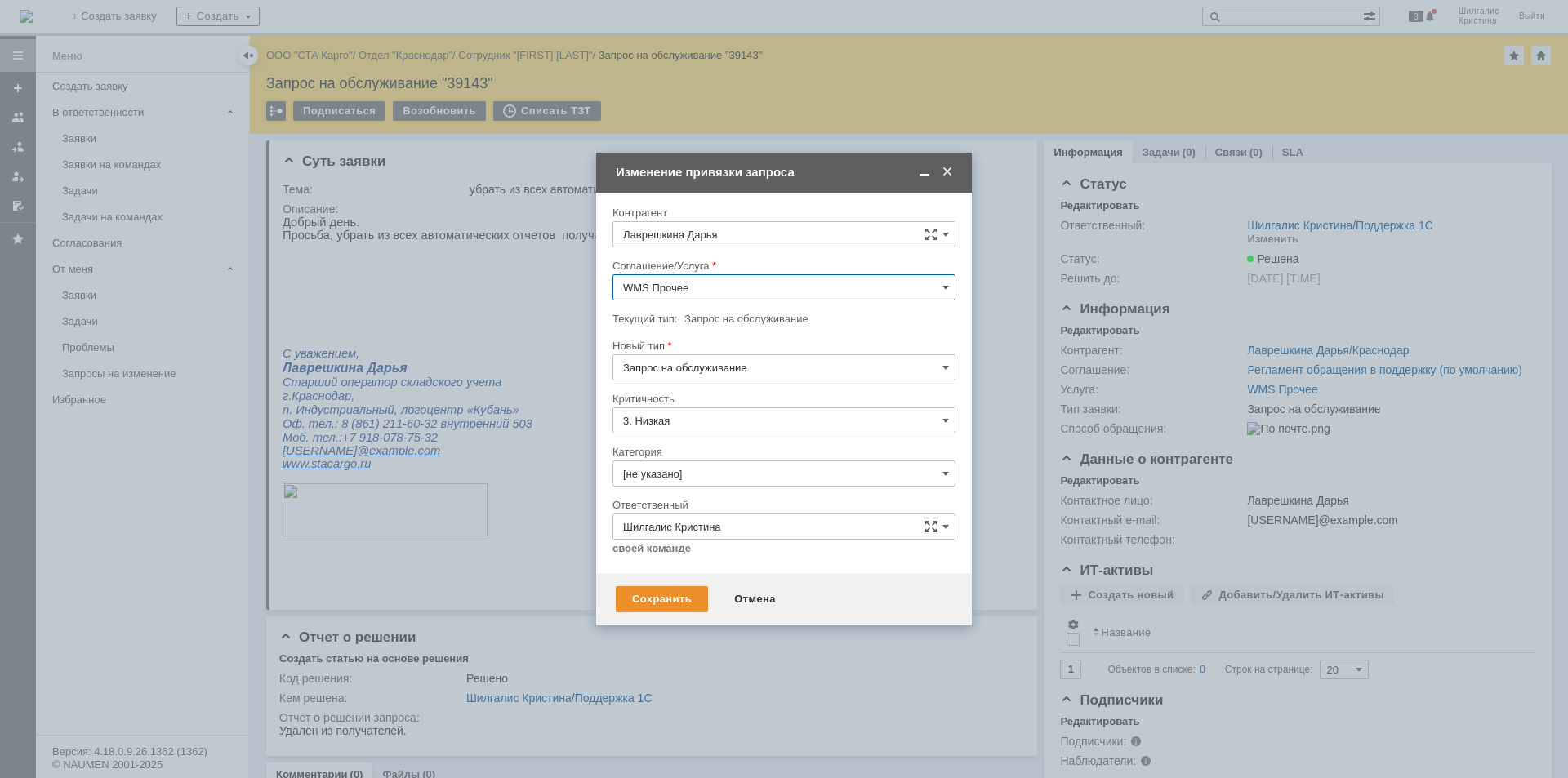 click on "WMS Прочее" at bounding box center [784, 287] 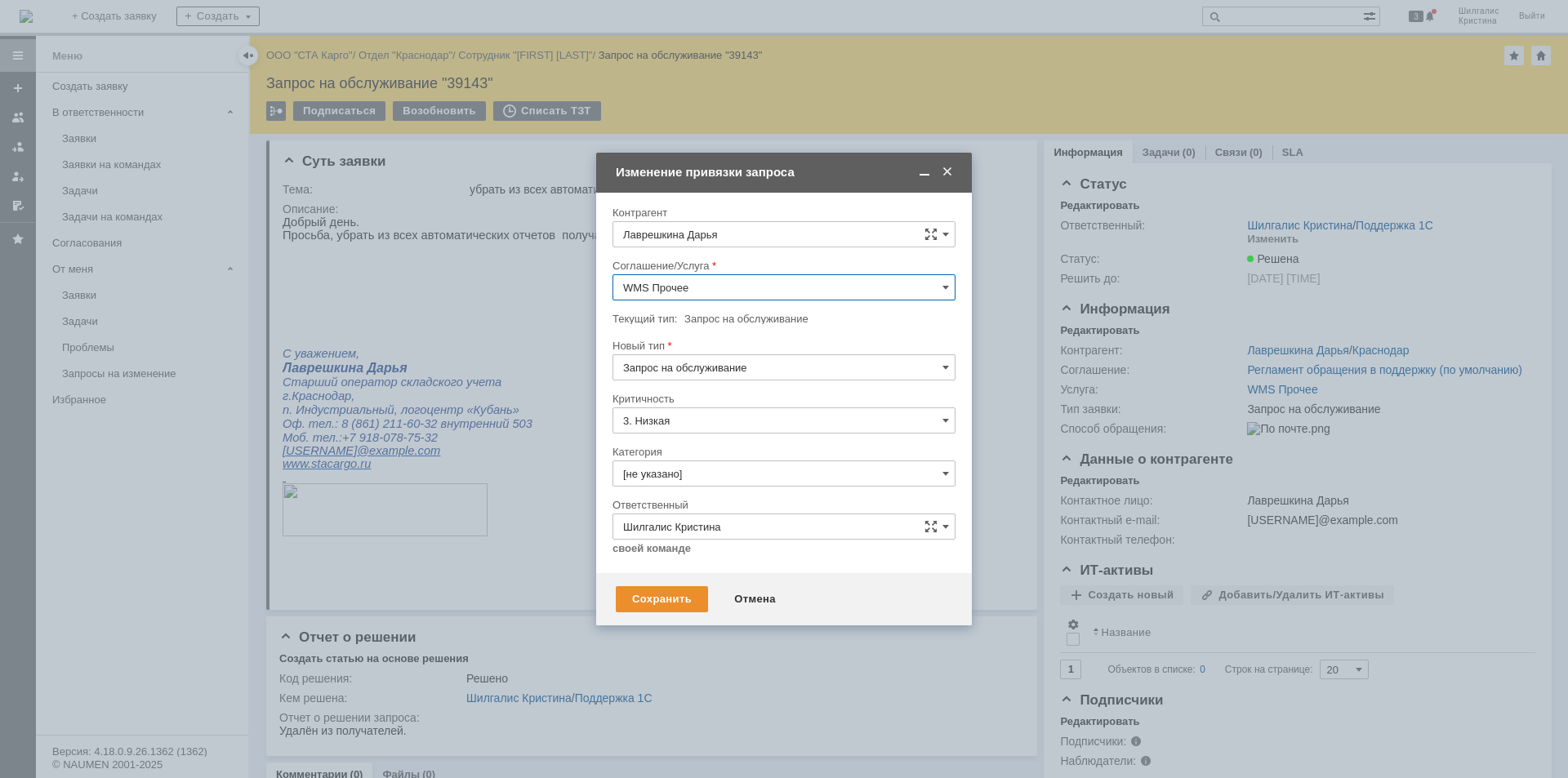scroll, scrollTop: 316, scrollLeft: 0, axis: vertical 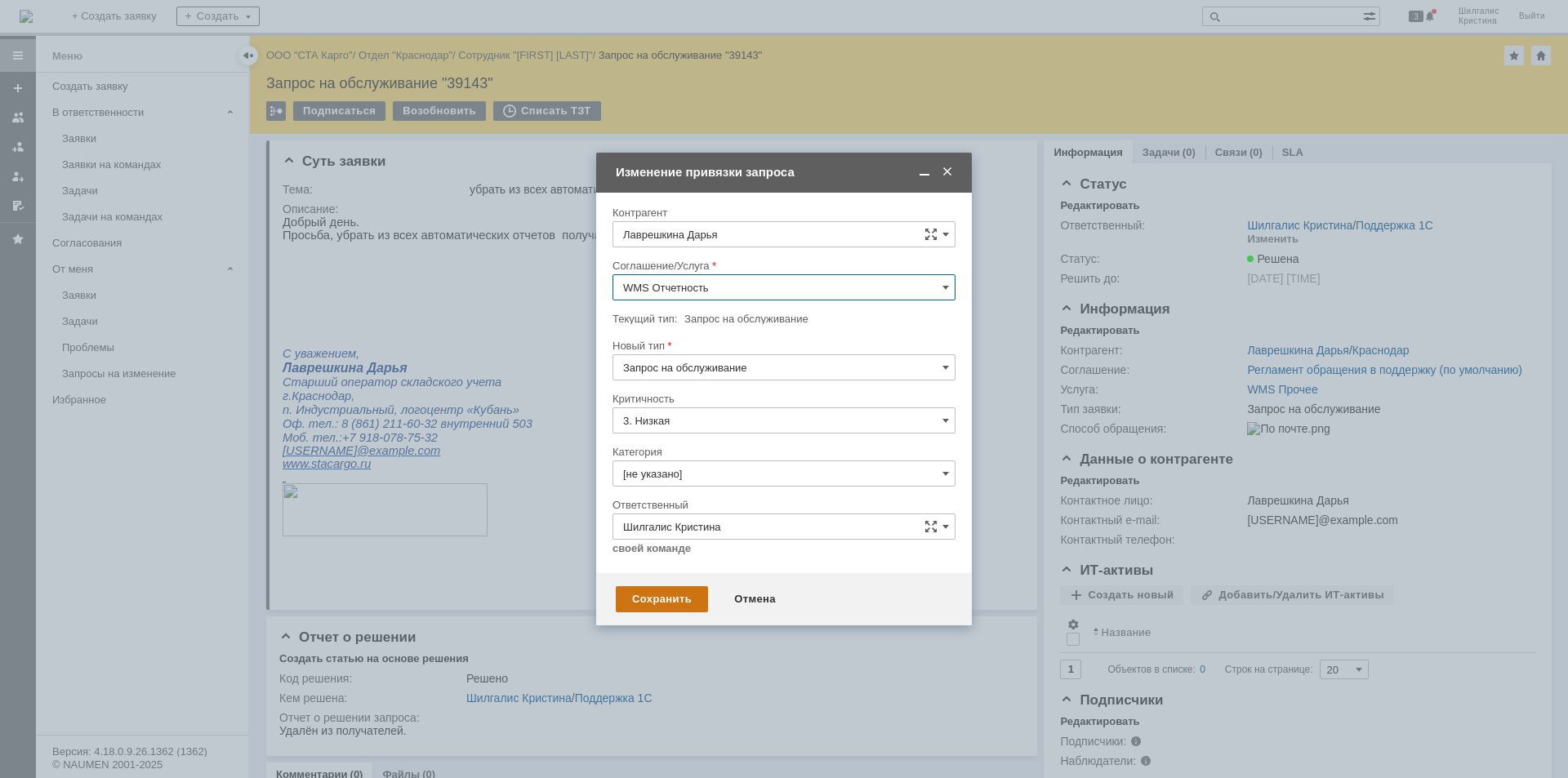 type on "WMS Отчетность" 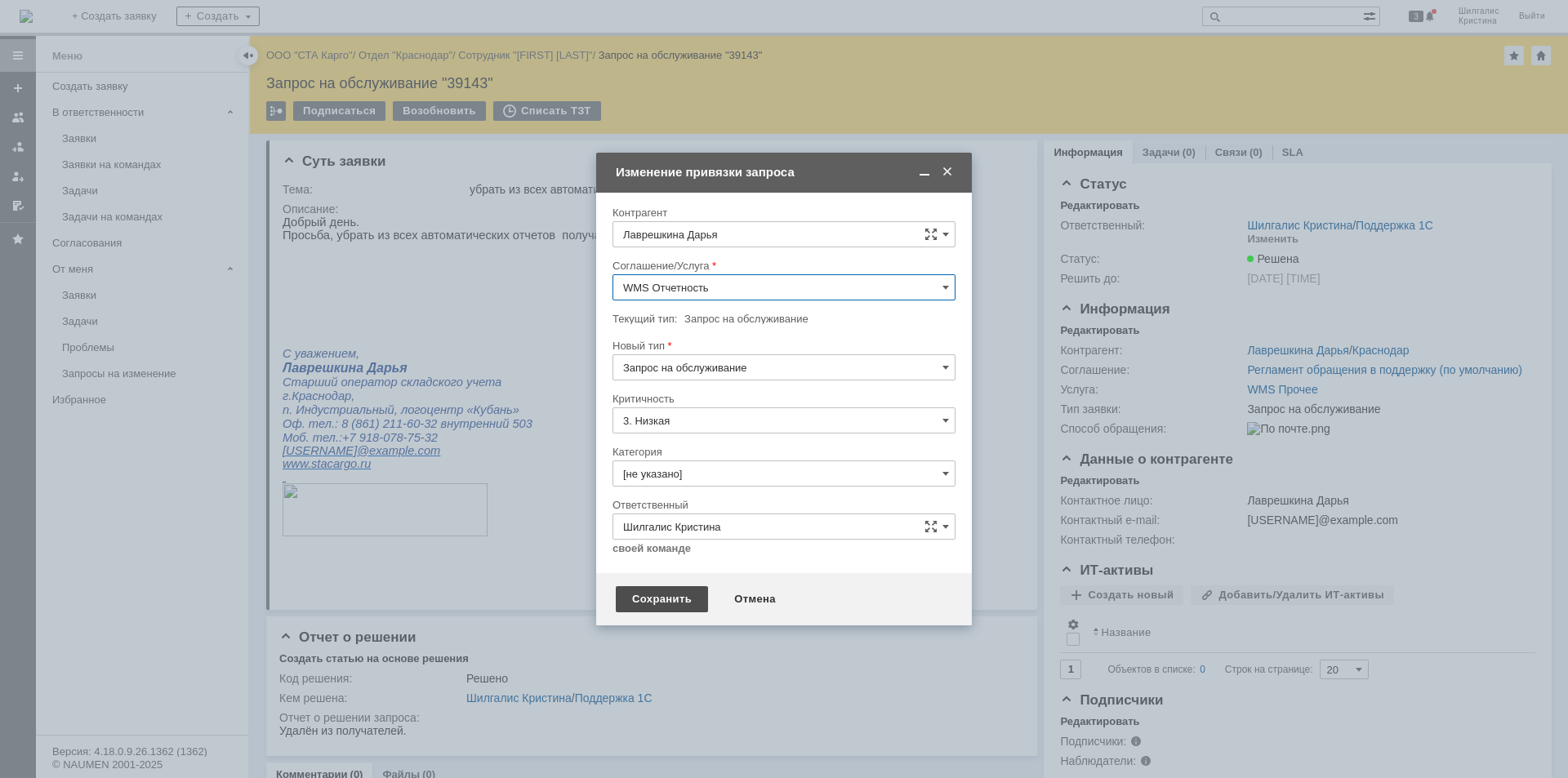 click on "Сохранить" at bounding box center (662, 599) 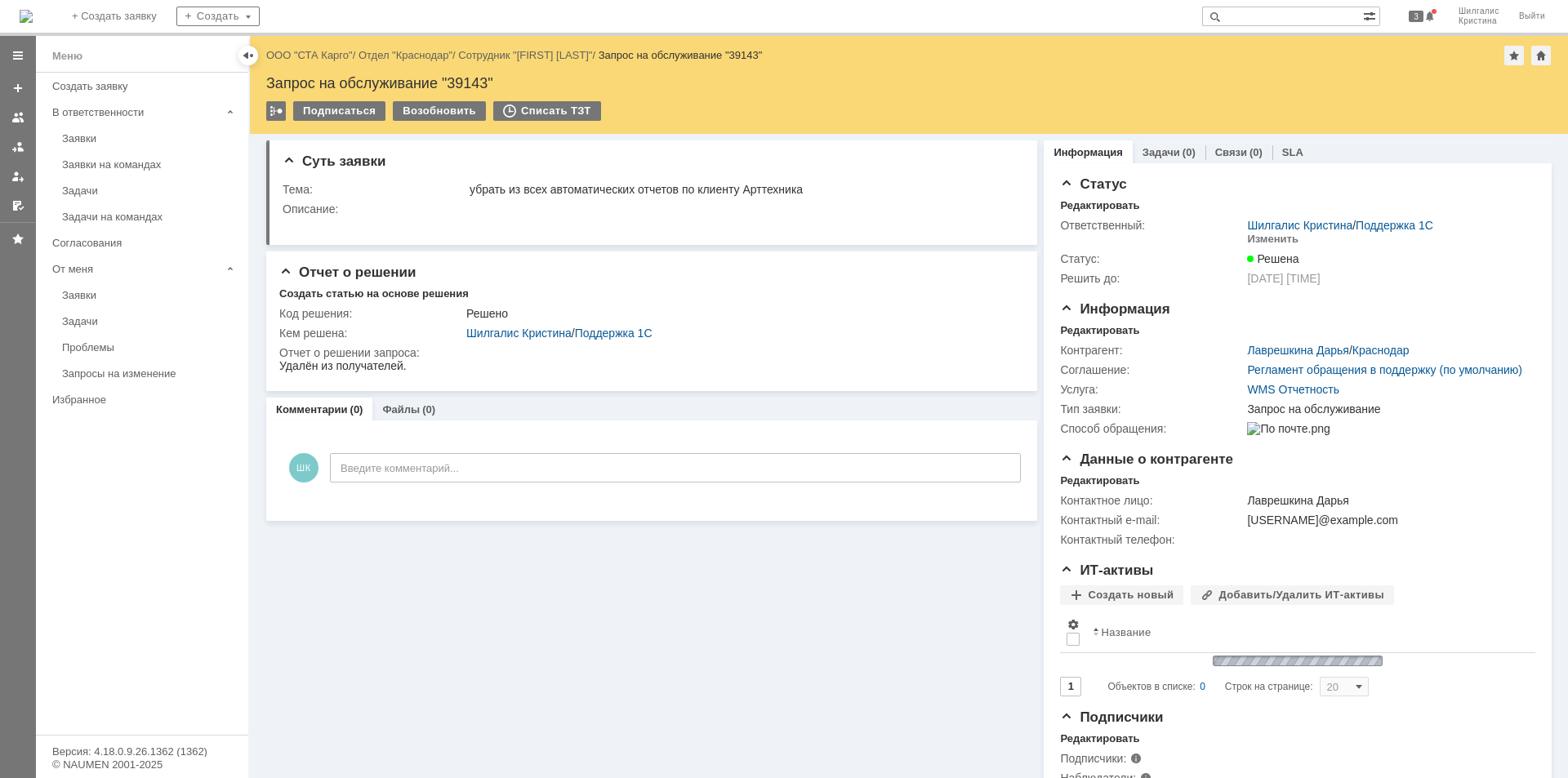 scroll, scrollTop: 0, scrollLeft: 0, axis: both 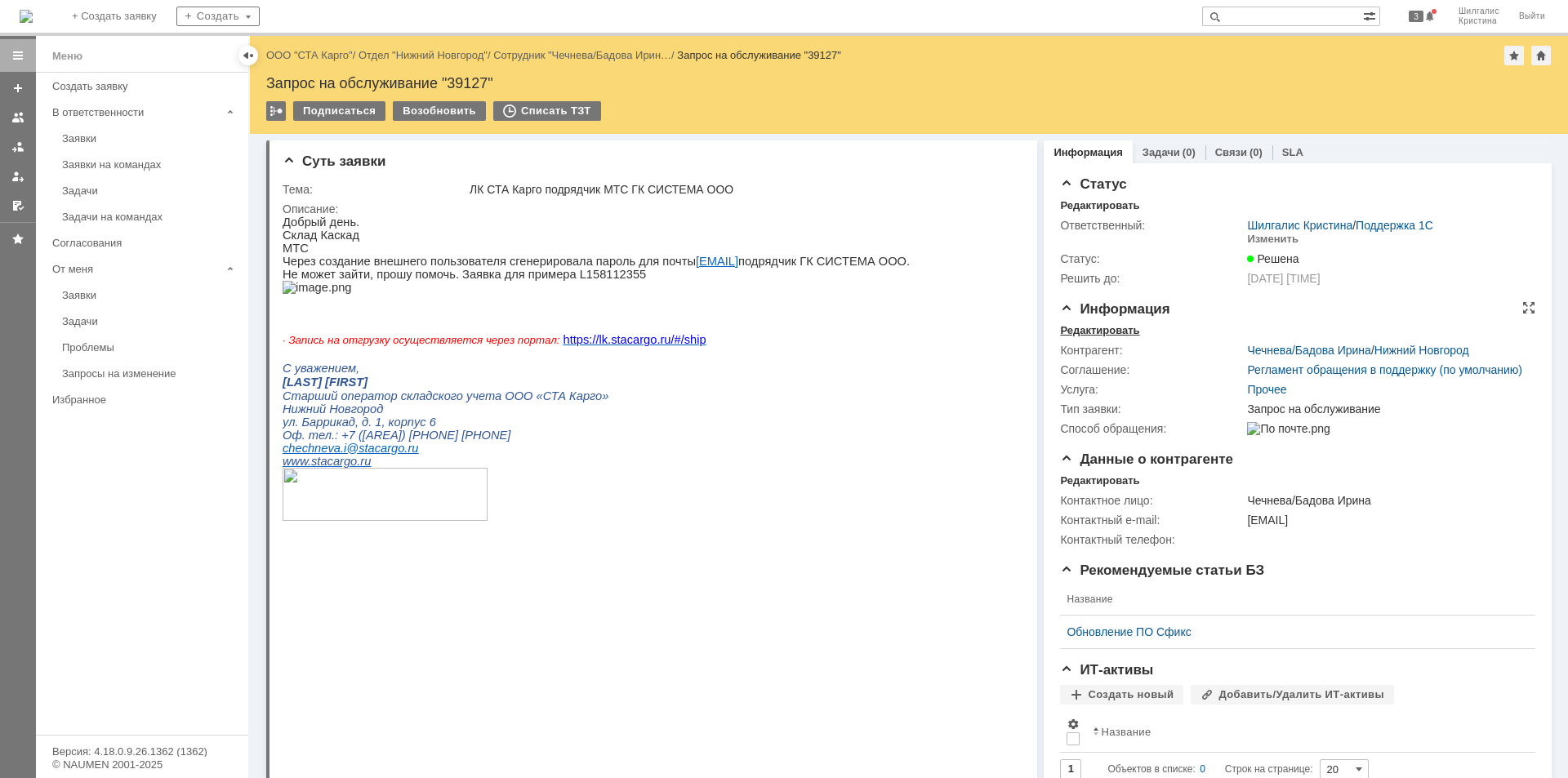 click on "Редактировать" at bounding box center [1099, 331] 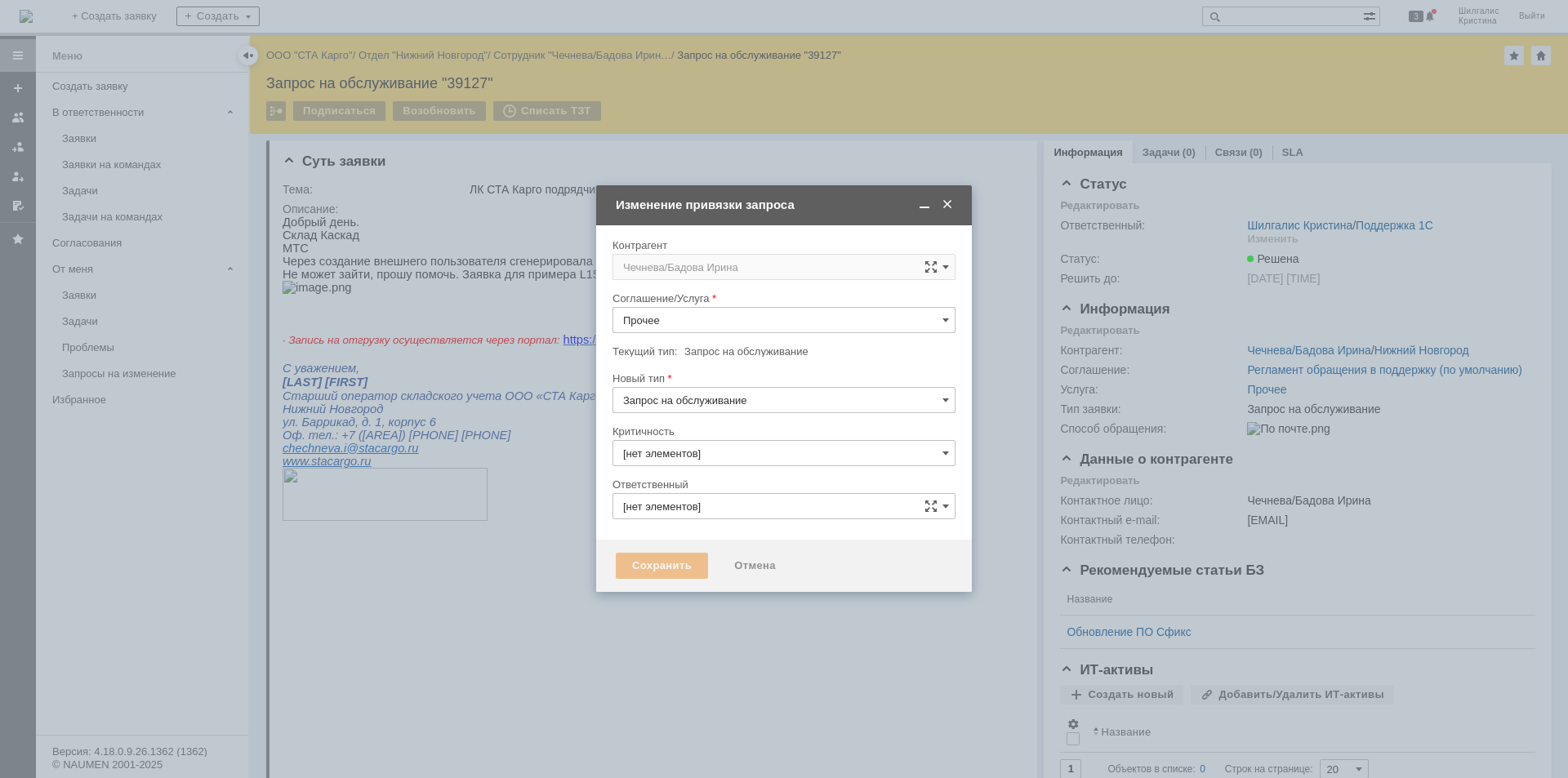 type on "3. Низкая" 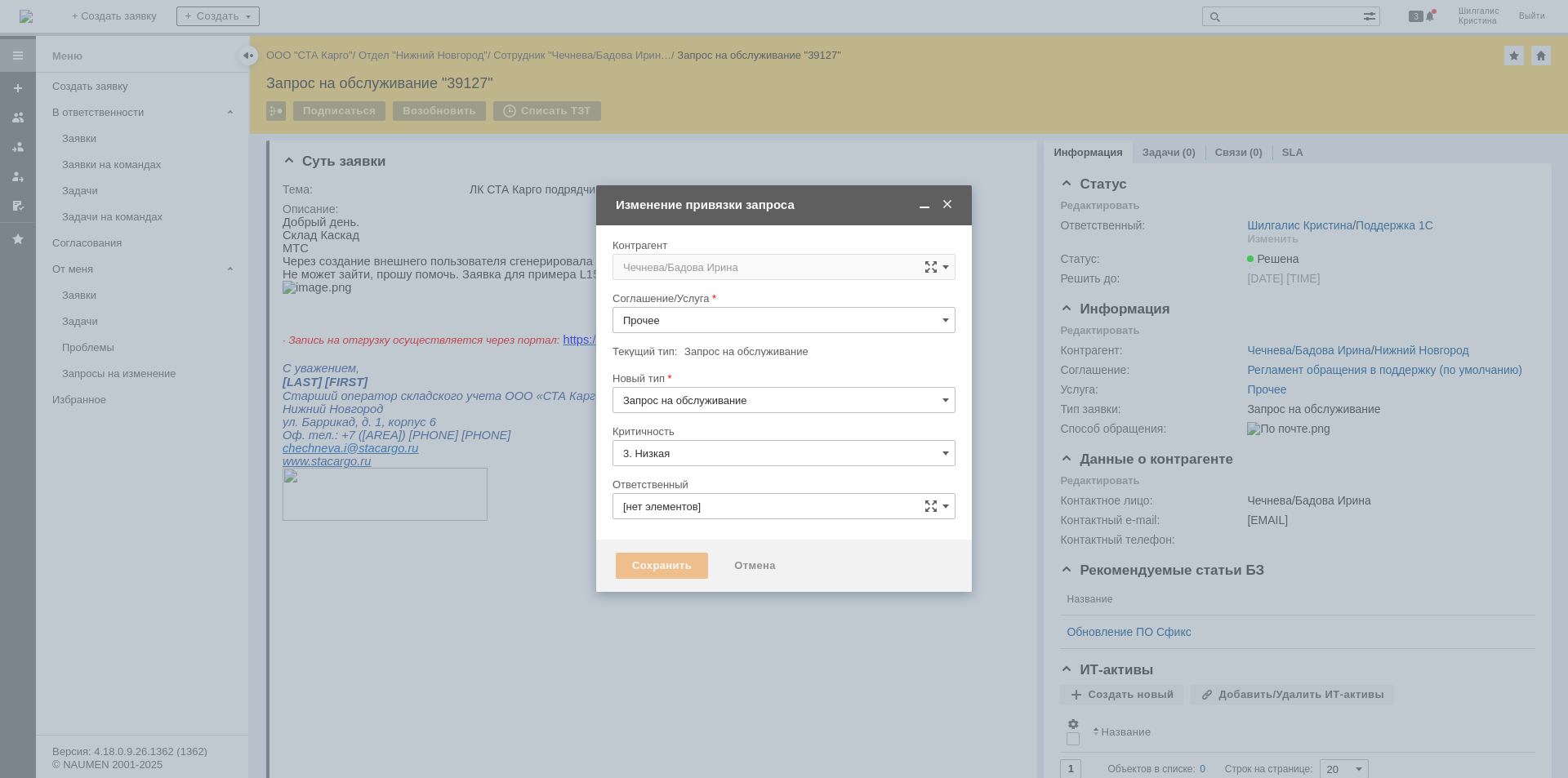 type on "Шилгалис Кристина" 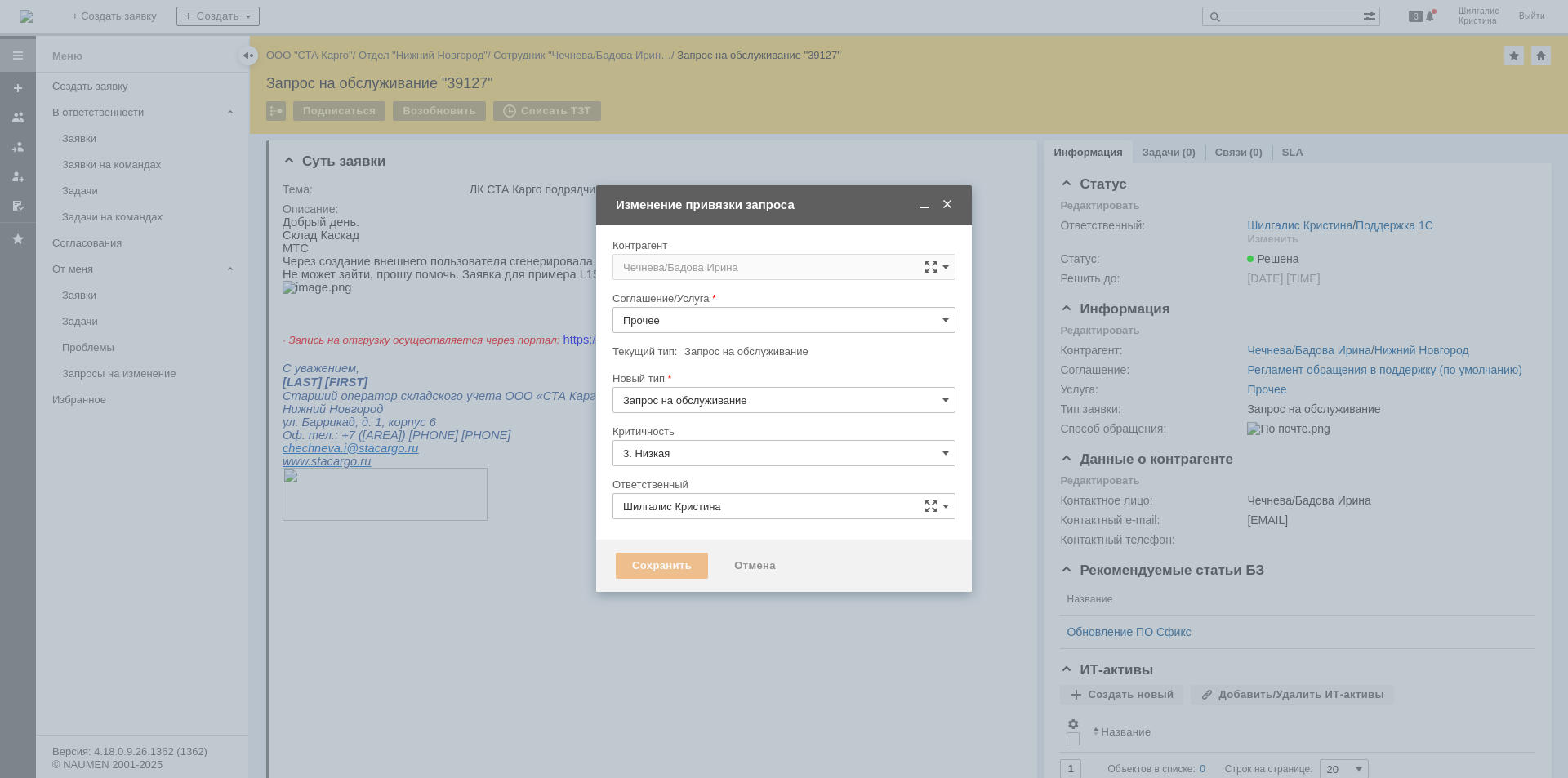 type on "[не указано]" 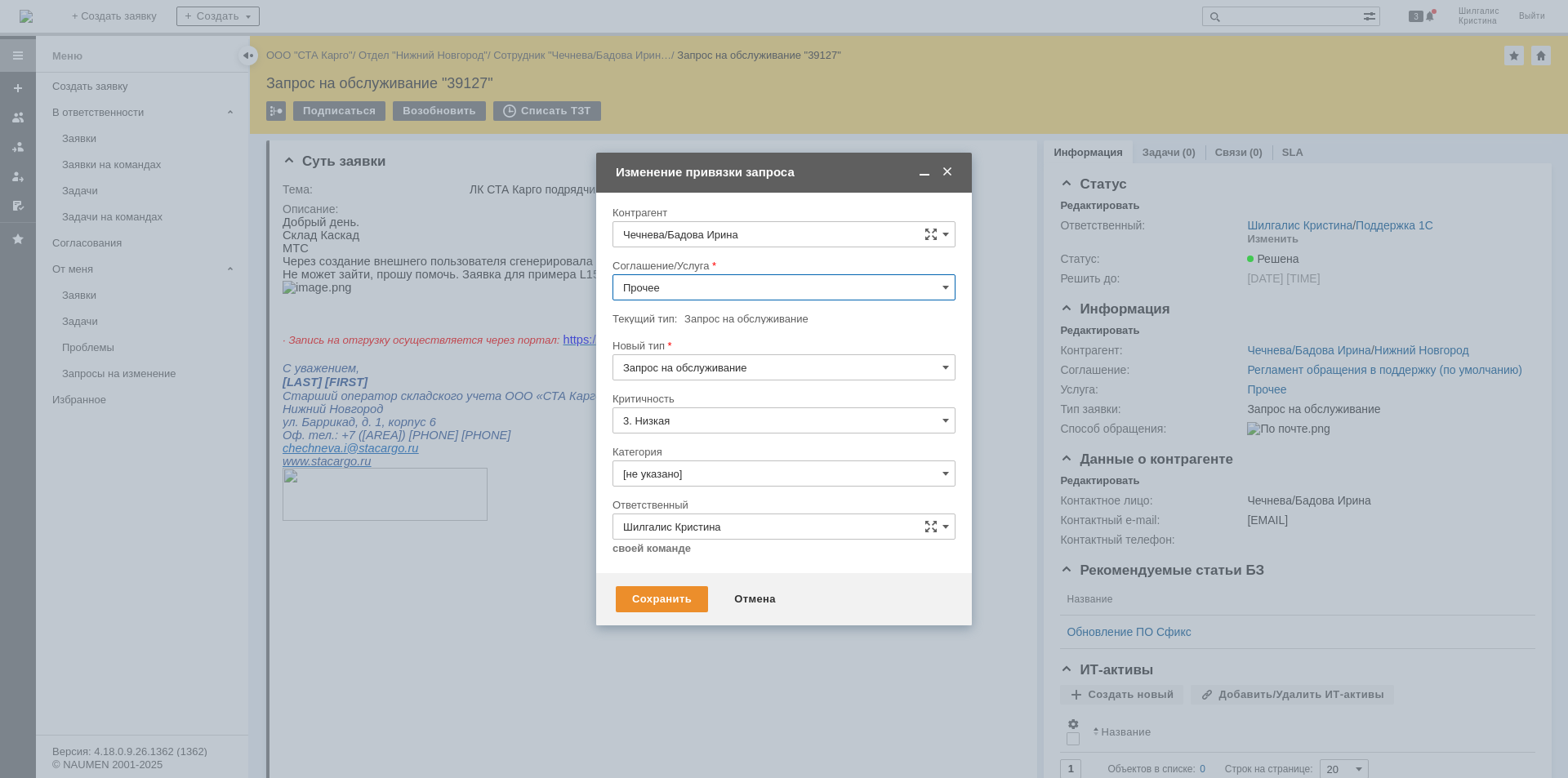 click on "Прочее" at bounding box center (784, 287) 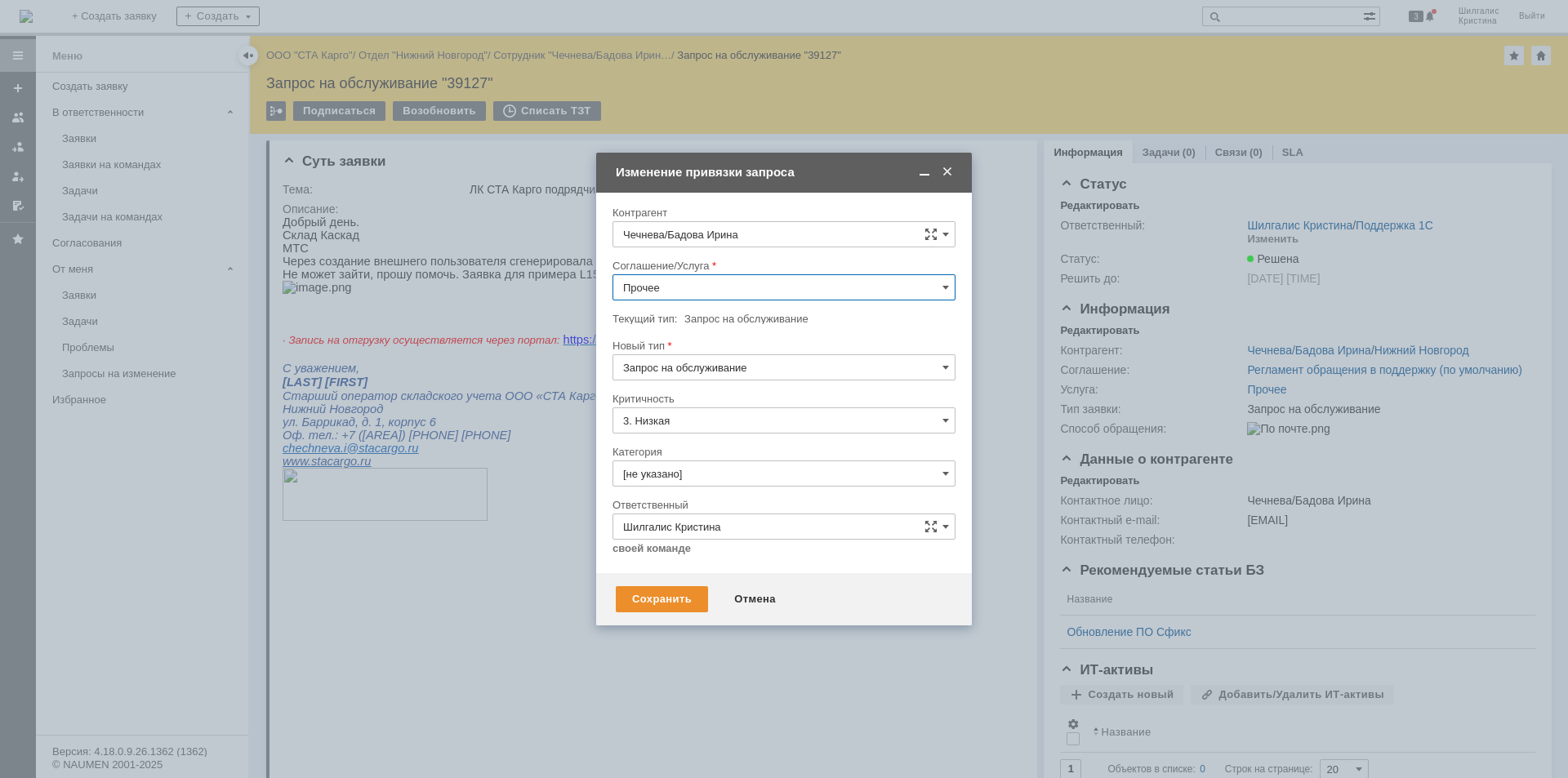 scroll, scrollTop: 479, scrollLeft: 0, axis: vertical 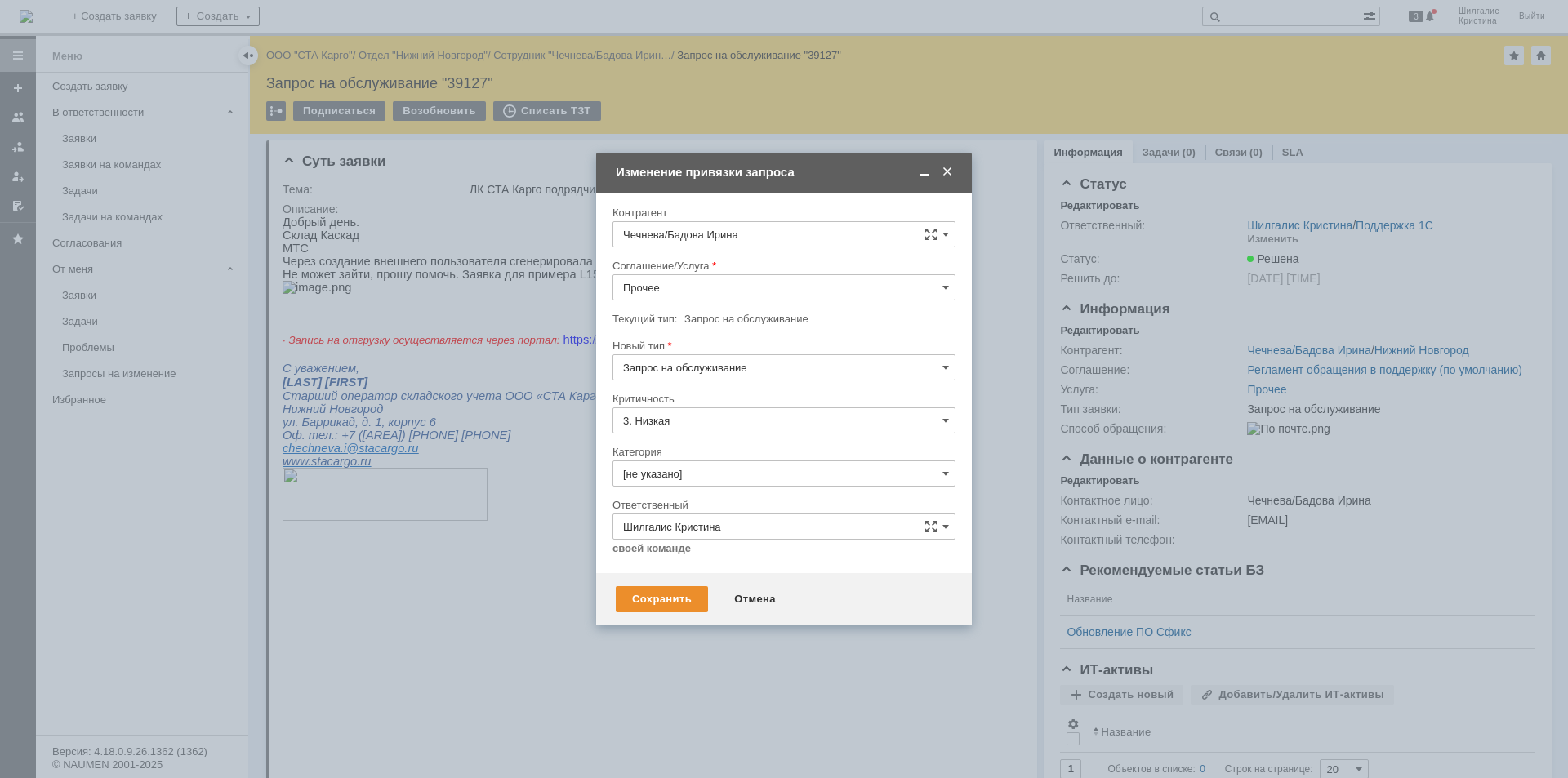 click on "WMS Прочее" at bounding box center [784, 431] 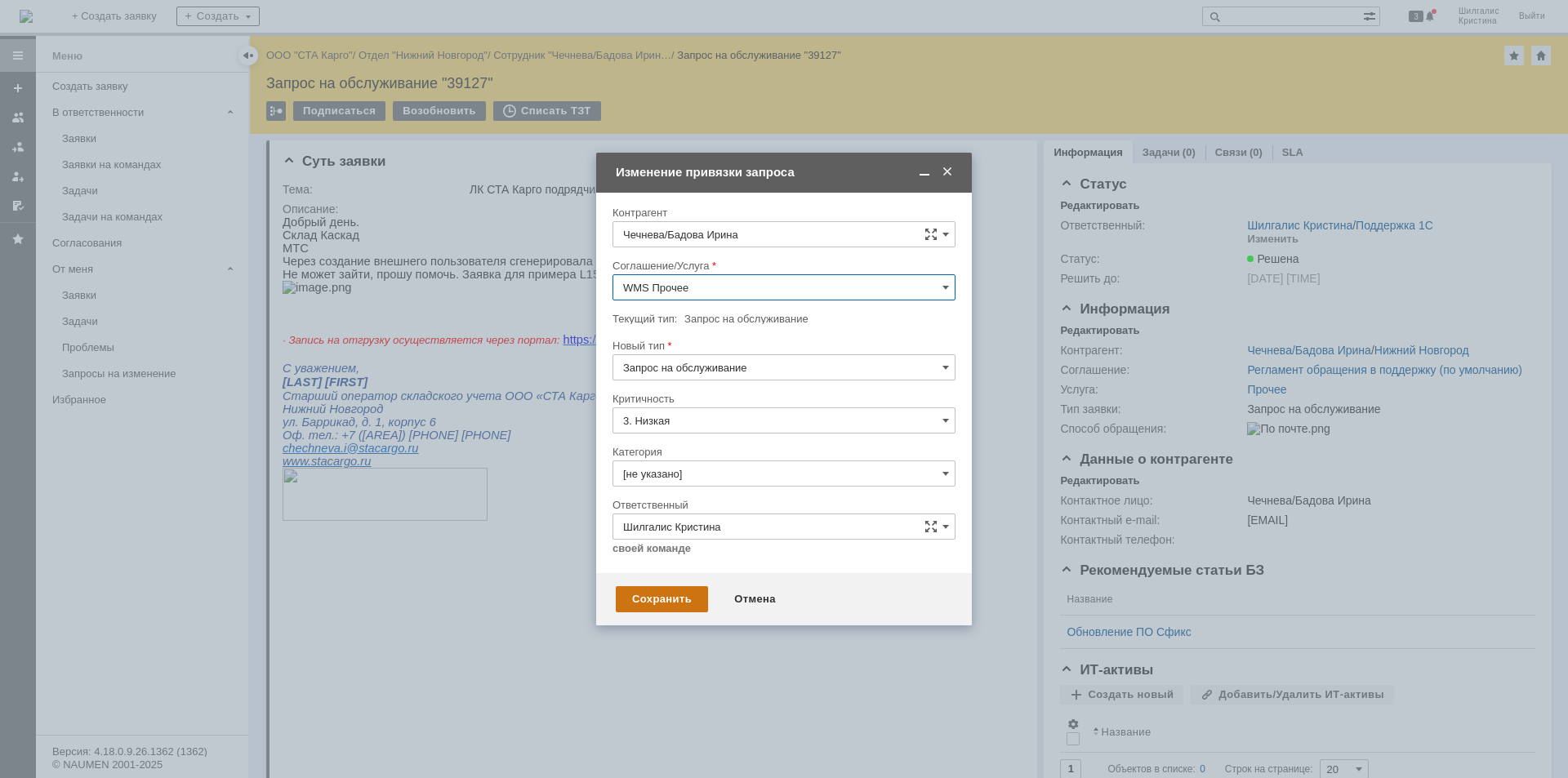 type on "WMS Прочее" 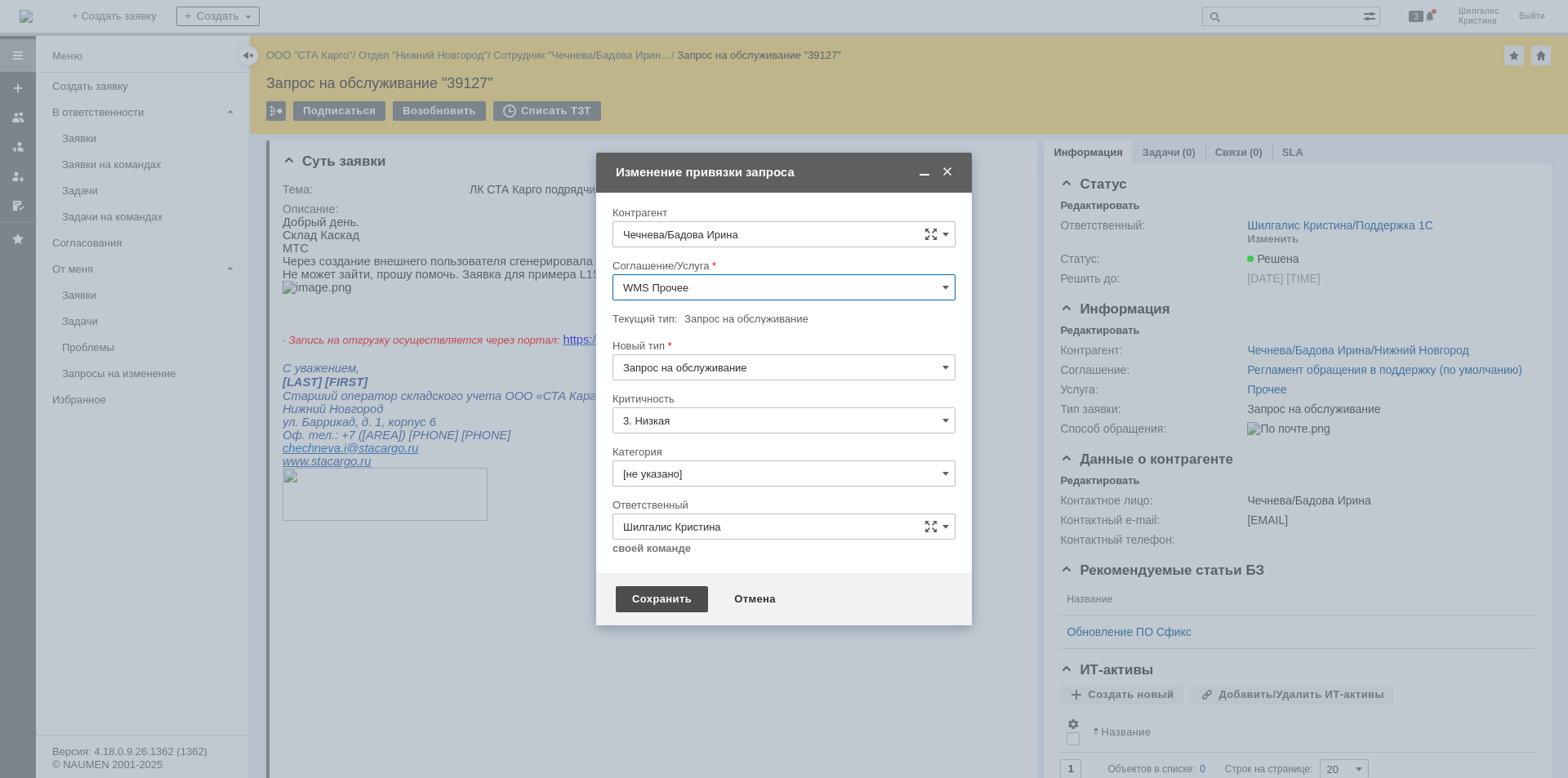 click on "Сохранить" at bounding box center [662, 599] 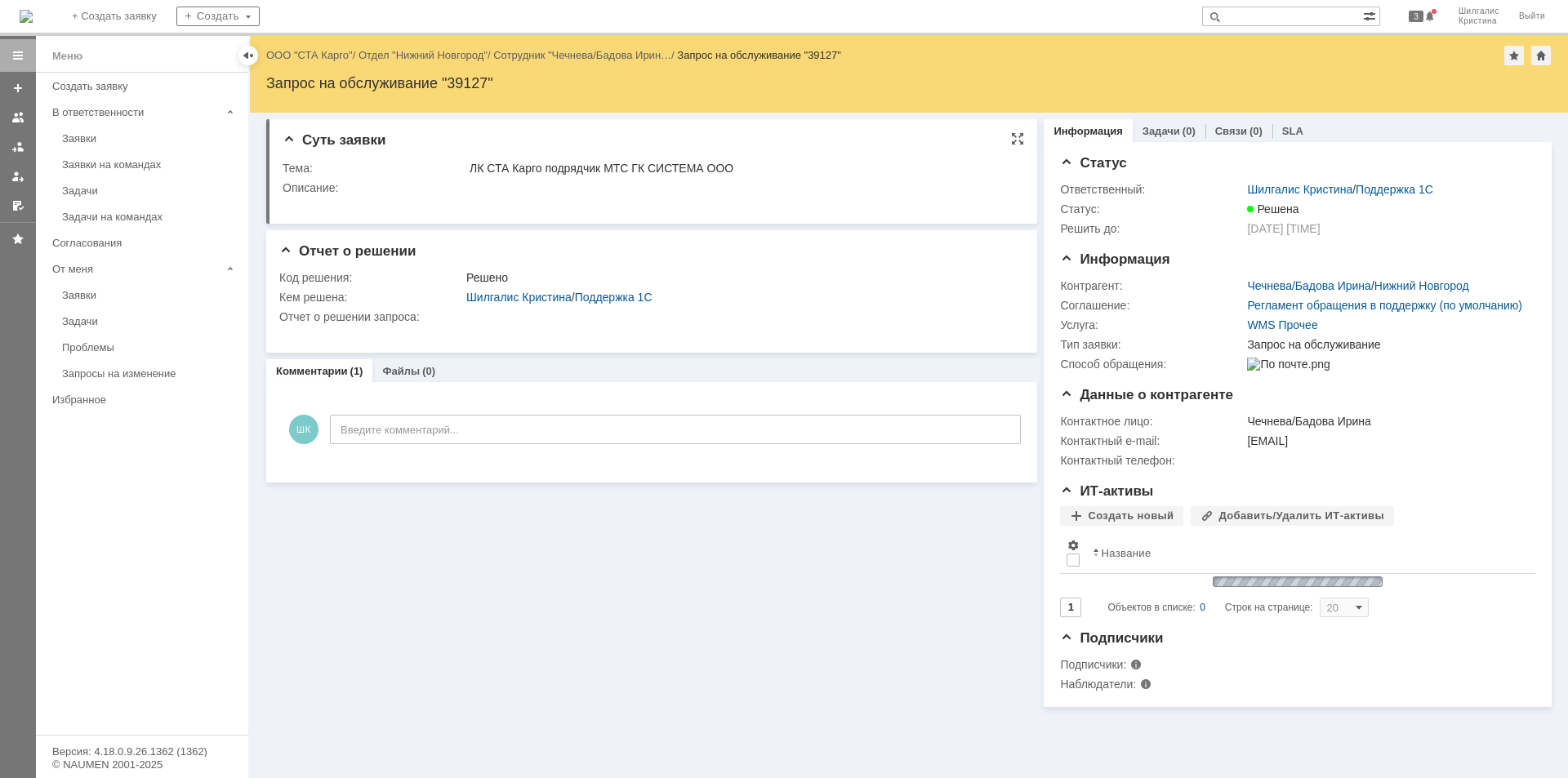 scroll, scrollTop: 0, scrollLeft: 0, axis: both 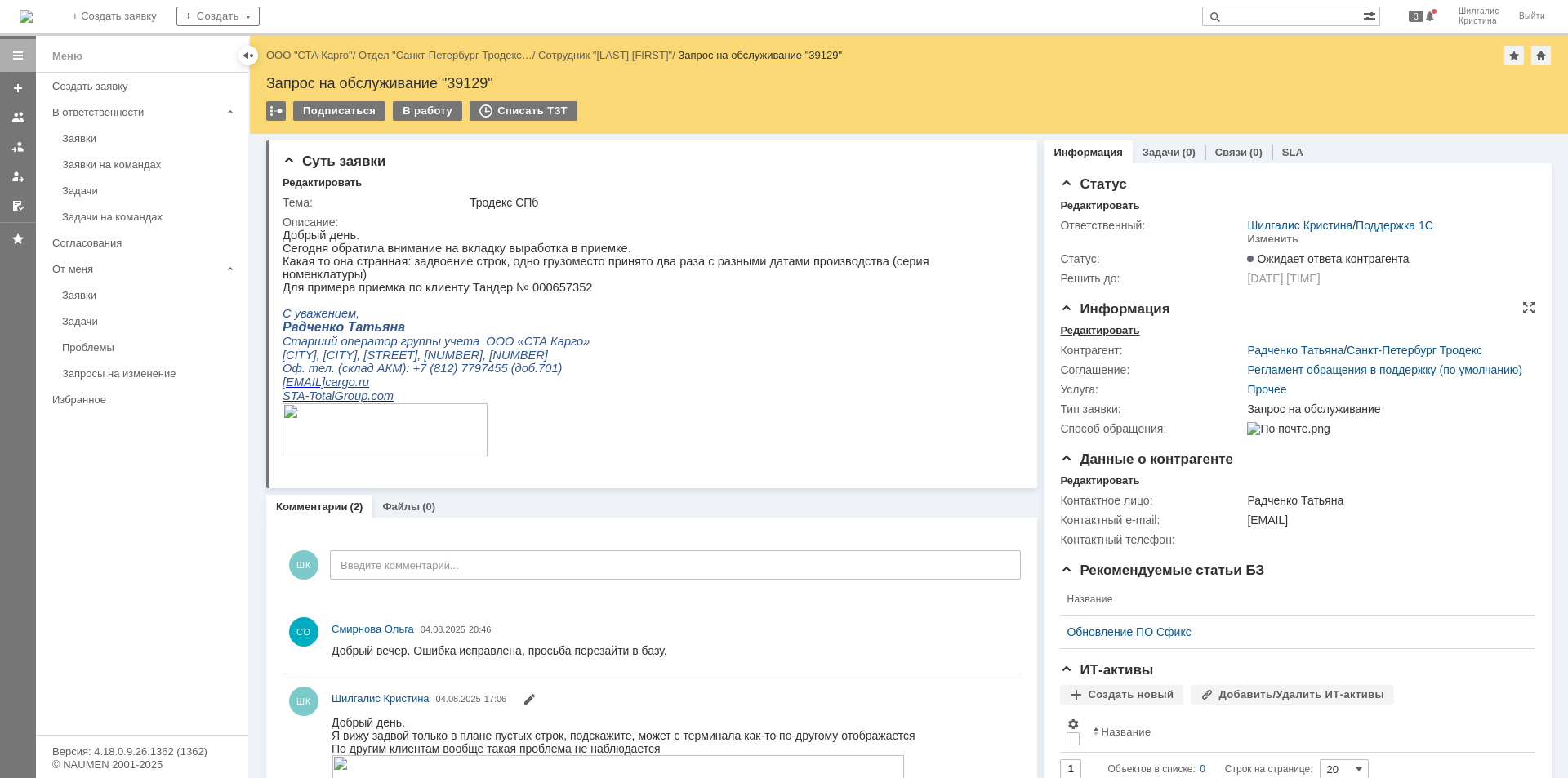 click on "Редактировать" at bounding box center (1099, 331) 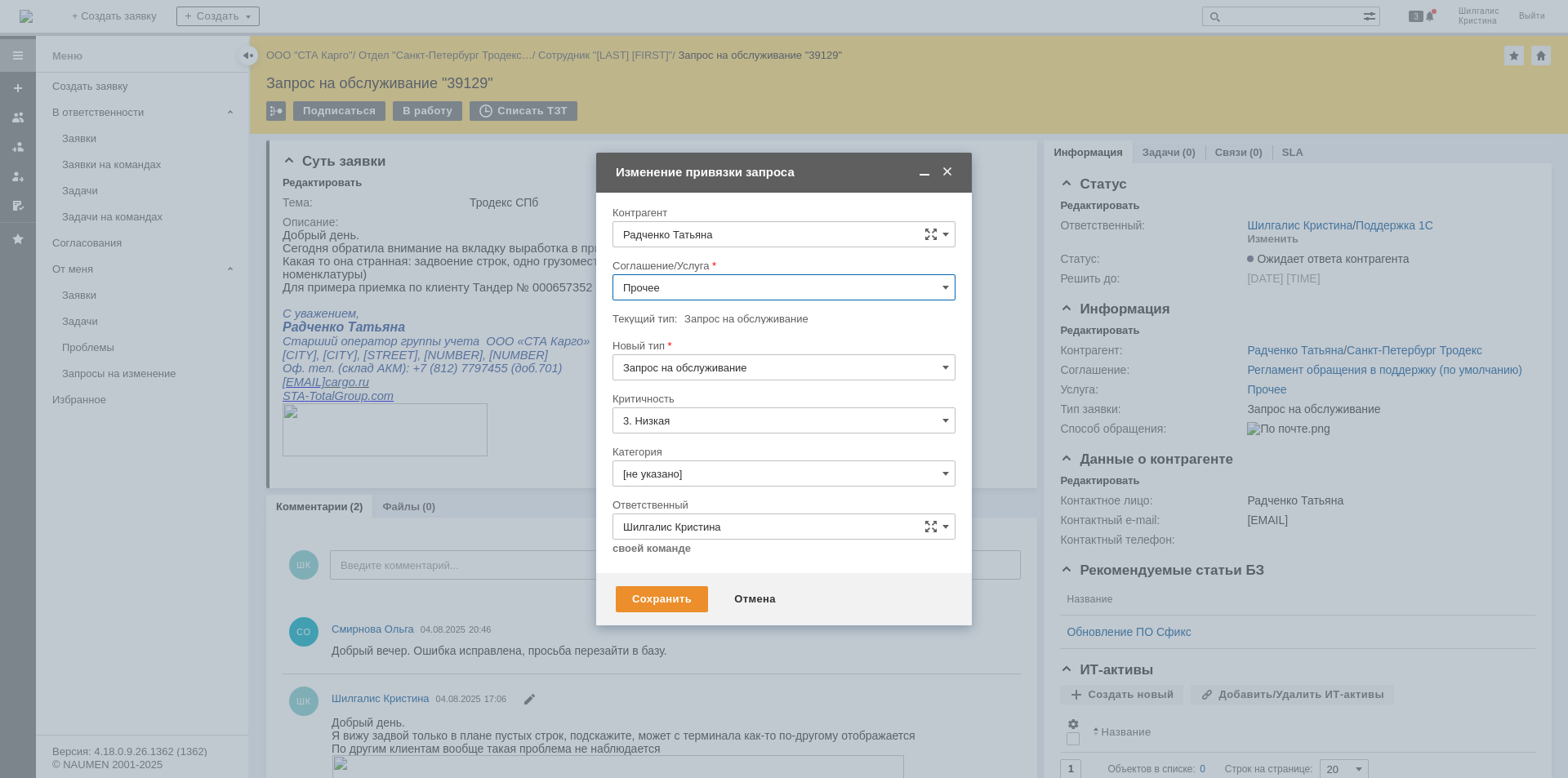click on "Прочее" at bounding box center [784, 287] 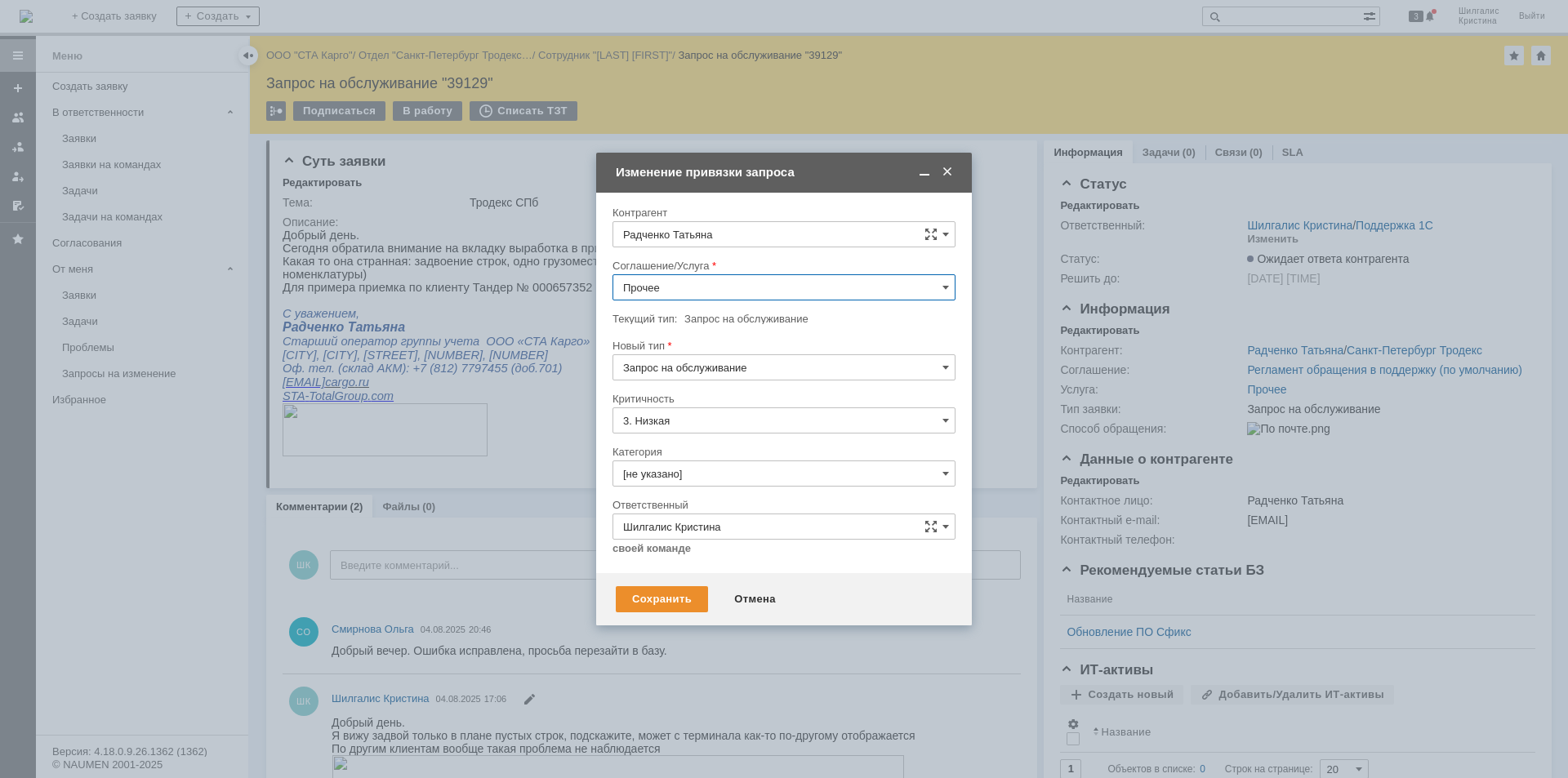 scroll, scrollTop: 479, scrollLeft: 0, axis: vertical 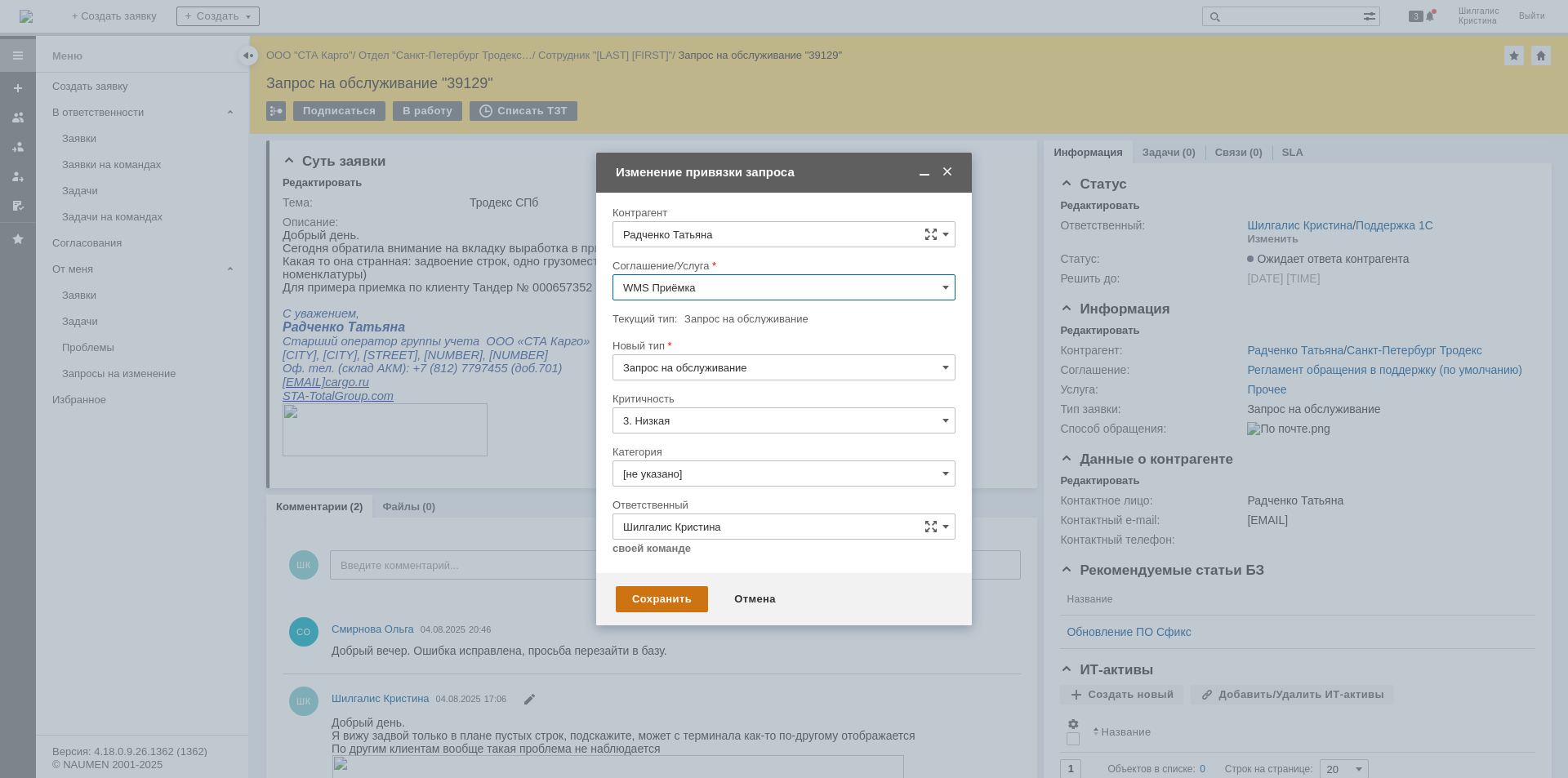 type on "WMS Приёмка" 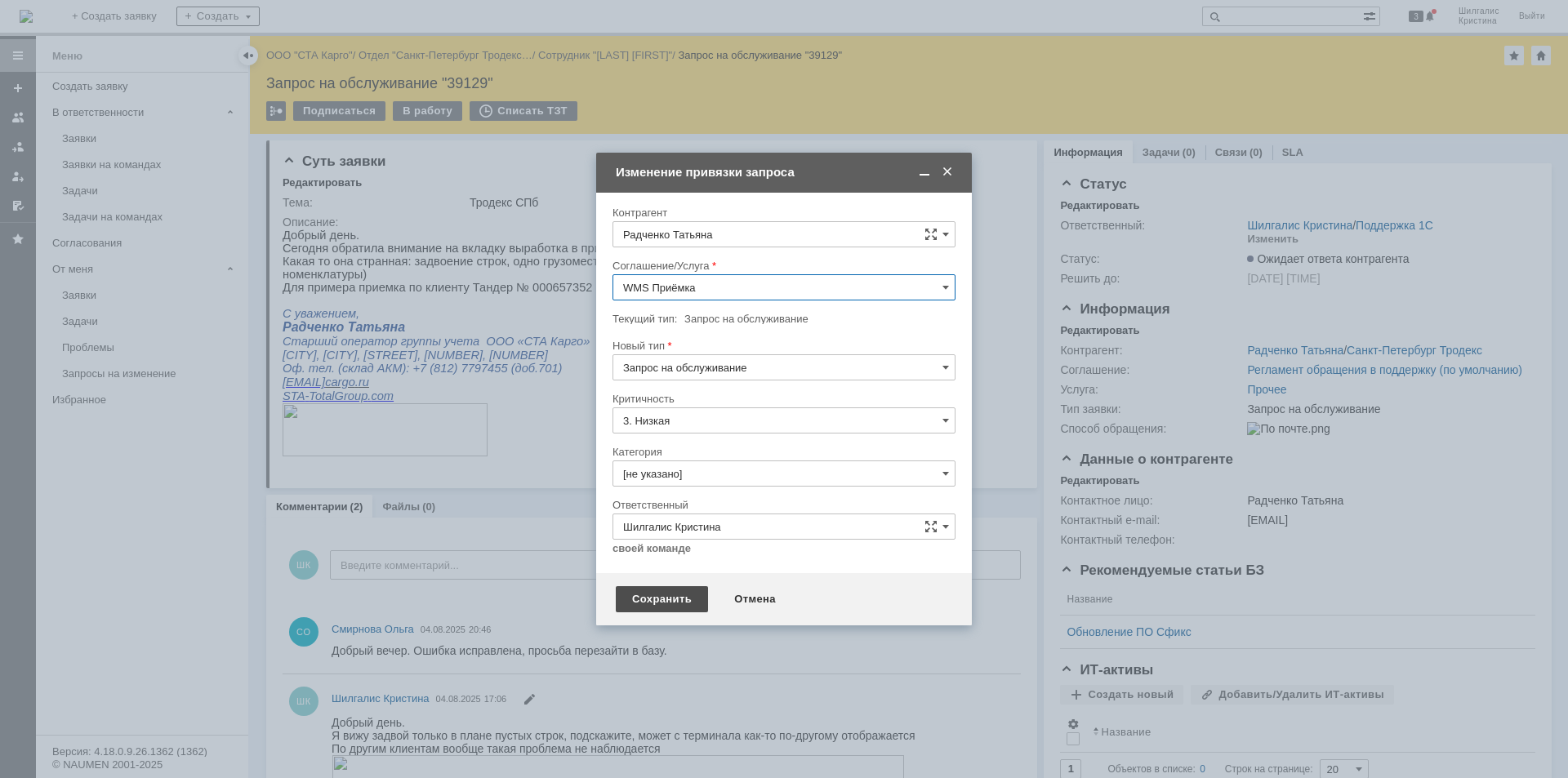 click on "Сохранить" at bounding box center (662, 599) 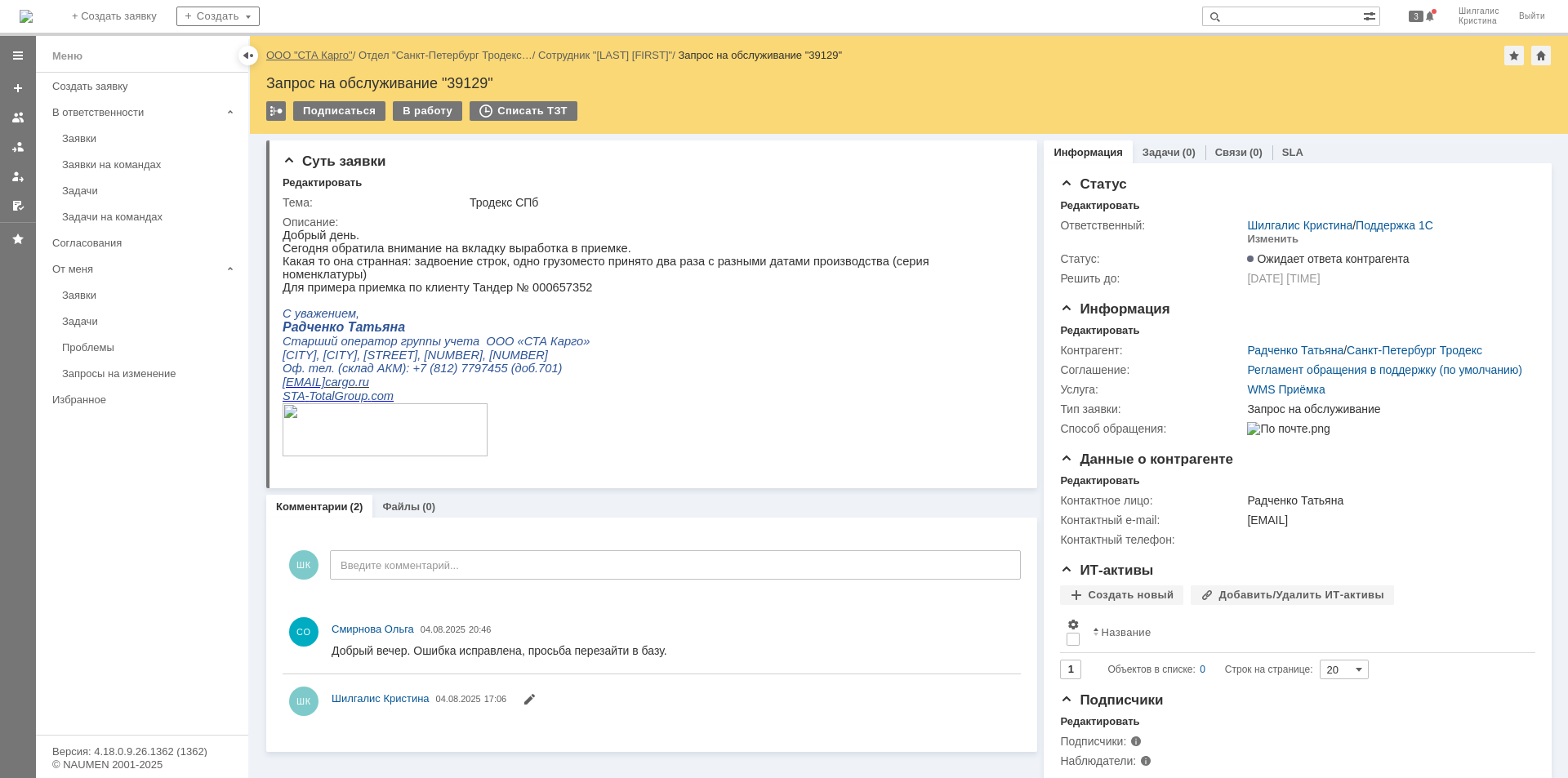scroll, scrollTop: 0, scrollLeft: 0, axis: both 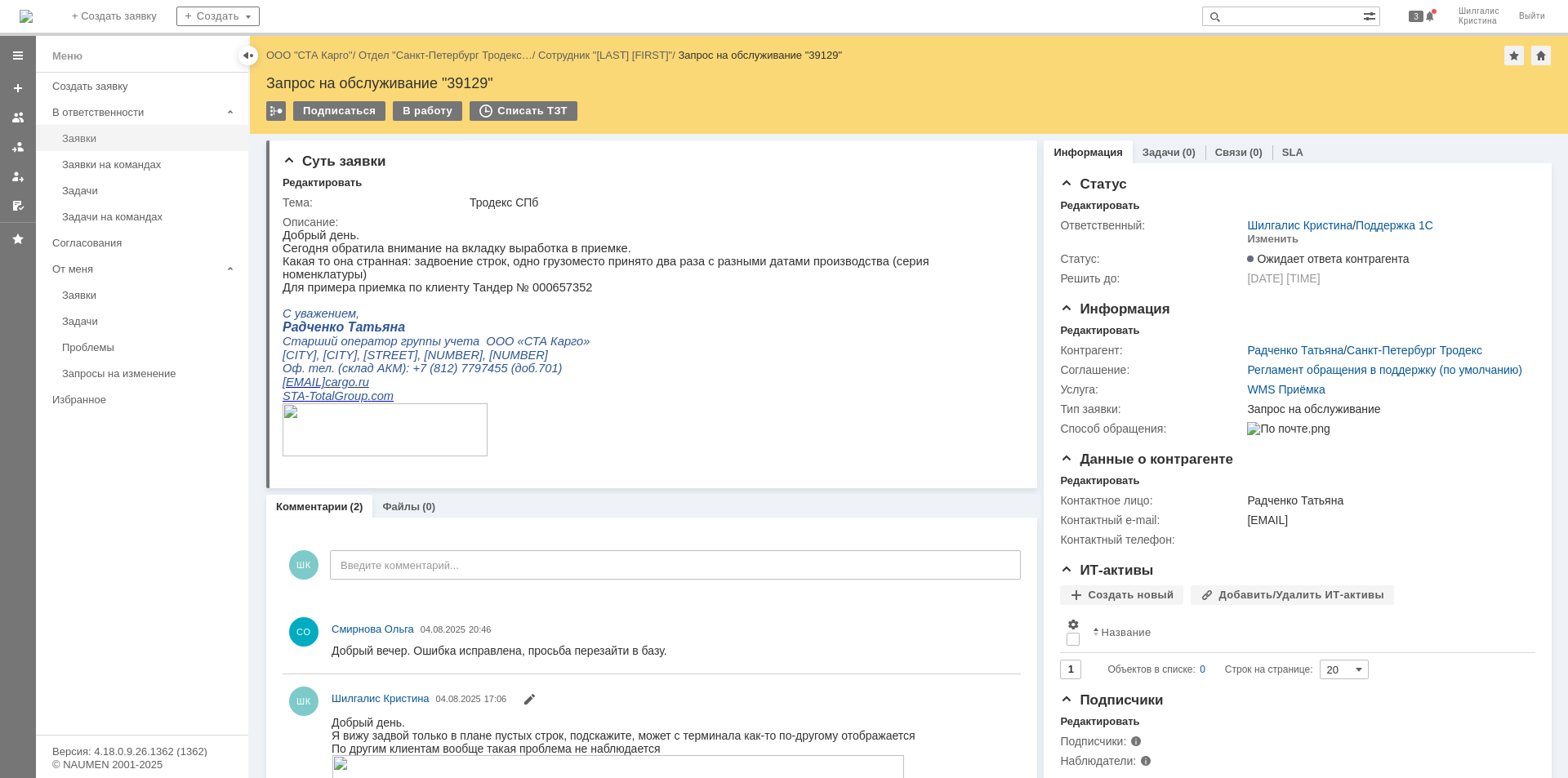 click on "Заявки" at bounding box center [150, 138] 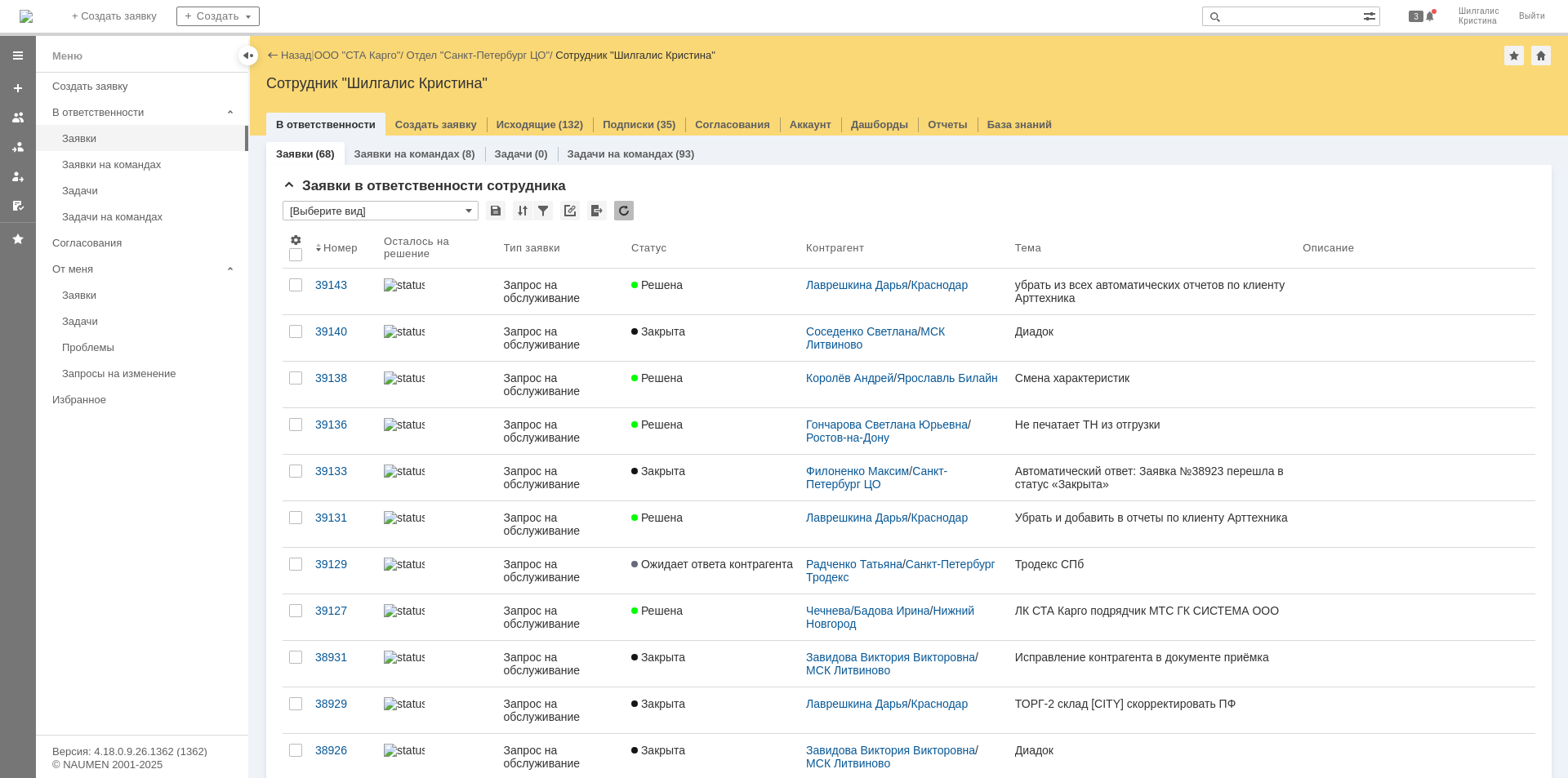 scroll, scrollTop: 0, scrollLeft: 0, axis: both 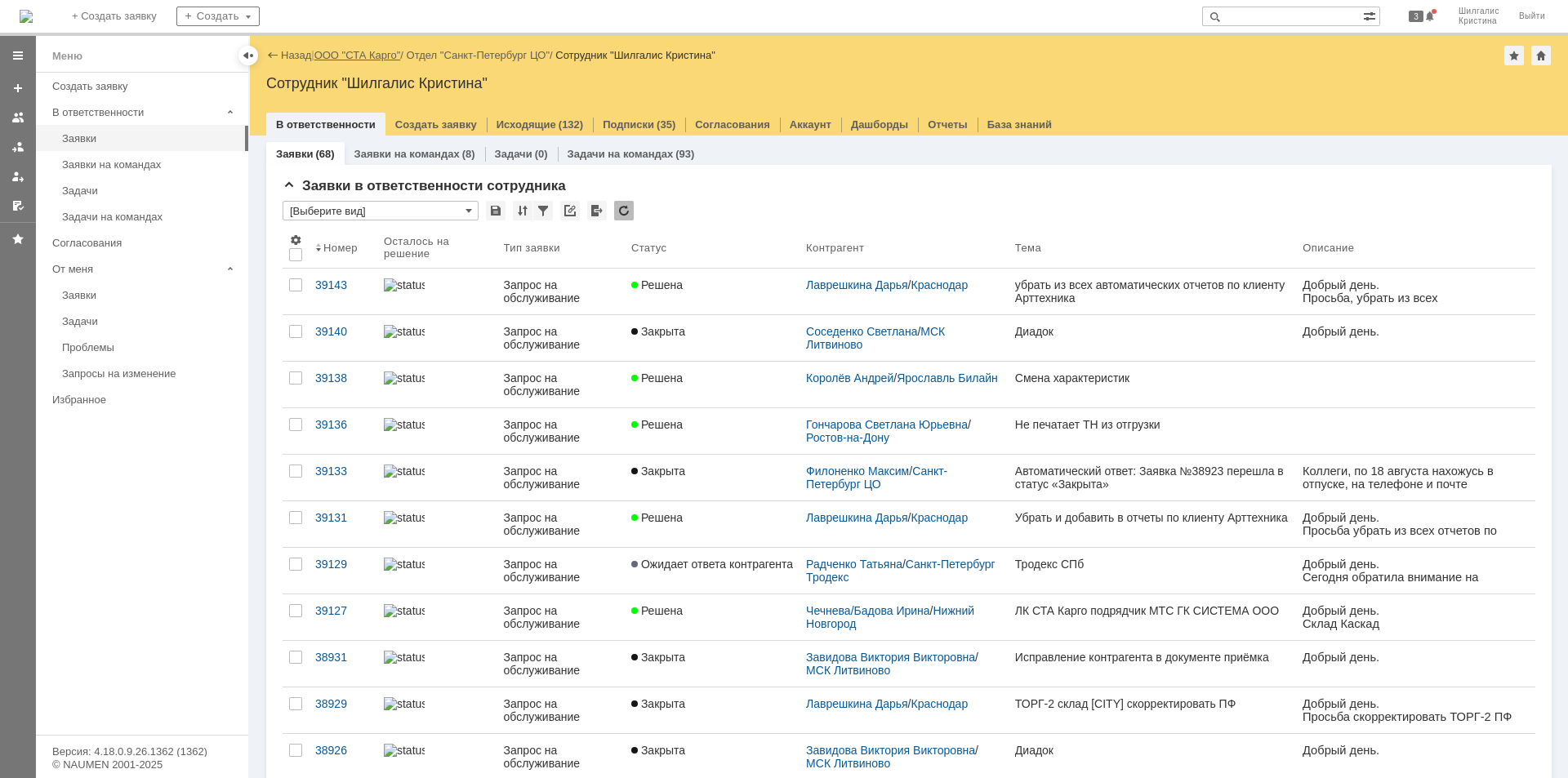 click on "ООО "СТА Карго"" at bounding box center (358, 55) 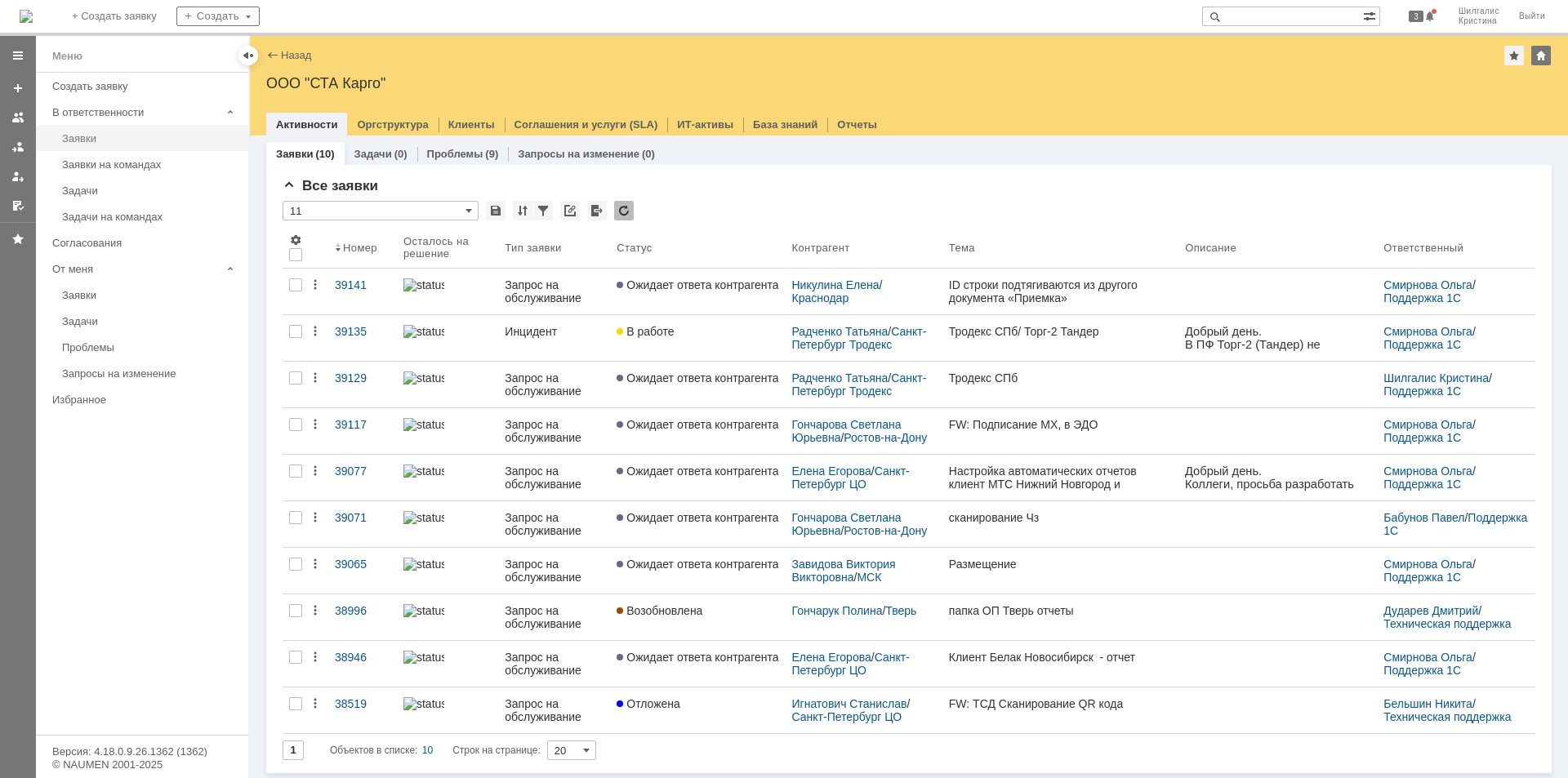 click on "Заявки" at bounding box center [150, 138] 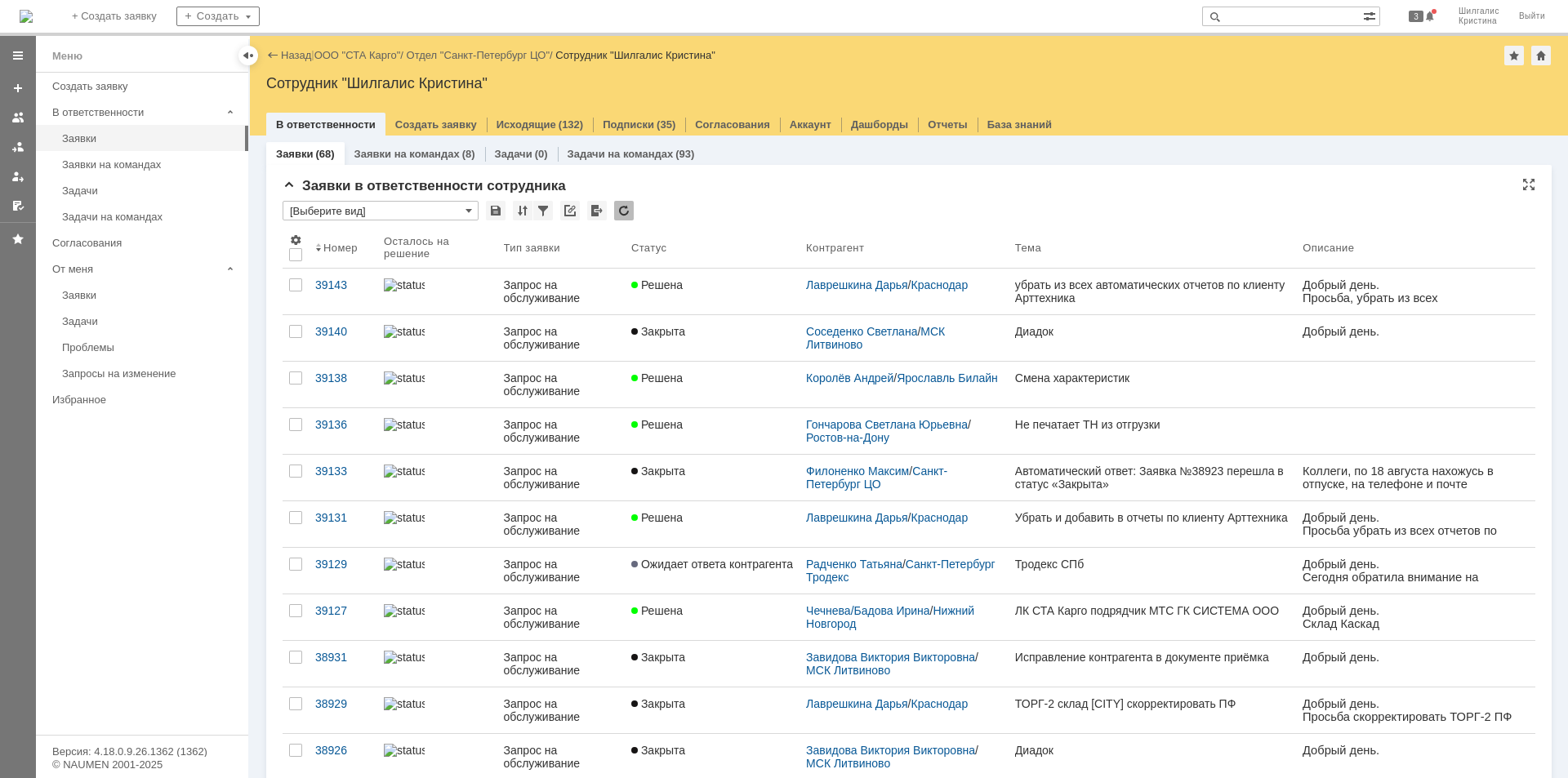 click on "[Выберите вид]" at bounding box center (381, 211) 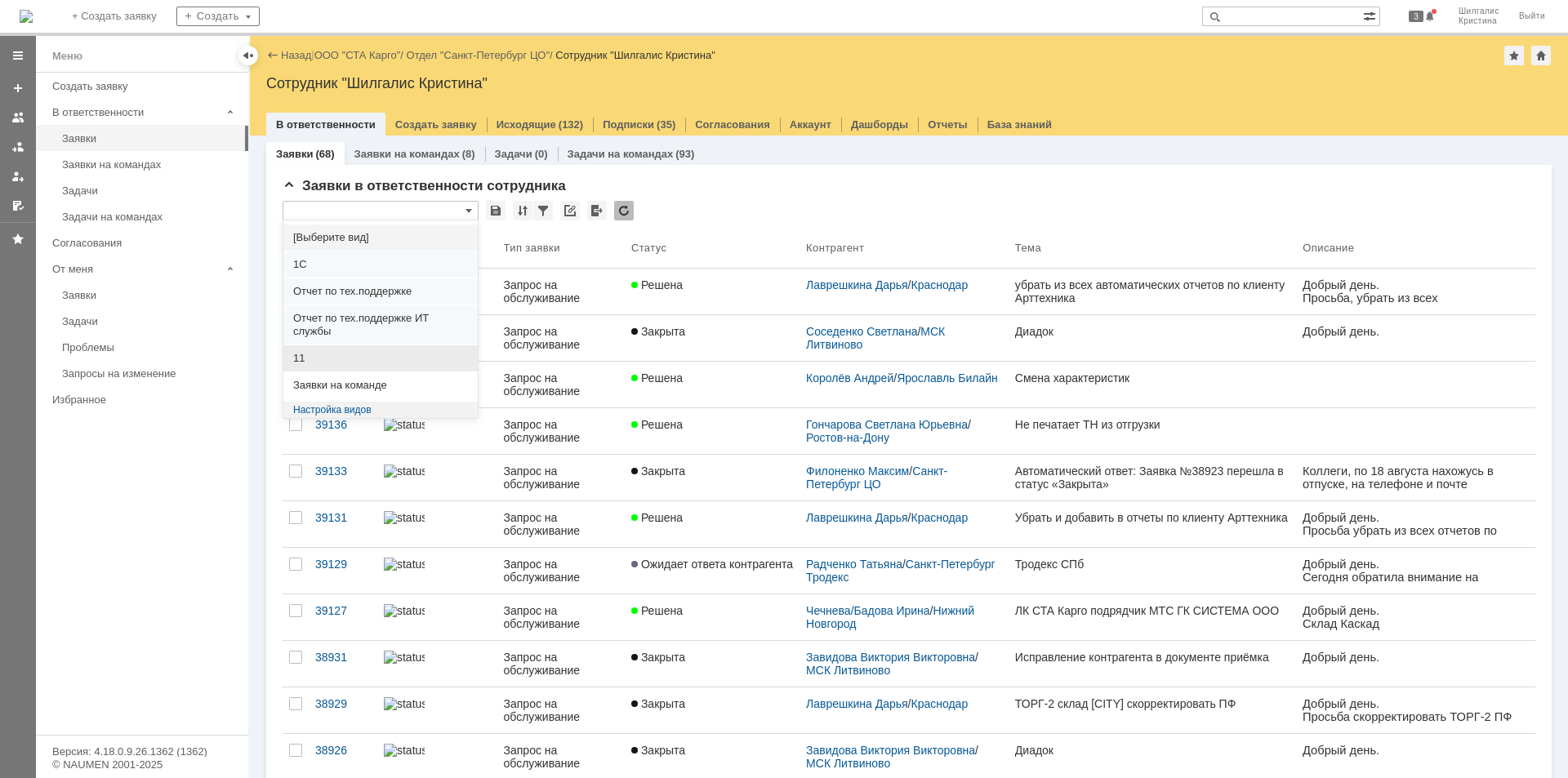 click on "11" at bounding box center [381, 358] 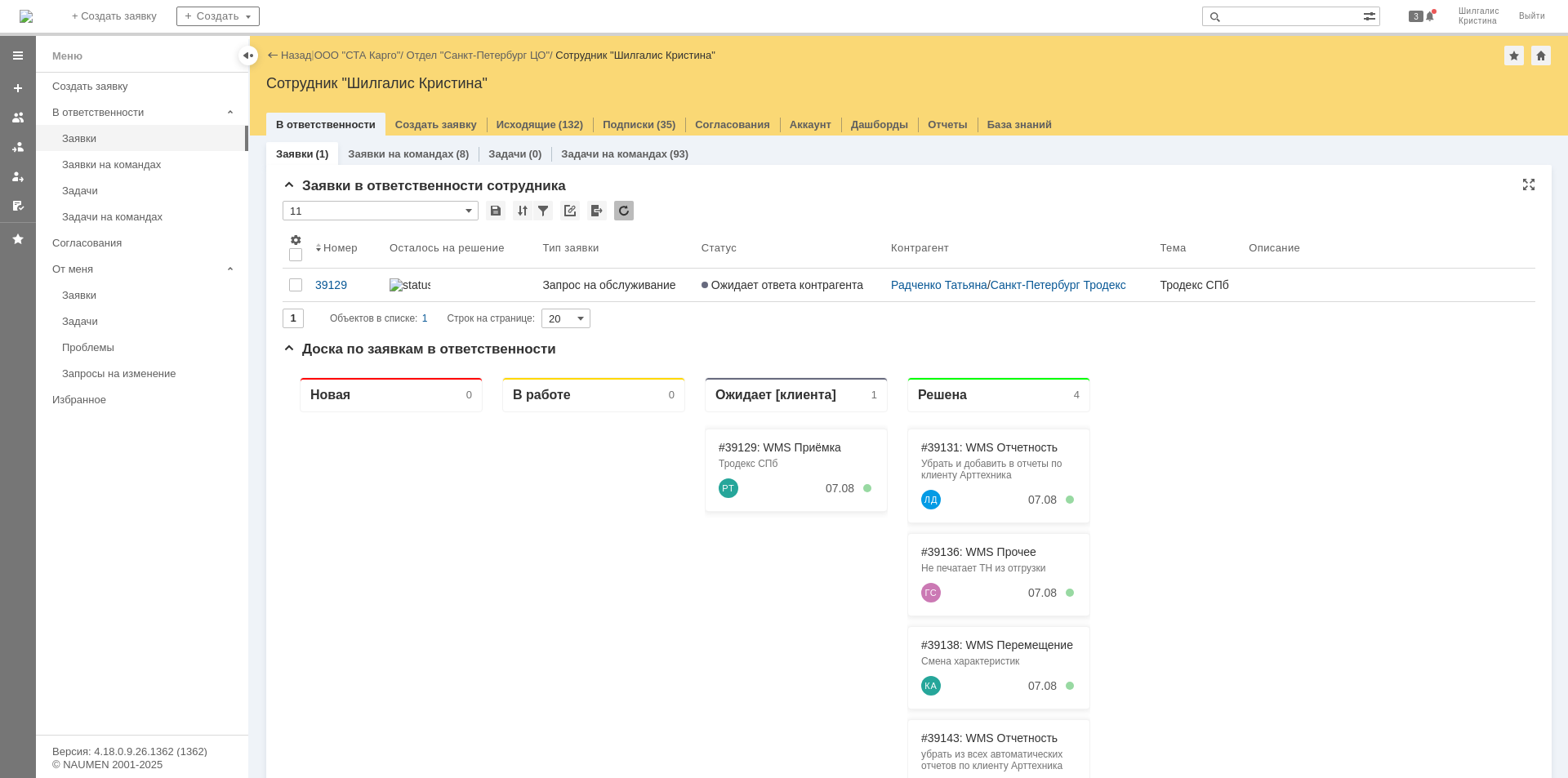 type on "11" 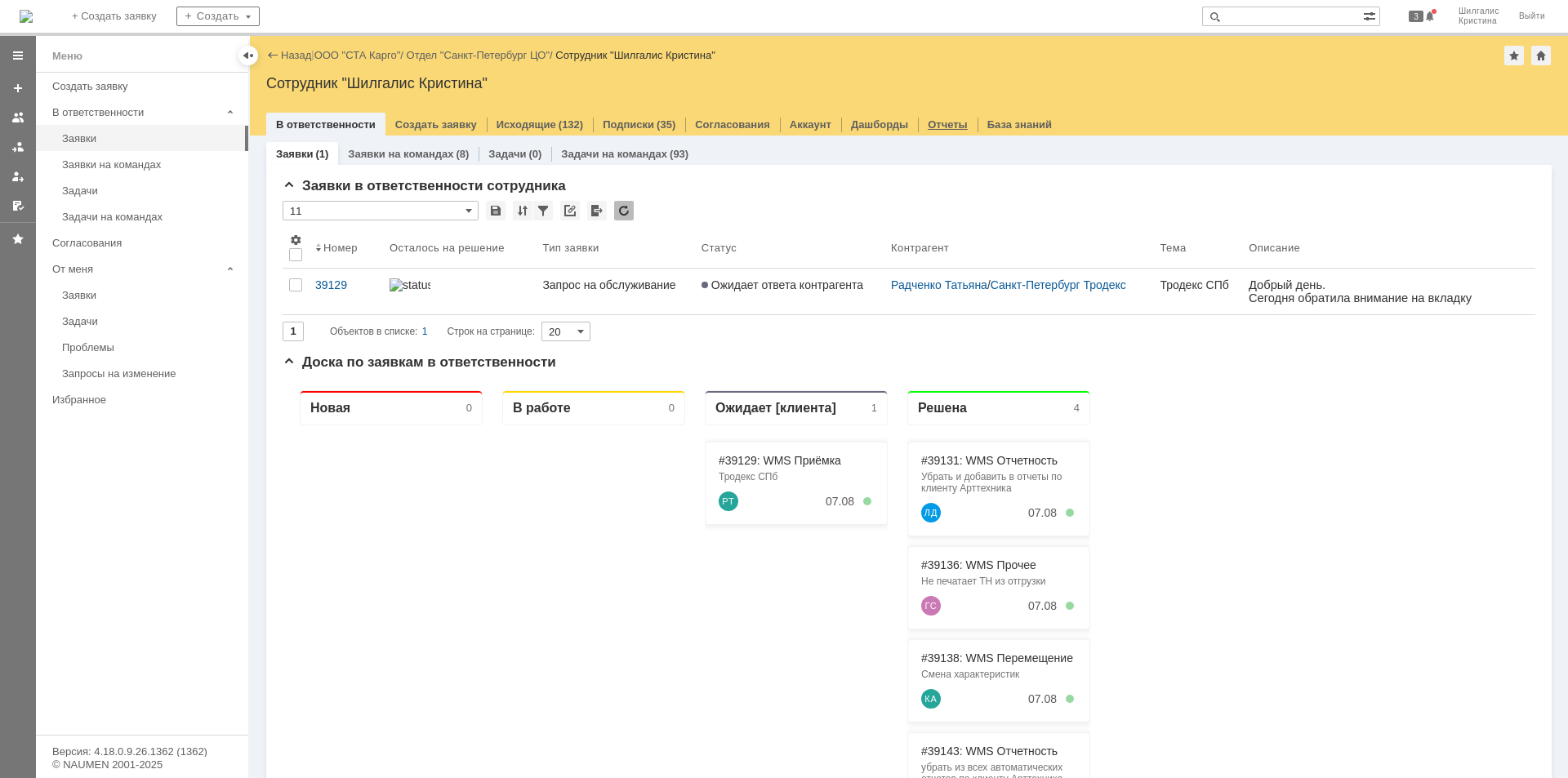 click on "Отчеты" at bounding box center (947, 124) 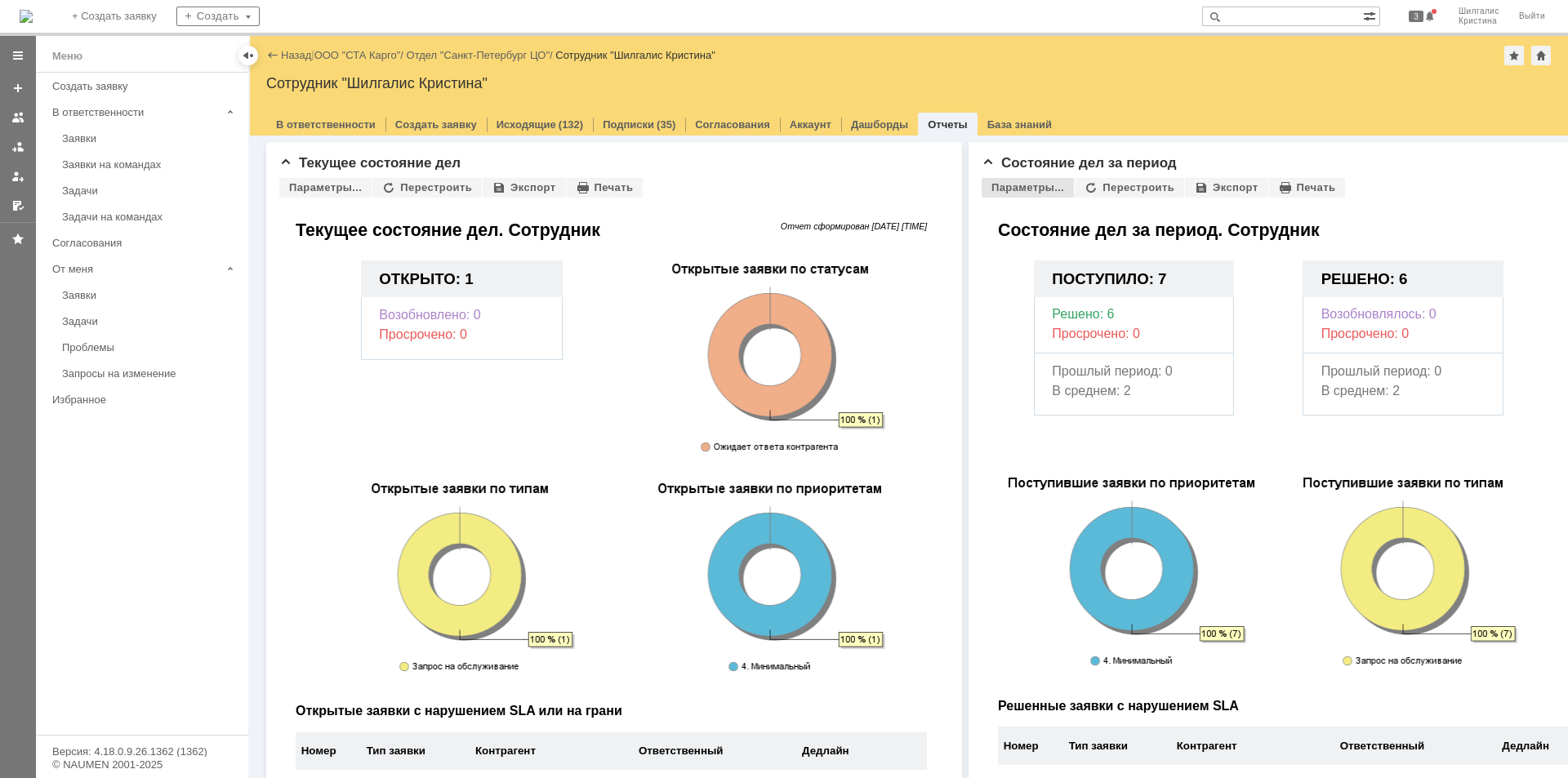 click on "Параметры..." at bounding box center [1027, 188] 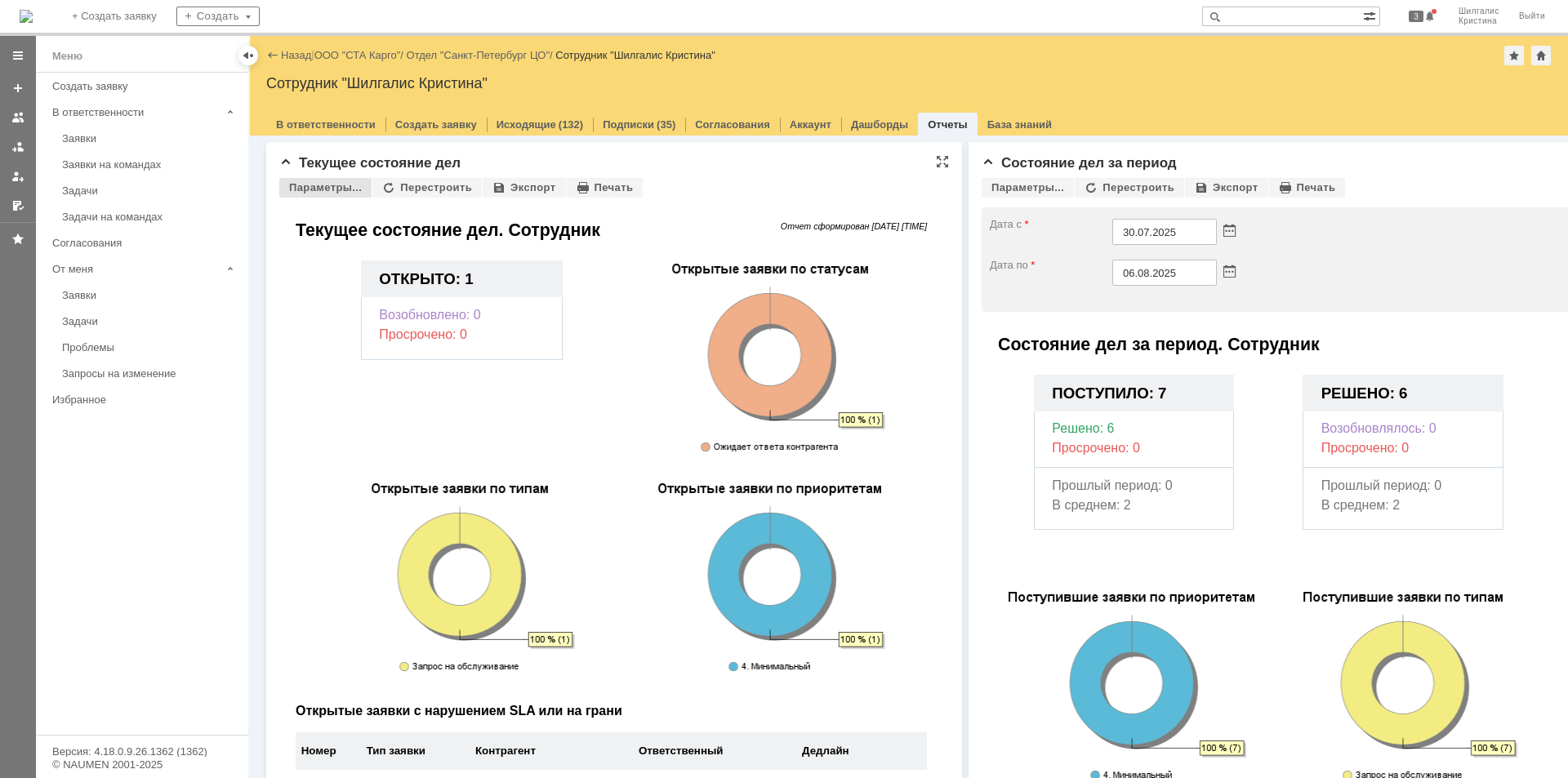 click on "Параметры..." at bounding box center (325, 188) 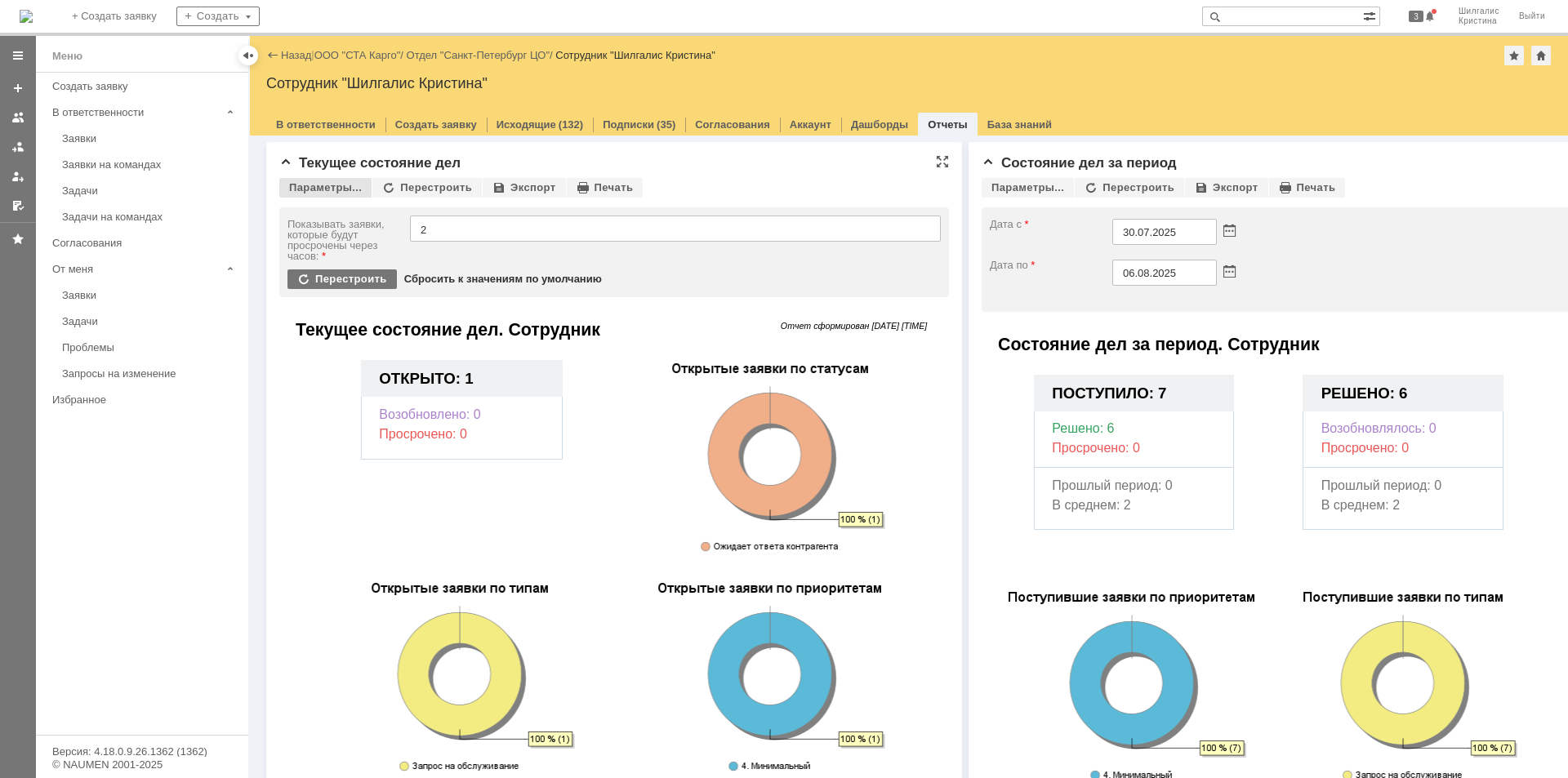 click on "Параметры..." at bounding box center [325, 188] 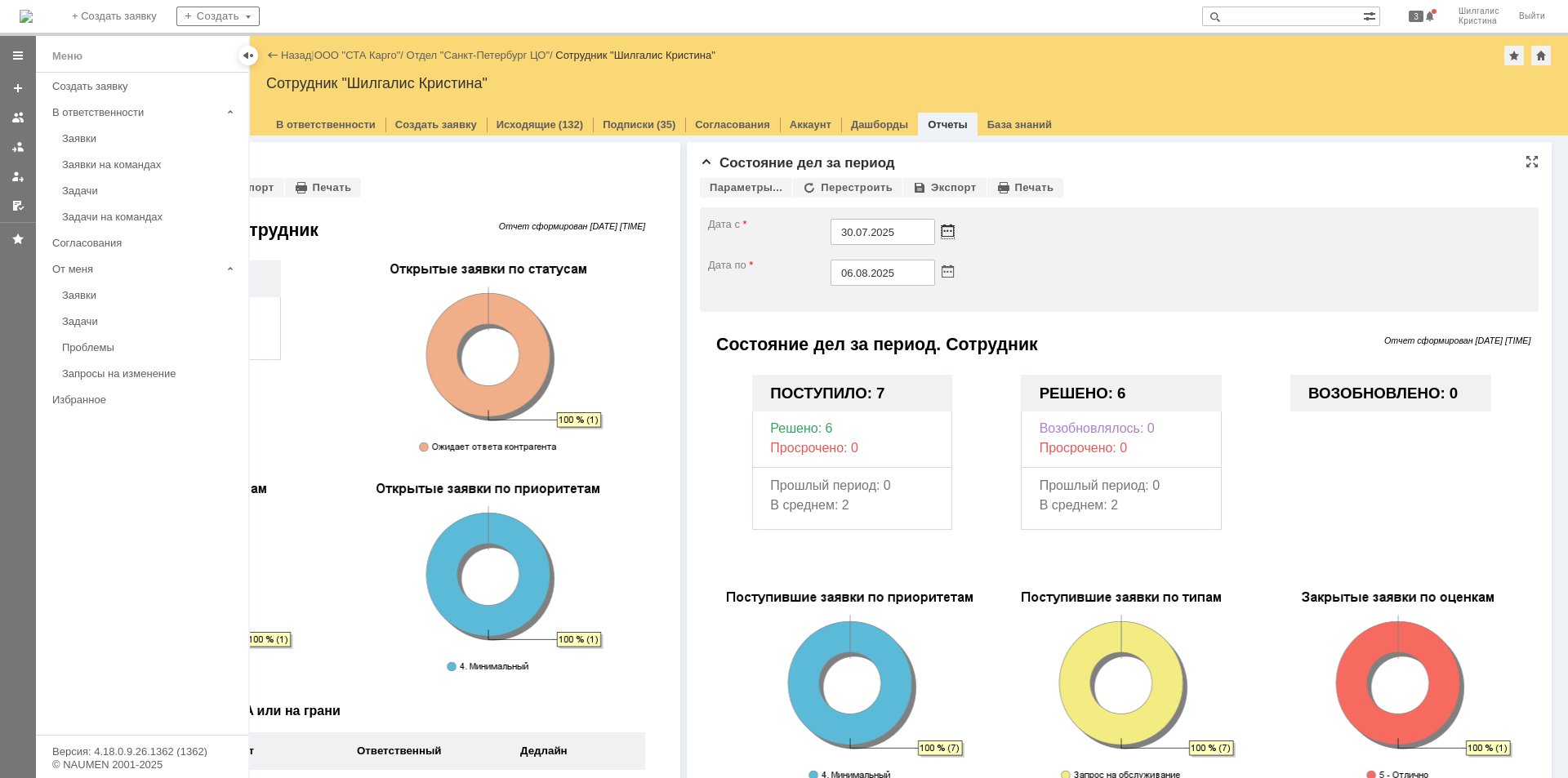 click at bounding box center (947, 232) 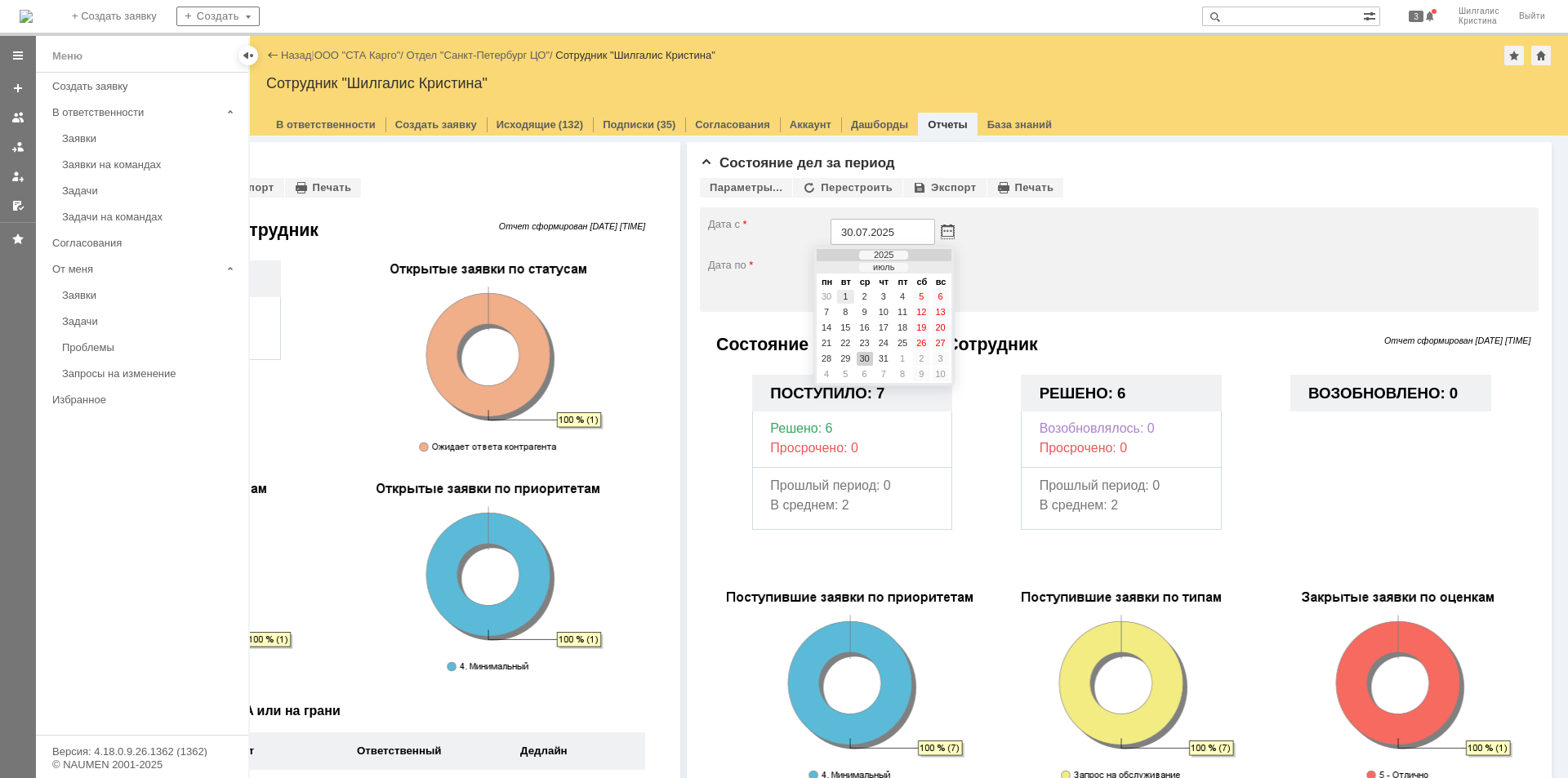 click on "1" at bounding box center (845, 296) 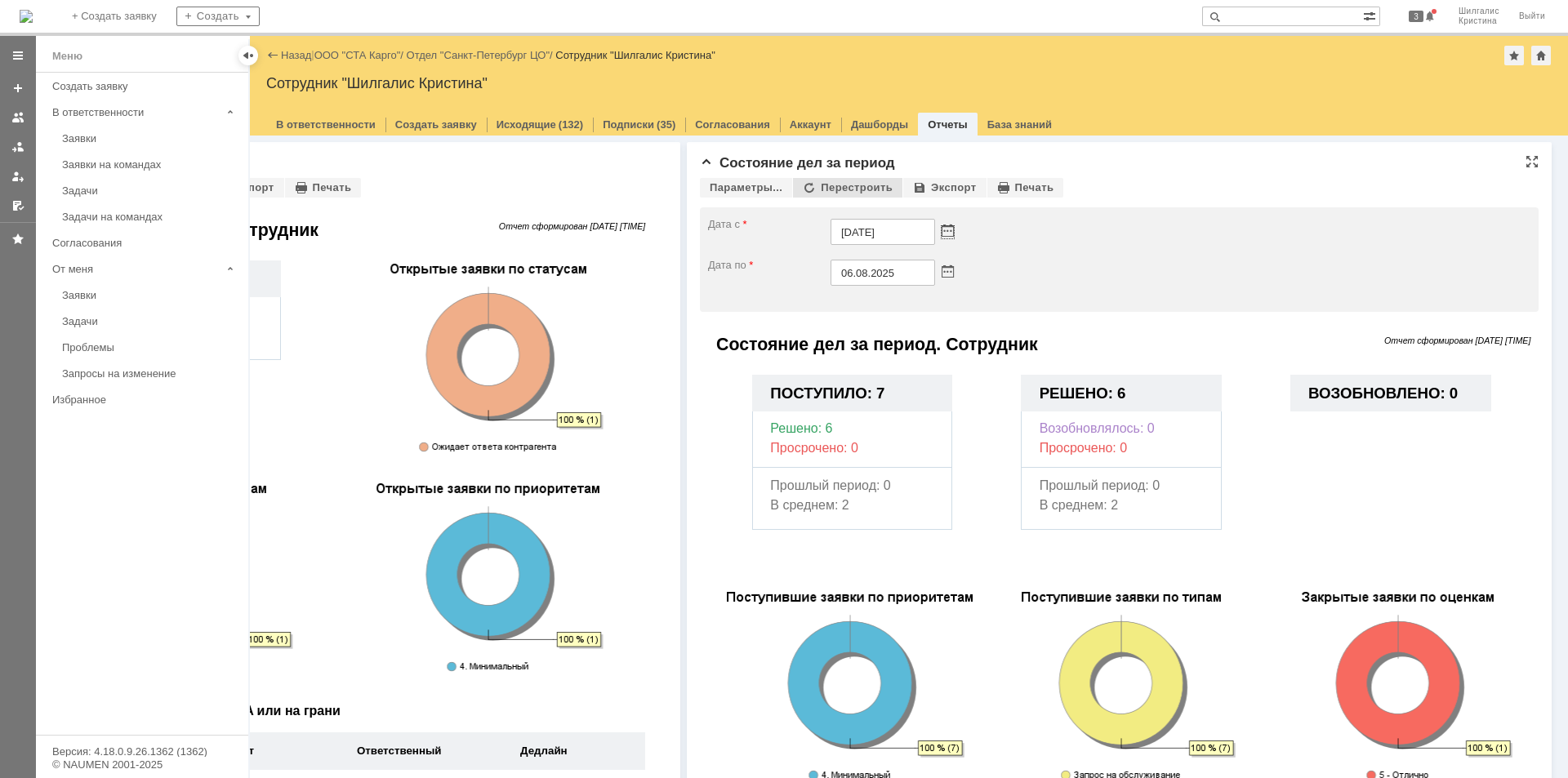 click on "Перестроить" at bounding box center (848, 188) 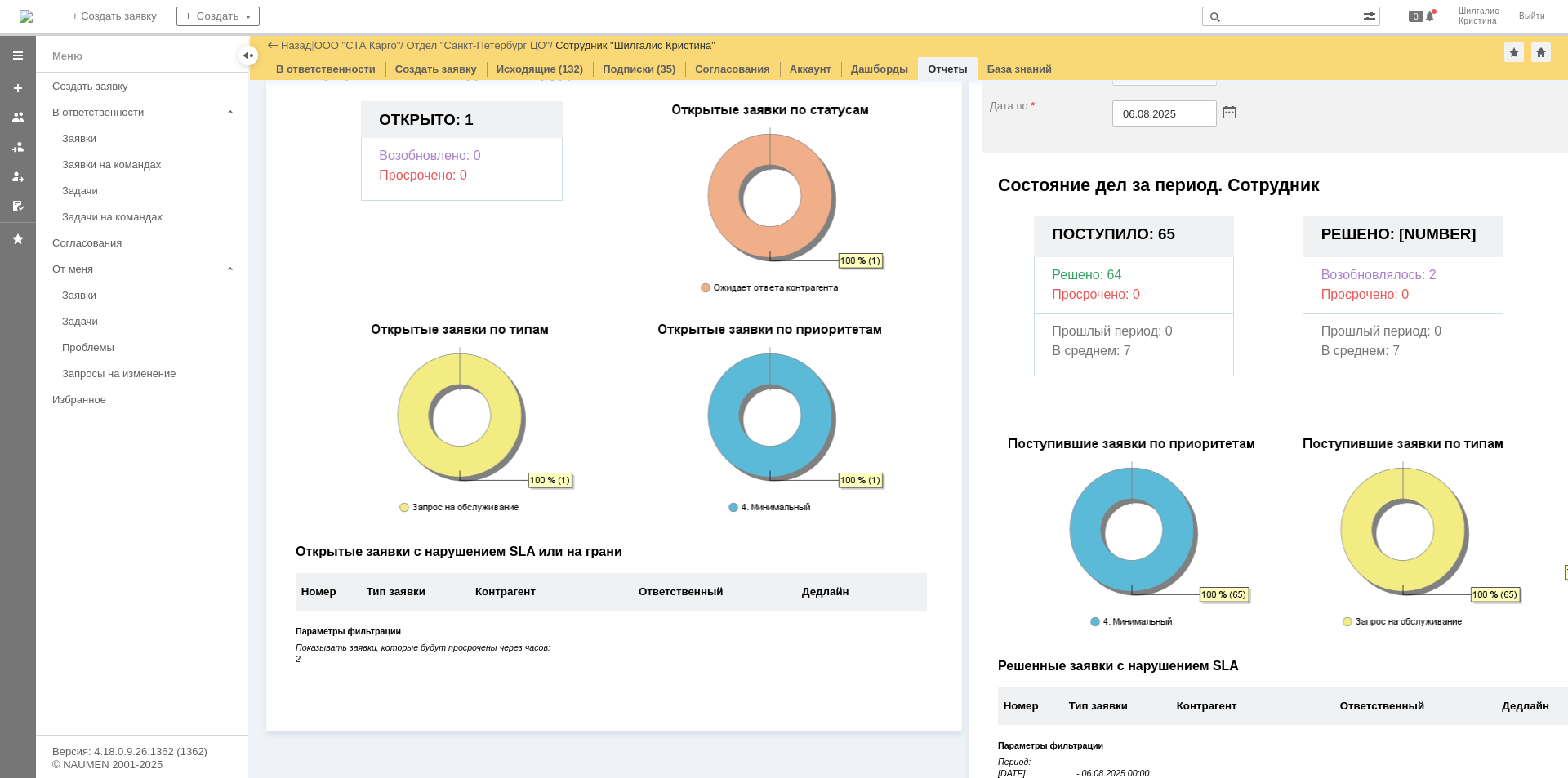 scroll, scrollTop: 0, scrollLeft: 0, axis: both 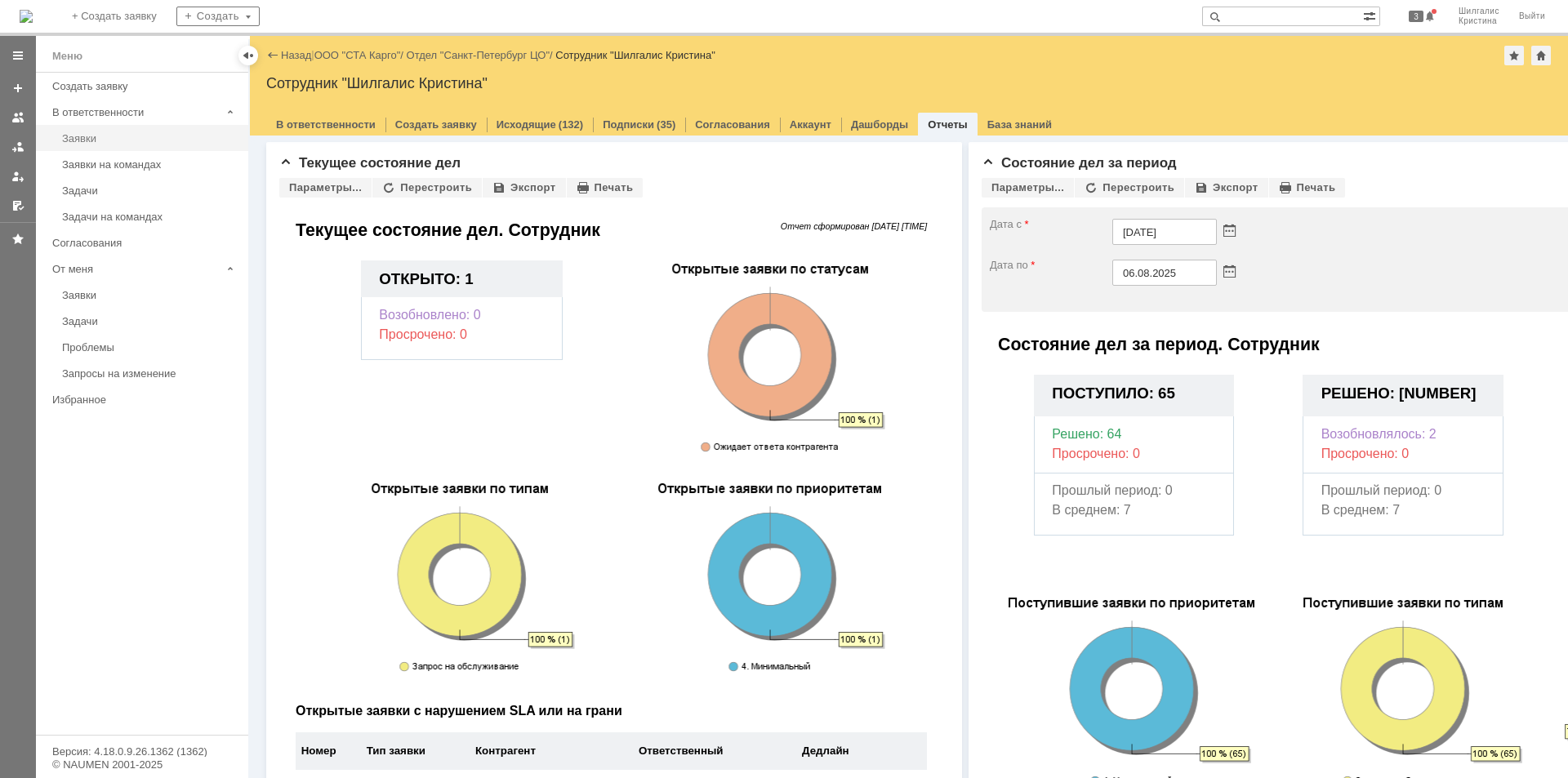 click on "Заявки" at bounding box center [150, 138] 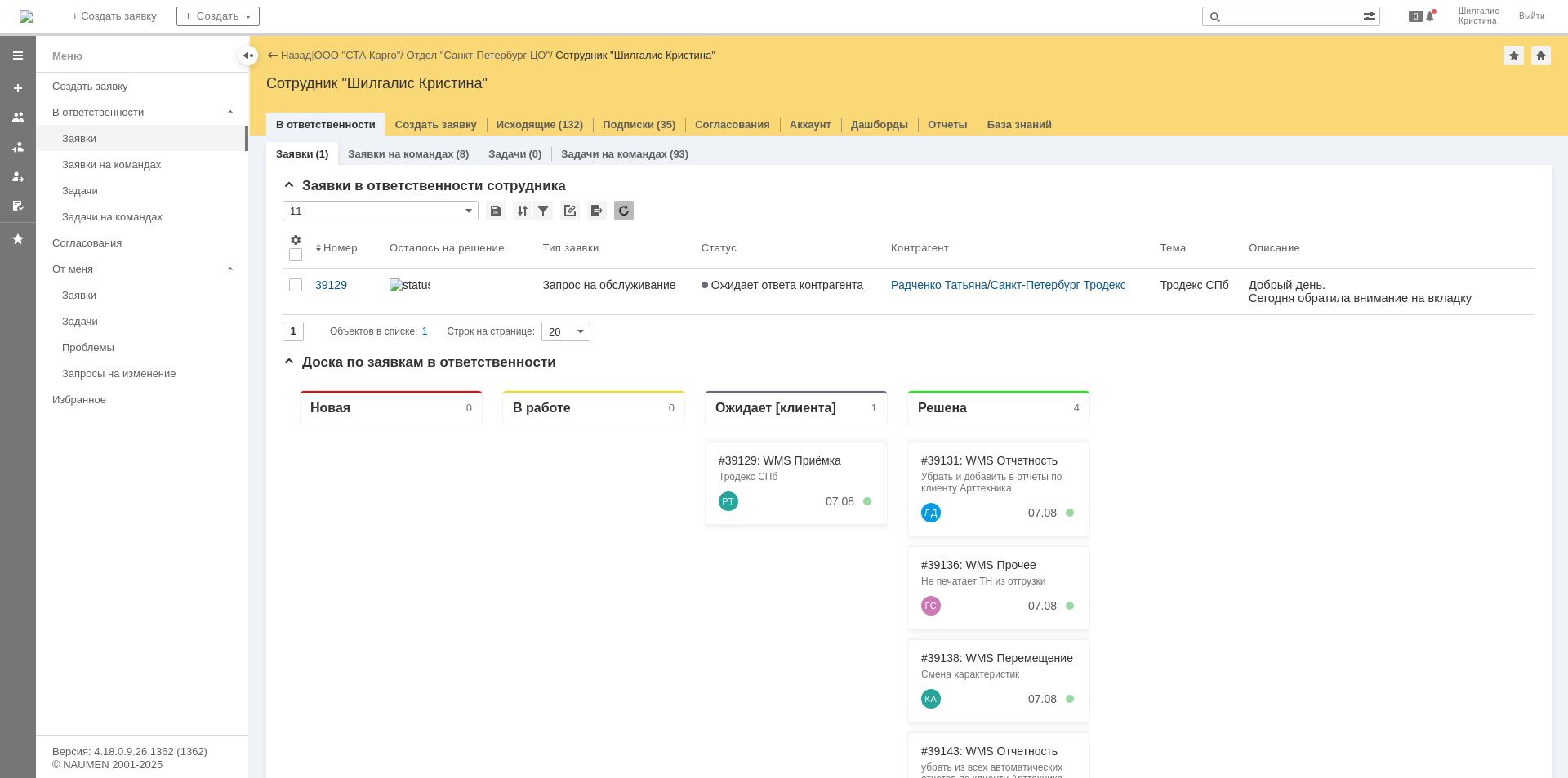 click on "ООО "СТА Карго"" at bounding box center [358, 55] 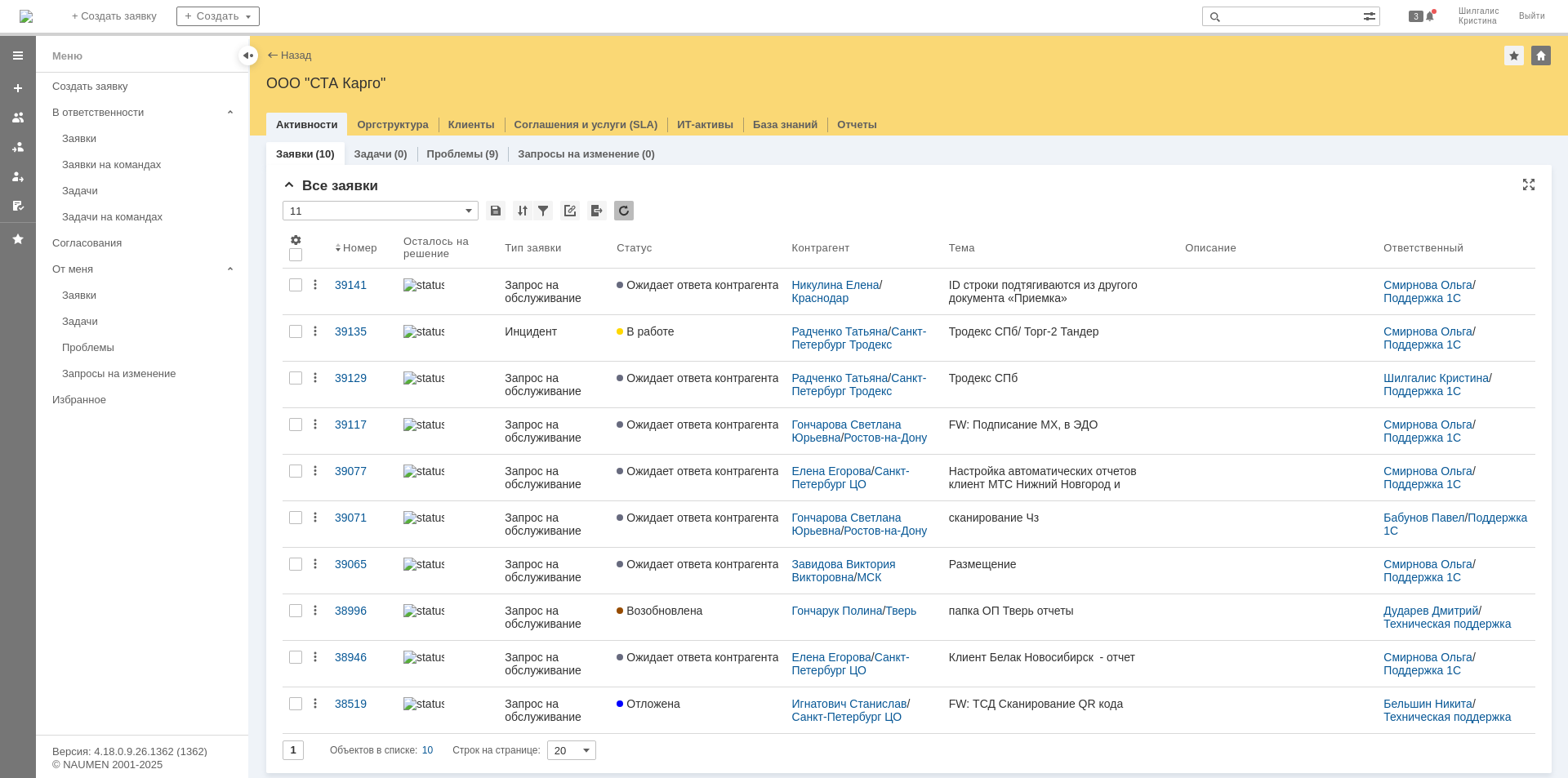 scroll, scrollTop: 0, scrollLeft: 0, axis: both 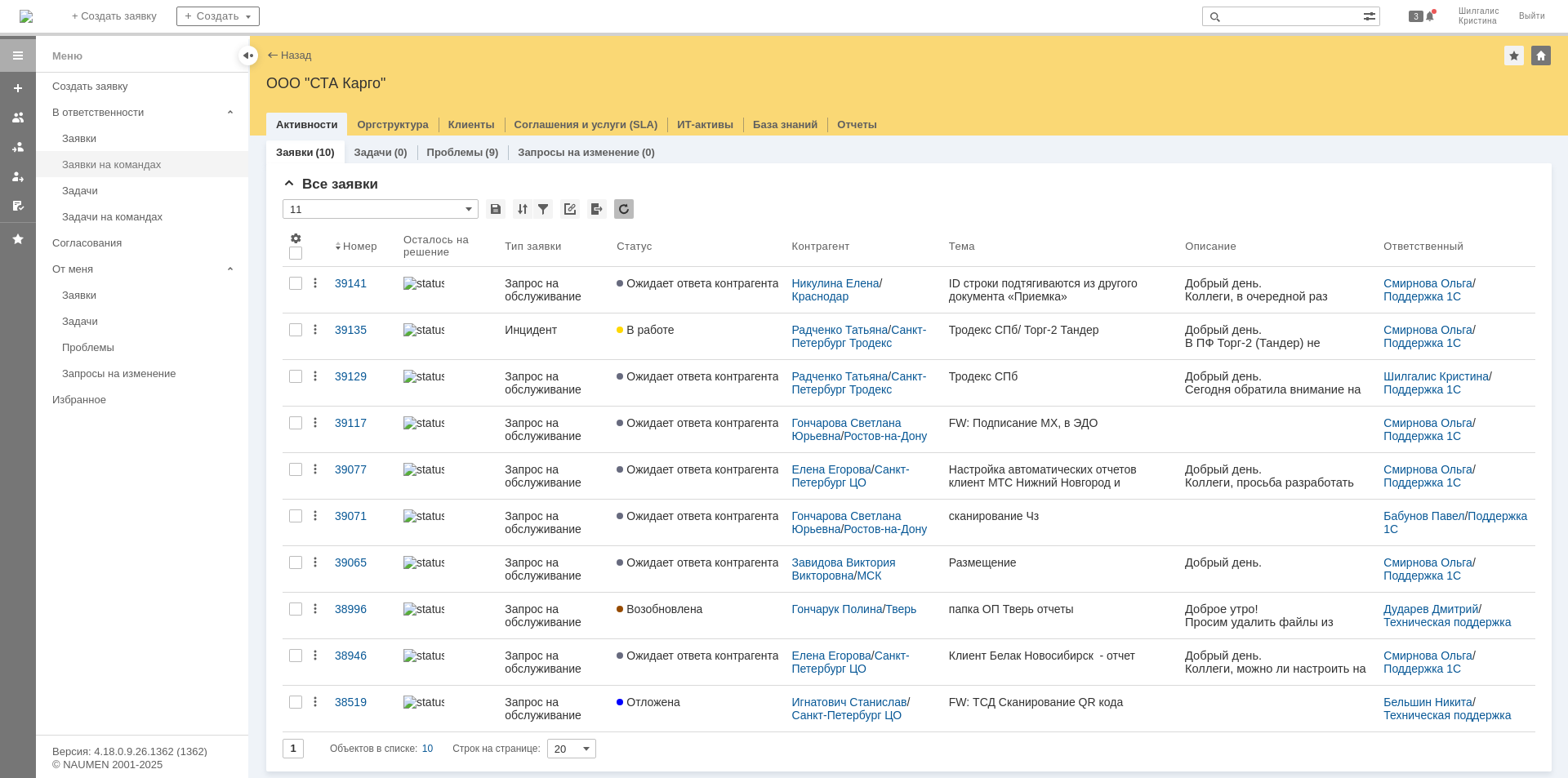 click on "Заявки на командах" at bounding box center (150, 164) 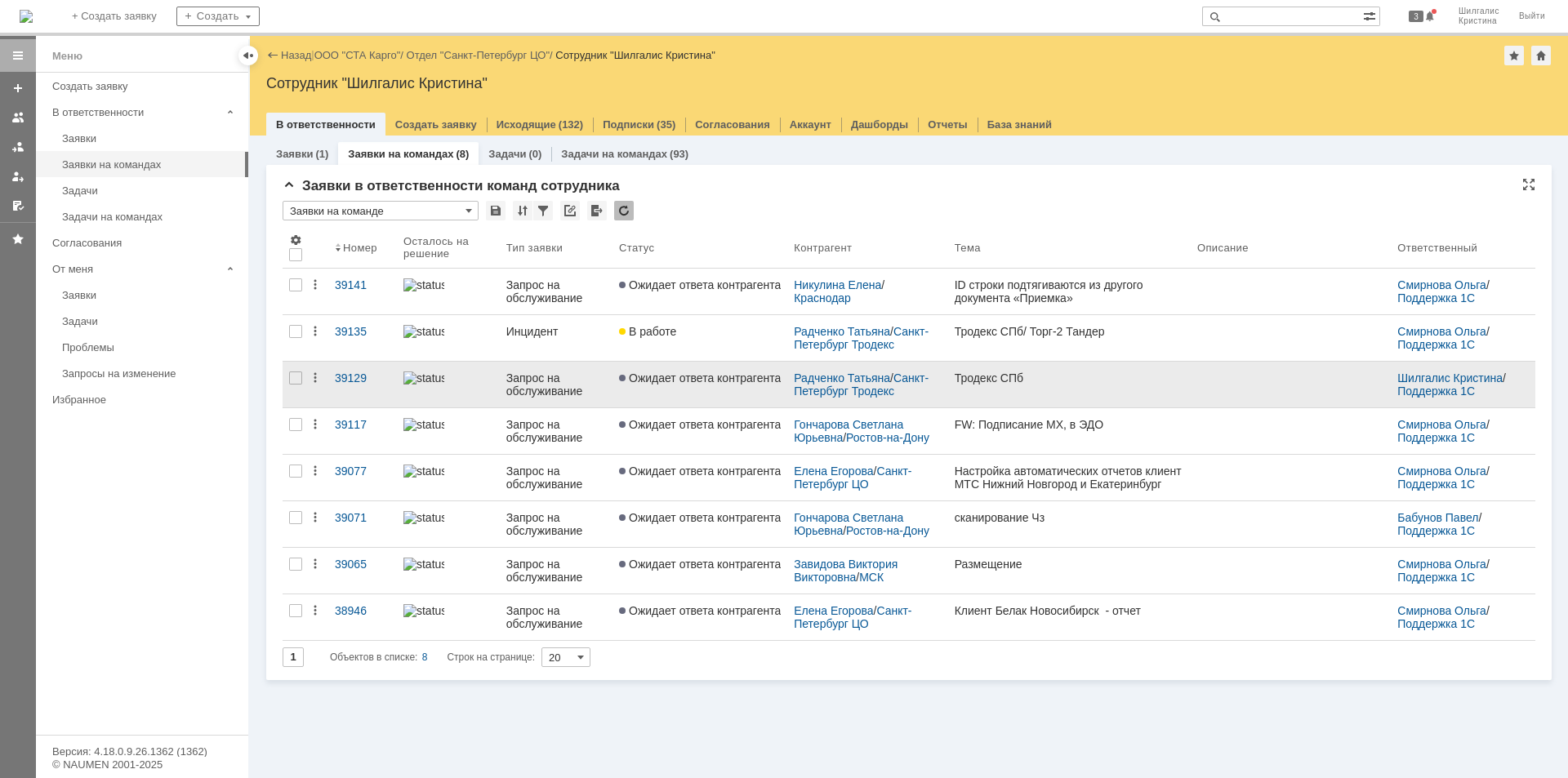 scroll, scrollTop: 0, scrollLeft: 0, axis: both 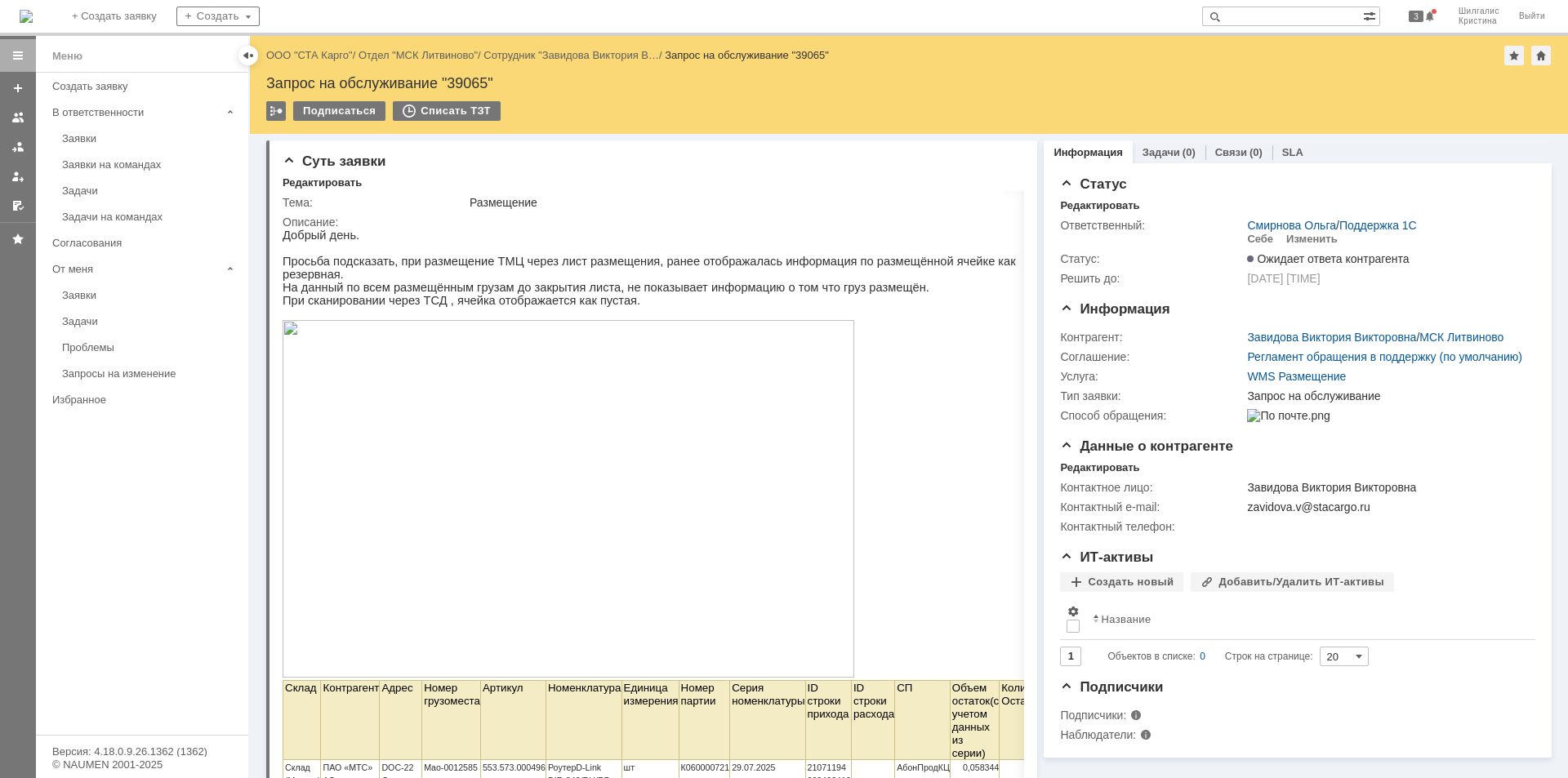 click on "ООО "СТА Карго"" at bounding box center [310, 55] 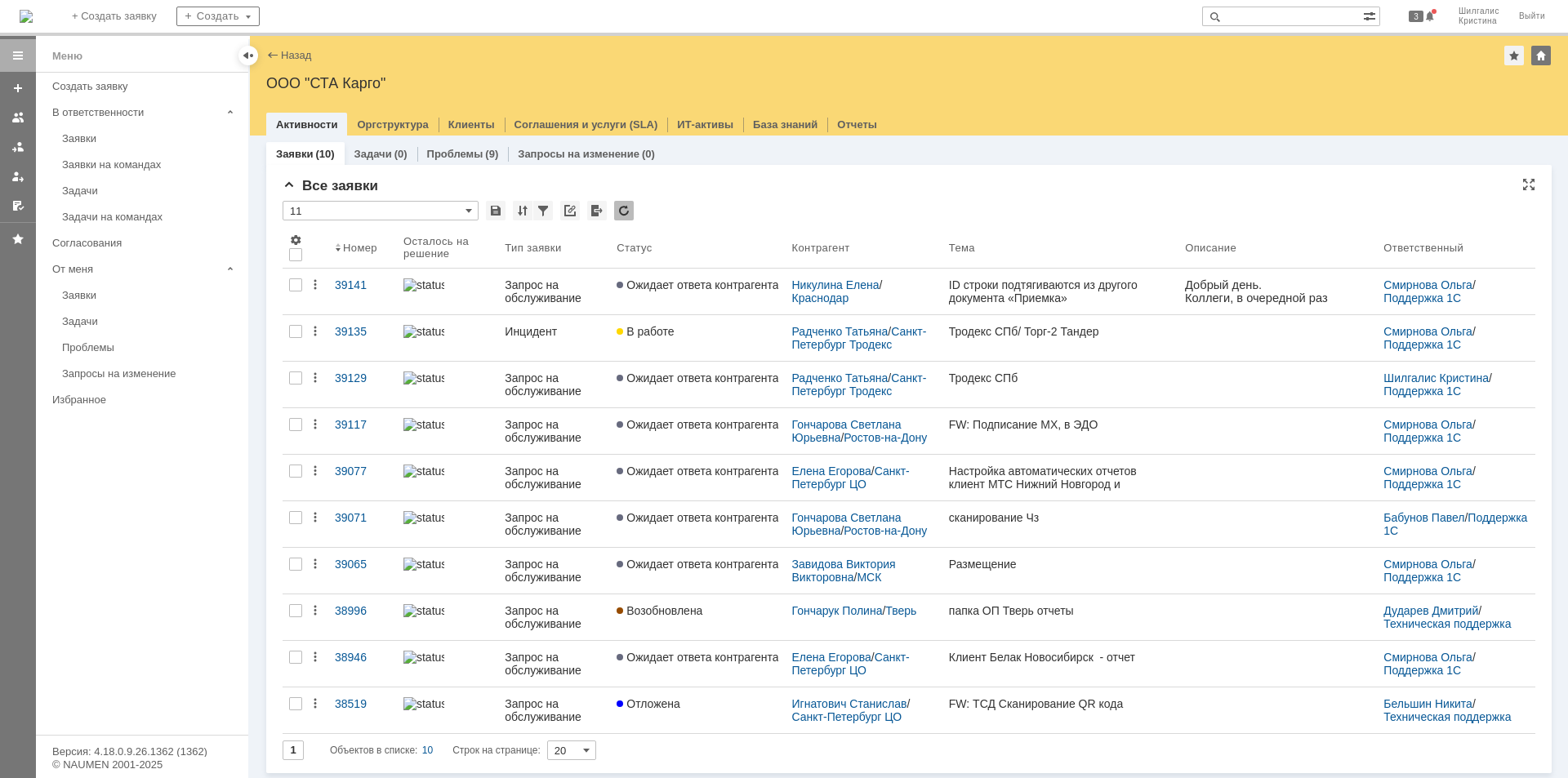scroll, scrollTop: 0, scrollLeft: 0, axis: both 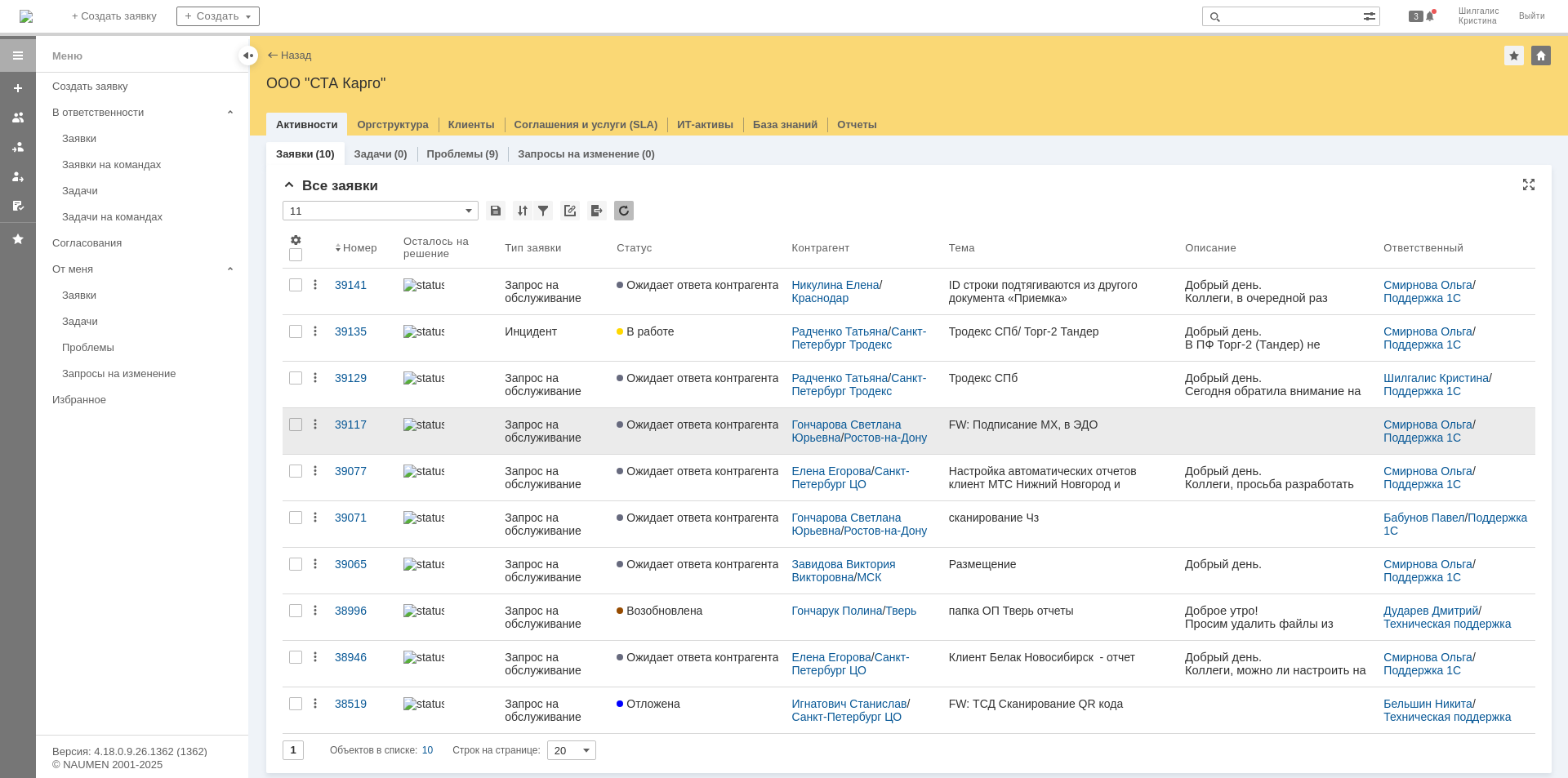click on "Ожидает ответа контрагента" at bounding box center [697, 425] 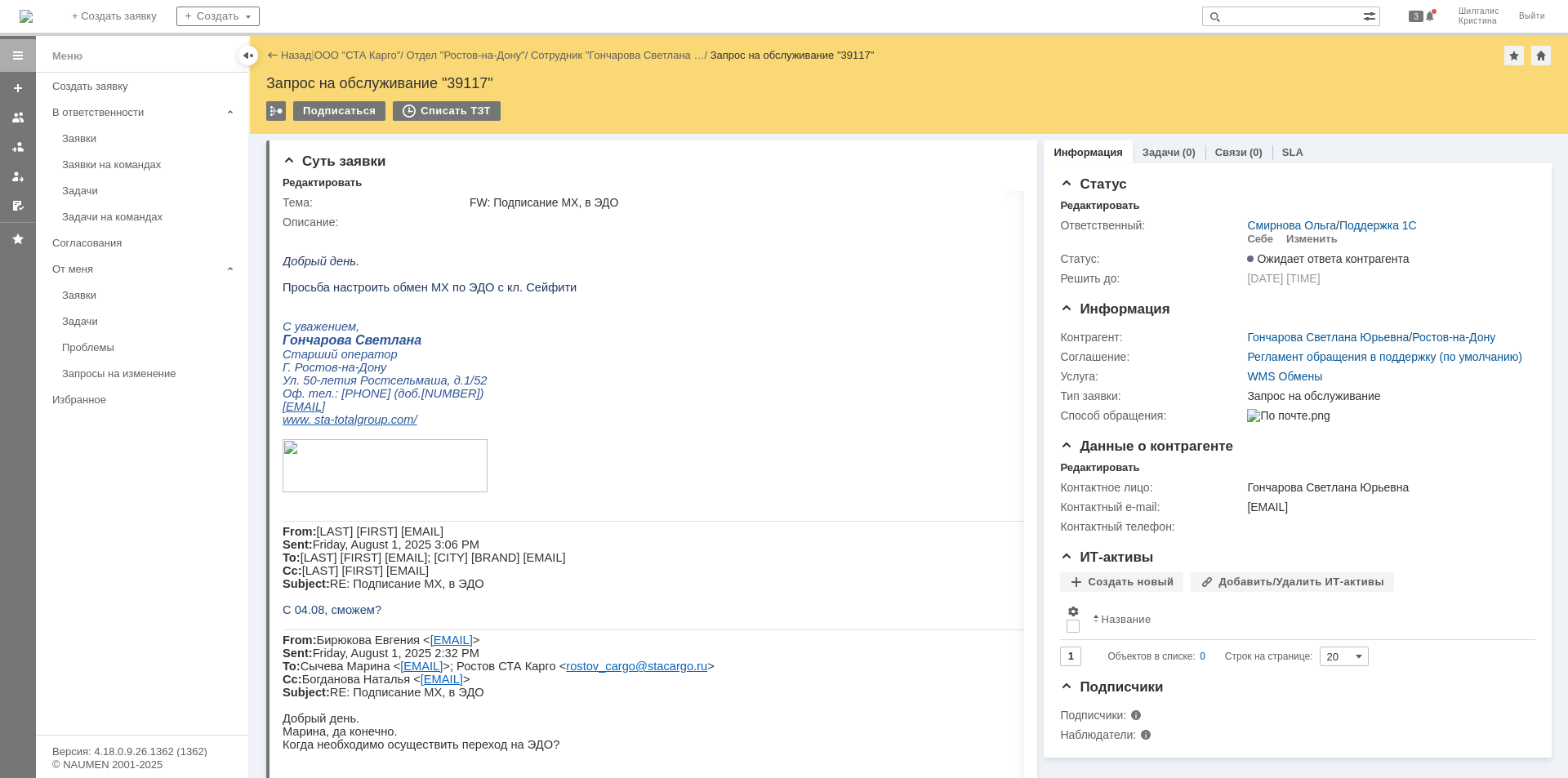 scroll, scrollTop: 0, scrollLeft: 0, axis: both 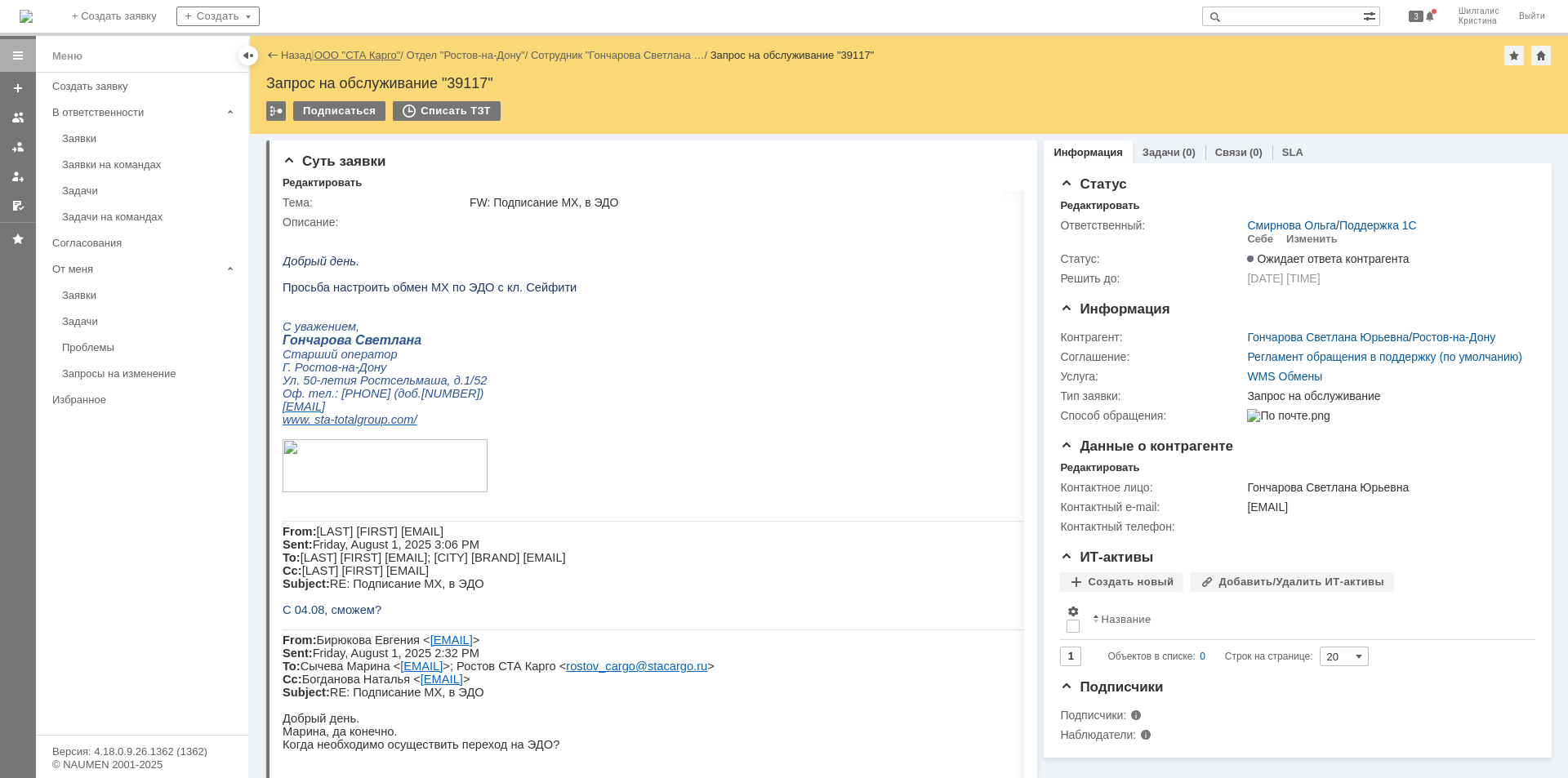 click on "ООО "СТА Карго"" at bounding box center [358, 55] 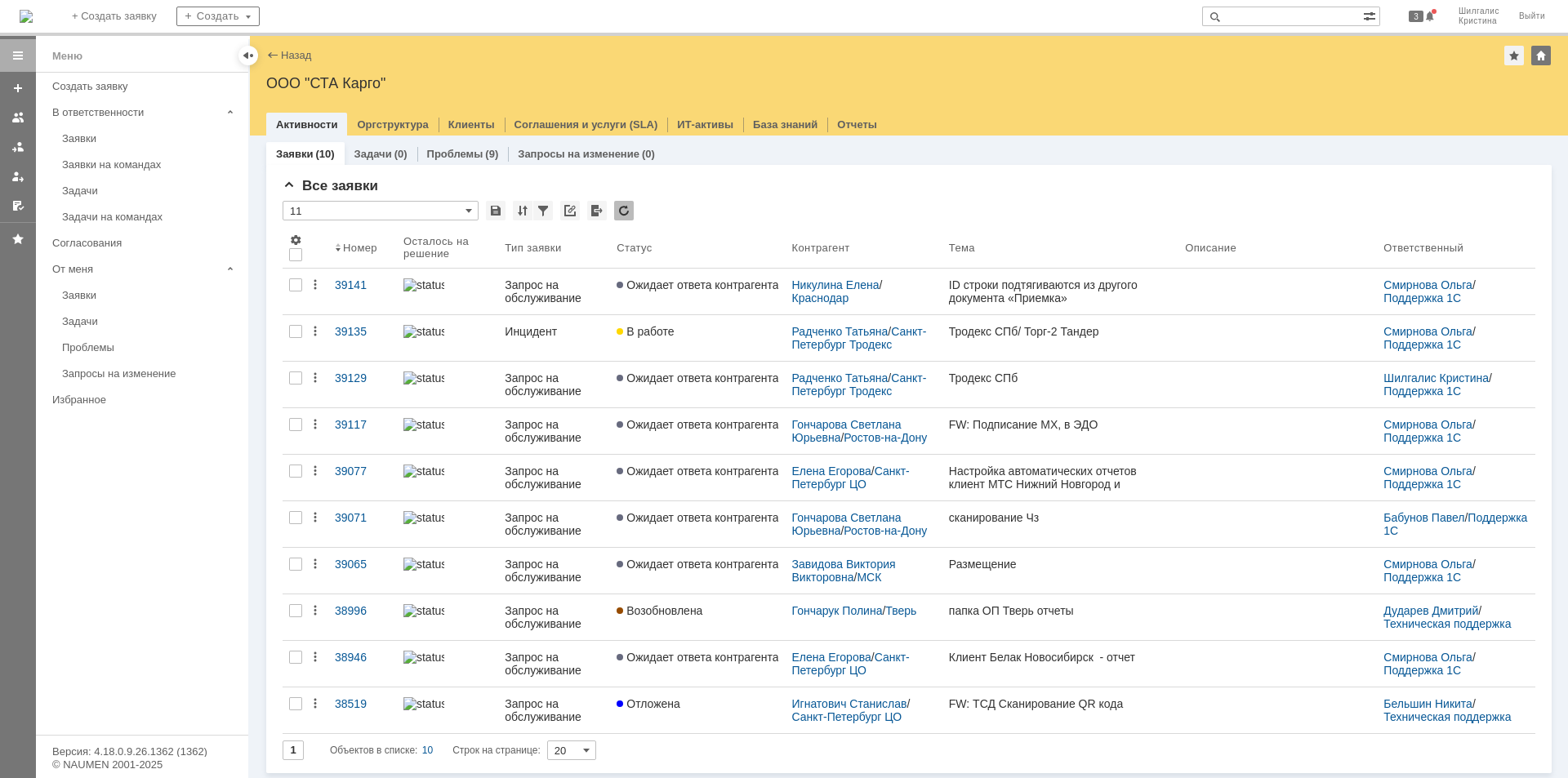 scroll, scrollTop: 0, scrollLeft: 0, axis: both 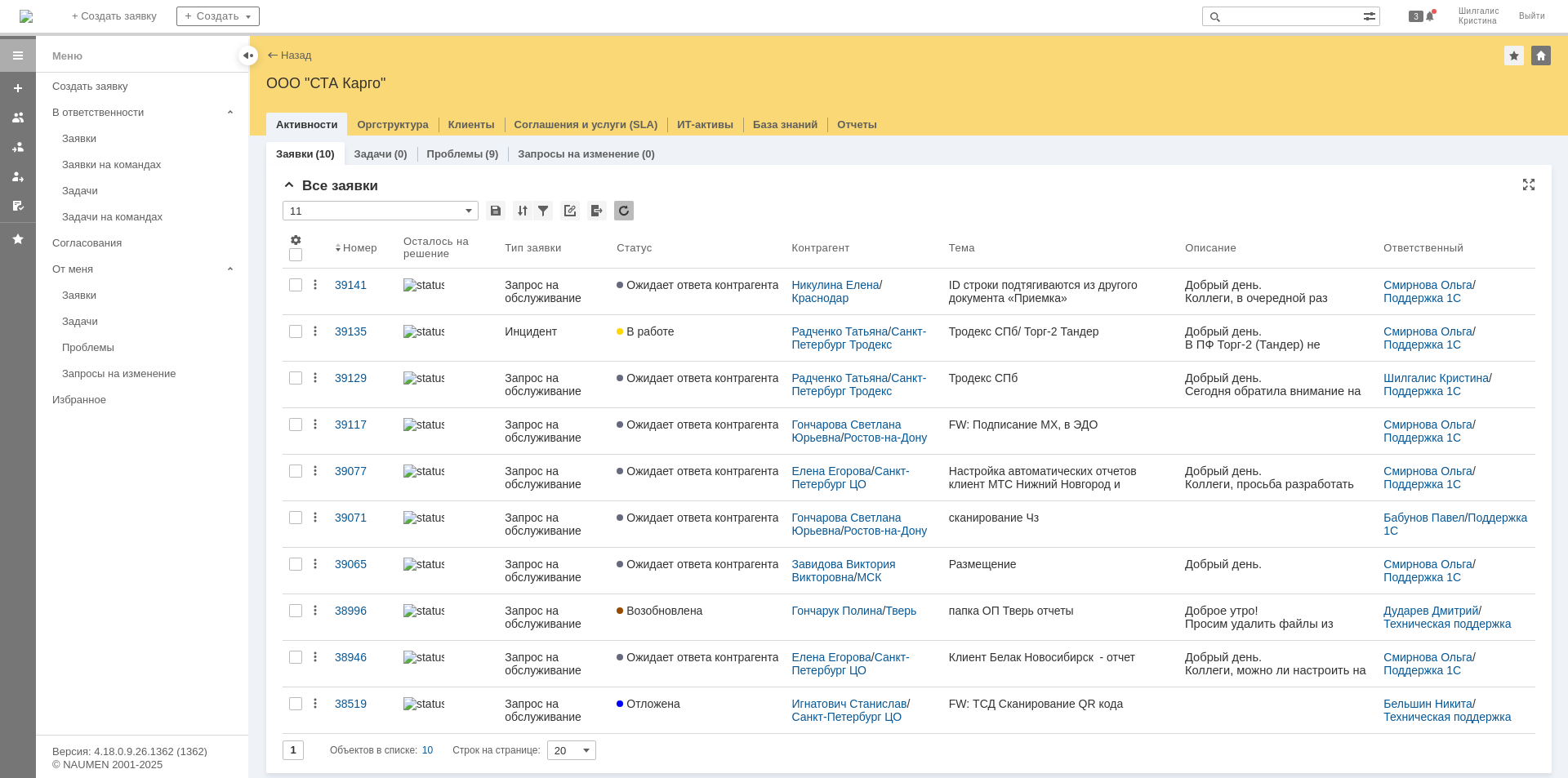 click on "Результаты поиска:             1       Объектов в списке:    10  Строк на странице:        20       Номер Осталось на решение Тип заявки Статус Контрагент Тема Описание Ответственный
39141 Запрос на обслуживание Ожидает ответа контрагента [LAST] [FIRST] / [CITY] ID строки подтягиваются из другого документа «Приемка» [LAST] [FIRST] / Поддержка 1С
39135 Инцидент В работе [LAST] [FIRST] / [CITY] Тродекс Тродекс СПб/ Торг-2 Тандер [LAST] [FIRST] / Поддержка 1С
39129 Запрос на обслуживание Ожидает ответа контрагента [LAST] [FIRST]" at bounding box center [909, 475] 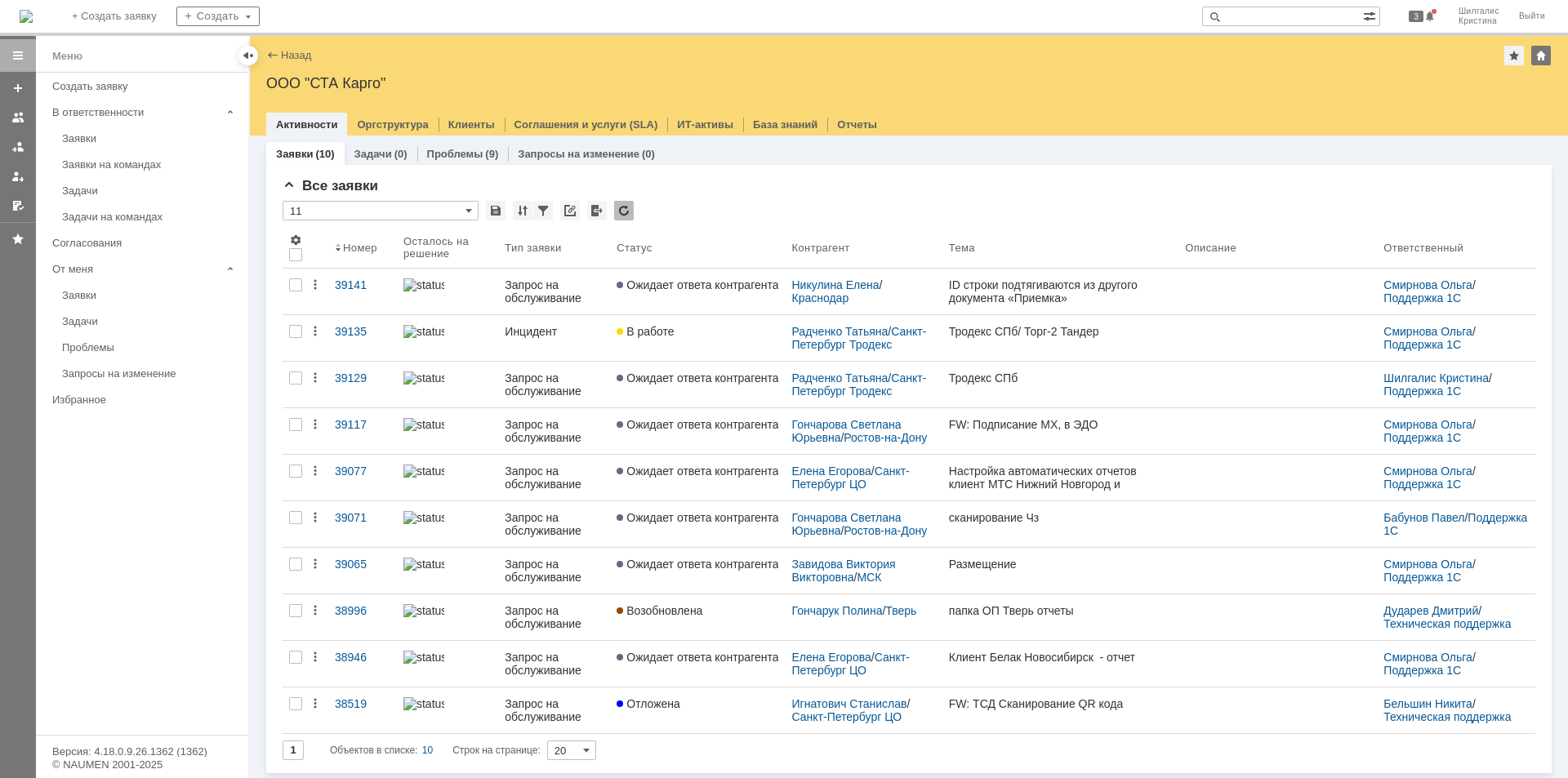 scroll, scrollTop: 0, scrollLeft: 0, axis: both 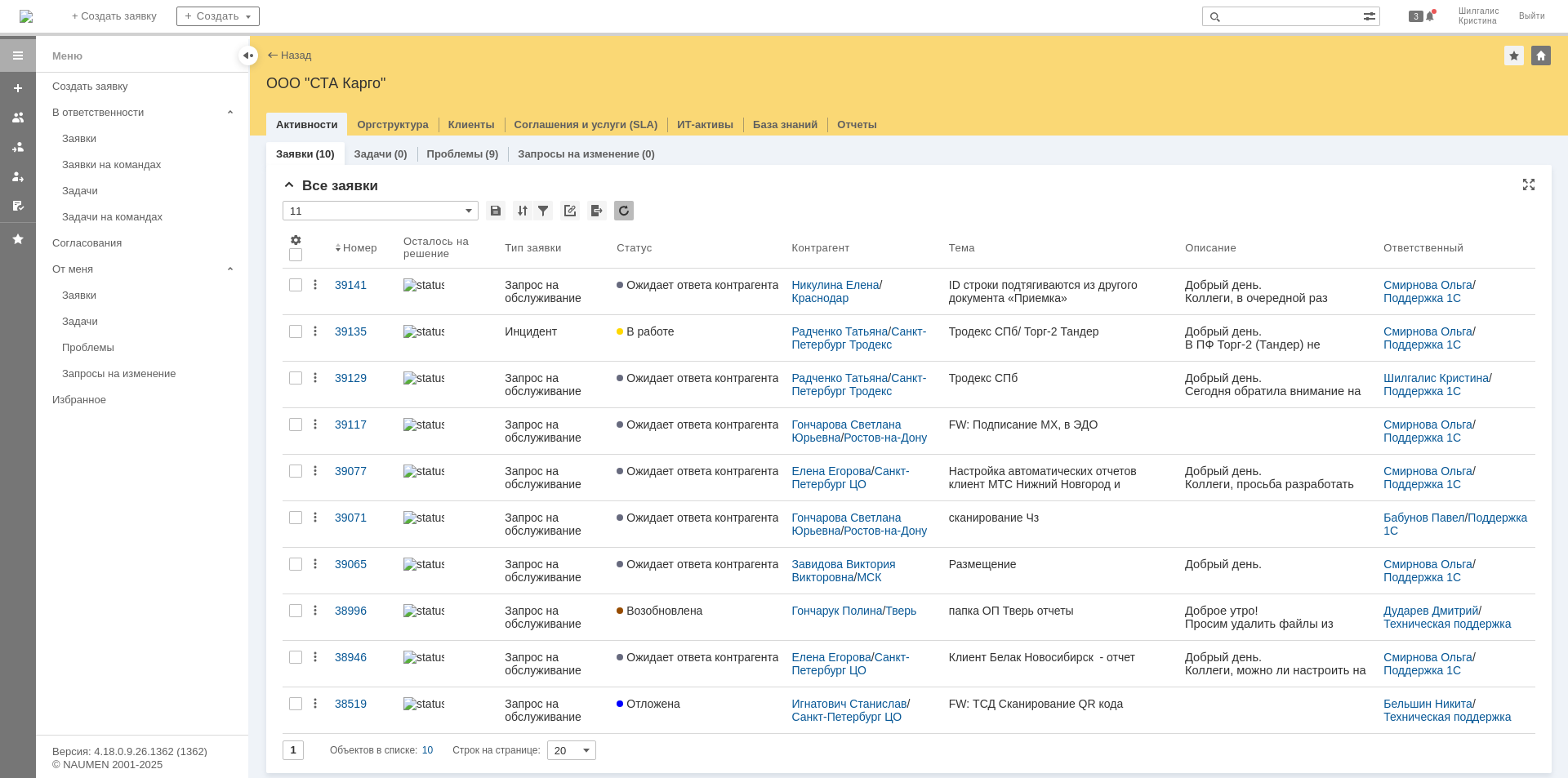 click on "* 11" at bounding box center [909, 211] 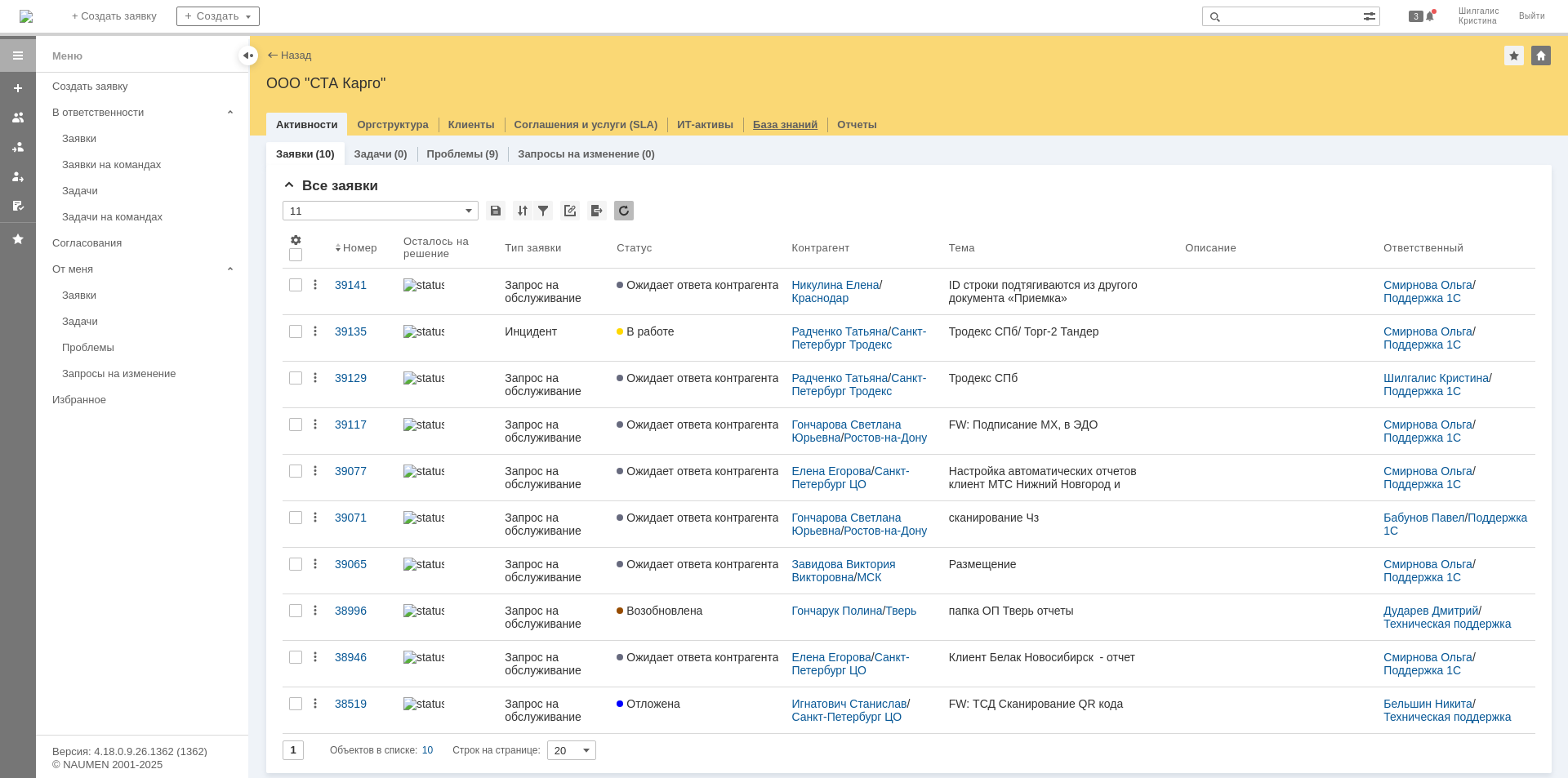 scroll, scrollTop: 0, scrollLeft: 0, axis: both 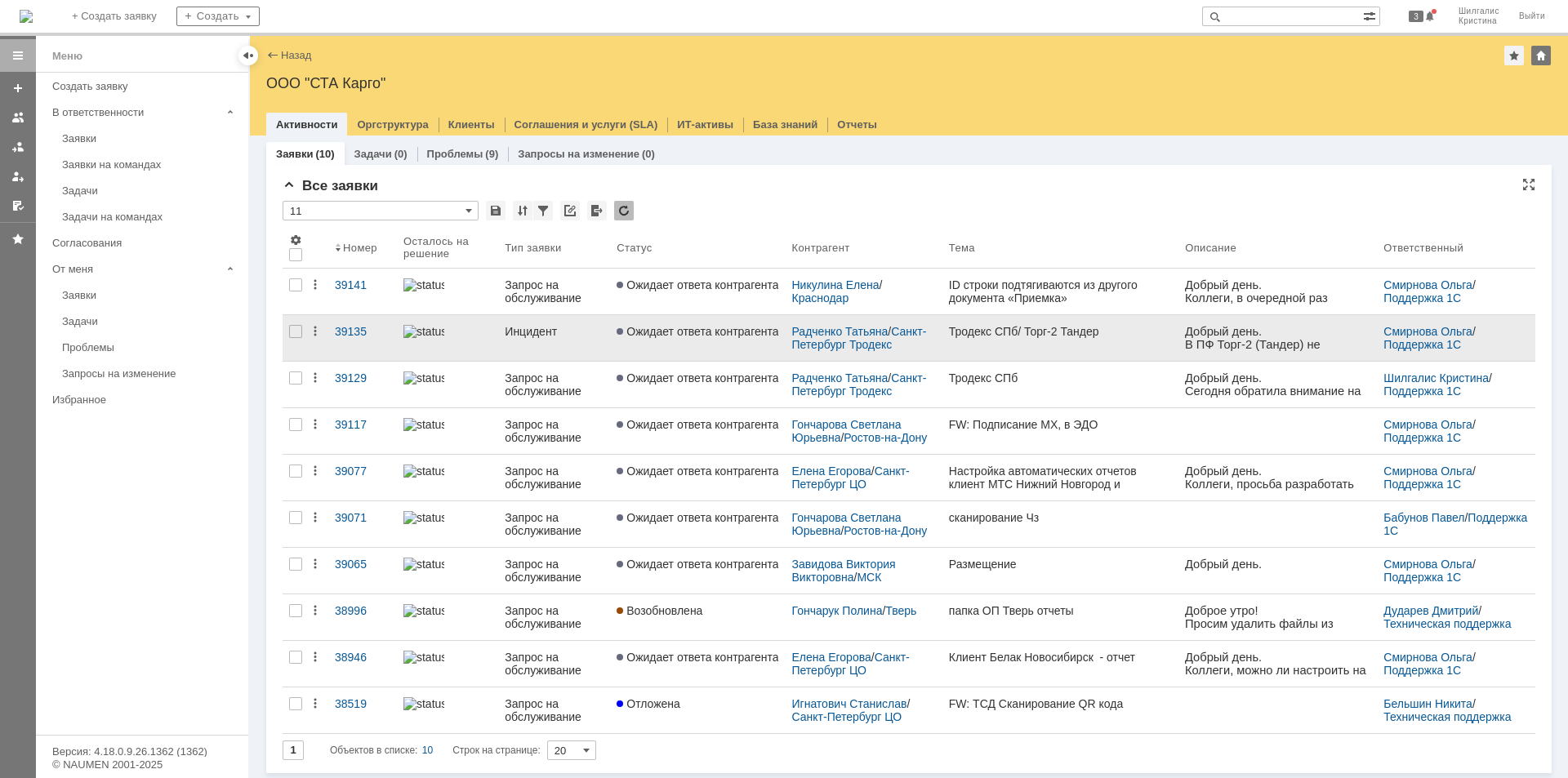 click on "Ожидает ответа контрагента" at bounding box center (697, 331) 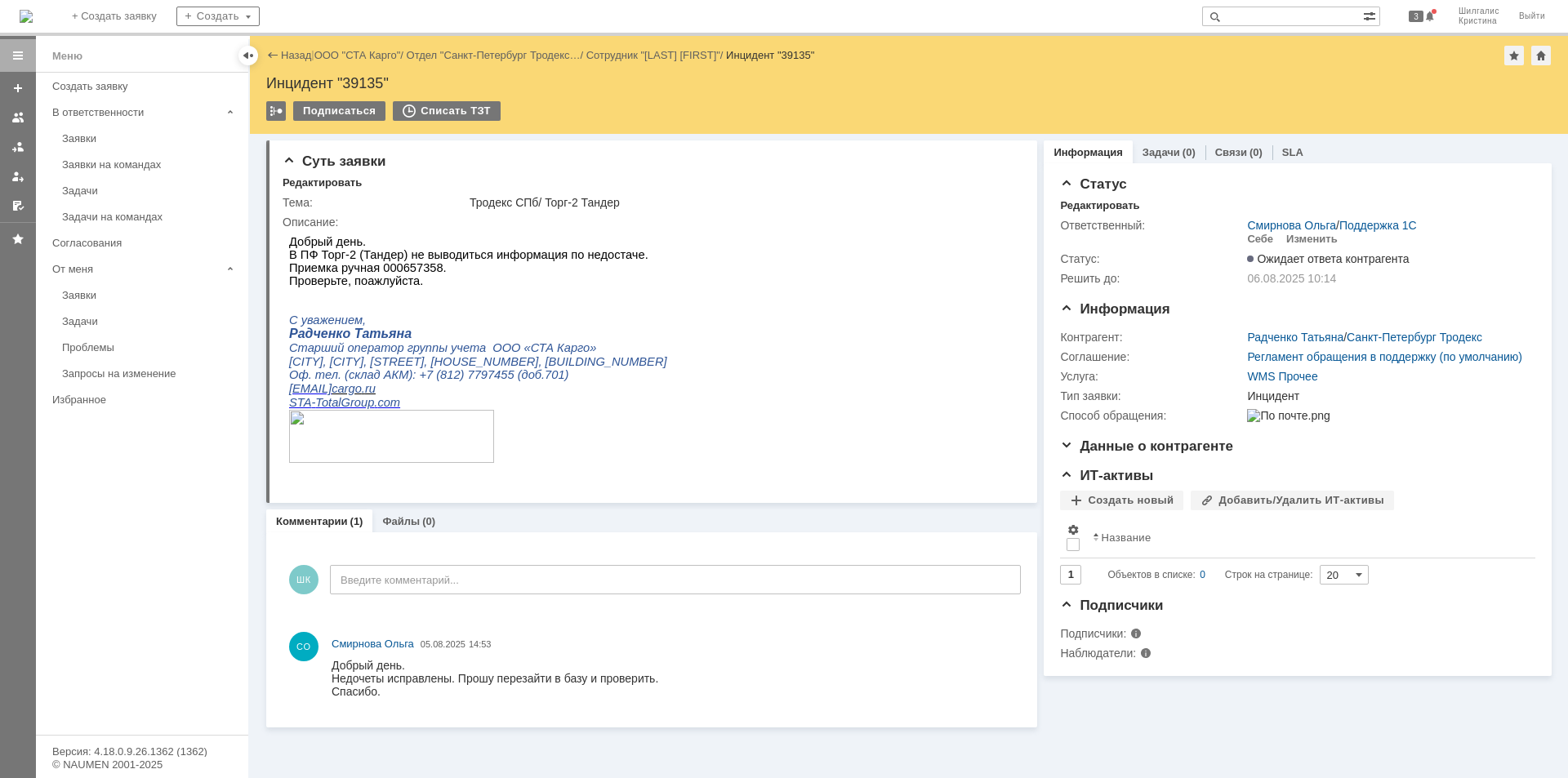 scroll, scrollTop: 0, scrollLeft: 0, axis: both 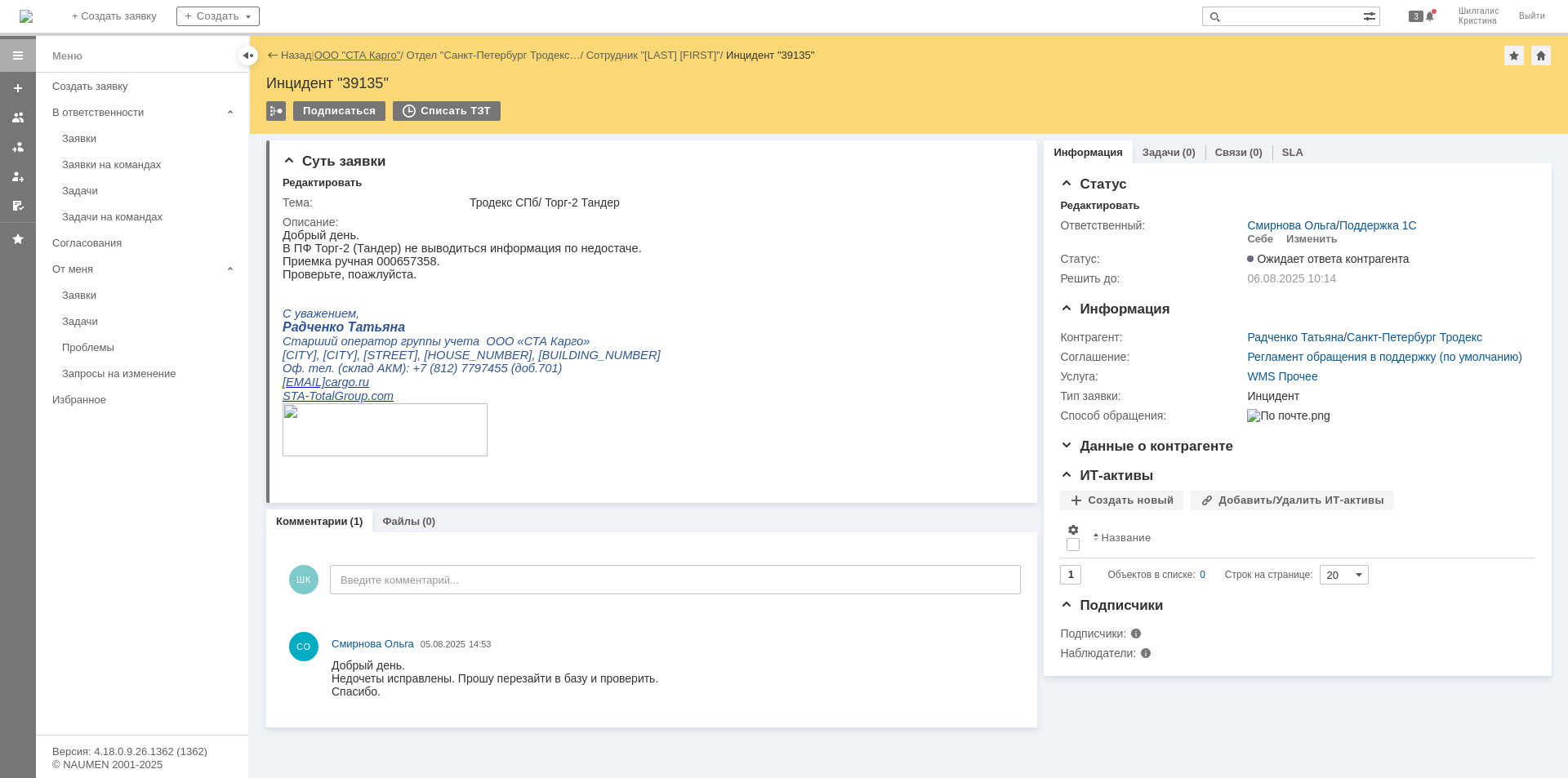 click on "ООО "СТА Карго"" at bounding box center [358, 55] 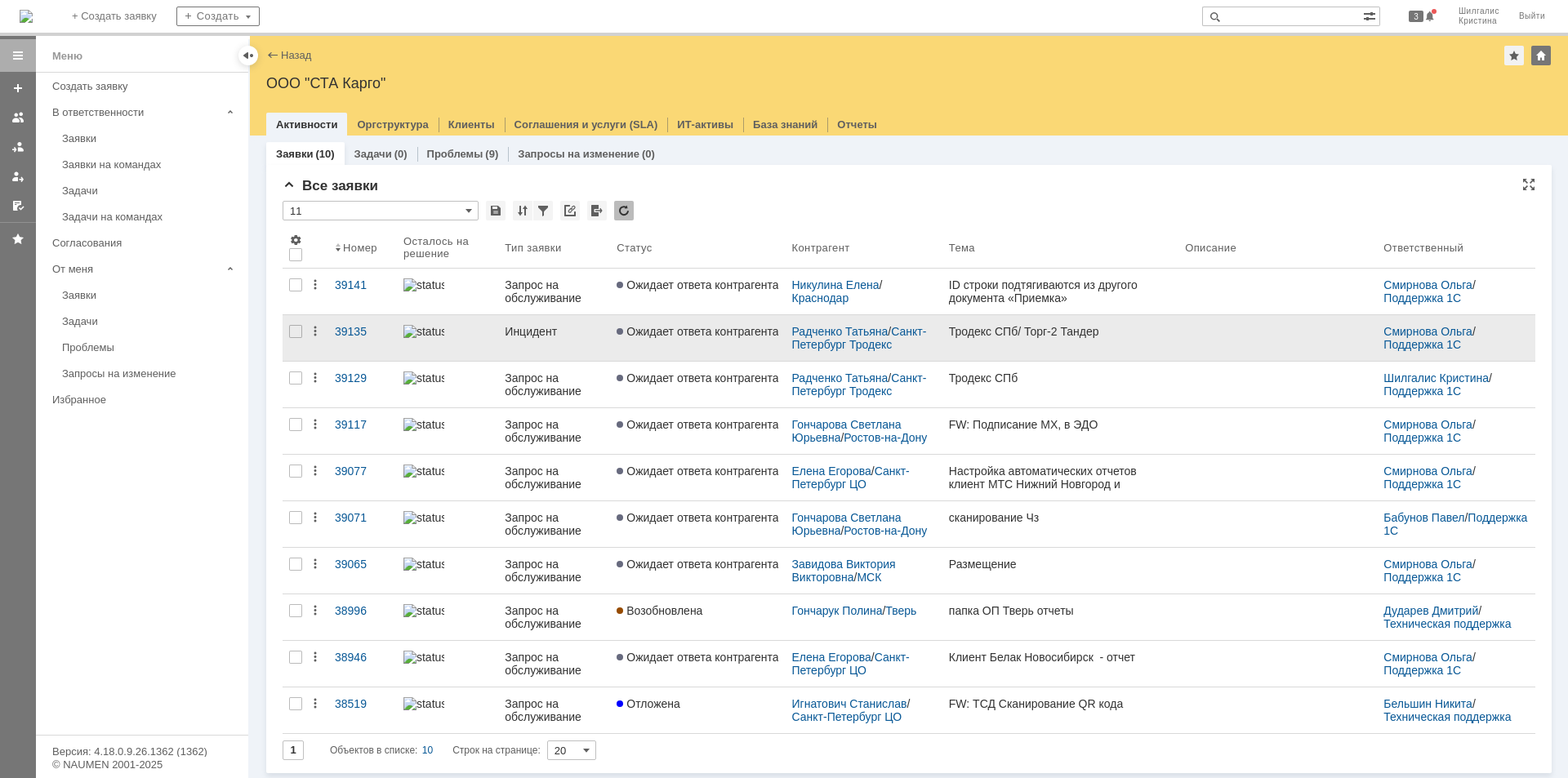 scroll, scrollTop: 0, scrollLeft: 0, axis: both 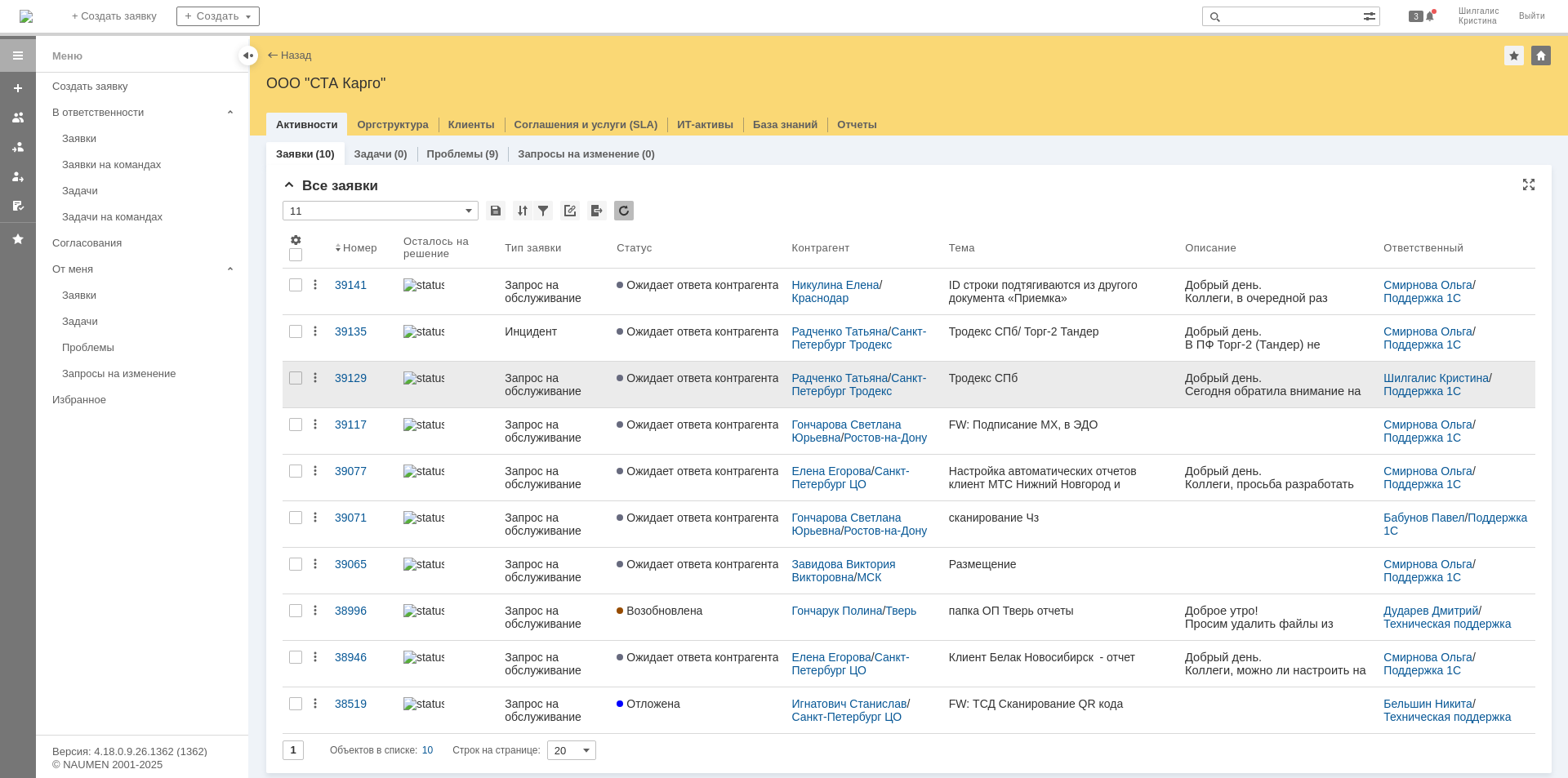 click on "Ожидает ответа контрагента" at bounding box center [697, 385] 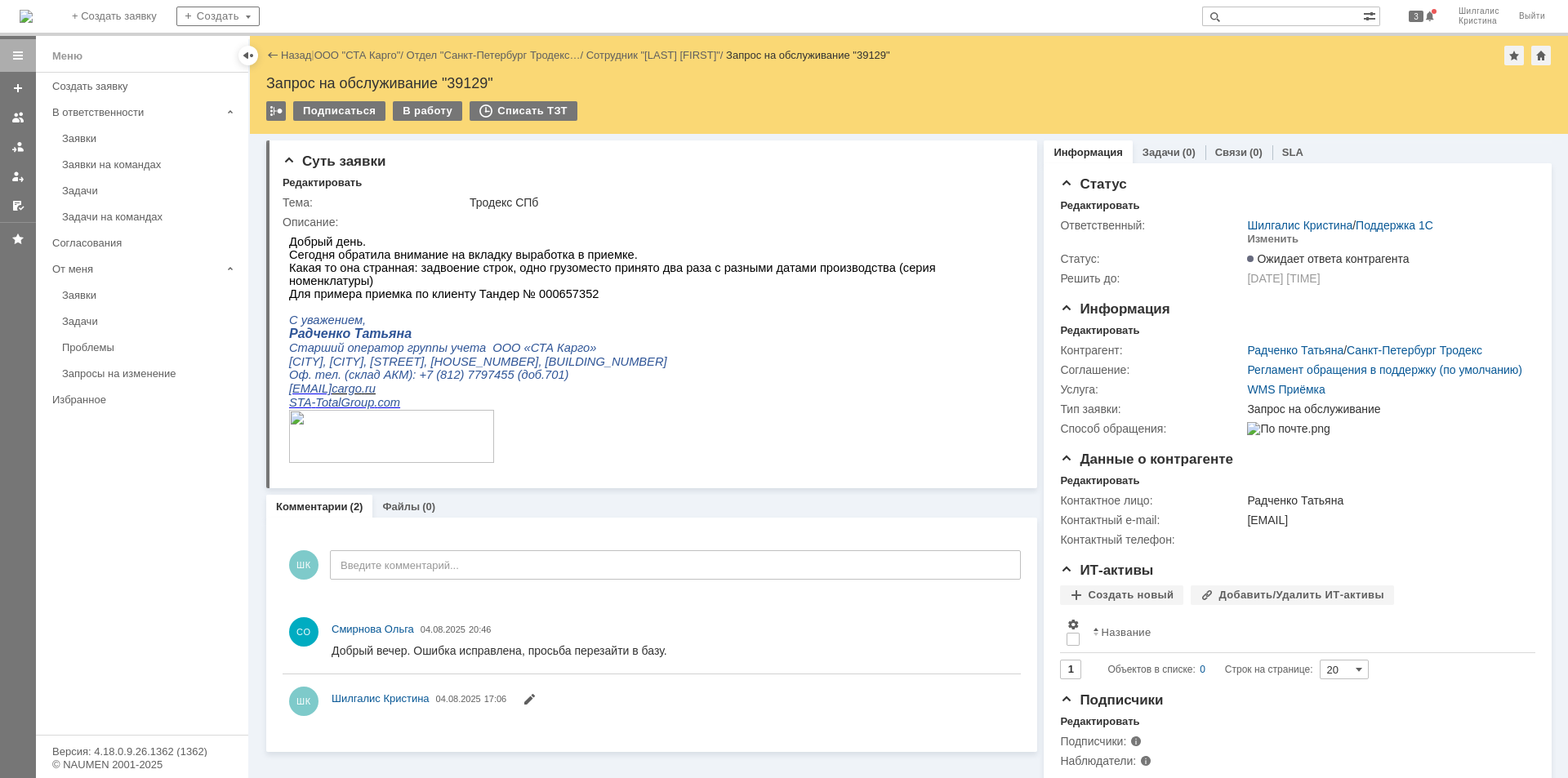 scroll, scrollTop: 0, scrollLeft: 0, axis: both 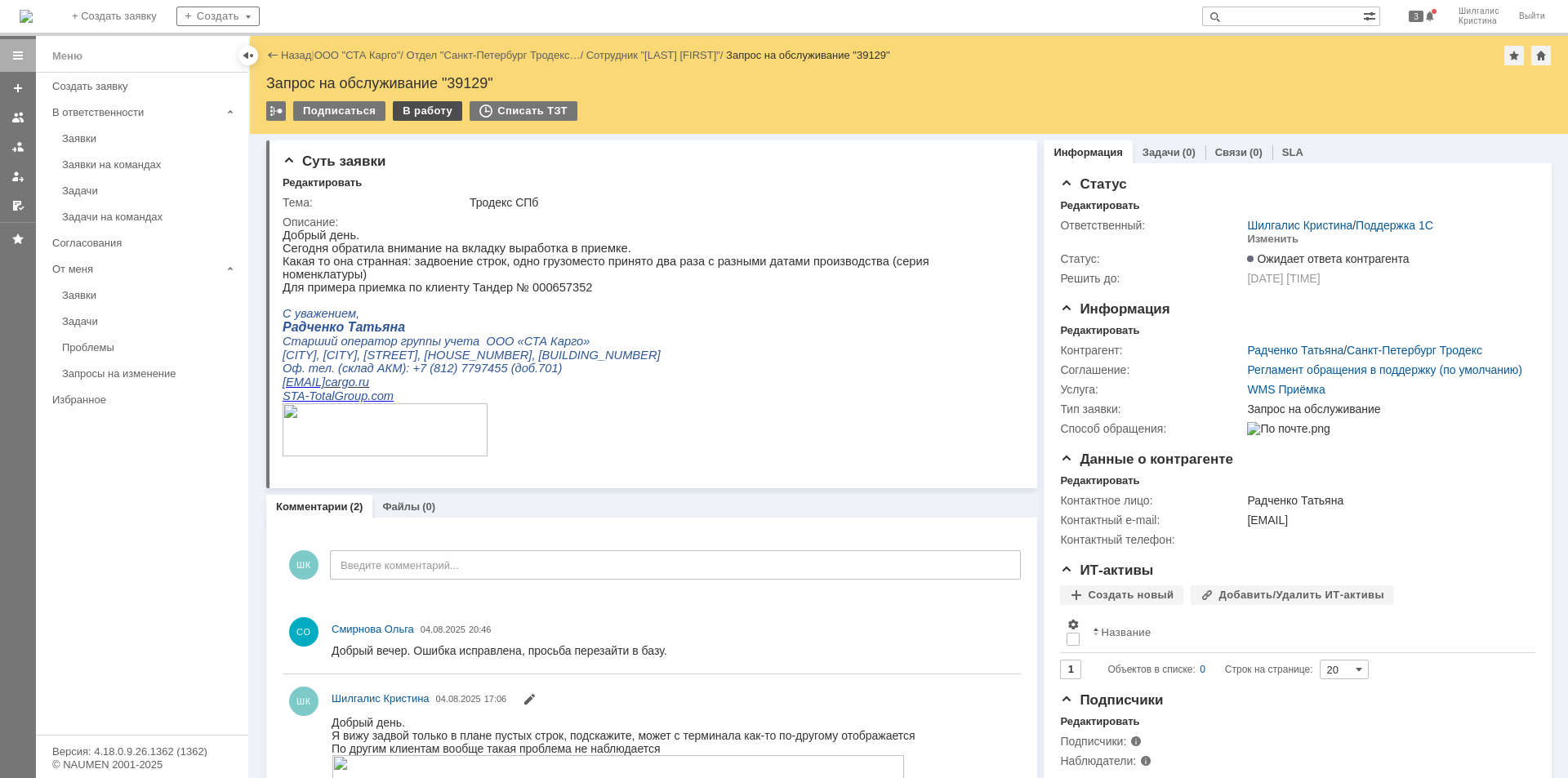 click on "В работу" at bounding box center (427, 111) 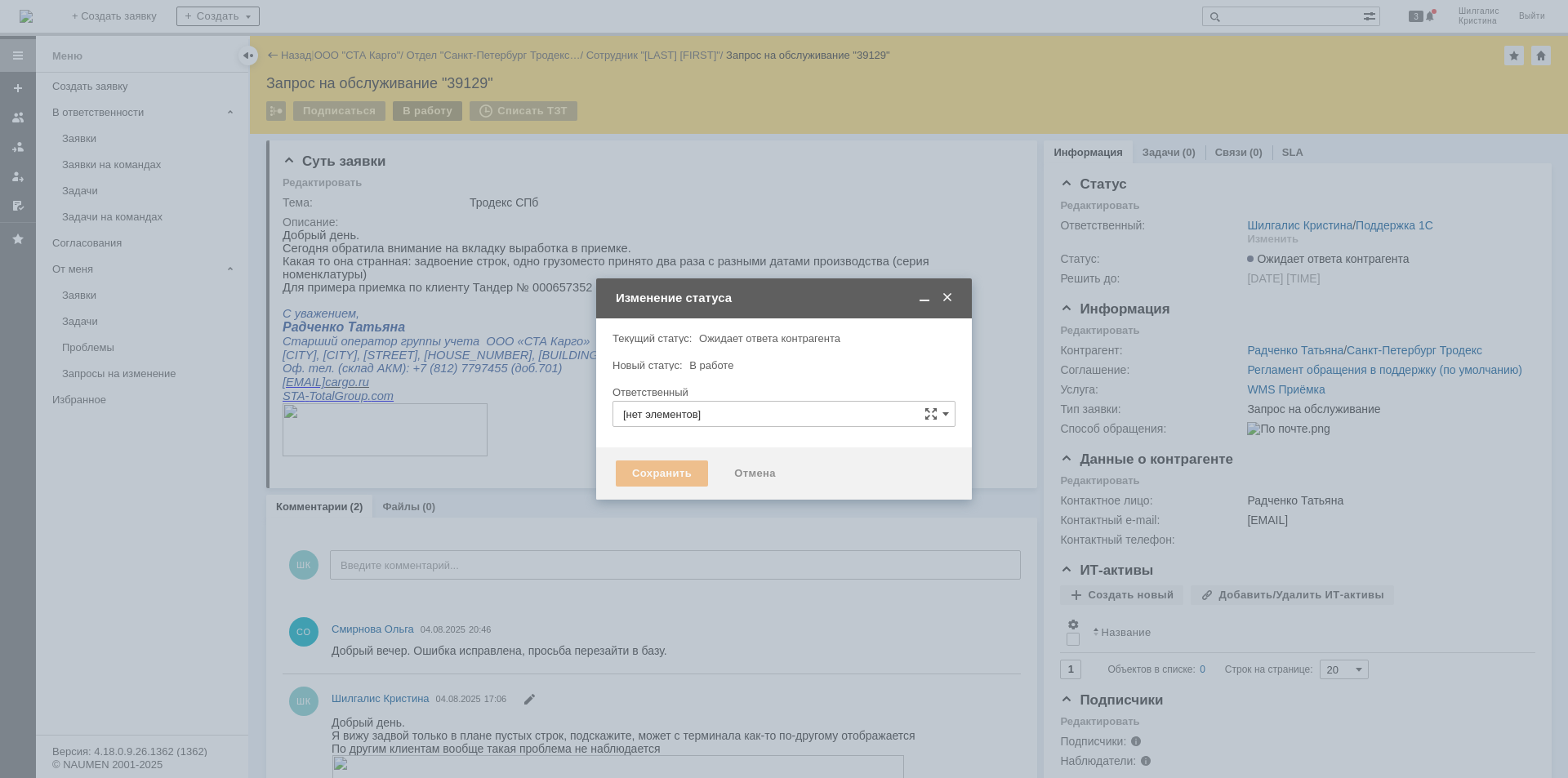 type on "Шилгалис Кристина" 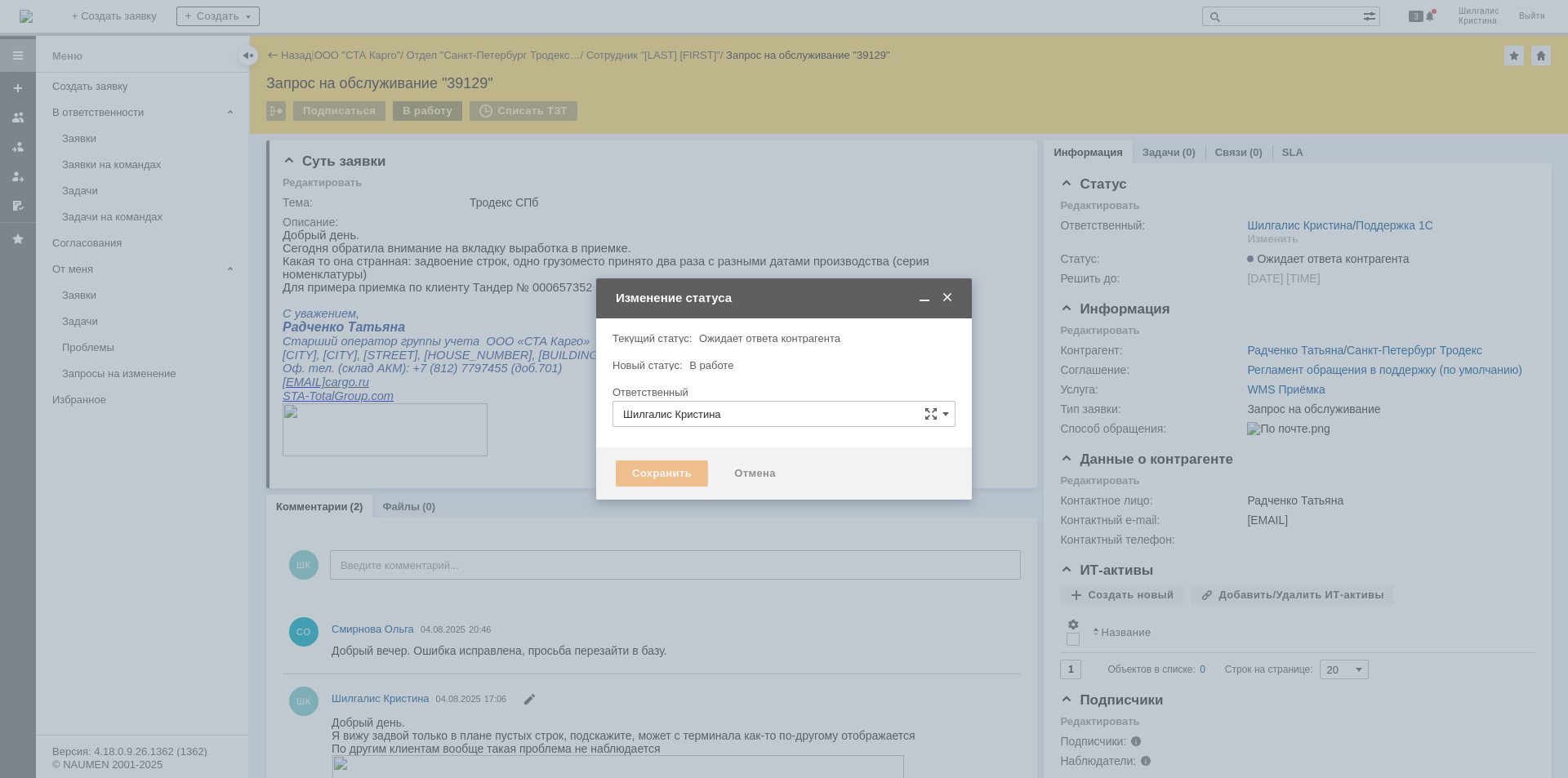 type 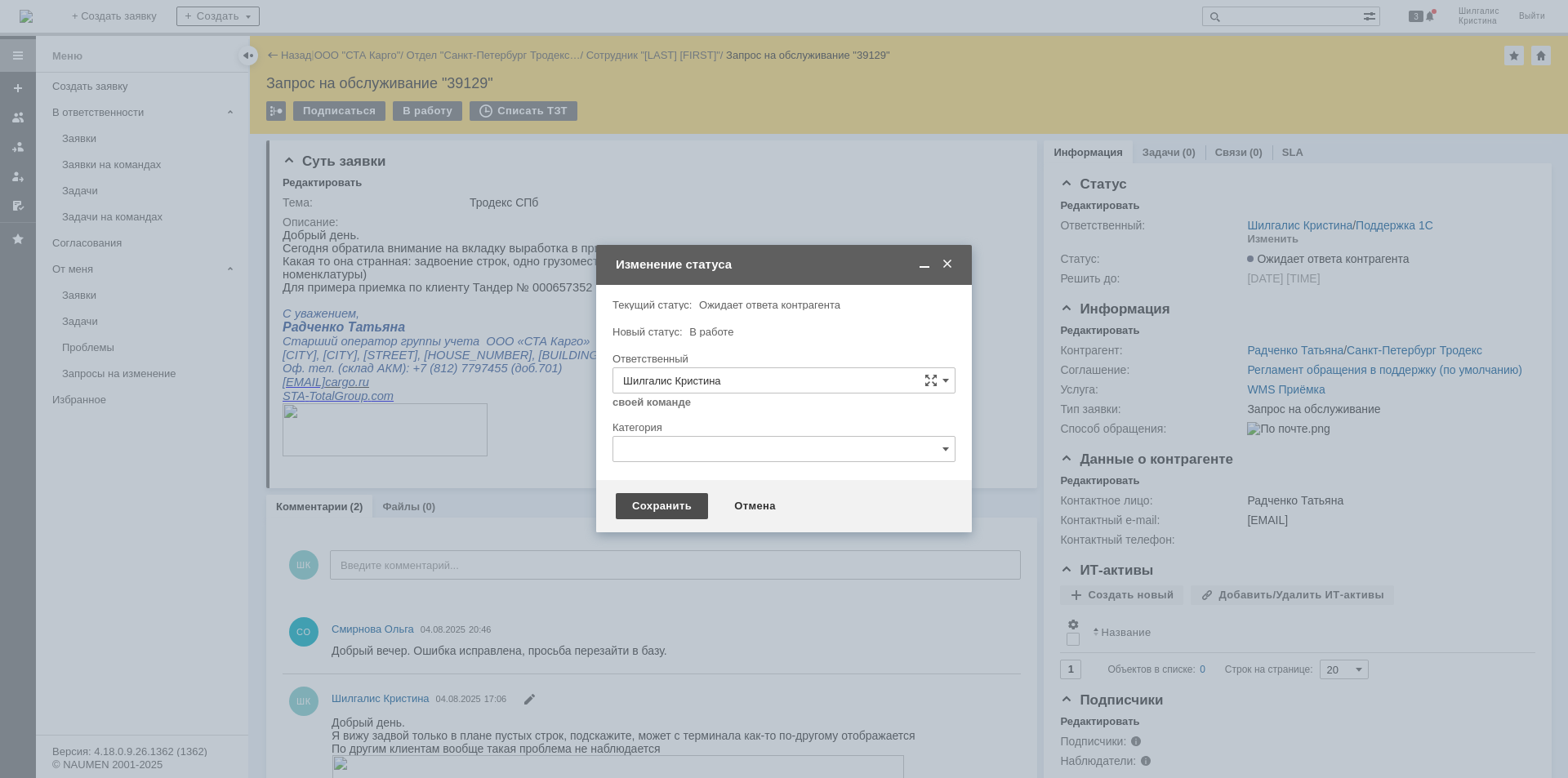 click on "Сохранить" at bounding box center [662, 506] 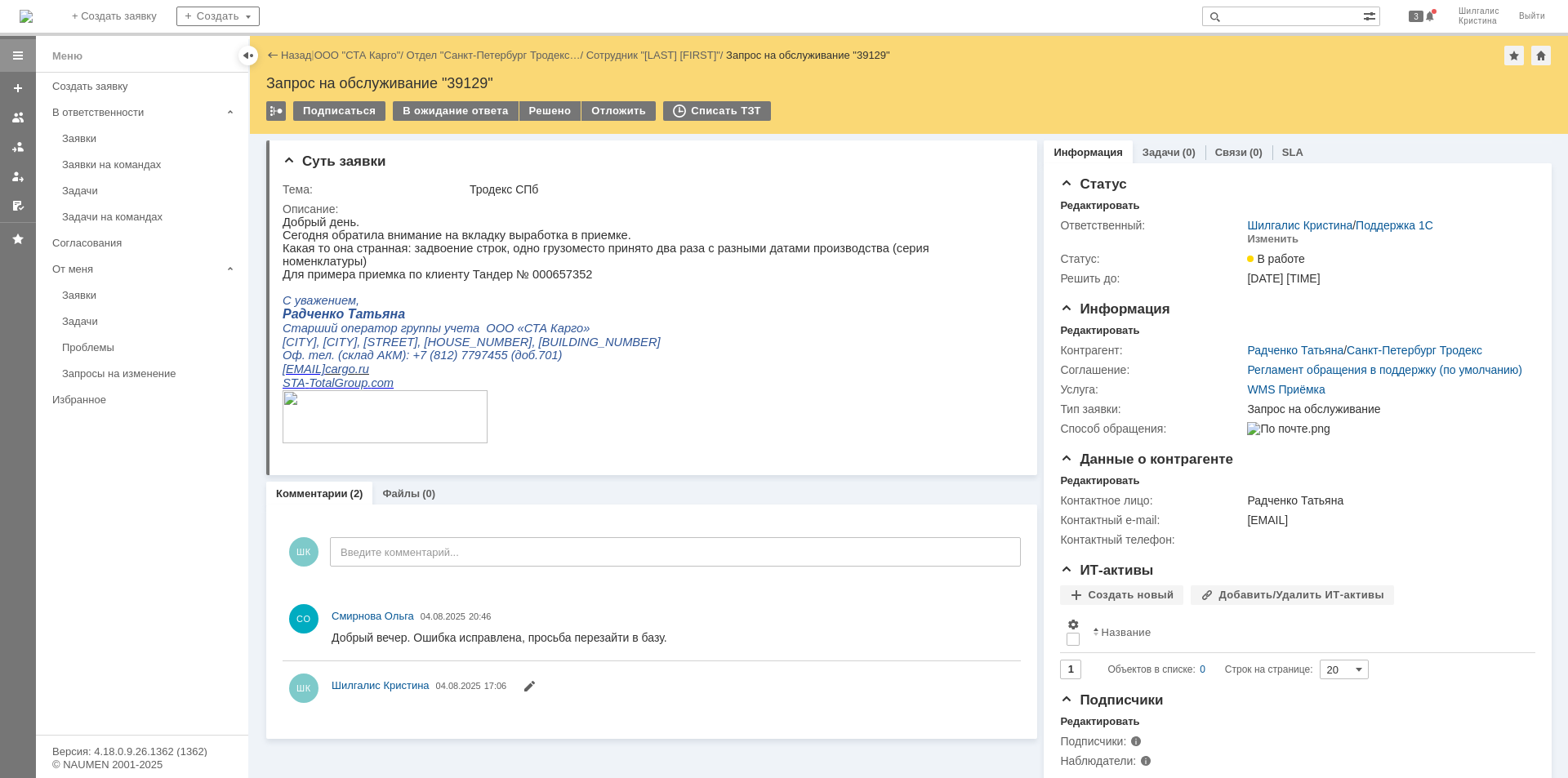 scroll, scrollTop: 0, scrollLeft: 0, axis: both 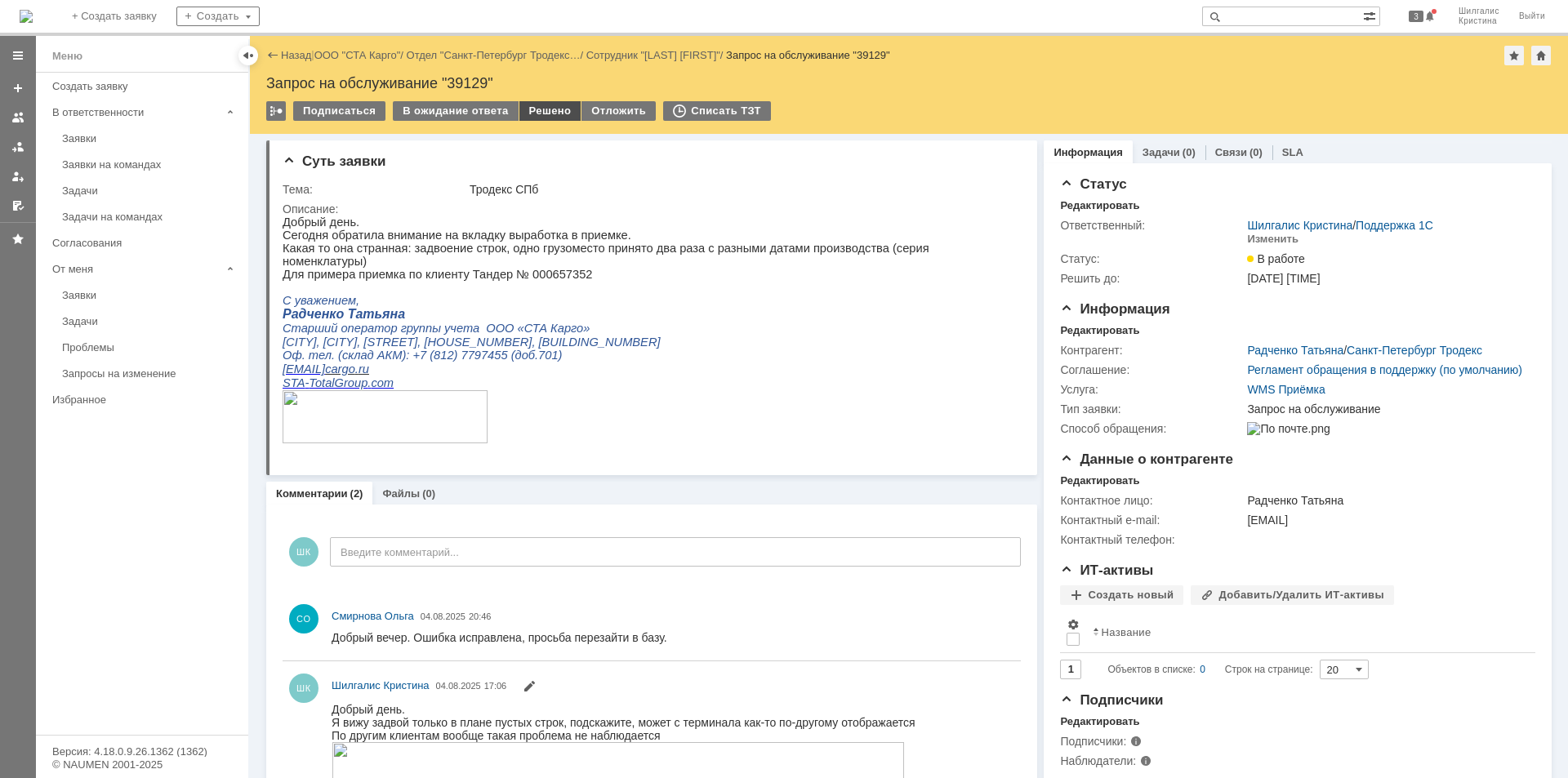click on "Решено" at bounding box center [550, 111] 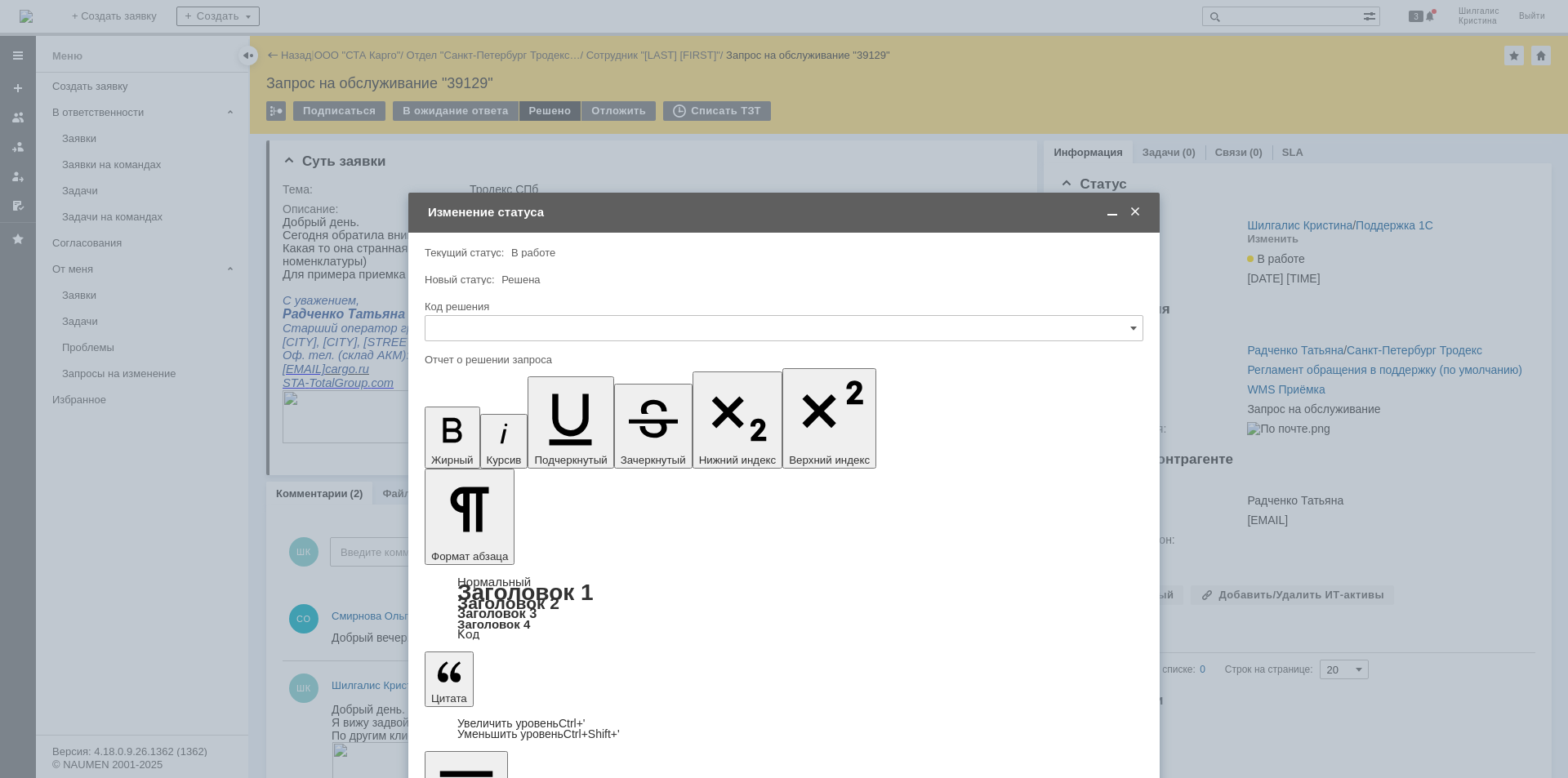 scroll 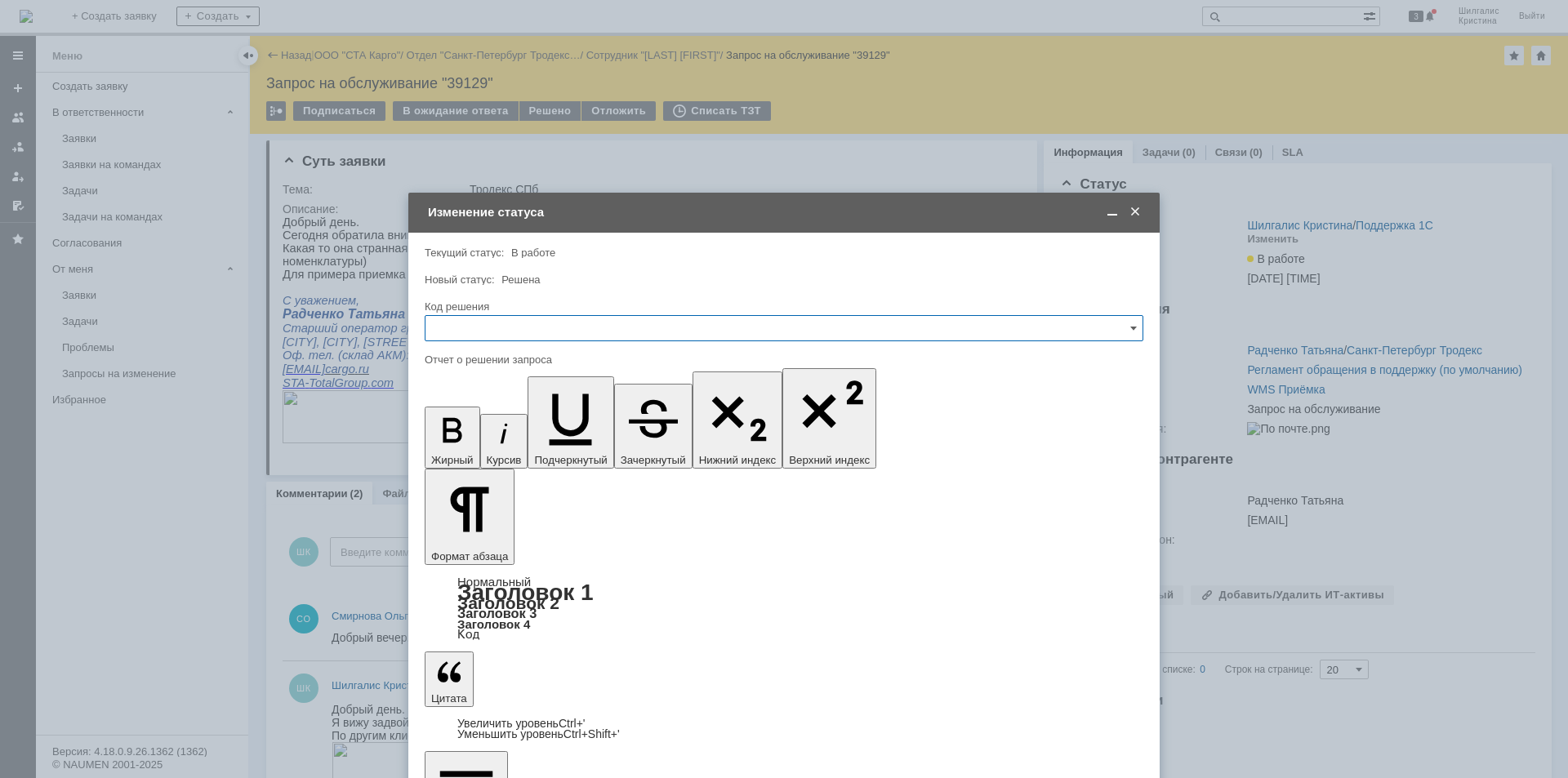 click at bounding box center [784, 328] 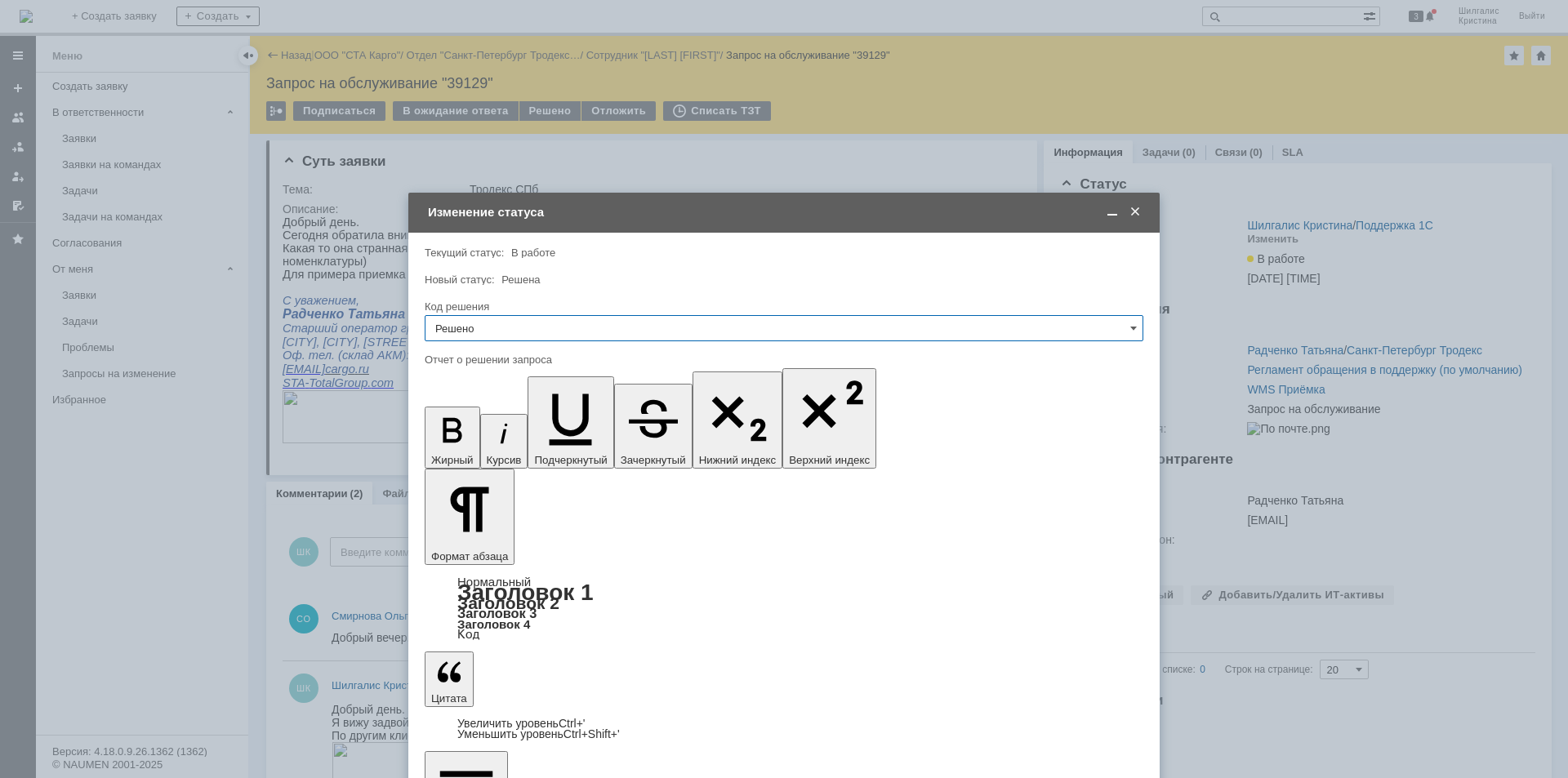 type on "Решено" 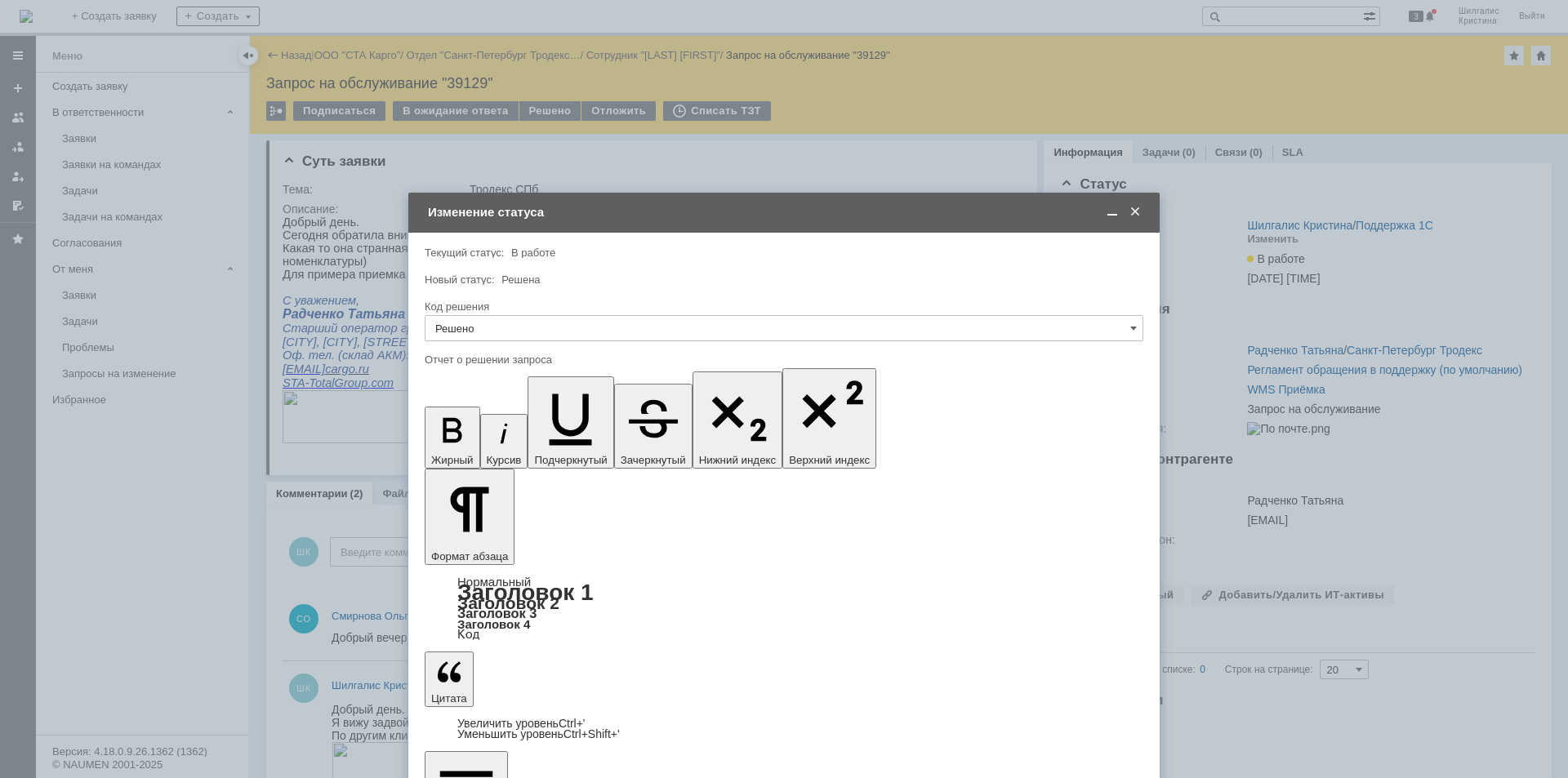 click at bounding box center [558, 4788] 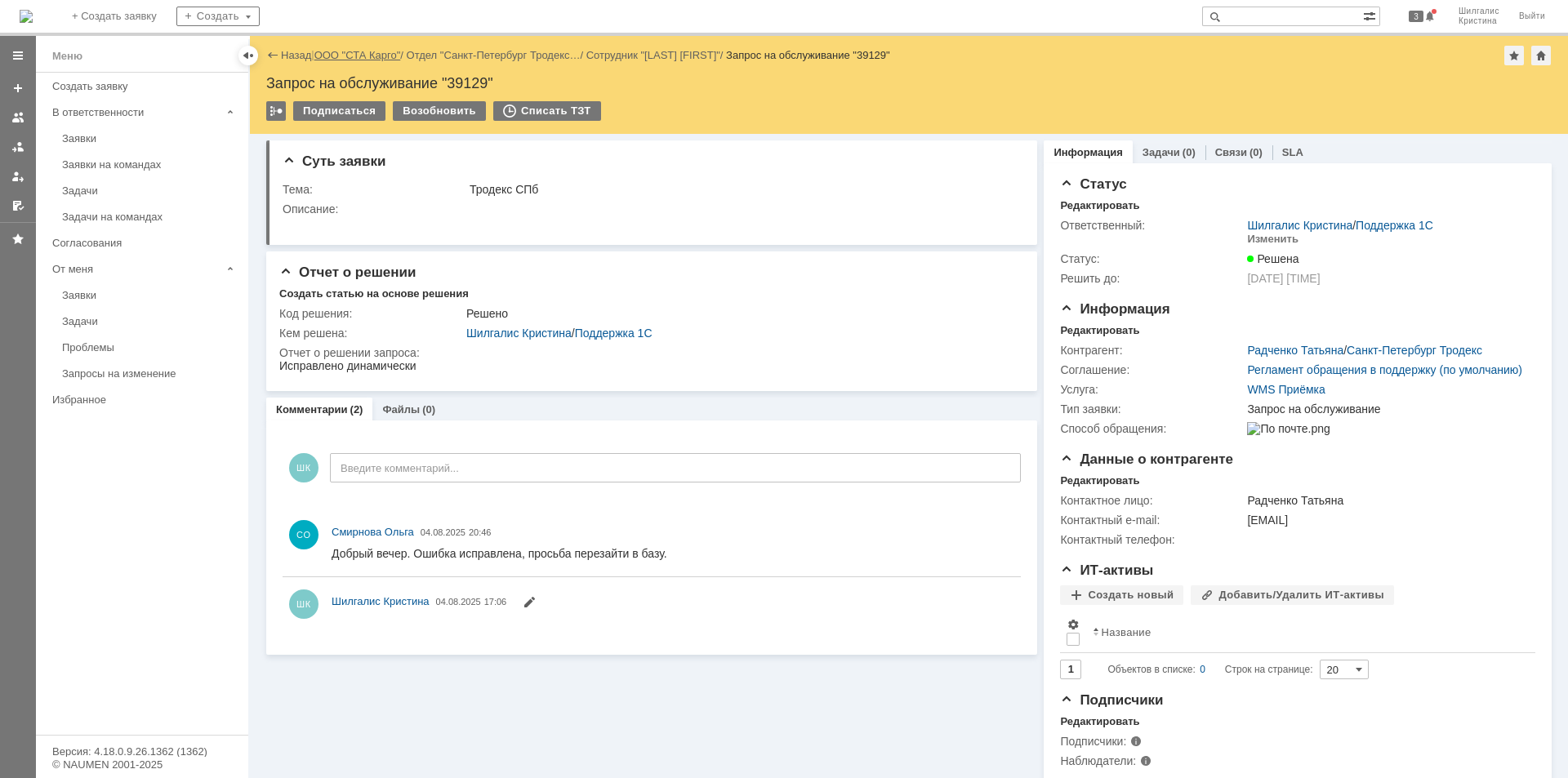 scroll, scrollTop: 0, scrollLeft: 0, axis: both 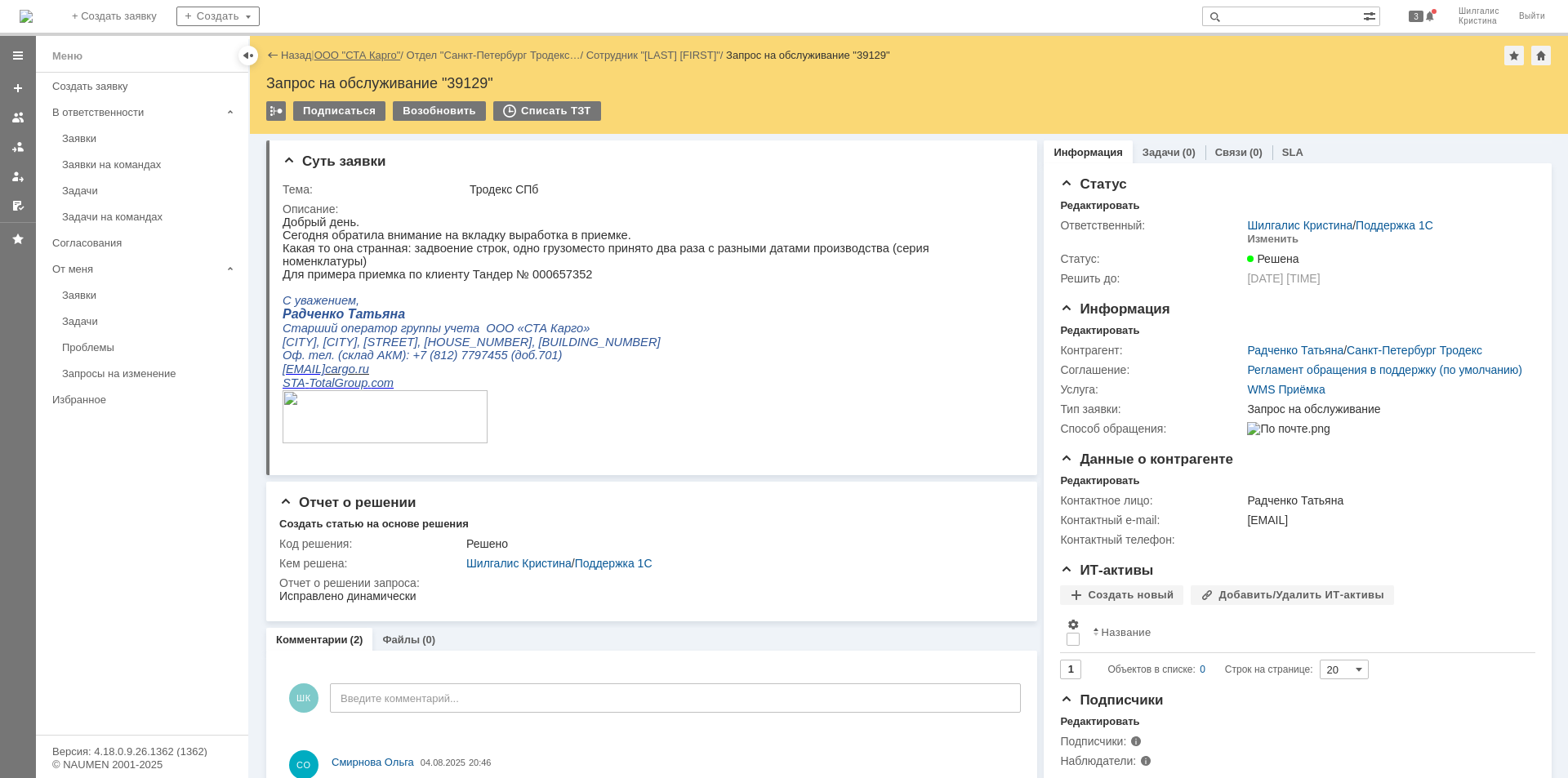 click on "ООО "СТА Карго"" at bounding box center (358, 55) 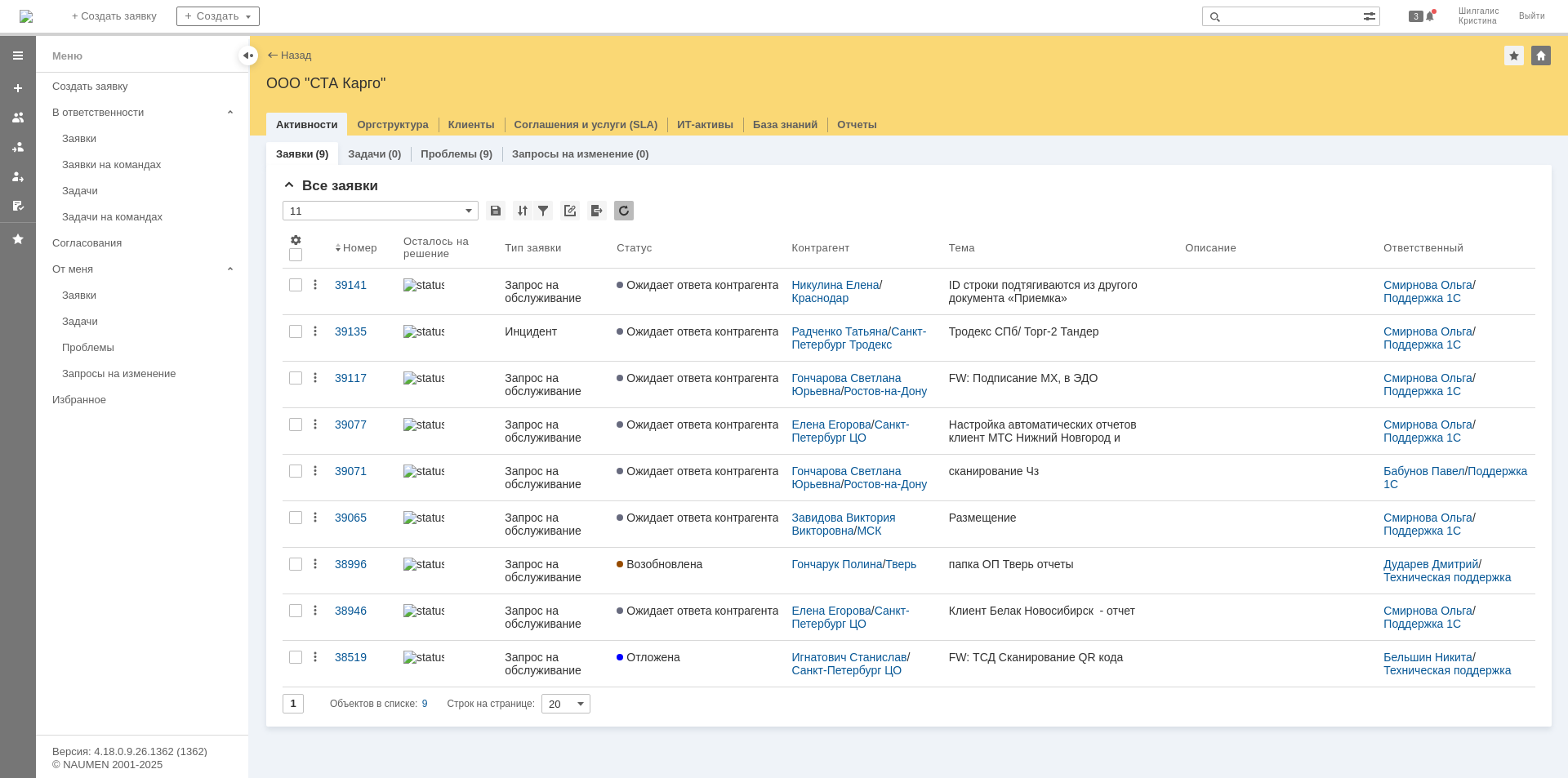 scroll, scrollTop: 0, scrollLeft: 0, axis: both 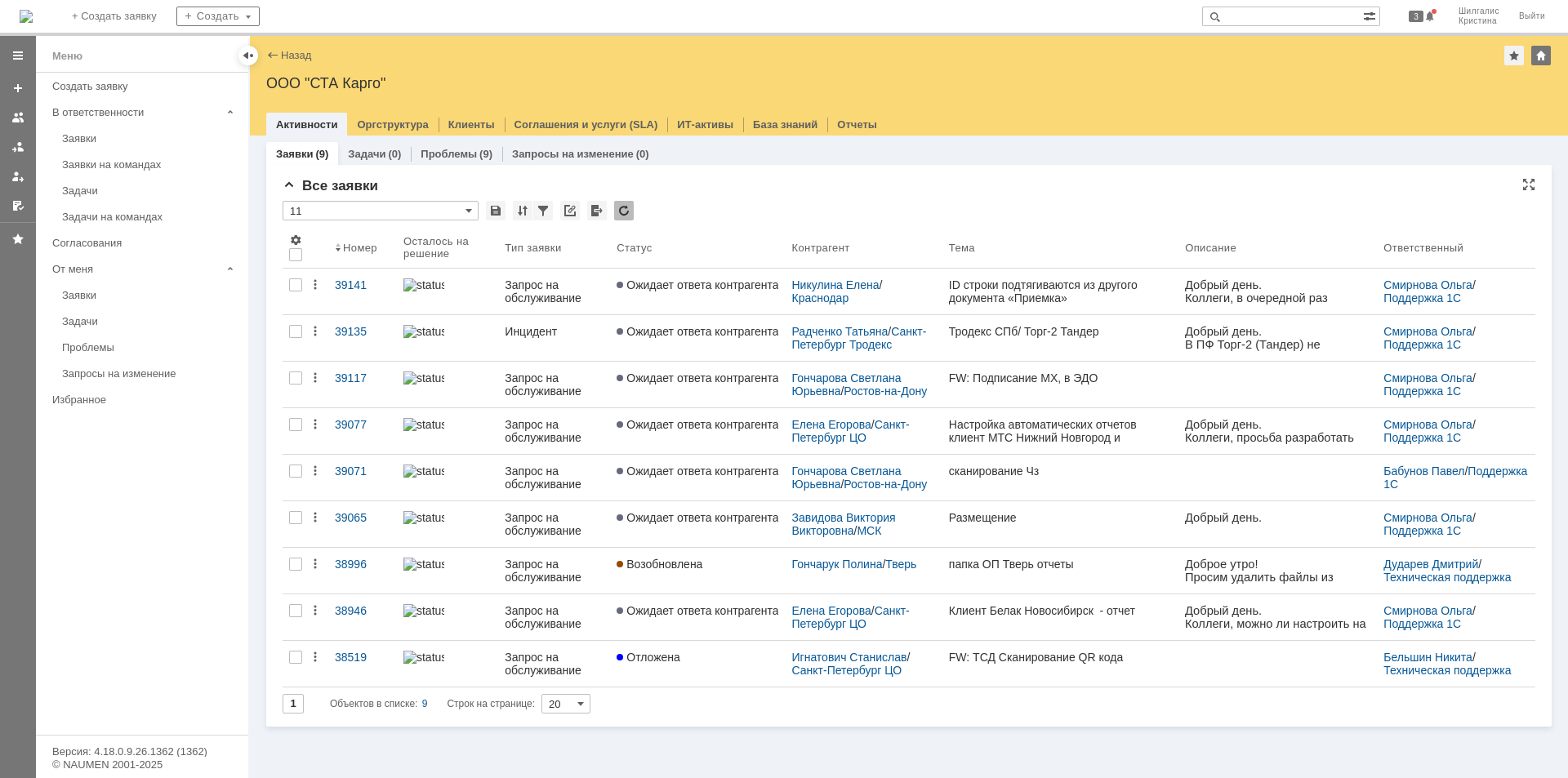 click on "Все заявки" at bounding box center (909, 186) 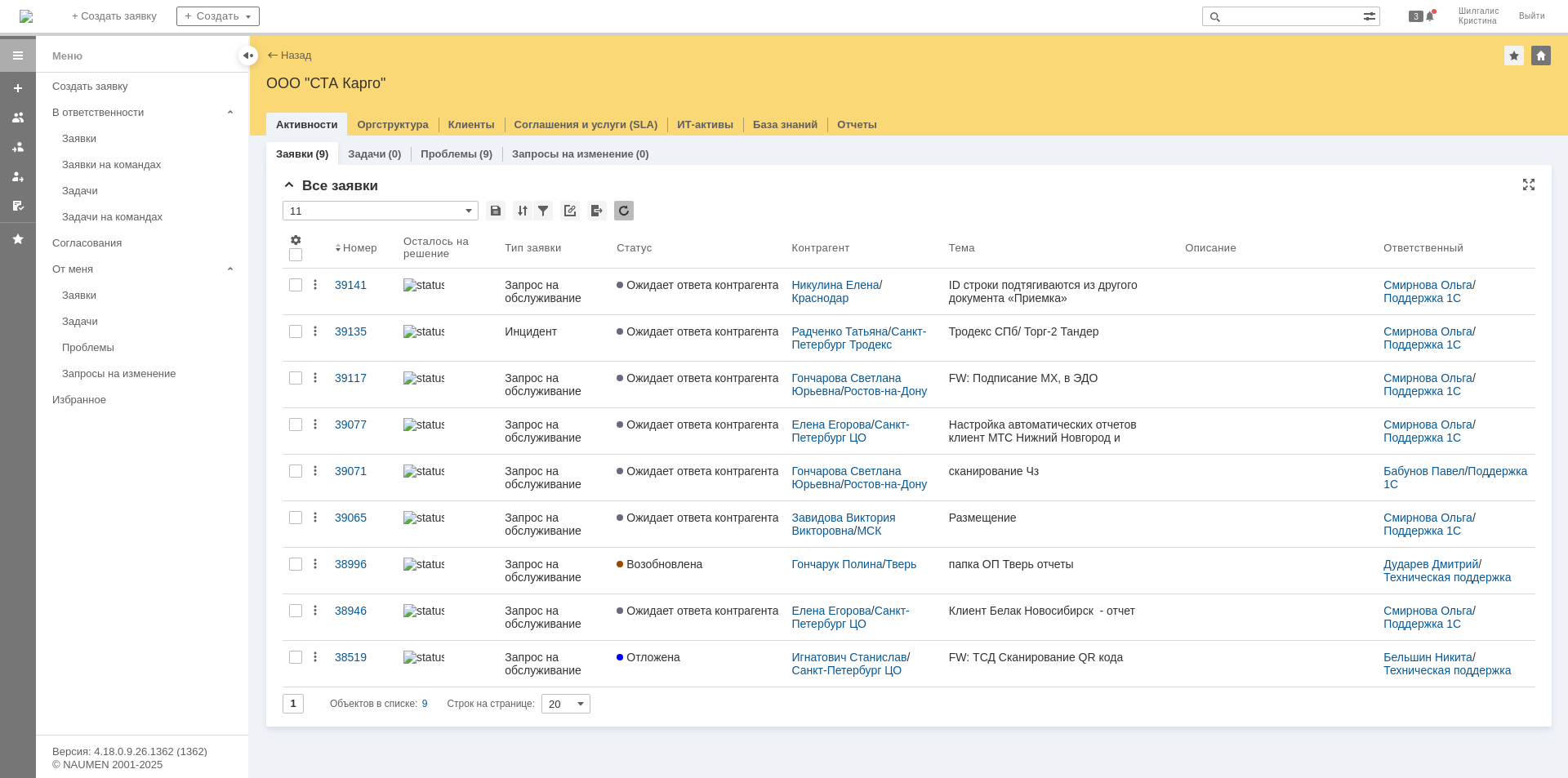 scroll, scrollTop: 0, scrollLeft: 0, axis: both 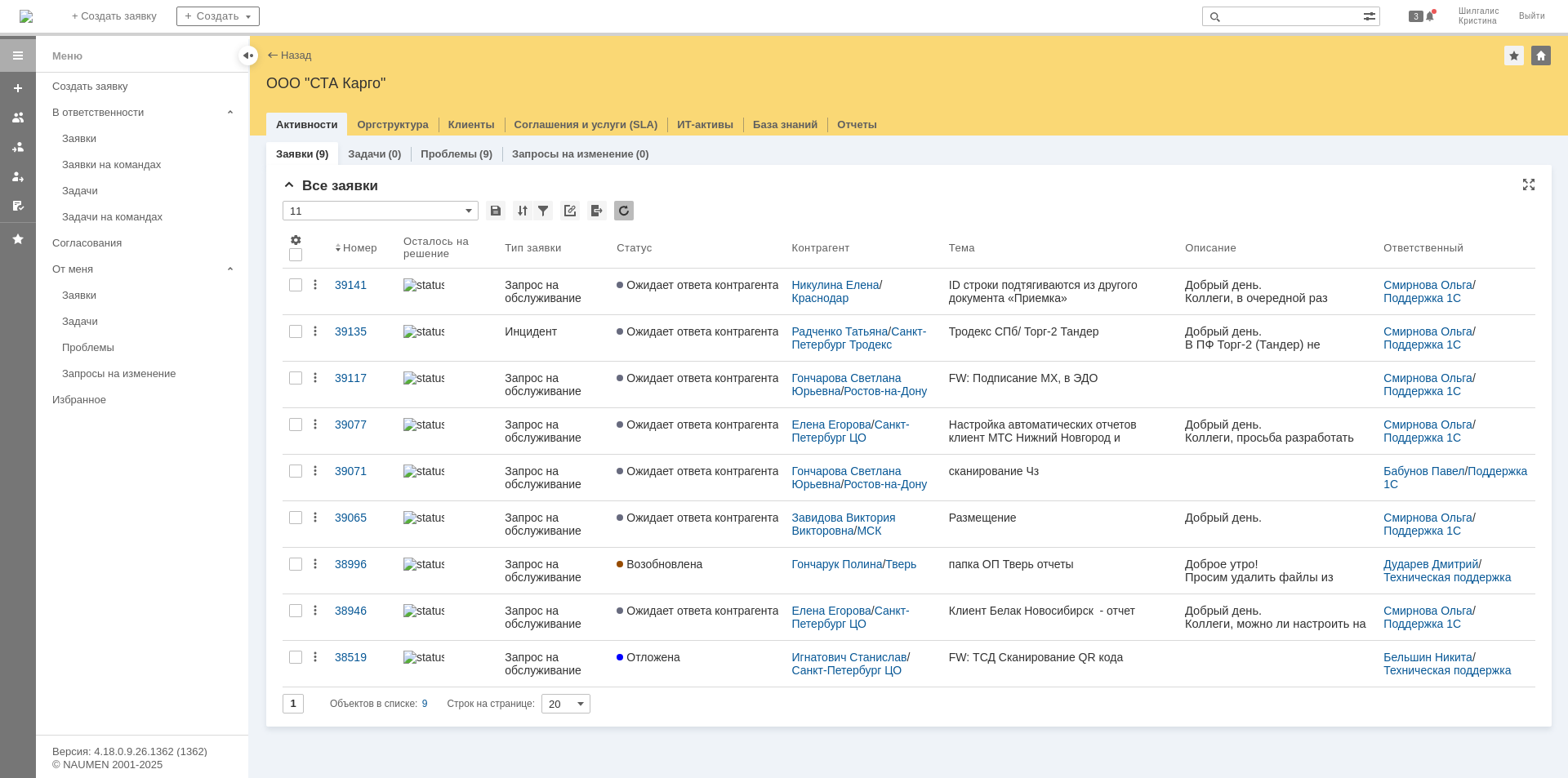 click on "* 11" at bounding box center [909, 211] 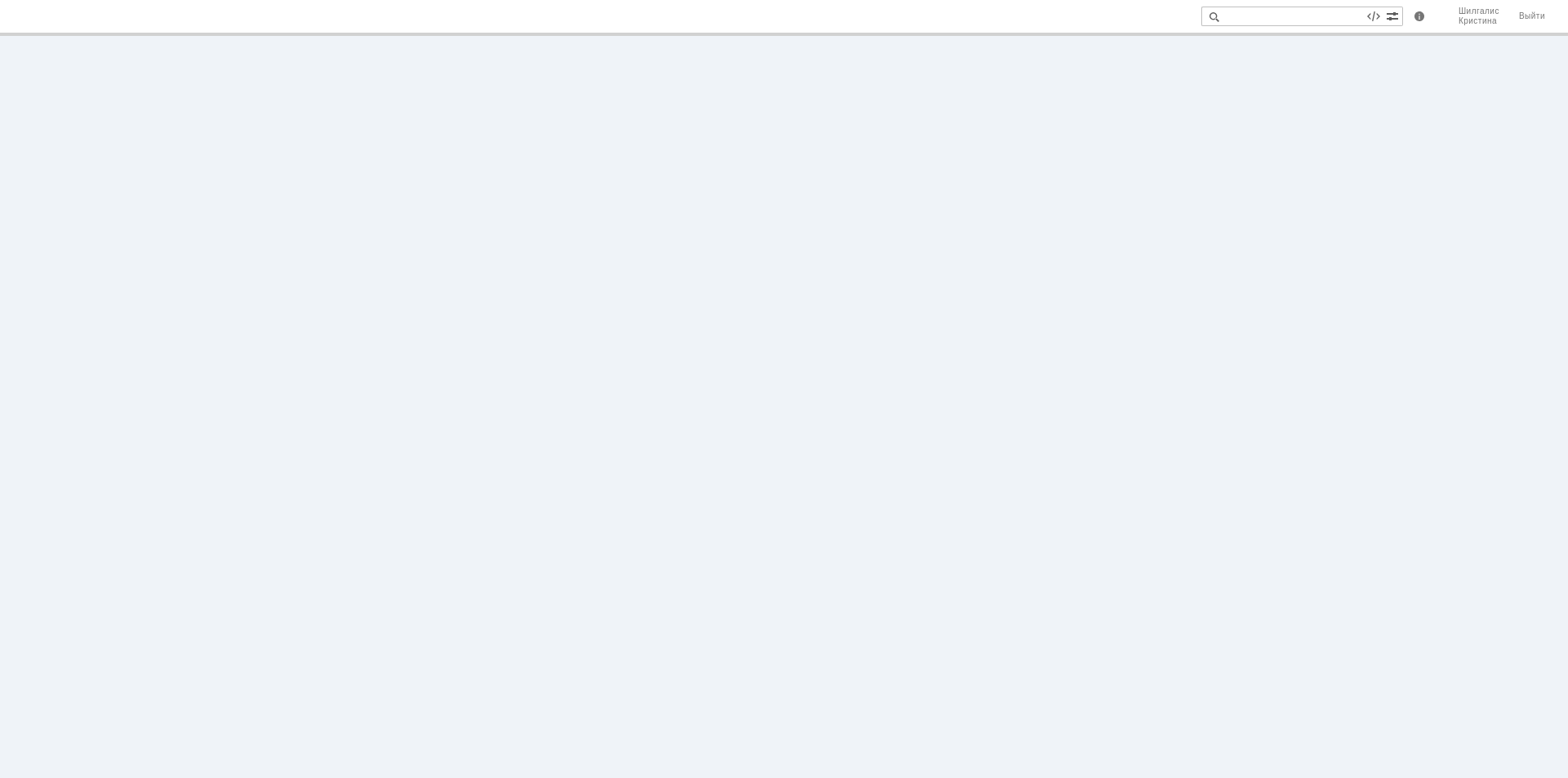 scroll, scrollTop: 0, scrollLeft: 0, axis: both 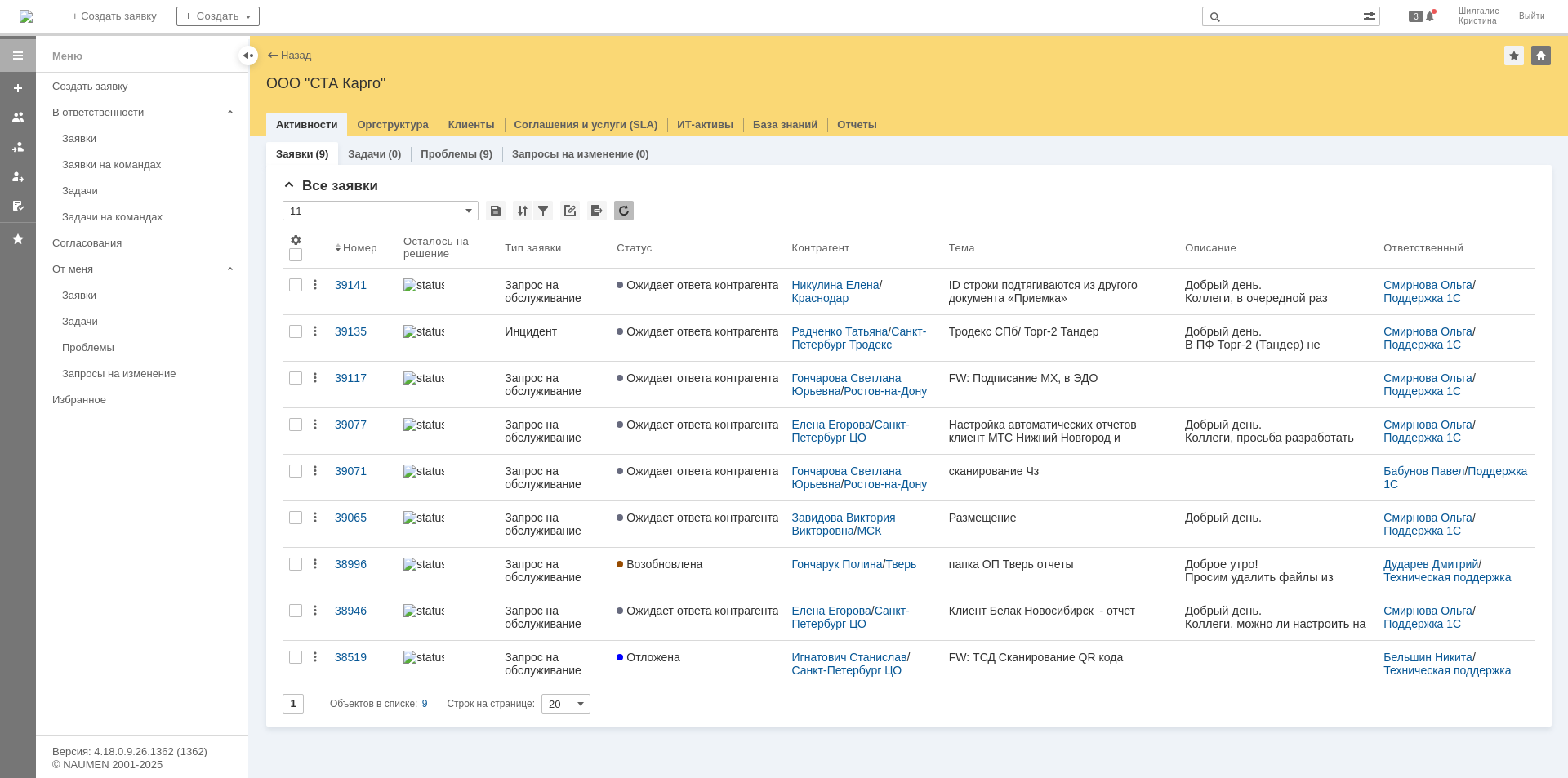 drag, startPoint x: 805, startPoint y: 56, endPoint x: 716, endPoint y: 174, distance: 147.80054 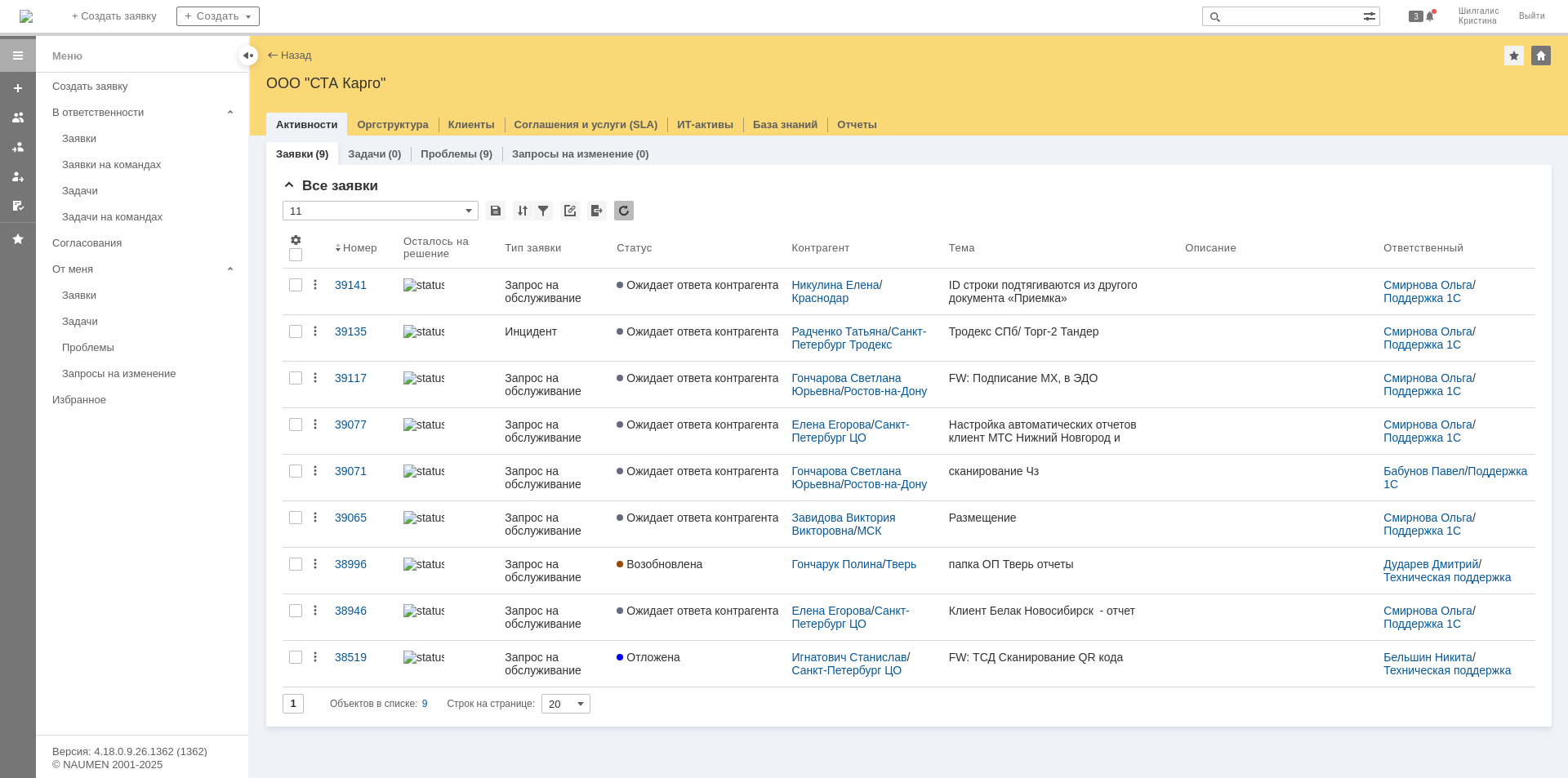 scroll, scrollTop: 0, scrollLeft: 0, axis: both 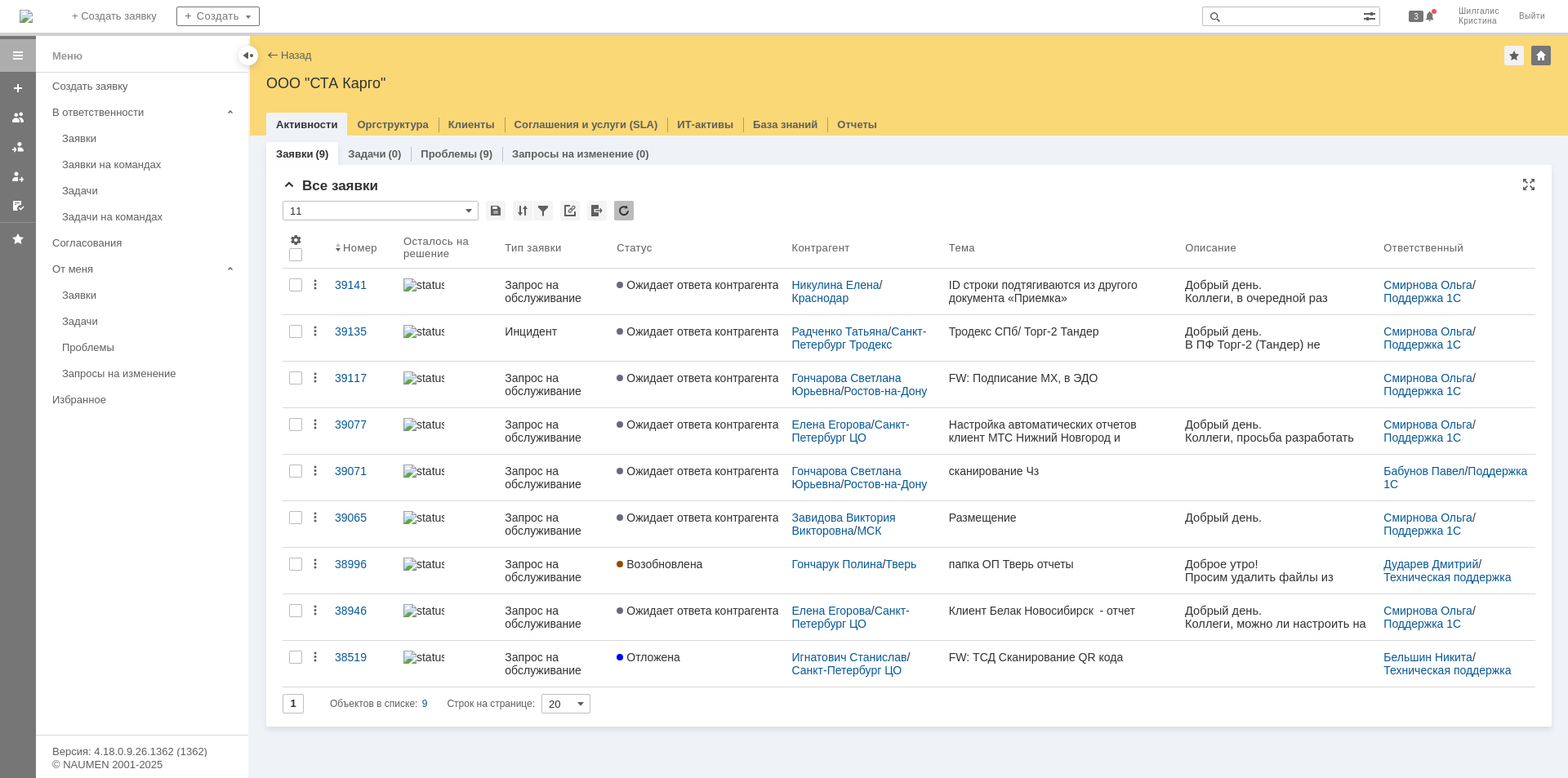 click on "Все заявки" at bounding box center (909, 186) 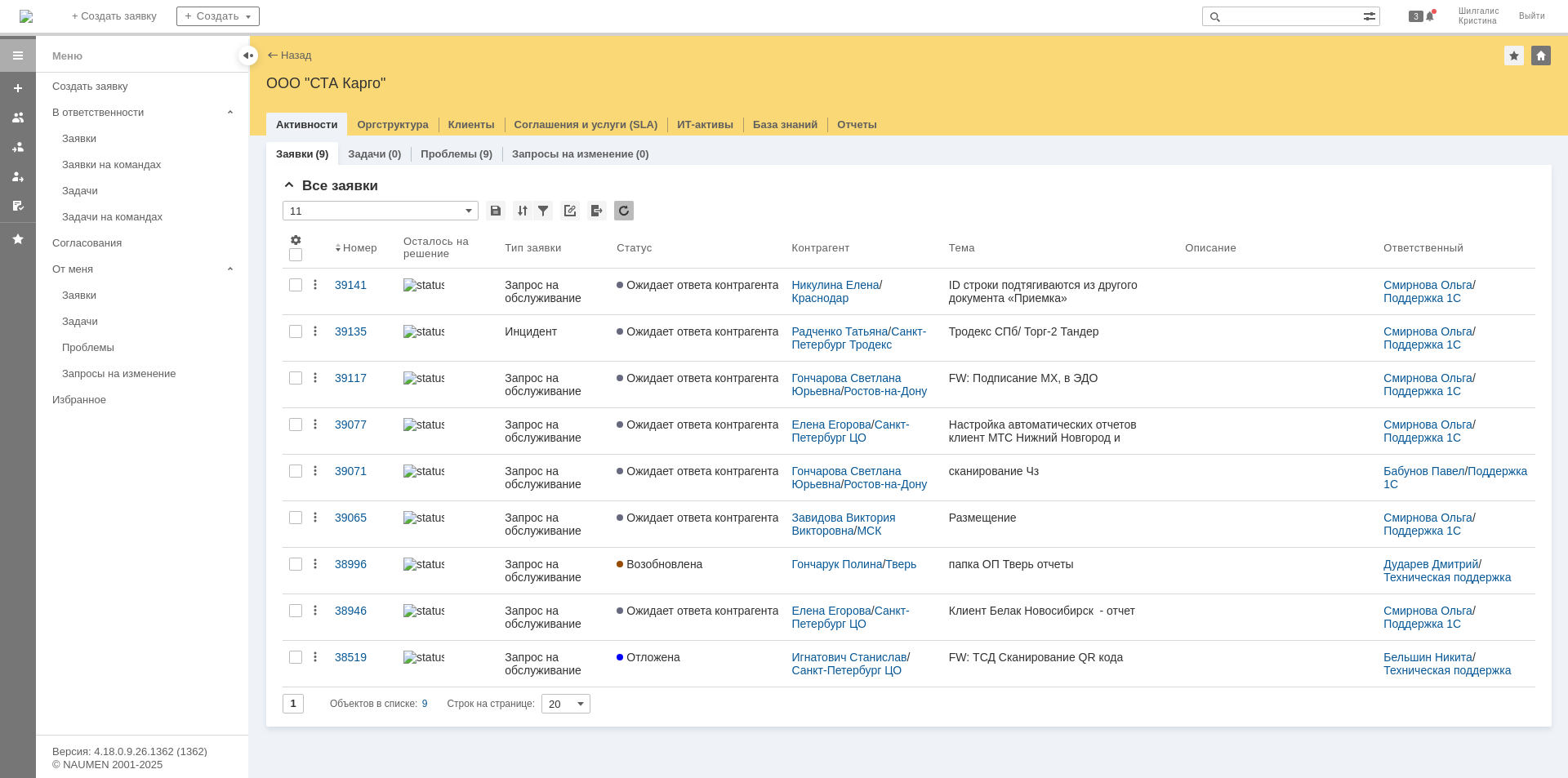 scroll, scrollTop: 0, scrollLeft: 0, axis: both 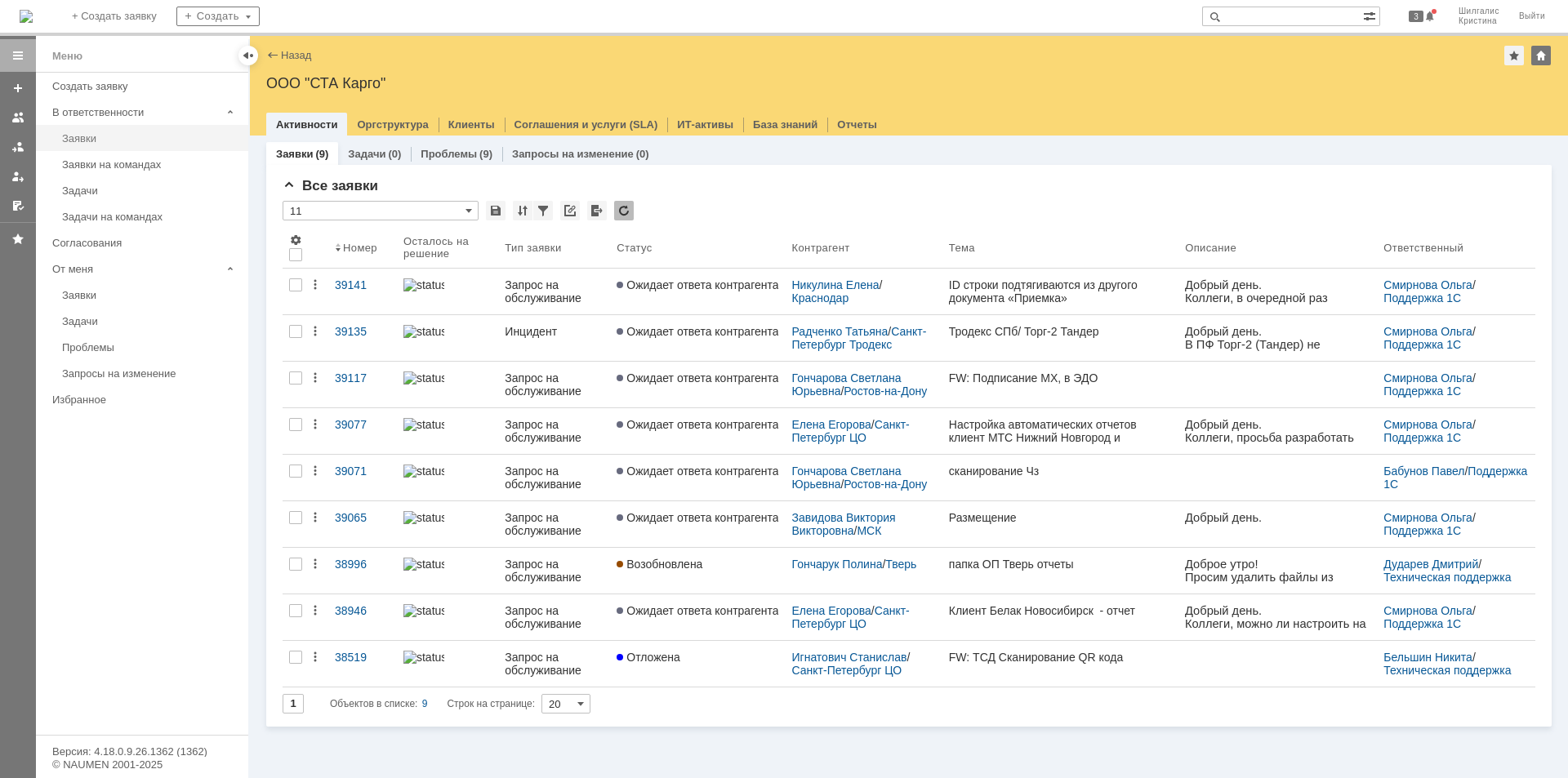 click on "Заявки" at bounding box center [150, 138] 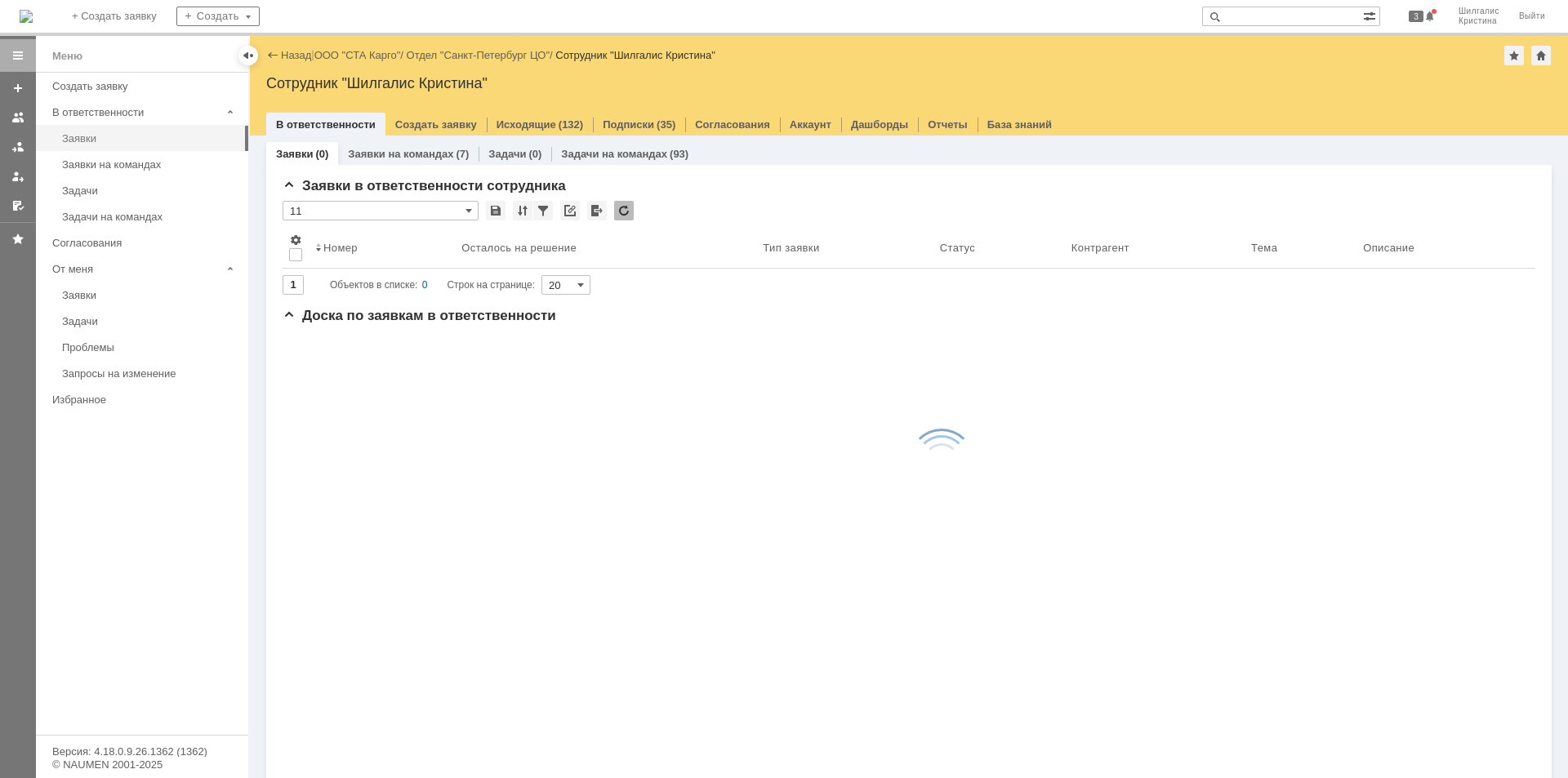 scroll, scrollTop: 0, scrollLeft: 0, axis: both 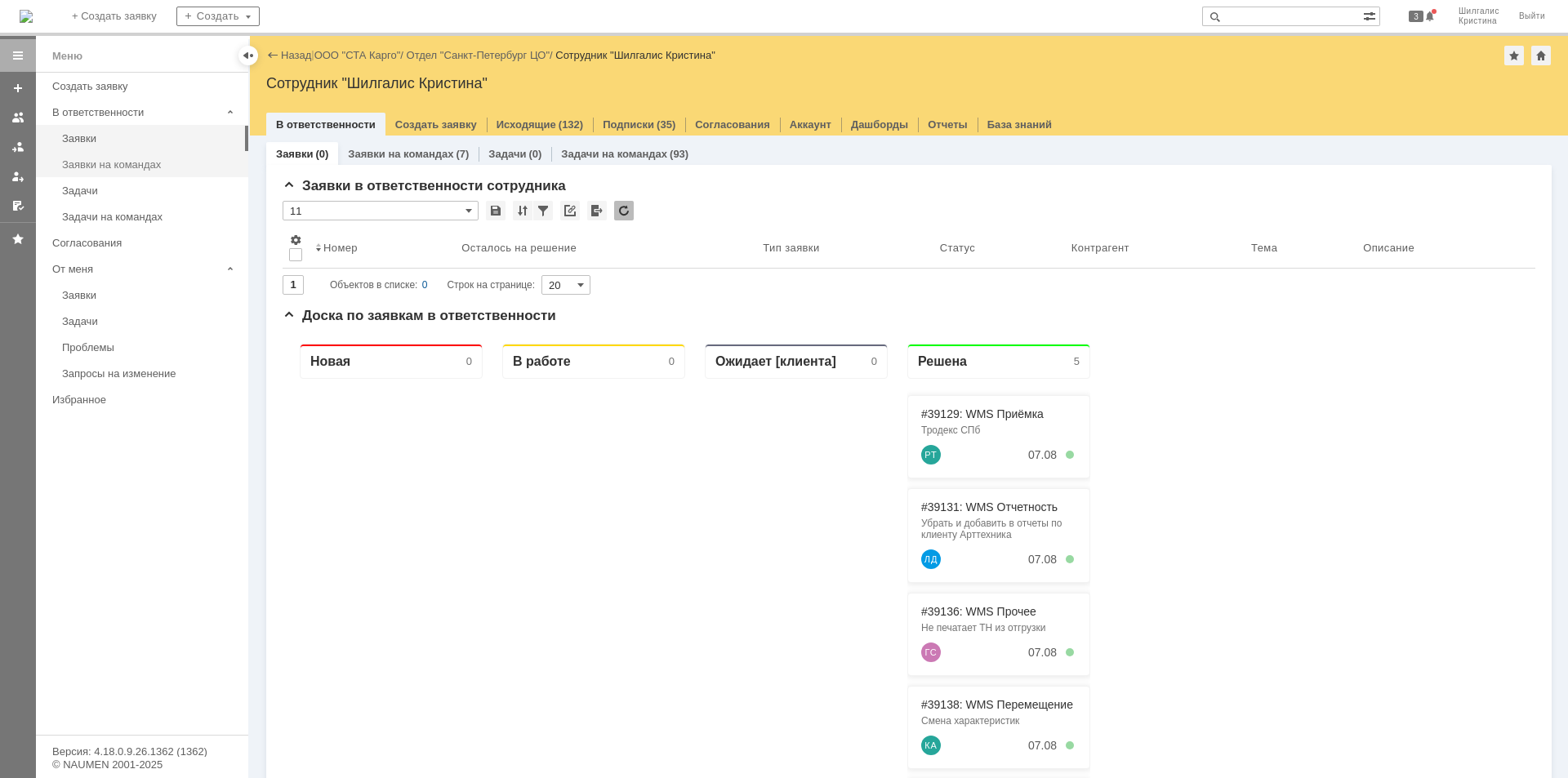 click on "Заявки на командах" at bounding box center [150, 164] 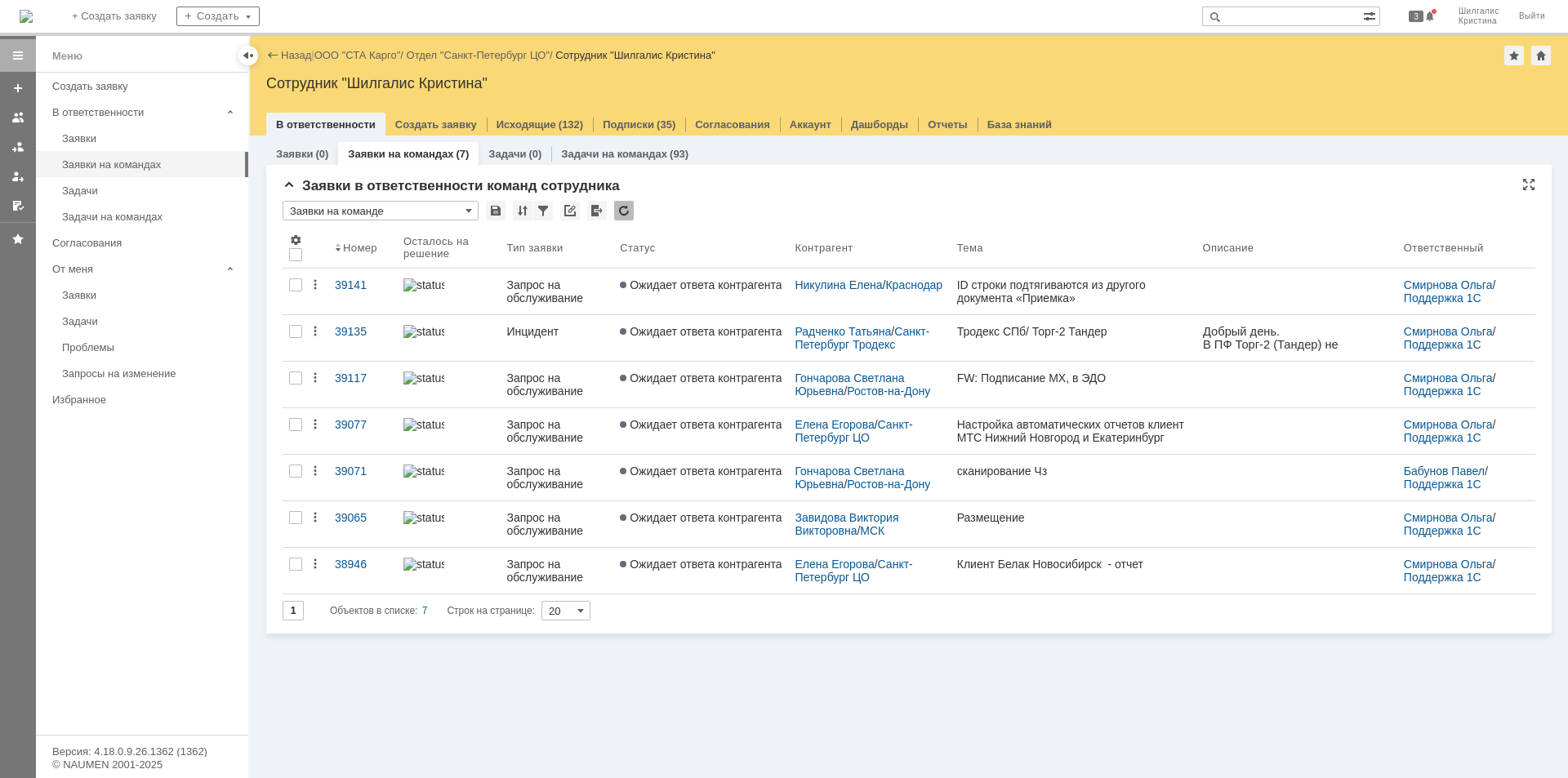 scroll, scrollTop: 0, scrollLeft: 0, axis: both 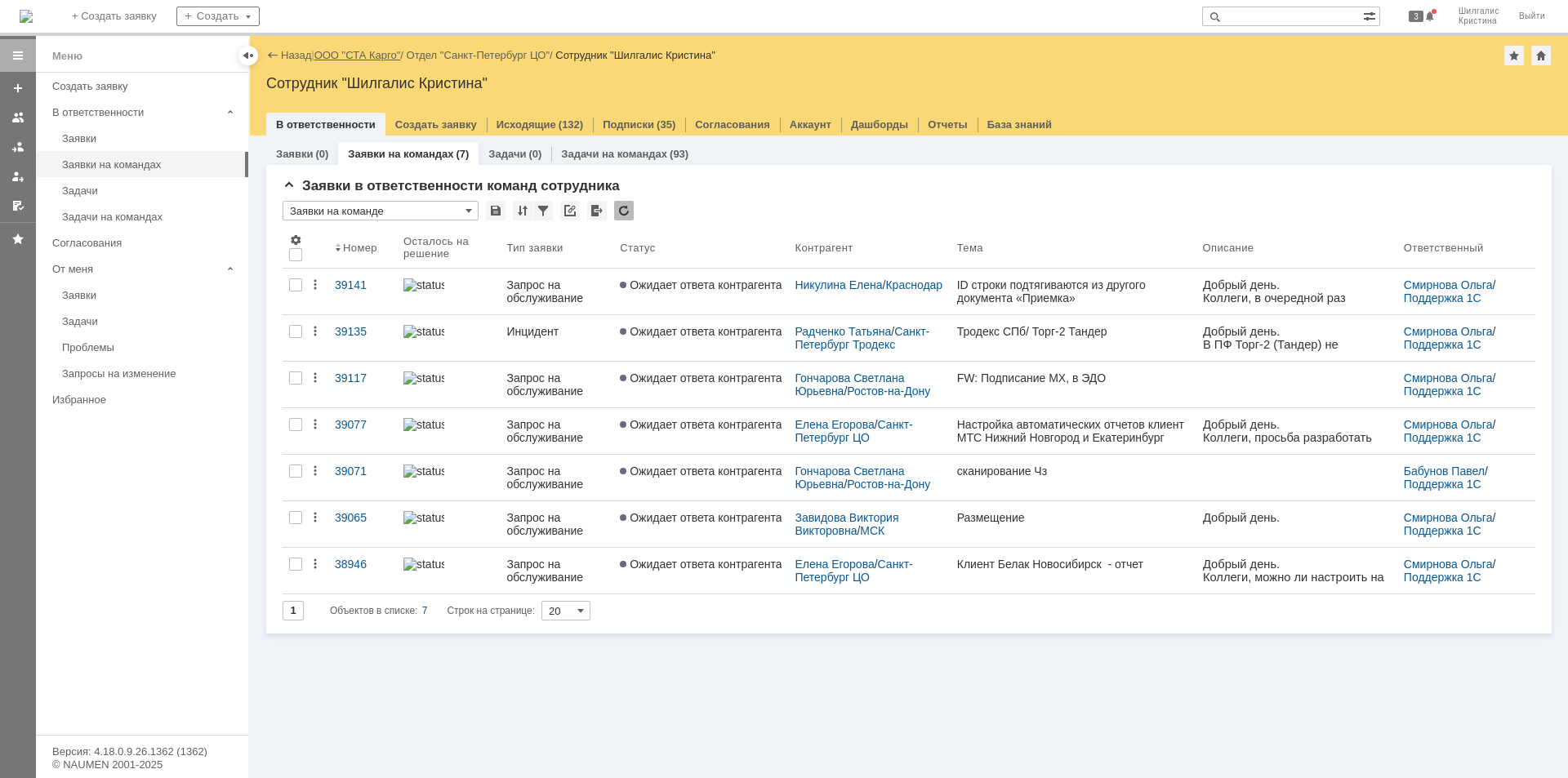 click on "ООО "СТА Карго"" at bounding box center [358, 55] 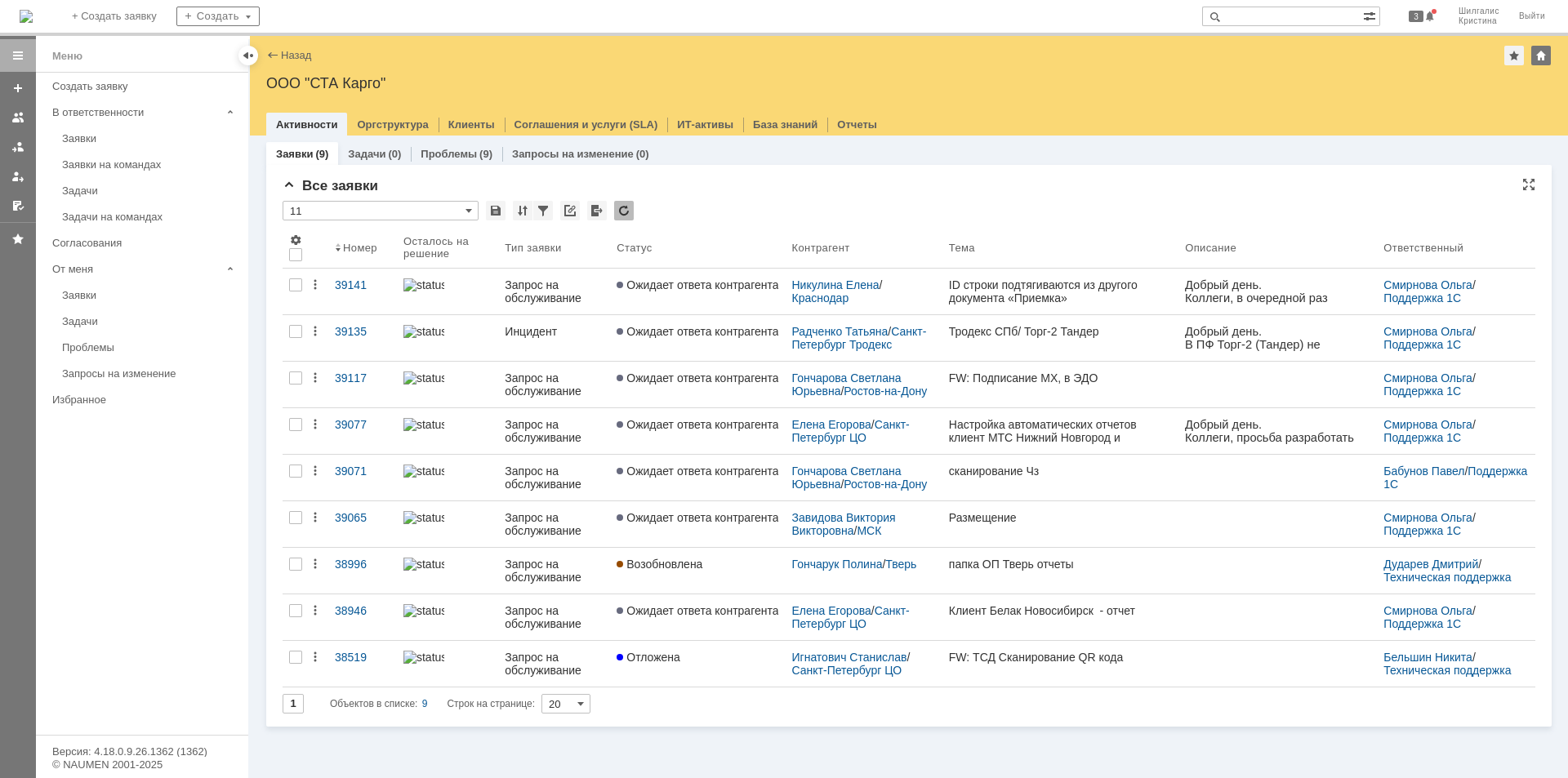 scroll, scrollTop: 0, scrollLeft: 0, axis: both 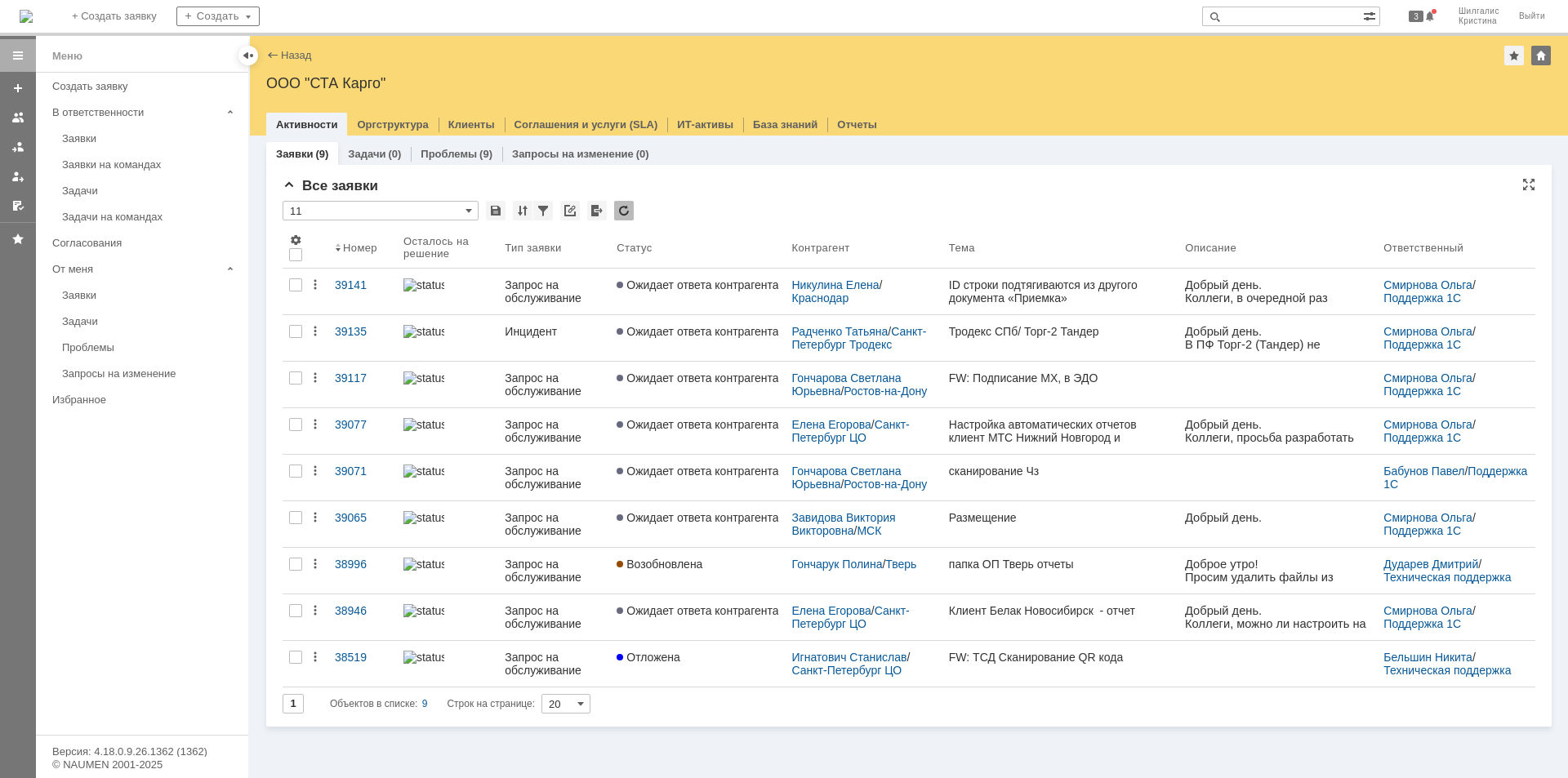 click on "Все заявки" at bounding box center [909, 186] 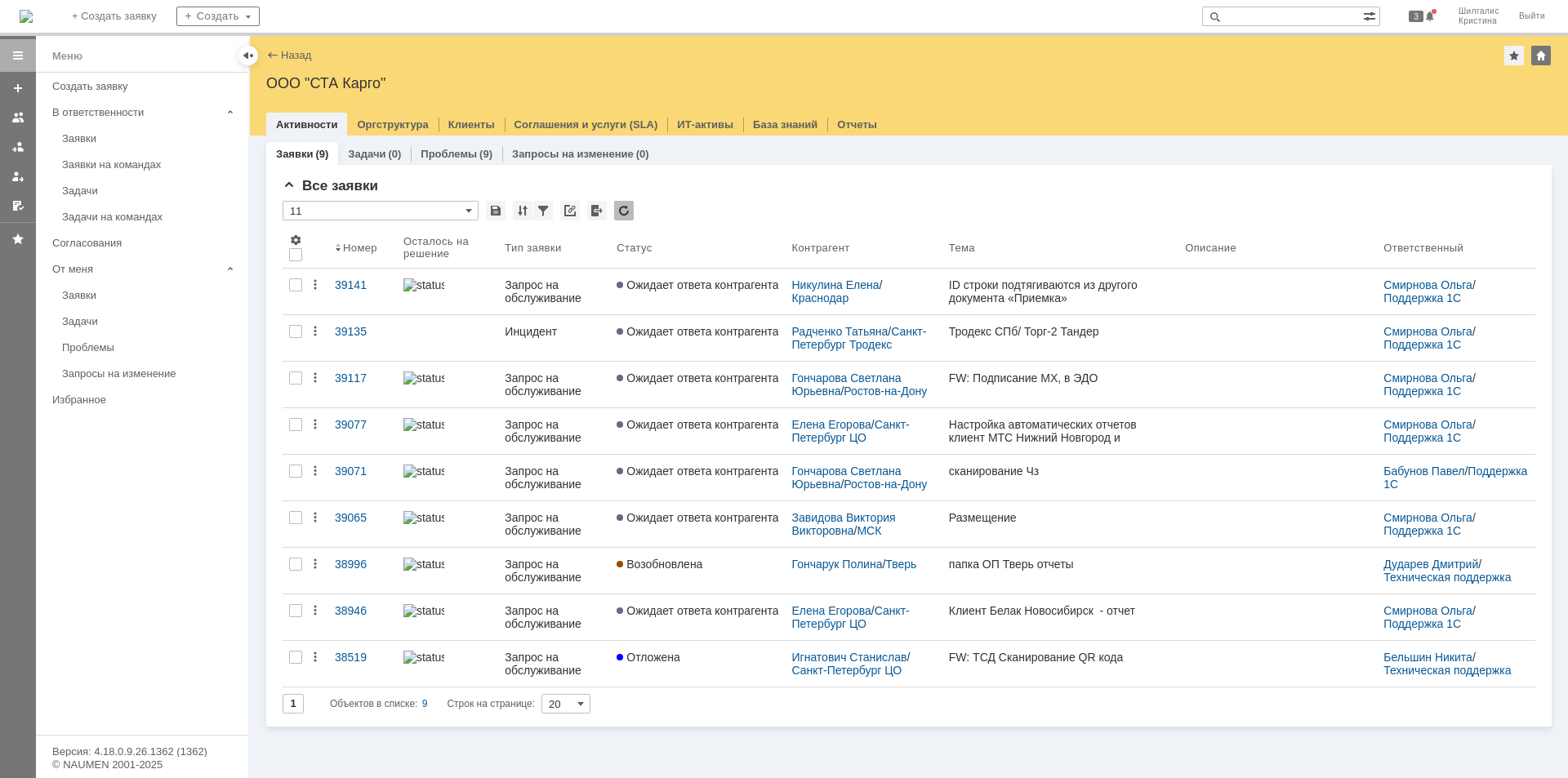 scroll, scrollTop: 0, scrollLeft: 0, axis: both 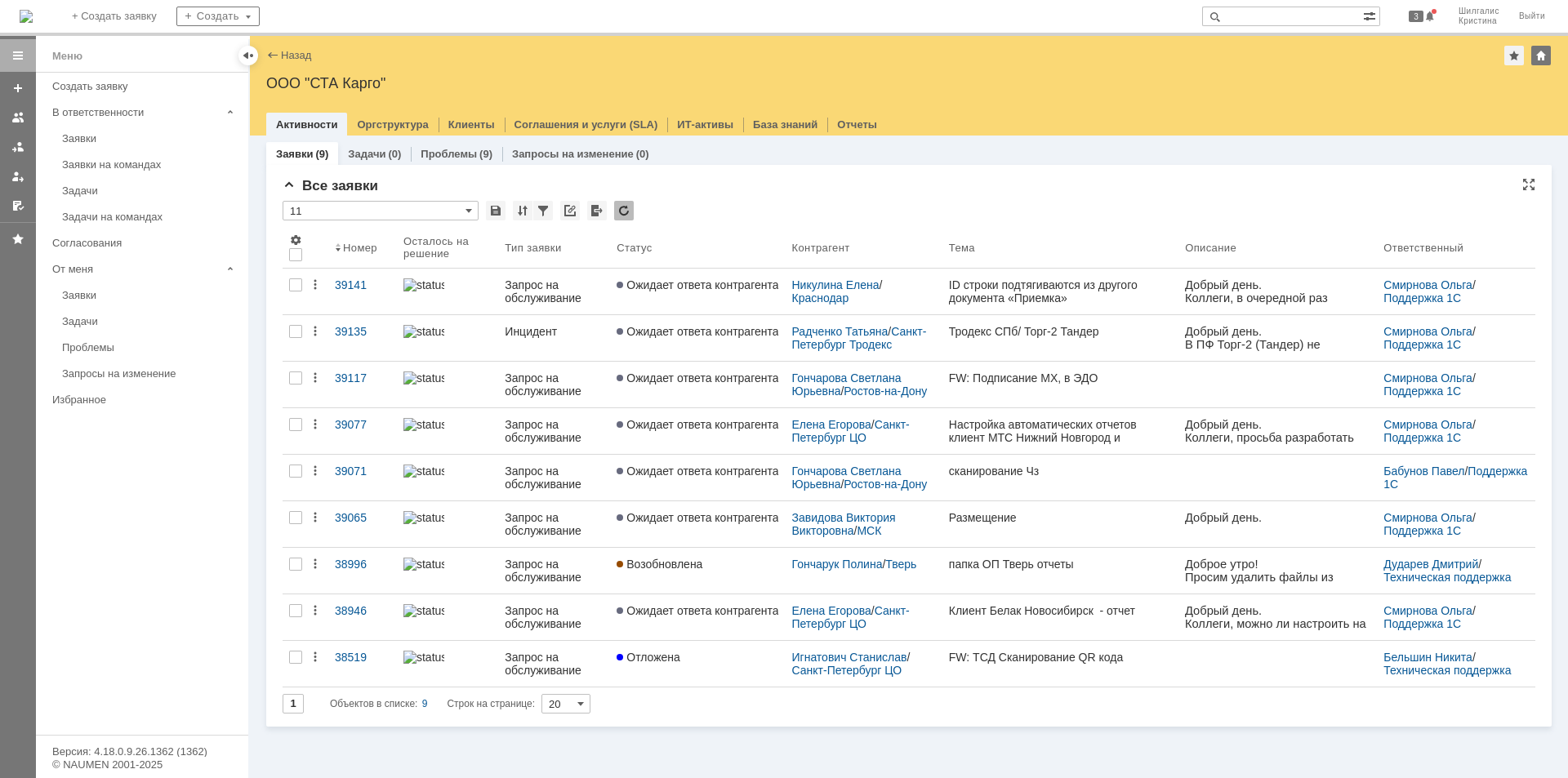 click on "Все заявки" at bounding box center [909, 186] 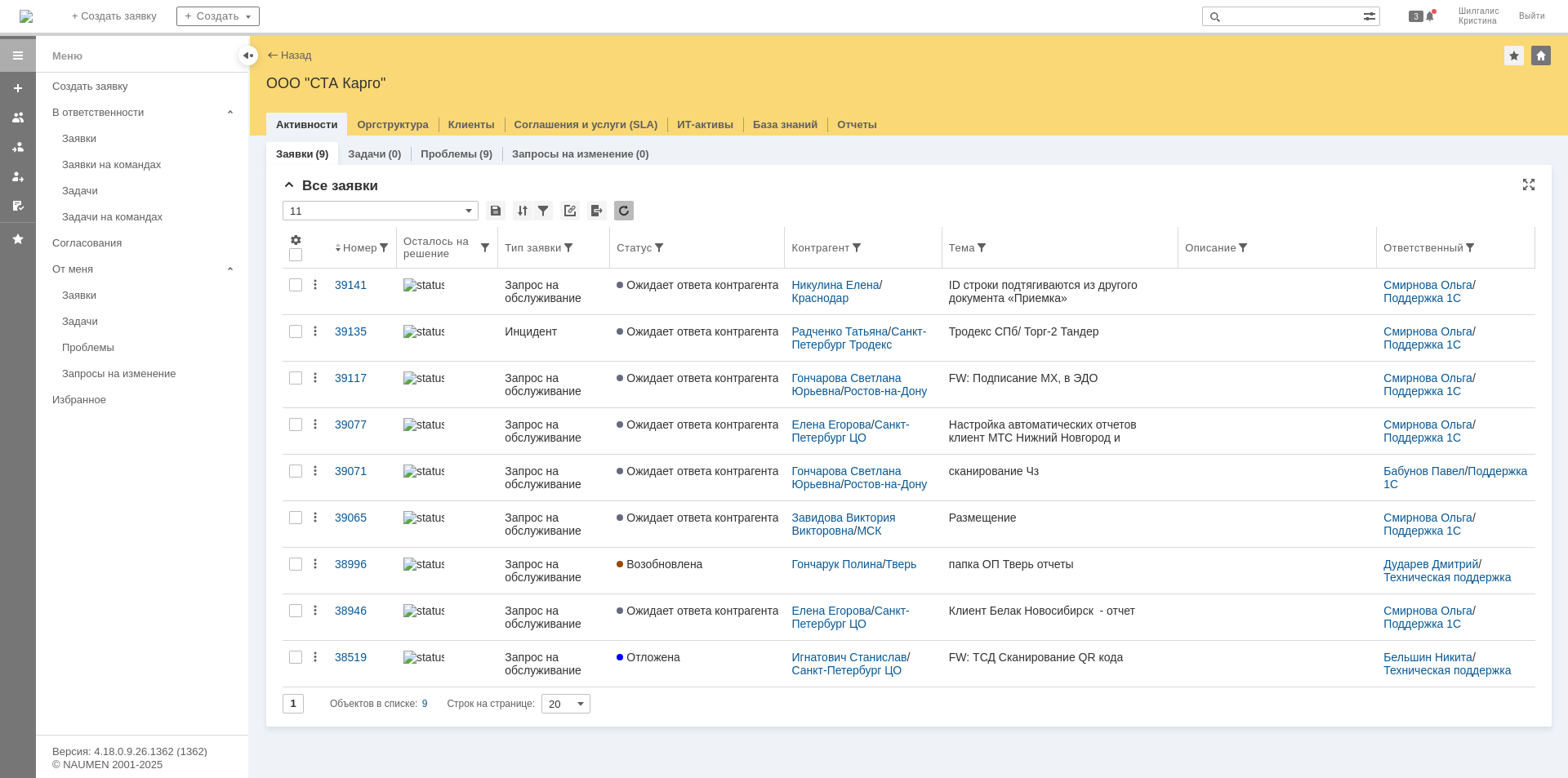 scroll, scrollTop: 0, scrollLeft: 0, axis: both 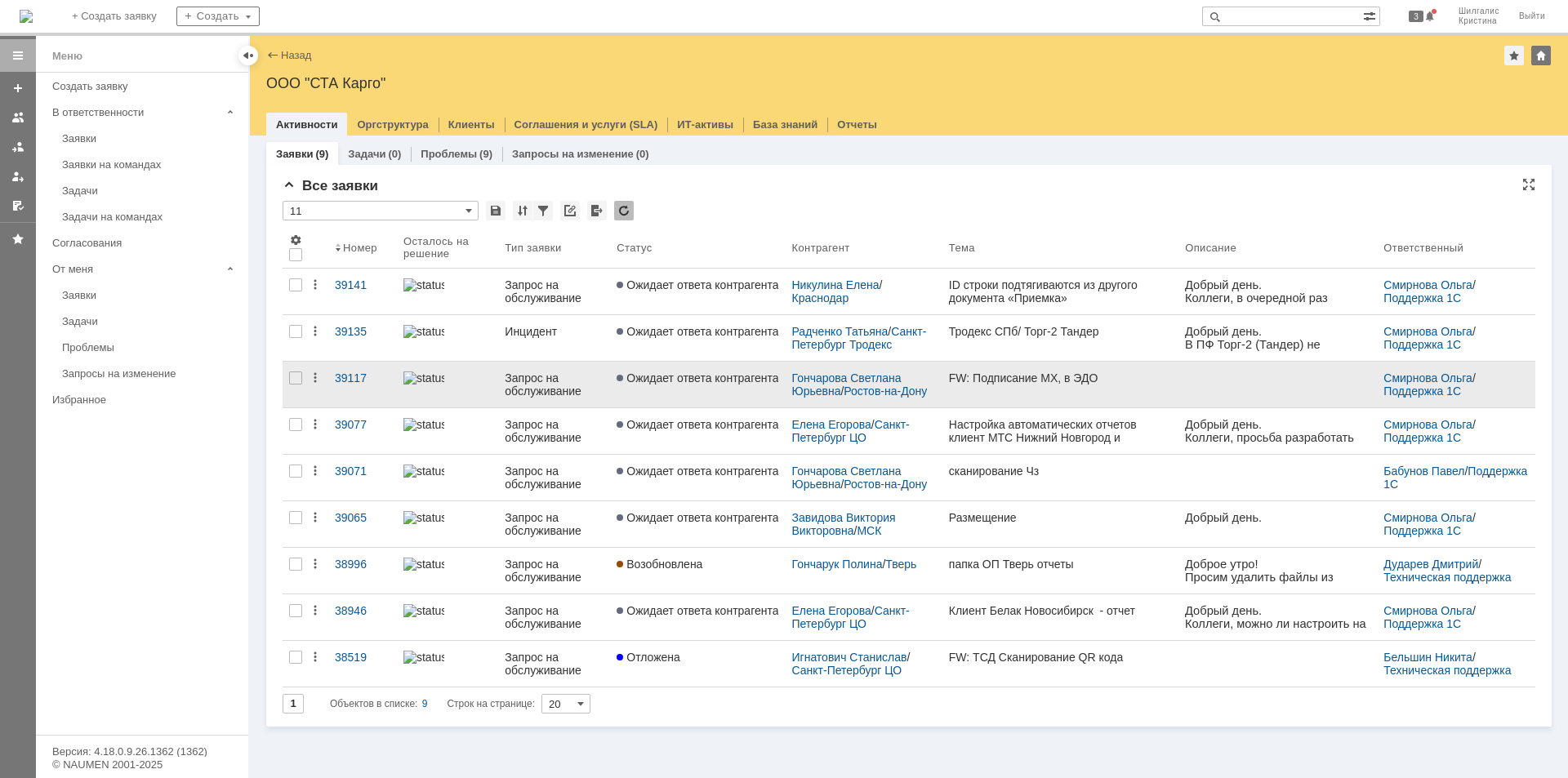 click on "Ожидает ответа контрагента" at bounding box center [697, 378] 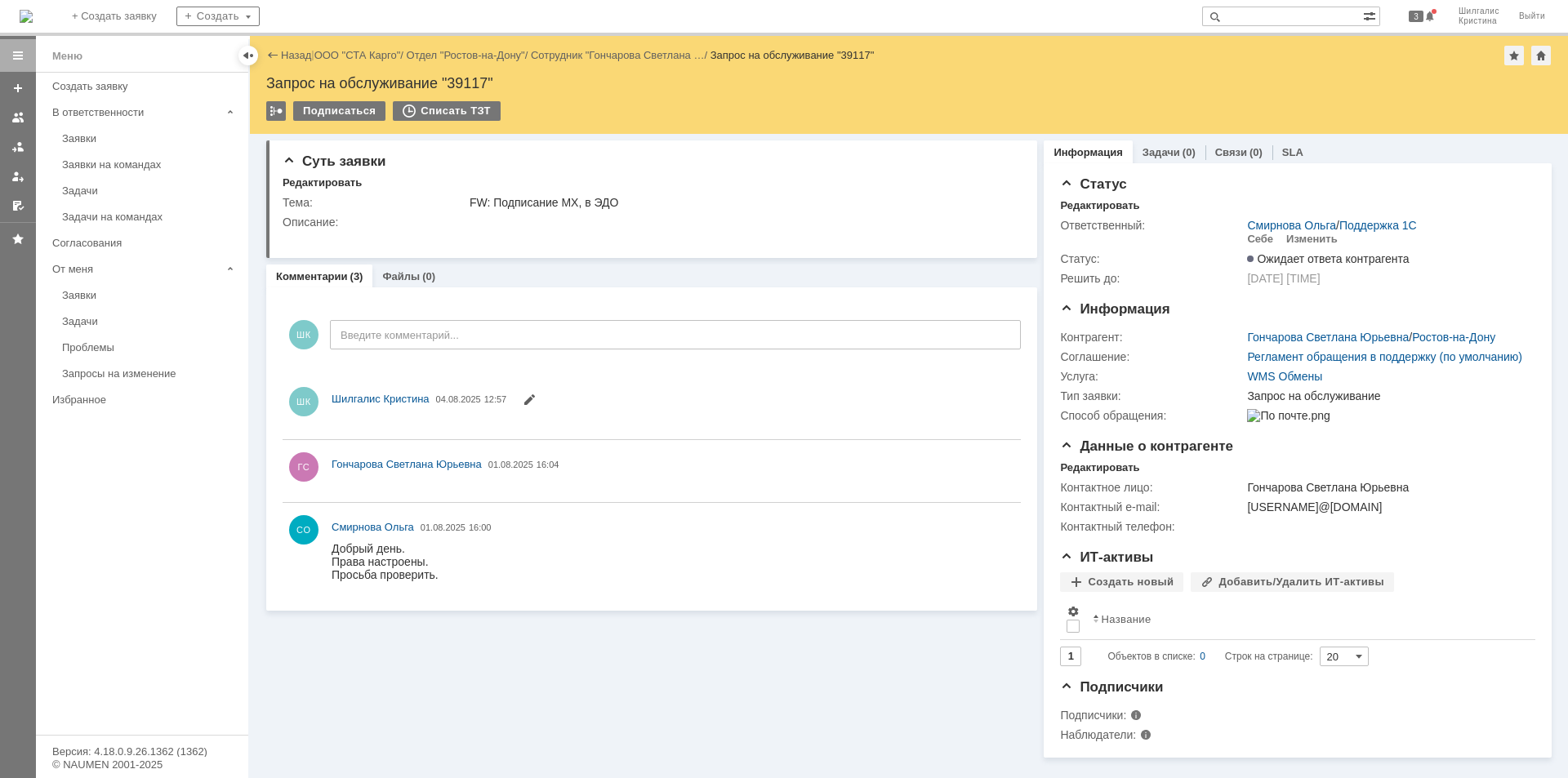 scroll, scrollTop: 0, scrollLeft: 0, axis: both 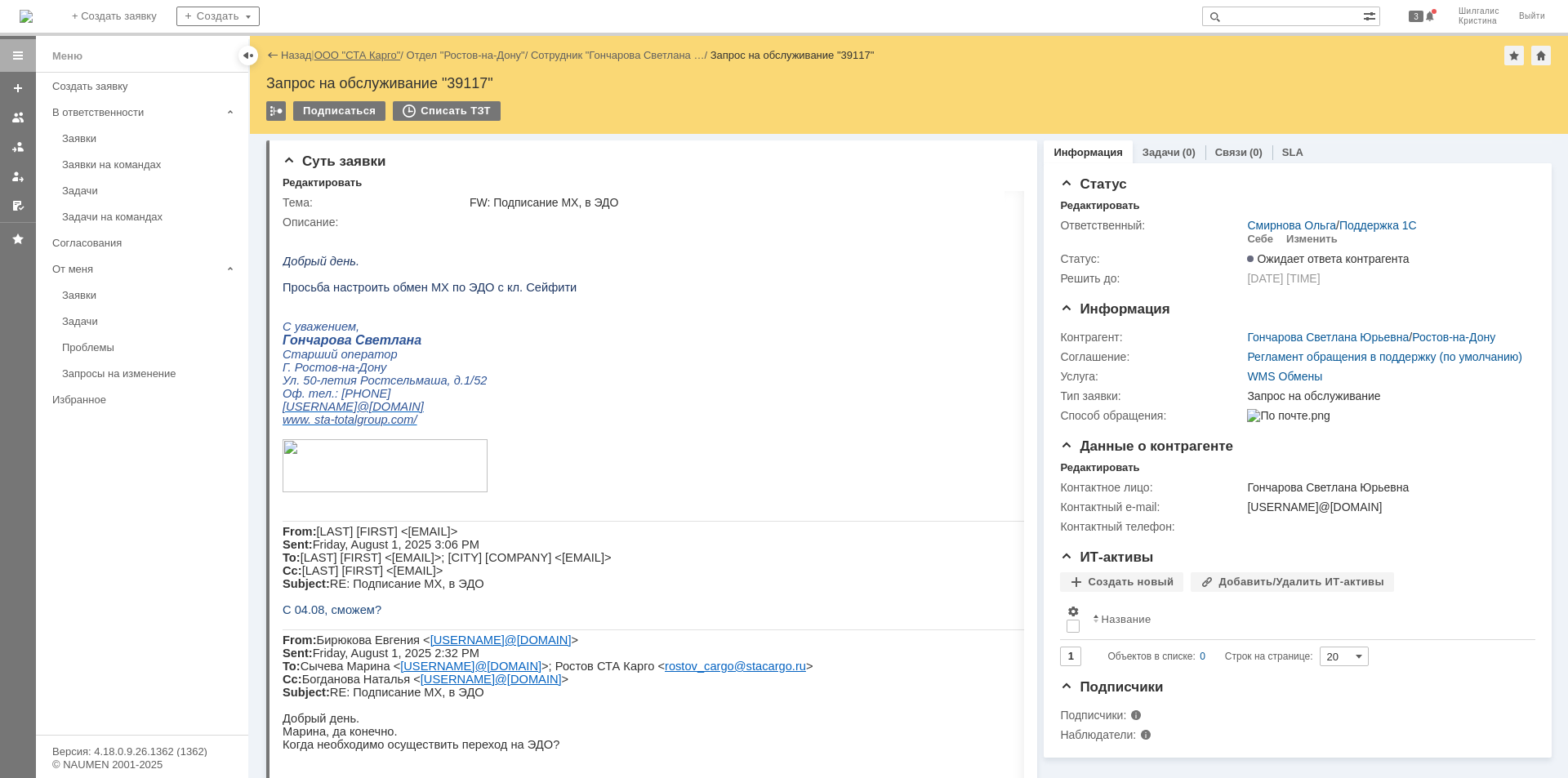 click on "ООО "СТА Карго"" at bounding box center (358, 55) 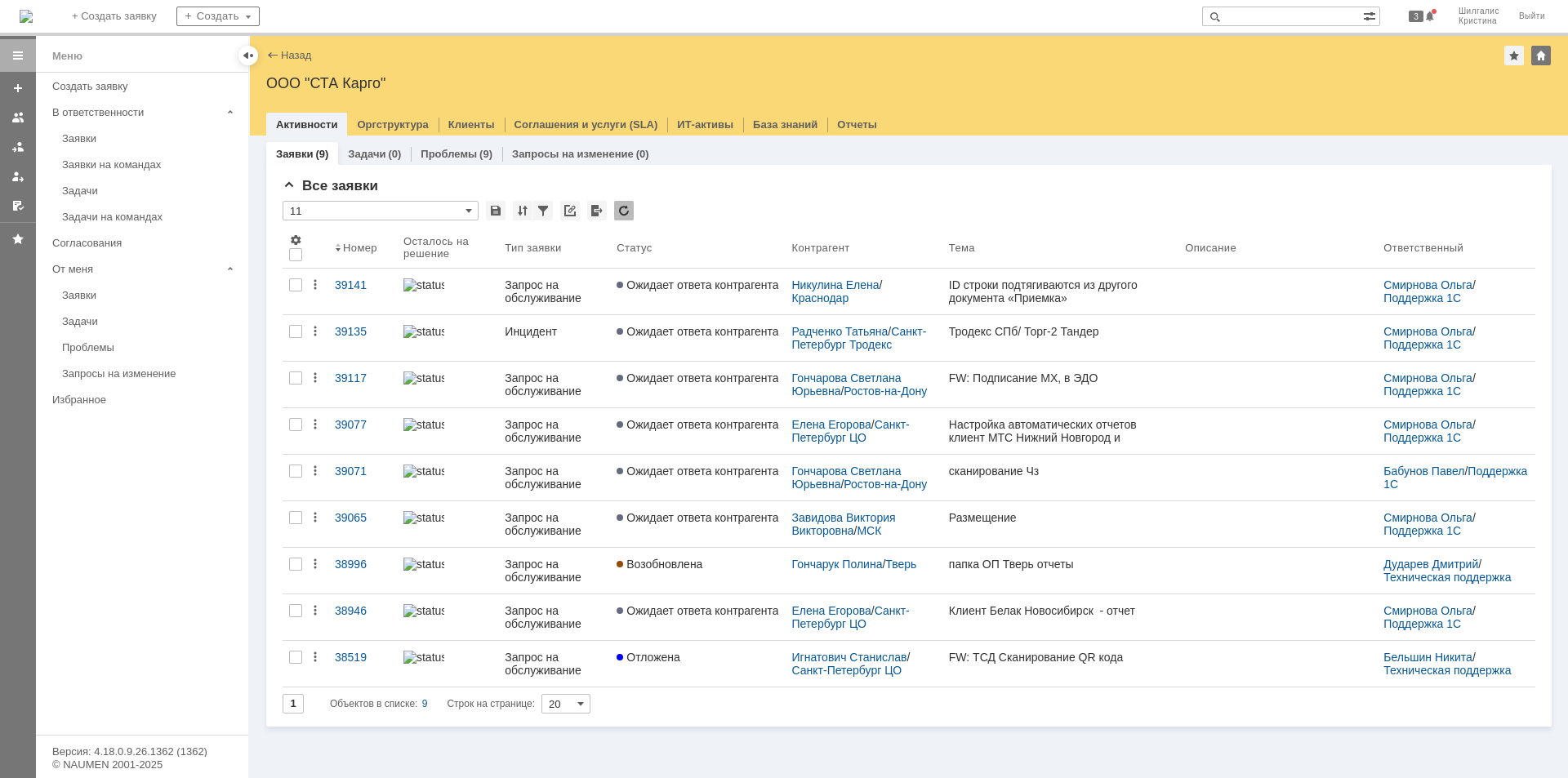 scroll, scrollTop: 0, scrollLeft: 0, axis: both 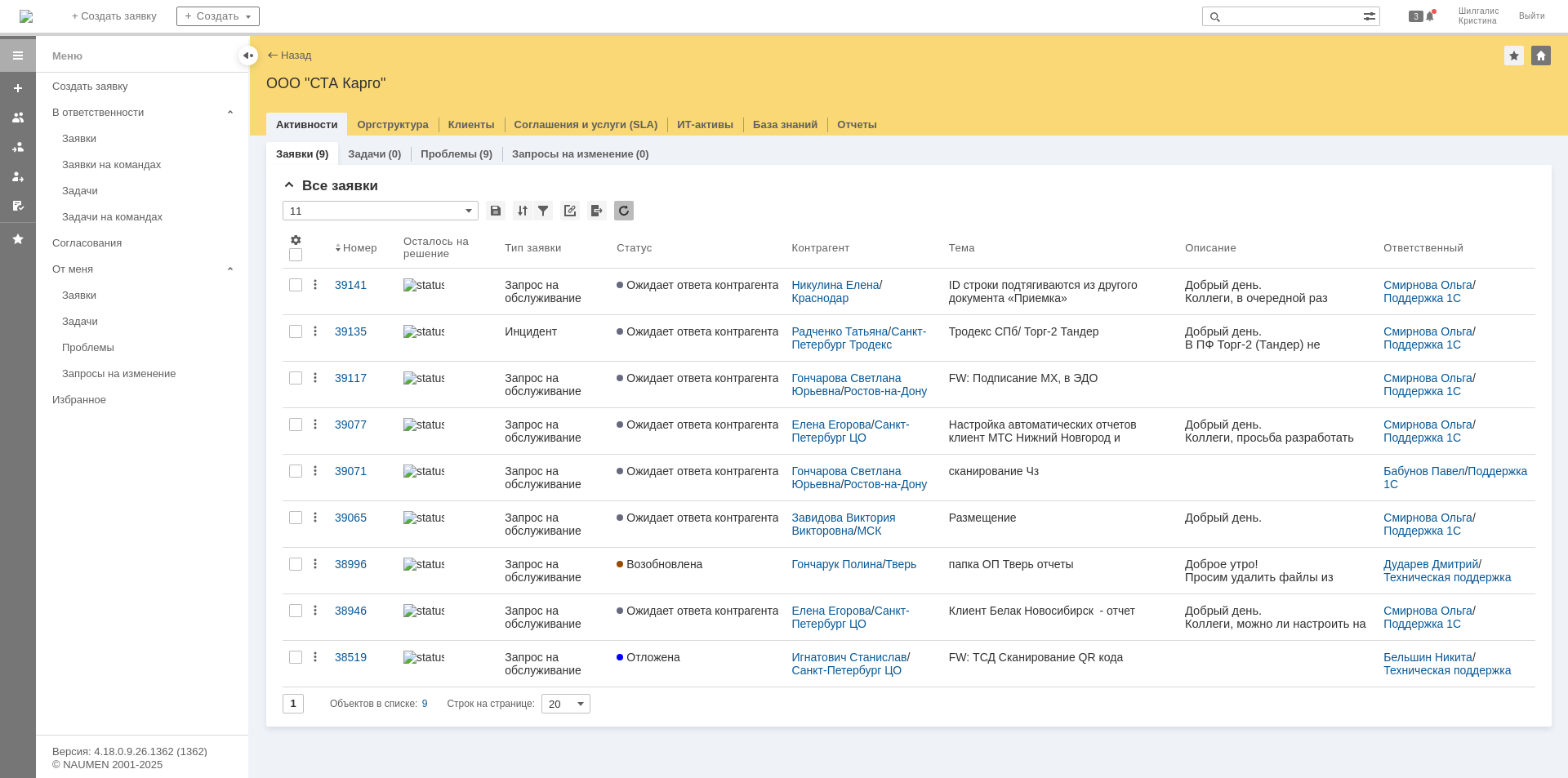 click on "Все заявки * 11
Результаты поиска:             1       Объектов в списке:    9  Строк на странице:        20       Номер Осталось на решение Тип заявки Статус Контрагент Тема Описание Ответственный
39141 Запрос на обслуживание Ожидает ответа контрагента Никулина Елена / Краснодар ID строки подтягиваются из другого документа «Приемка» Смирнова Ольга / Поддержка 1С
39135 Инцидент Ожидает ответа контрагента Радченко Татьяна / Санкт-Петербург Тродекс Тродекс СПб/ Торг-2 Тандер Смирнова Ольга / Поддержка 1С
39117 Запрос на обслуживание Ожидает ответа контрагента" at bounding box center (909, 446) 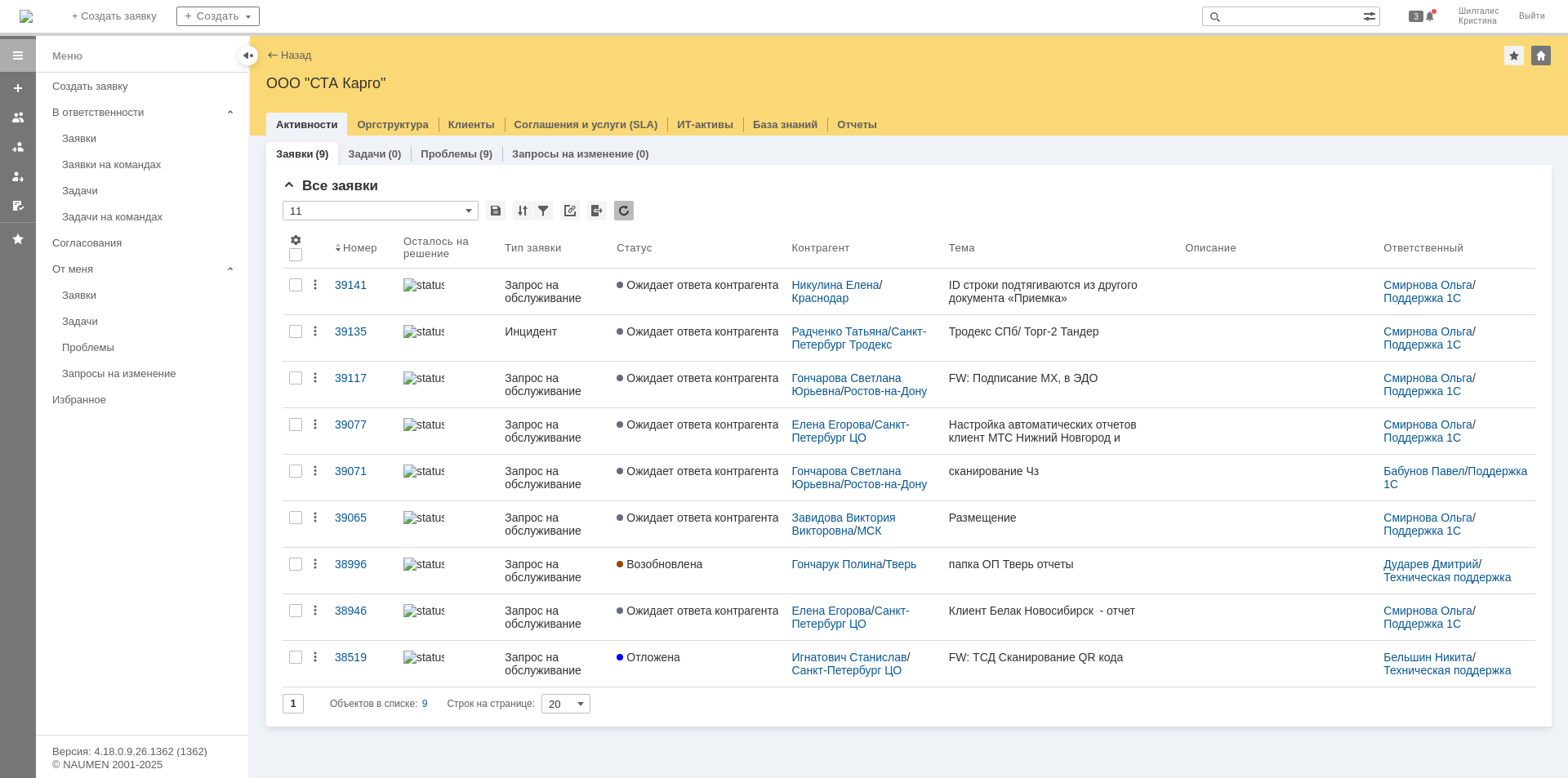 scroll, scrollTop: 0, scrollLeft: 0, axis: both 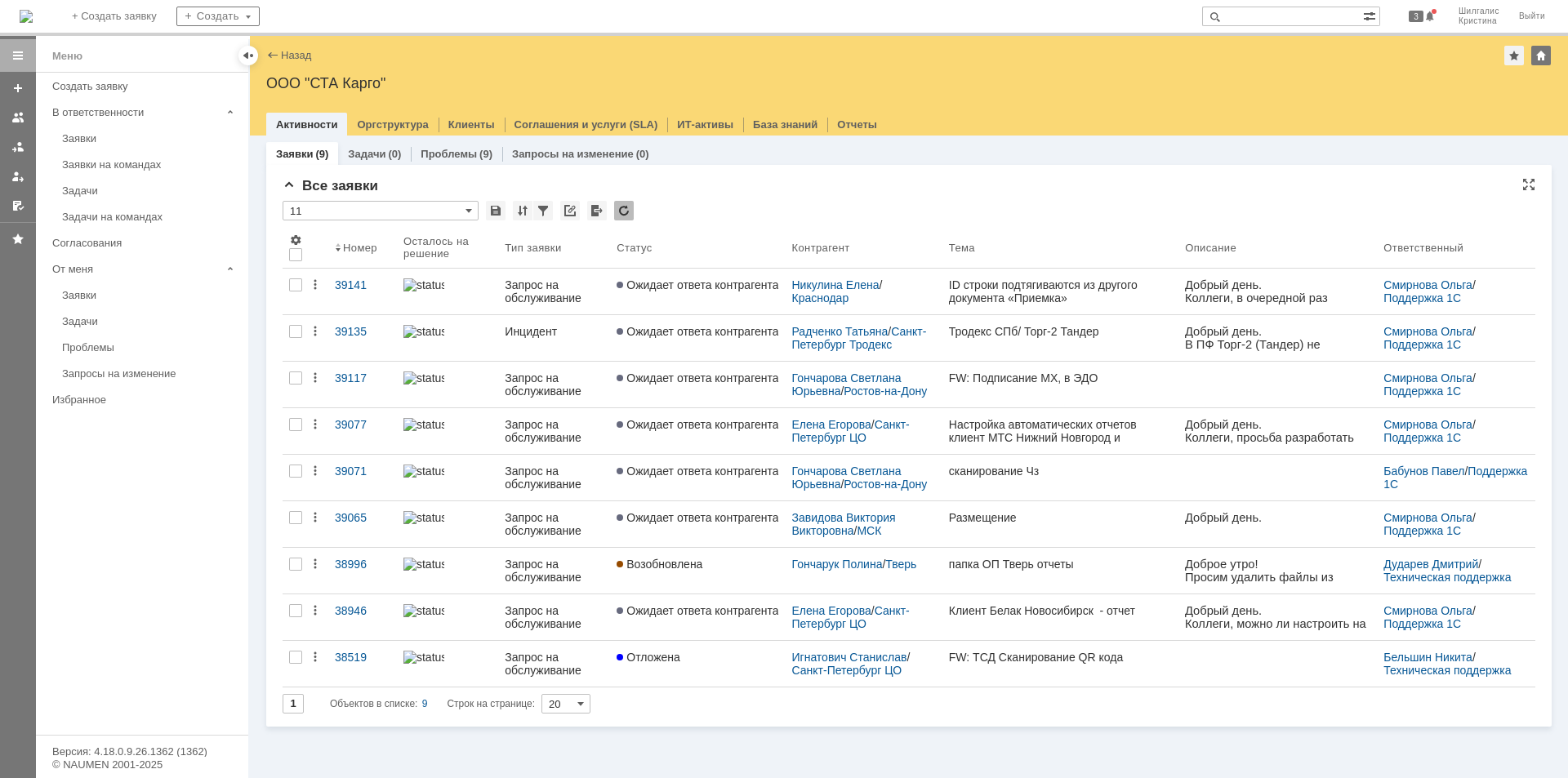 click on "Все заявки * 11
Результаты поиска:             1       Объектов в списке:    9  Строк на странице:        20       Номер Осталось на решение Тип заявки Статус Контрагент Тема Описание Ответственный
39141 Запрос на обслуживание Ожидает ответа контрагента Никулина Елена / Краснодар ID строки подтягиваются из другого документа «Приемка» Смирнова Ольга / Поддержка 1С
39135 Инцидент Ожидает ответа контрагента Радченко Татьяна / Санкт-Петербург Тродекс Тродекс СПб/ Торг-2 Тандер Смирнова Ольга / Поддержка 1С
39117 Запрос на обслуживание Ожидает ответа контрагента" at bounding box center (909, 452) 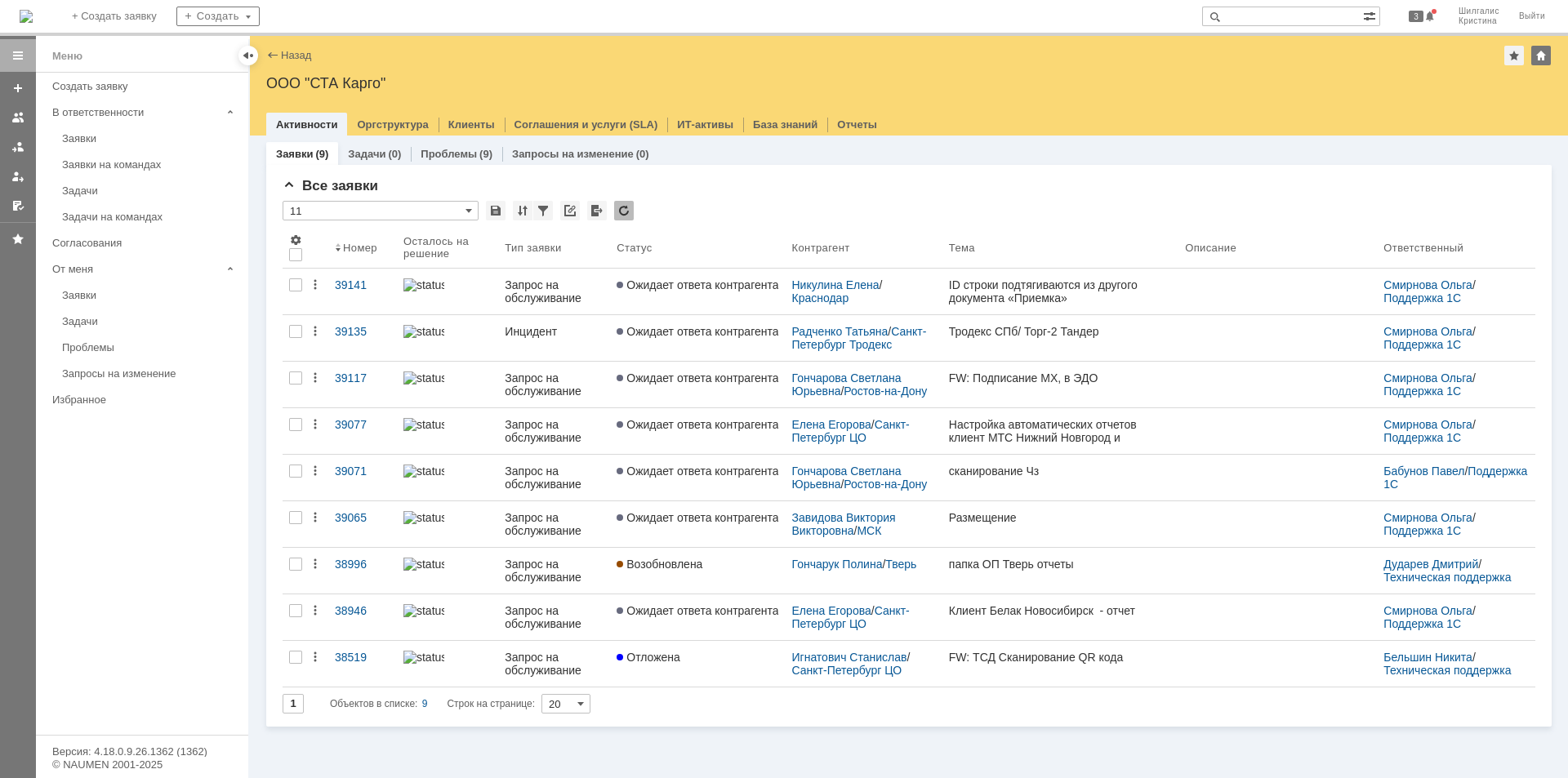 scroll, scrollTop: 0, scrollLeft: 0, axis: both 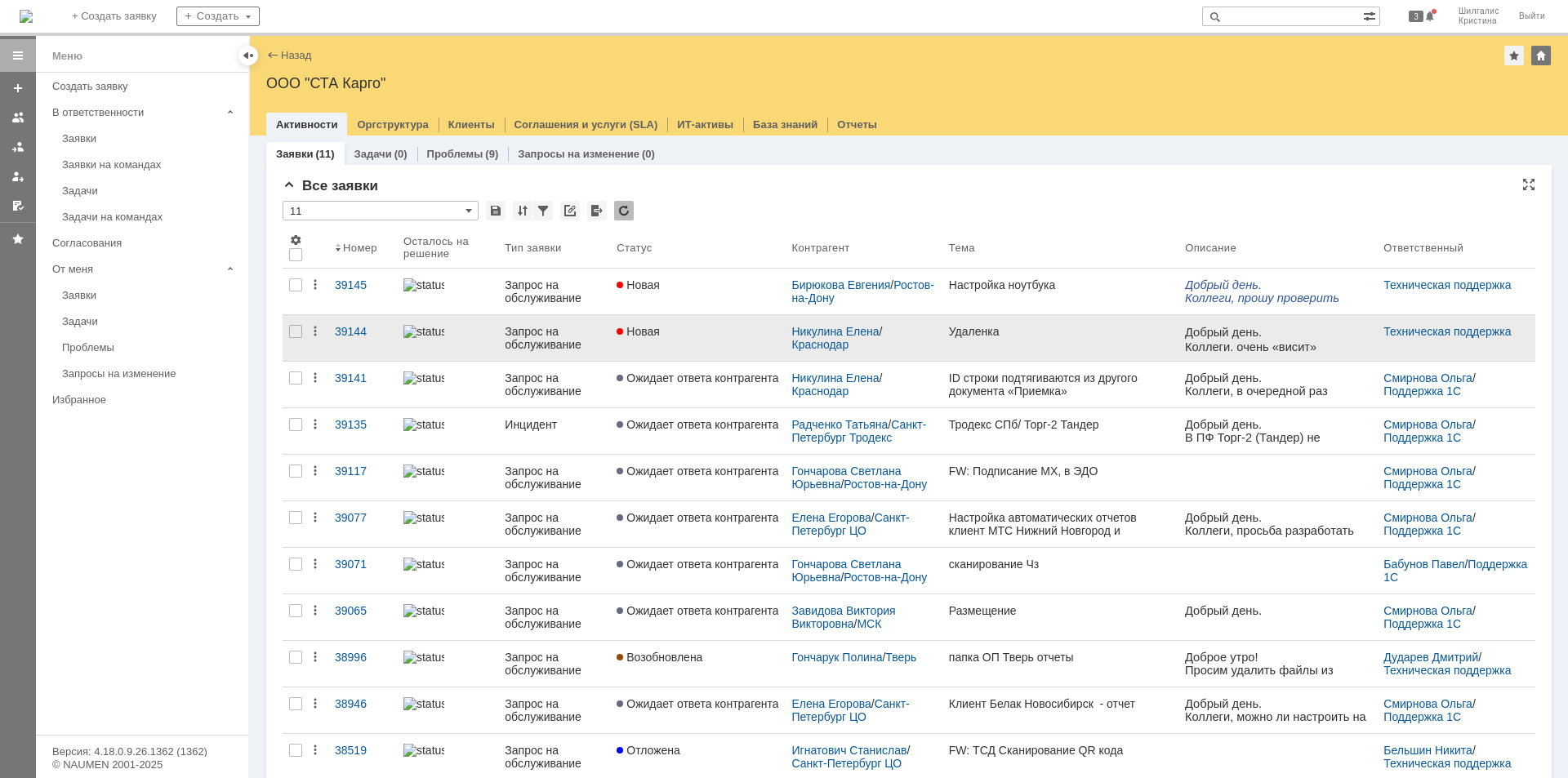click on "Новая" at bounding box center [697, 338] 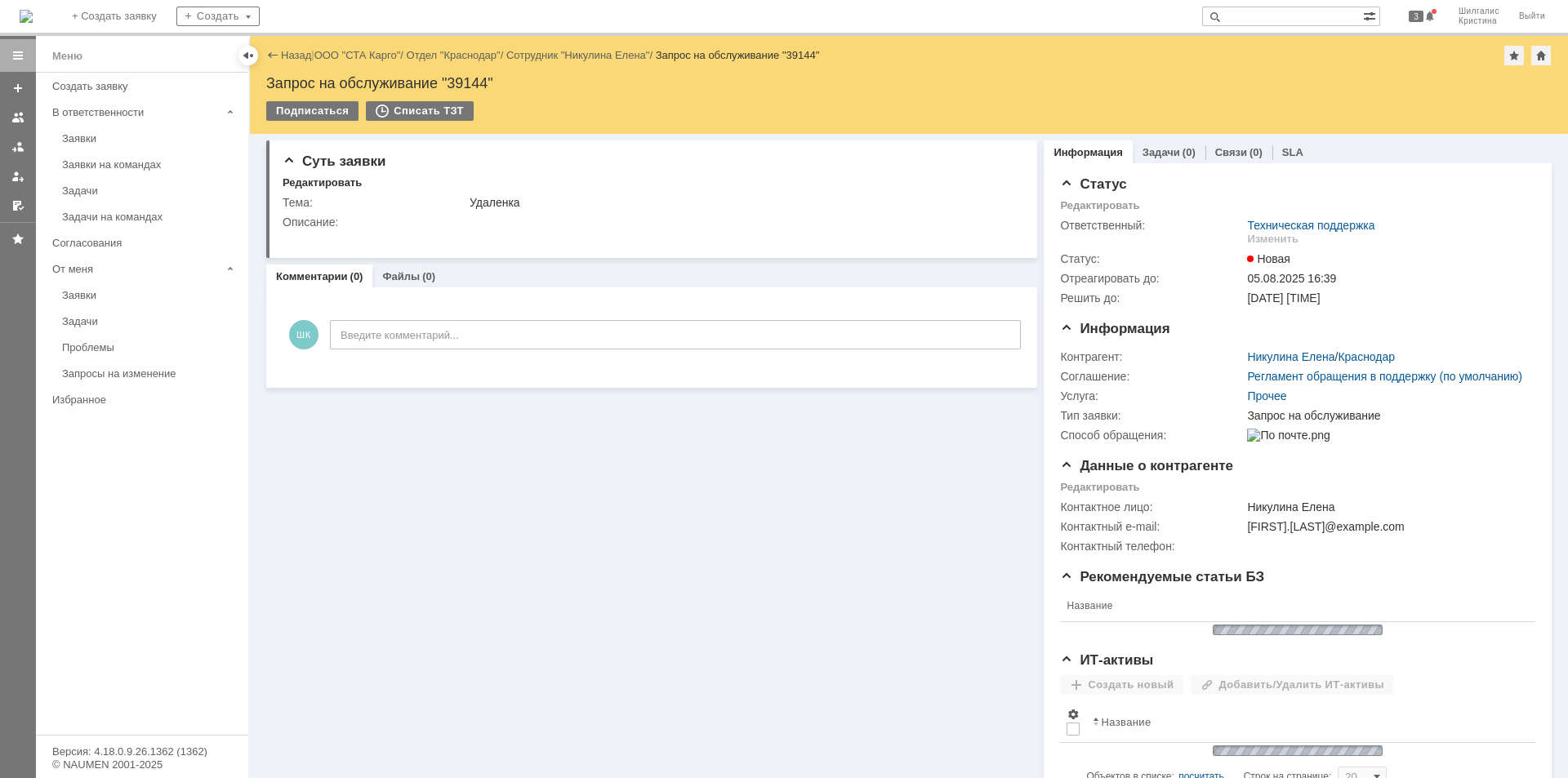 scroll, scrollTop: 0, scrollLeft: 0, axis: both 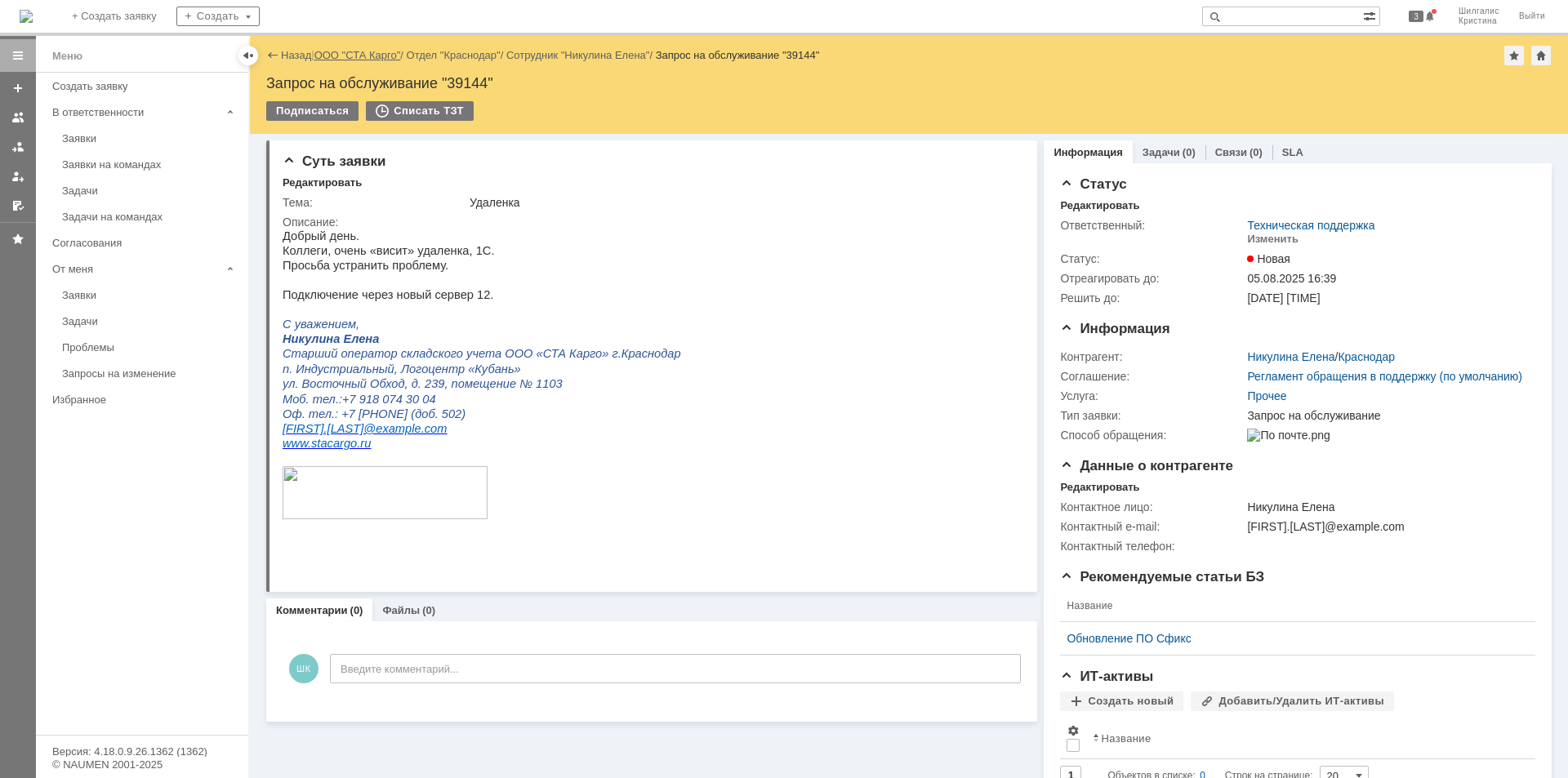 click on "ООО "СТА Карго"" at bounding box center (358, 55) 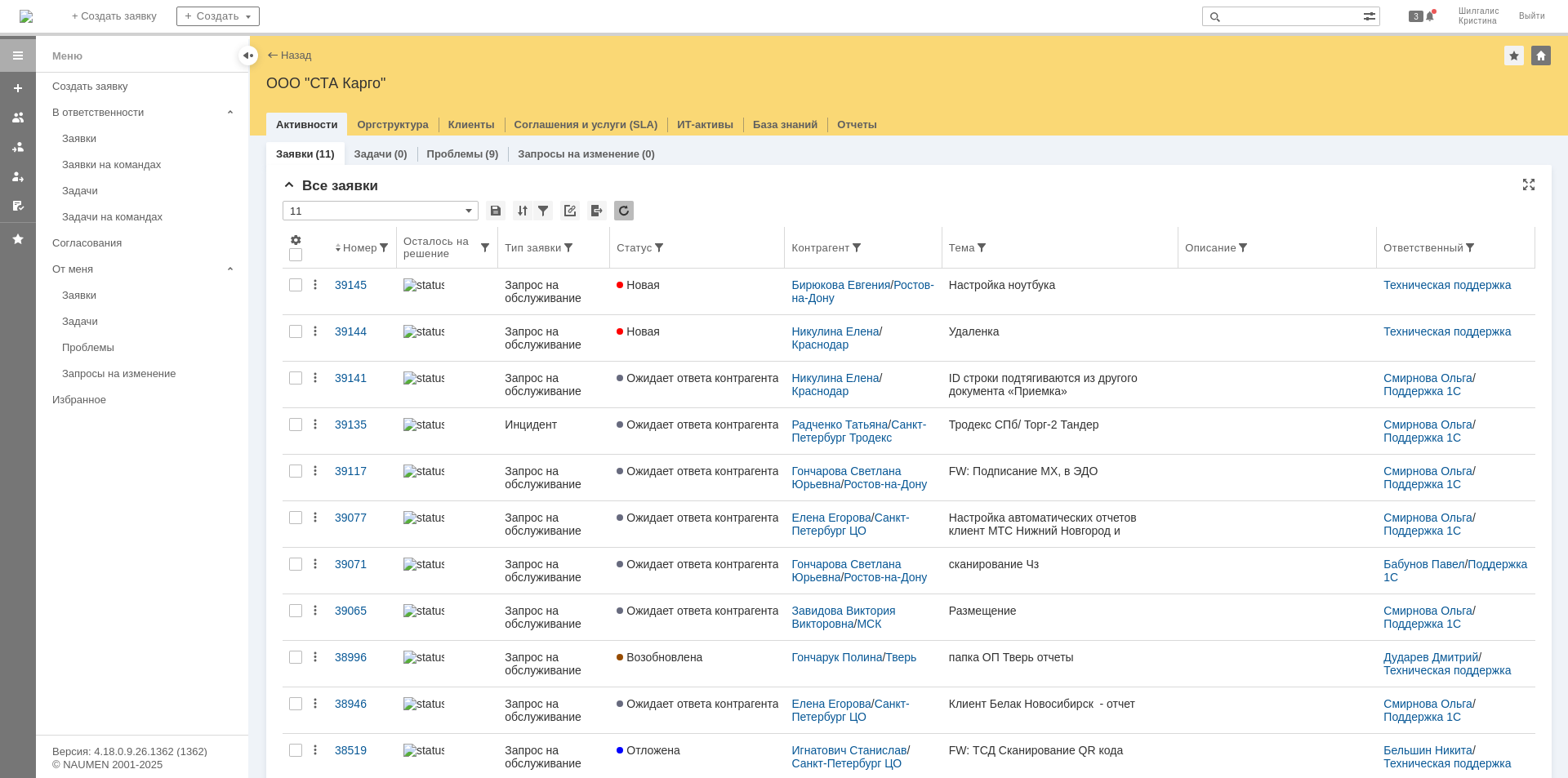 scroll, scrollTop: 0, scrollLeft: 0, axis: both 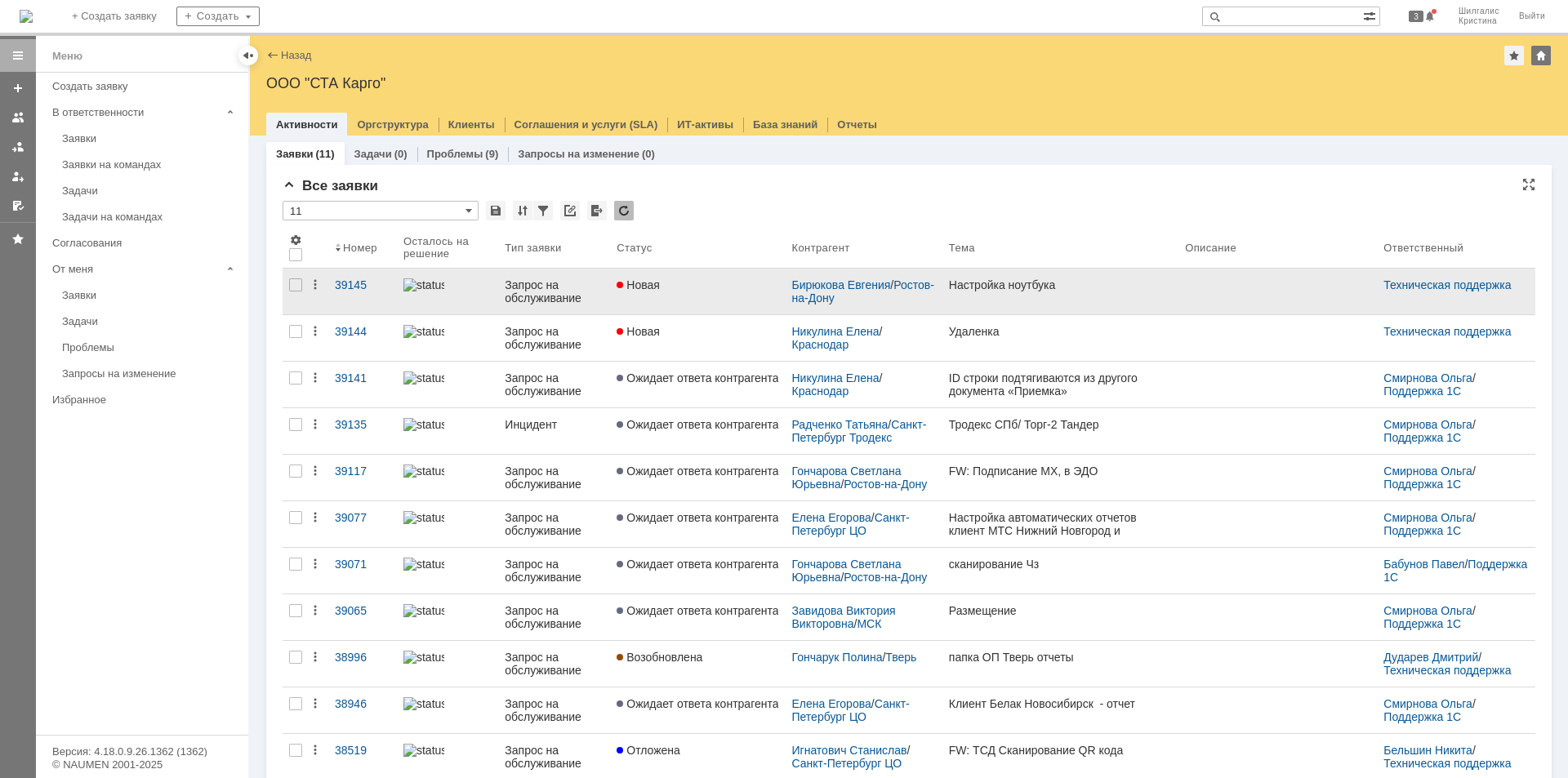 click on "Новая" at bounding box center [697, 291] 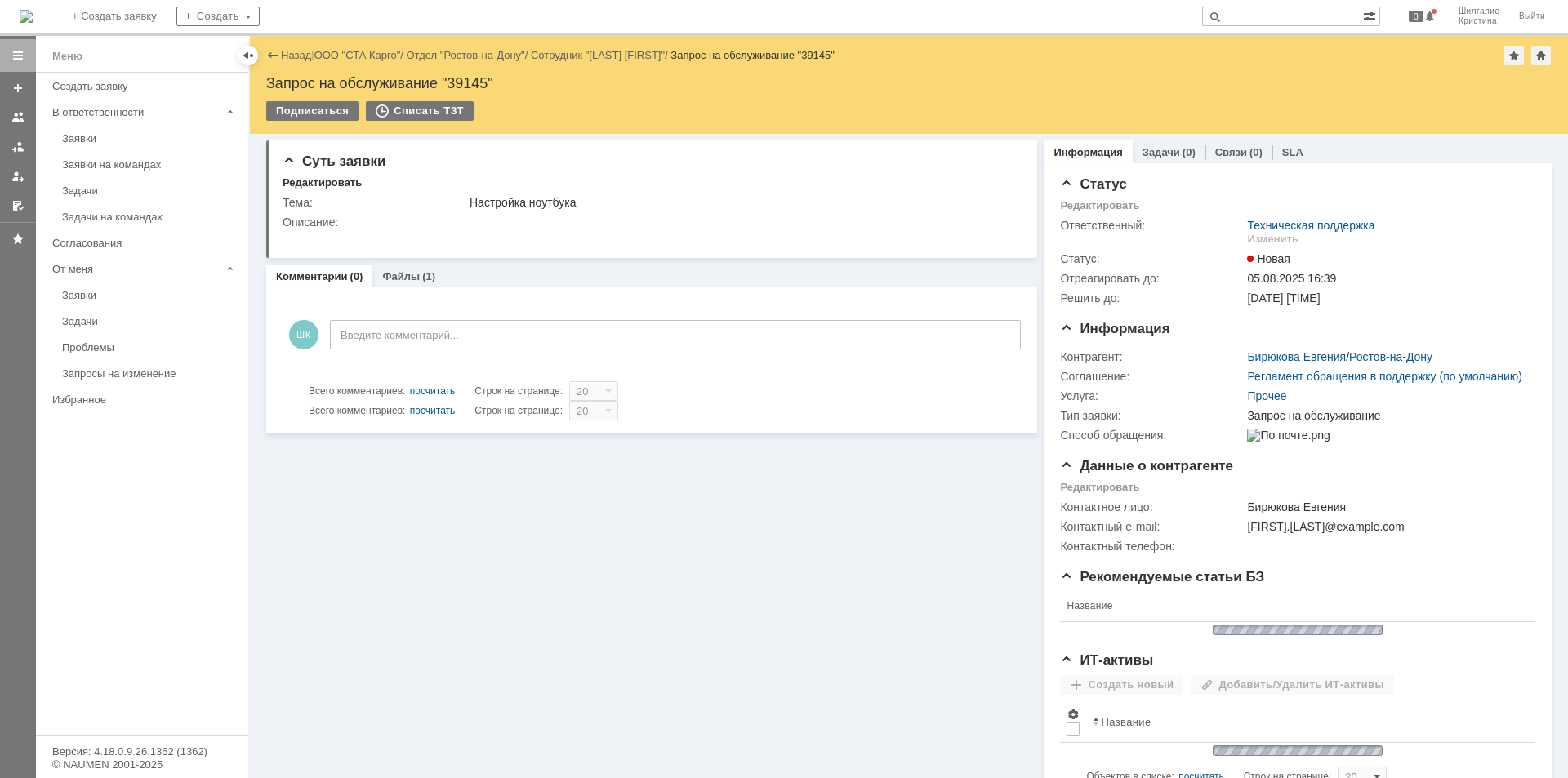 scroll, scrollTop: 0, scrollLeft: 0, axis: both 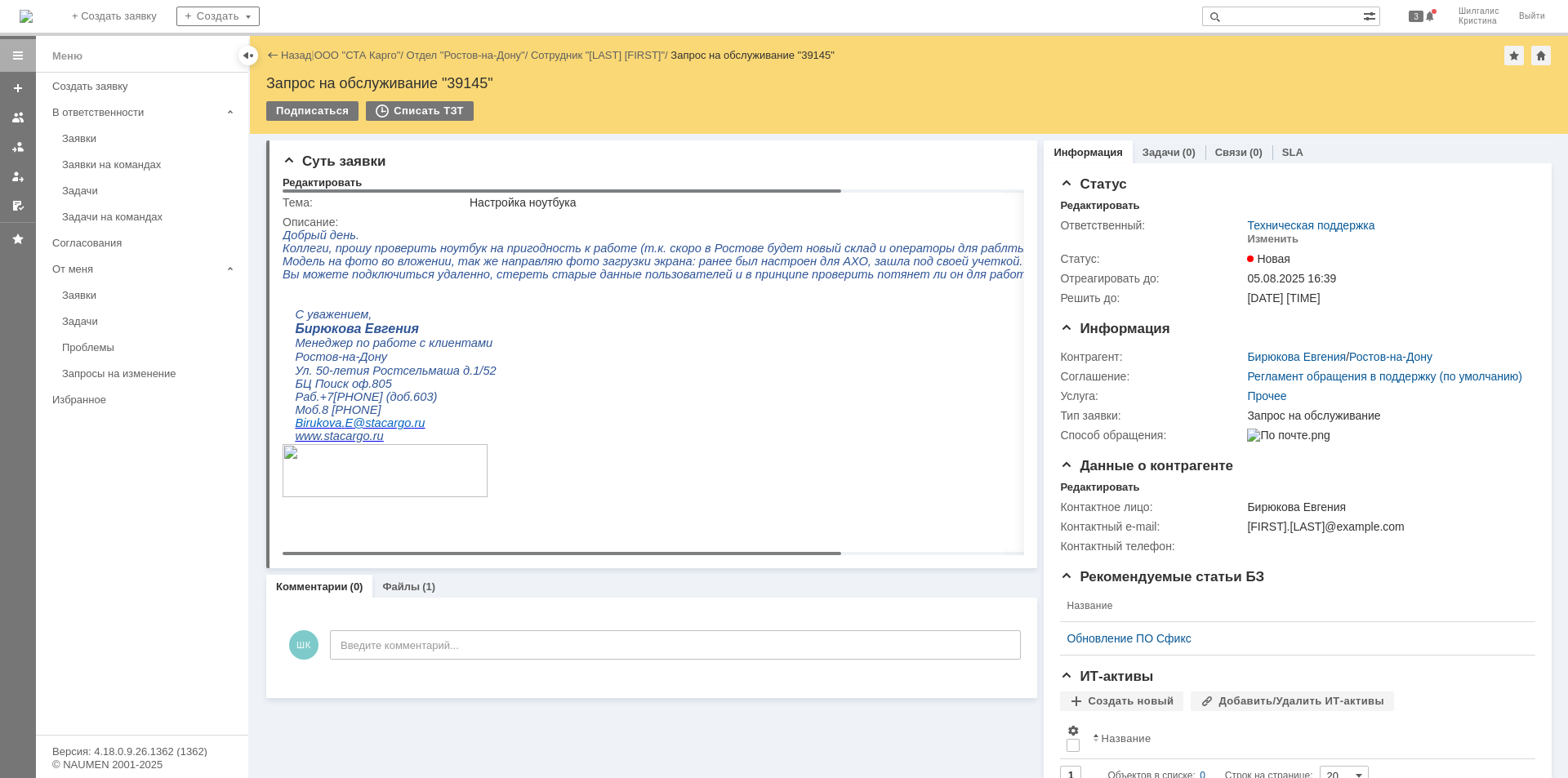 drag, startPoint x: 804, startPoint y: 552, endPoint x: 319, endPoint y: 308, distance: 542.91896 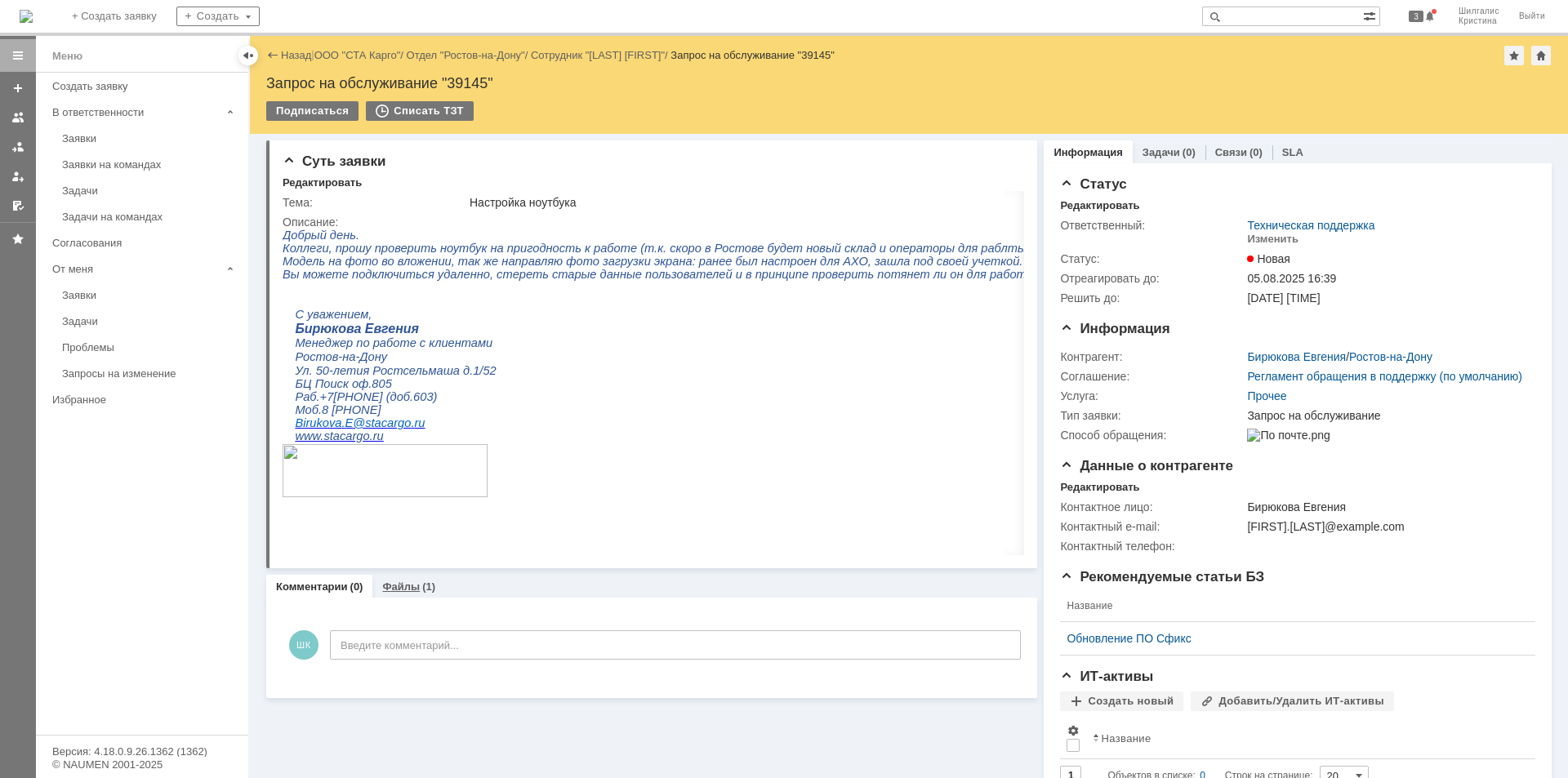 click on "Файлы" at bounding box center (401, 586) 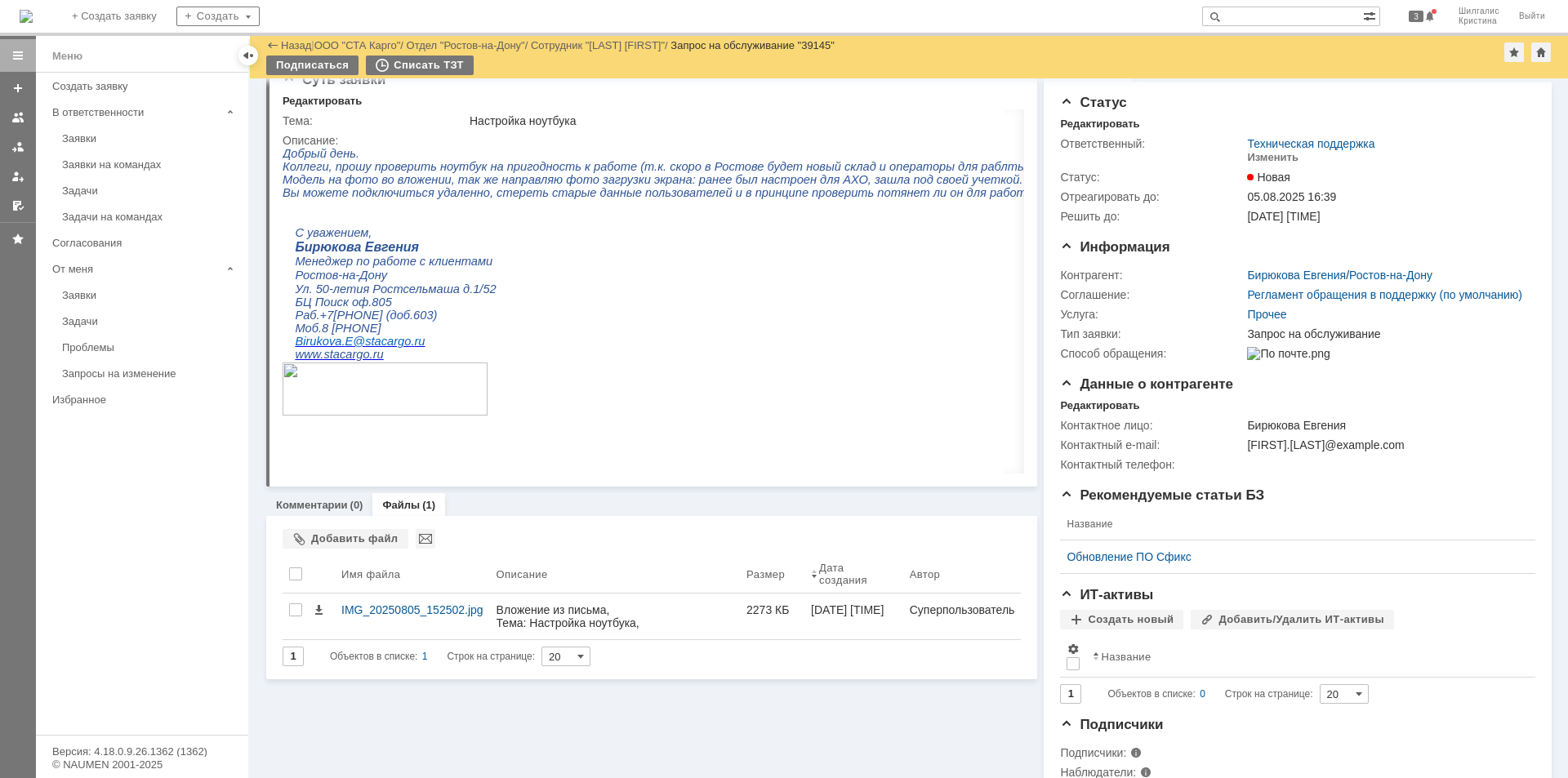scroll, scrollTop: 0, scrollLeft: 0, axis: both 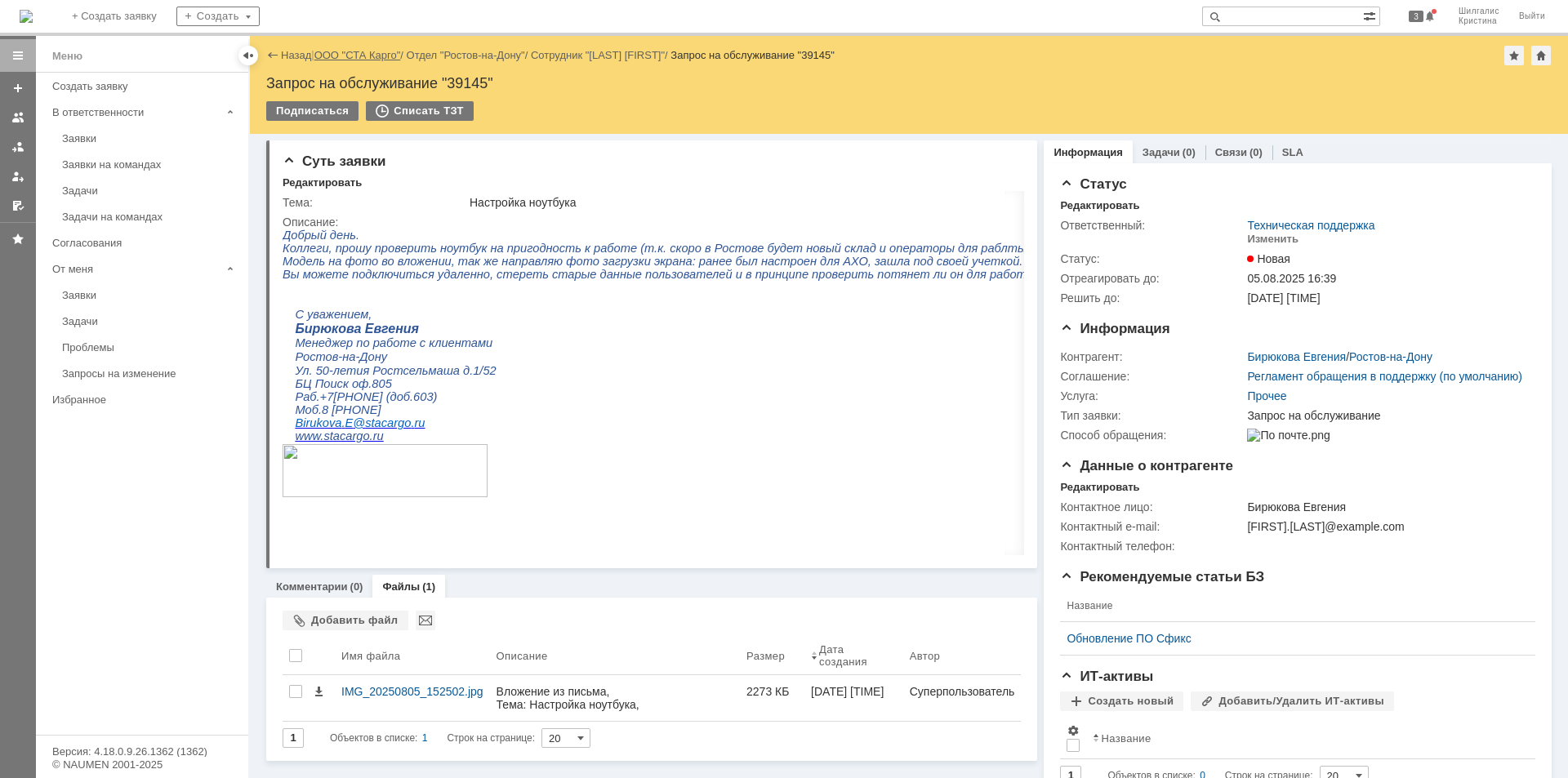click on "ООО "СТА Карго"" at bounding box center (358, 55) 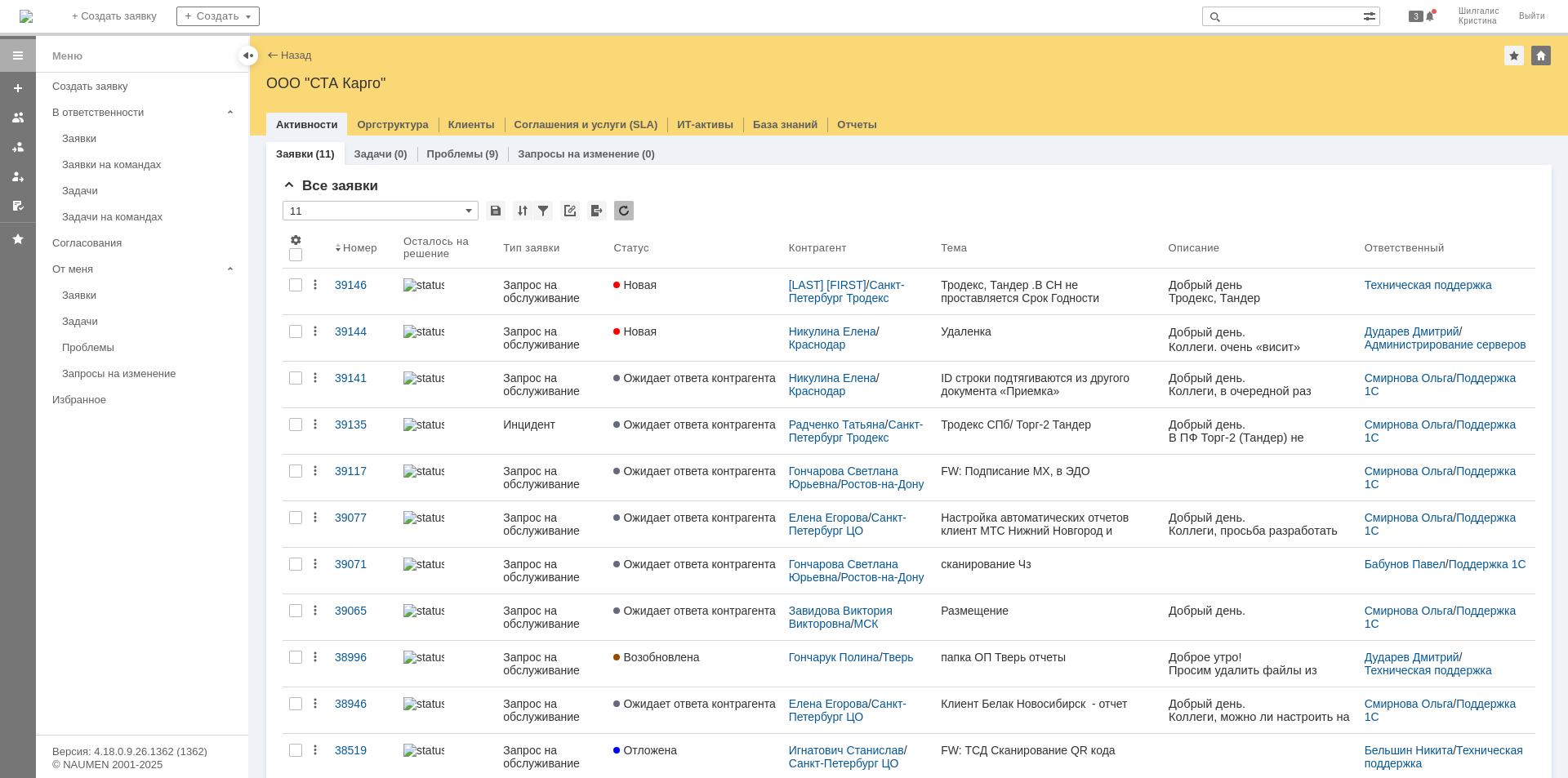 scroll, scrollTop: 0, scrollLeft: 0, axis: both 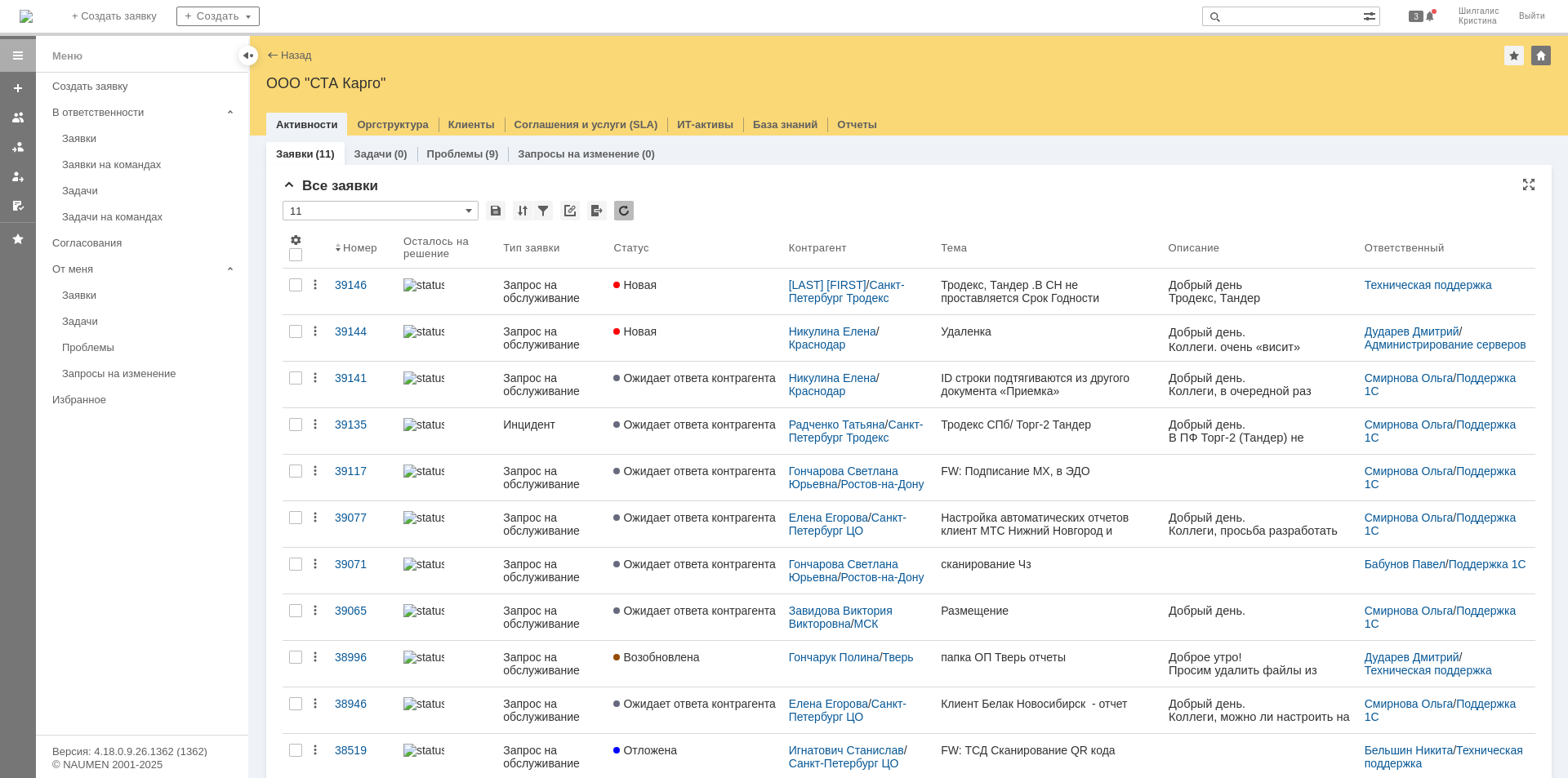 click on "11" at bounding box center (381, 211) 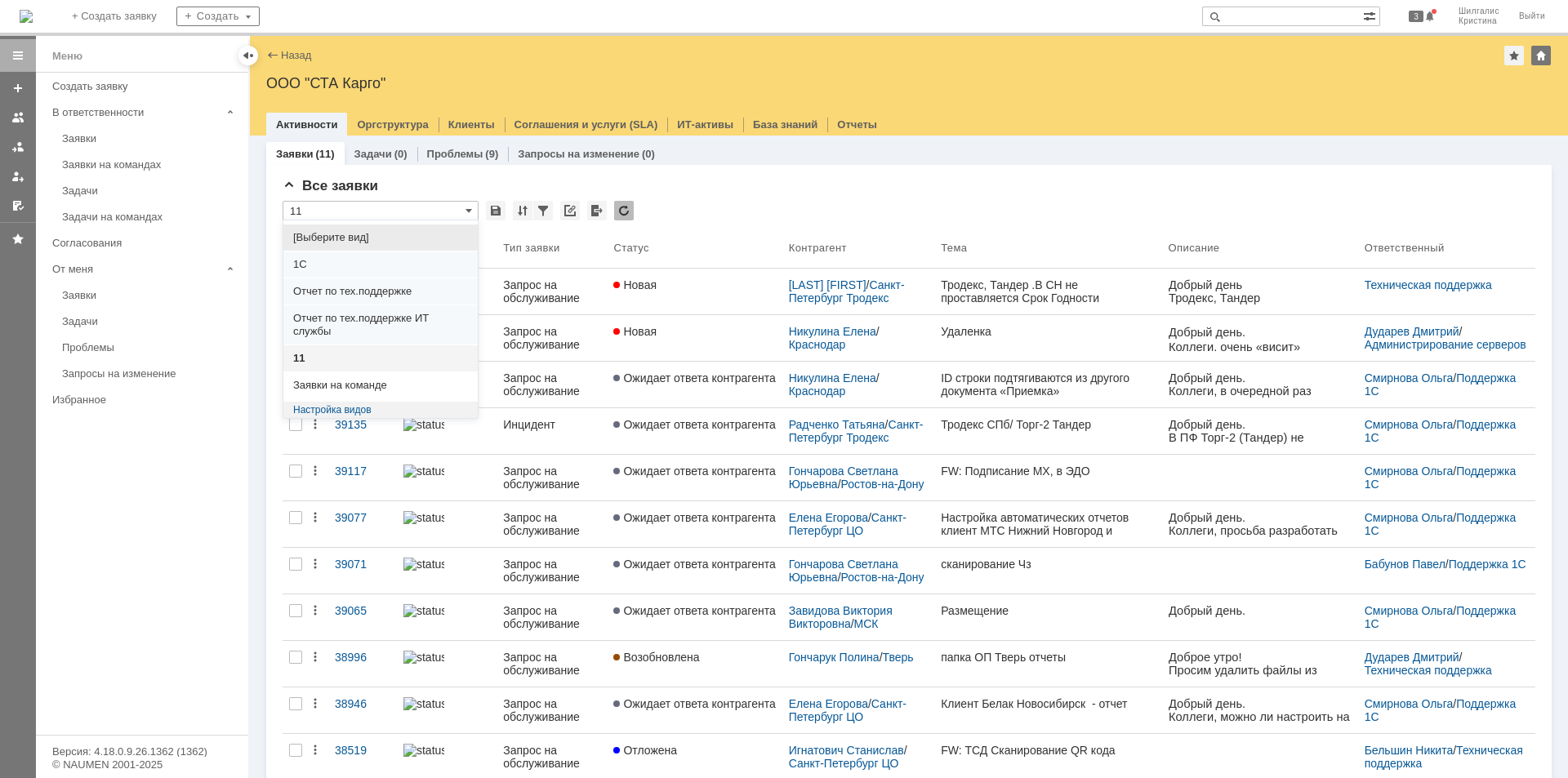 click on "[Выберите вид]" at bounding box center (381, 238) 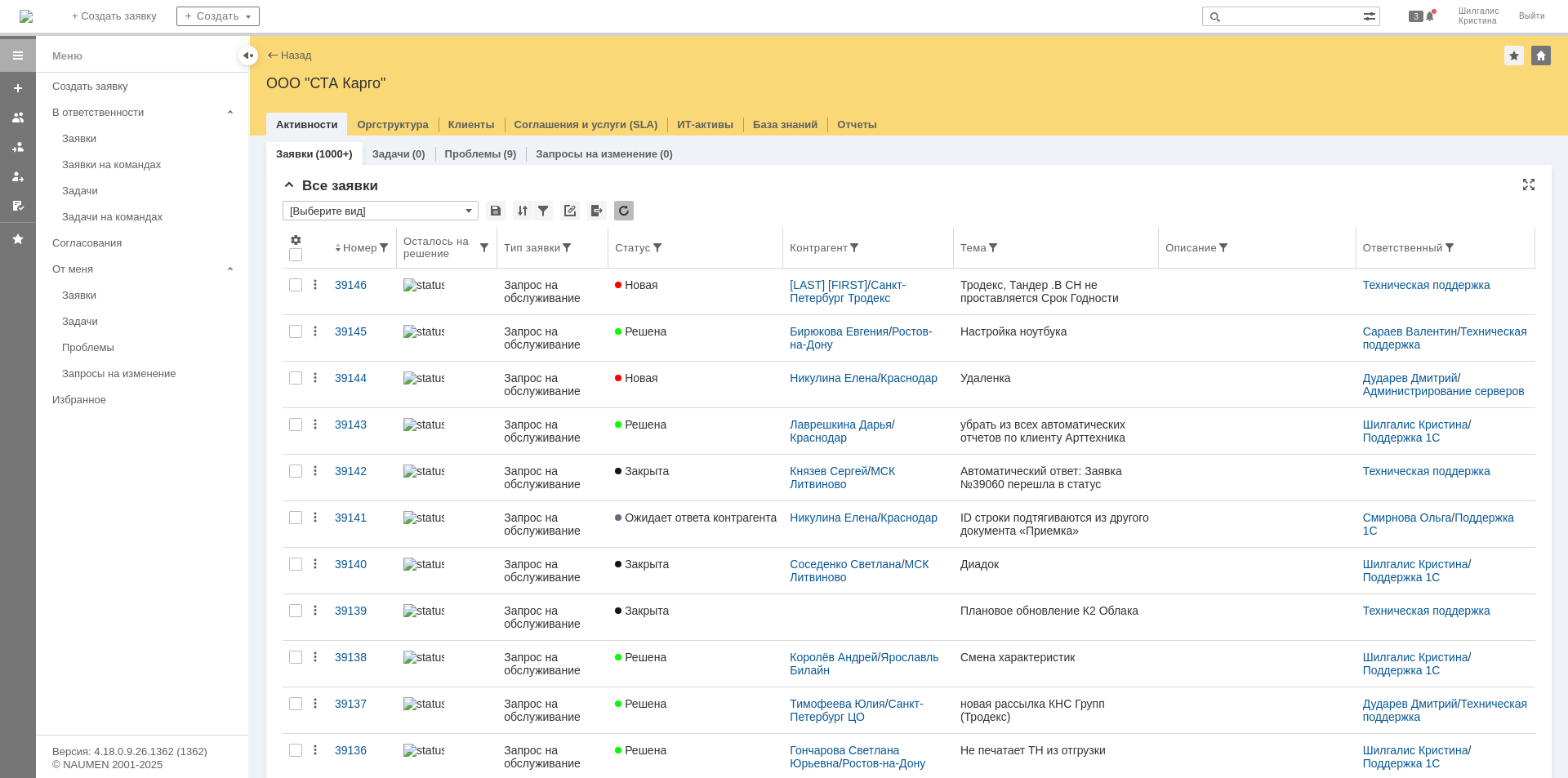 type on "[Выберите вид]" 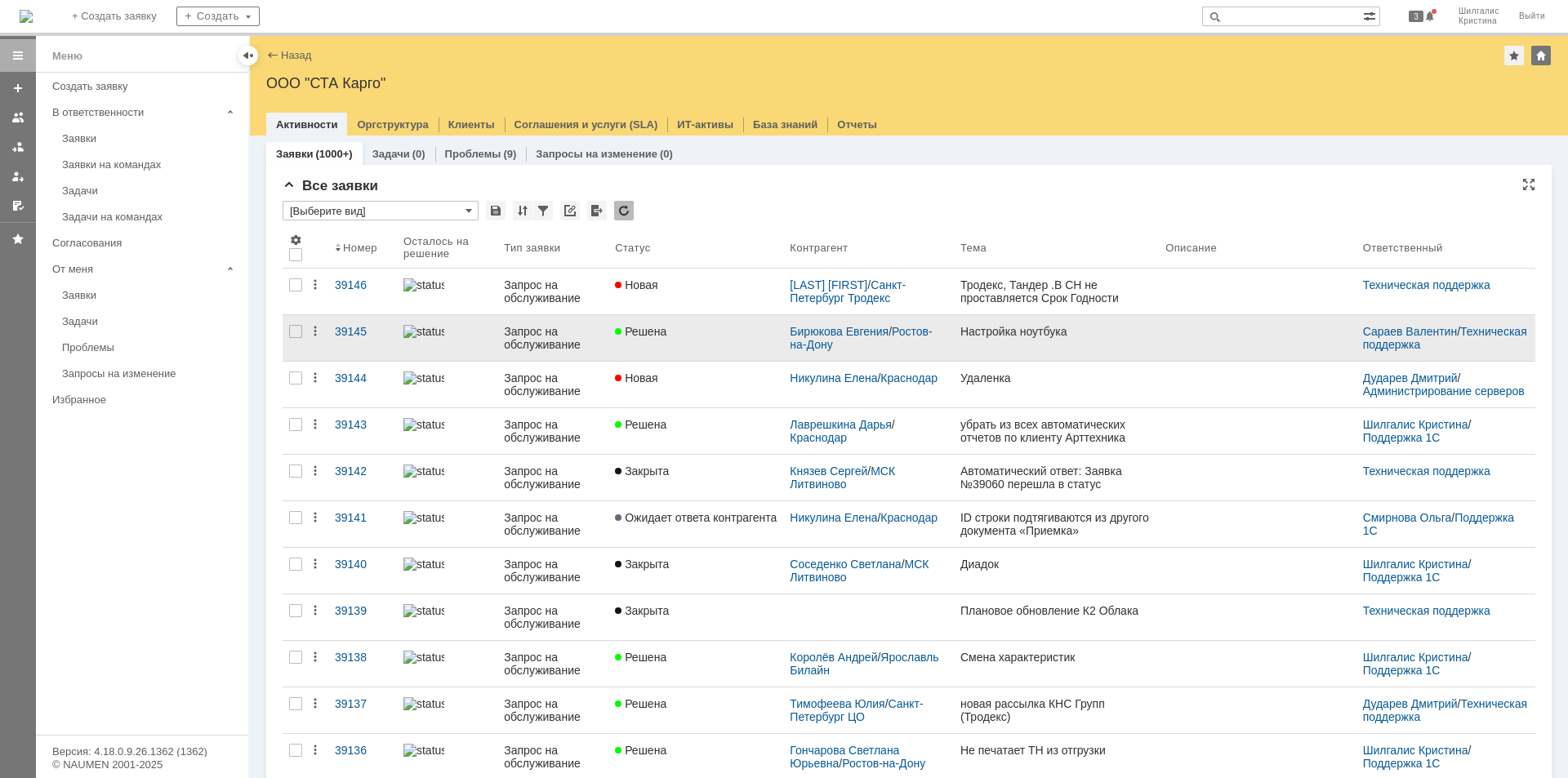 scroll, scrollTop: 0, scrollLeft: 0, axis: both 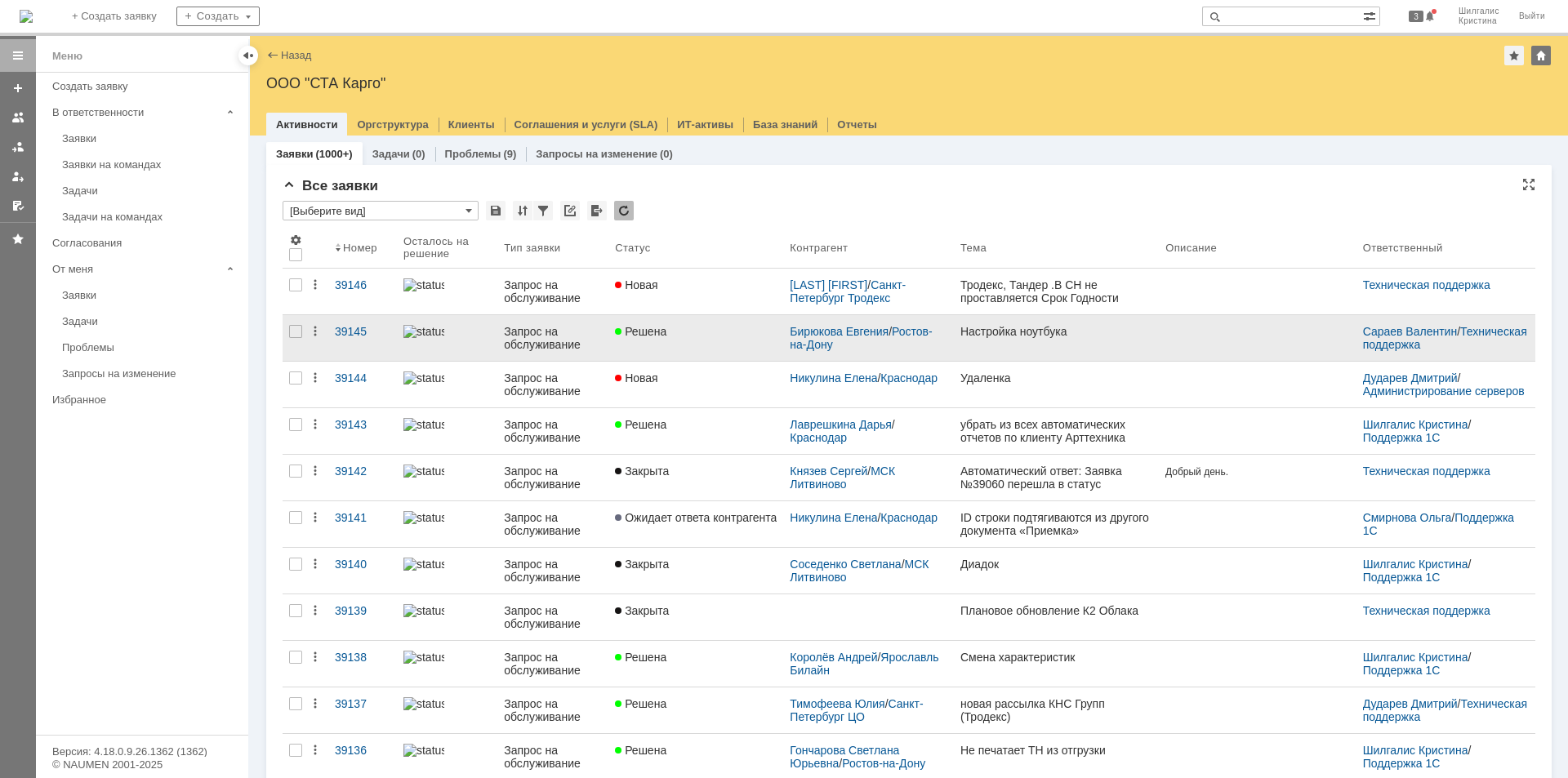 click on "Решена" at bounding box center [696, 331] 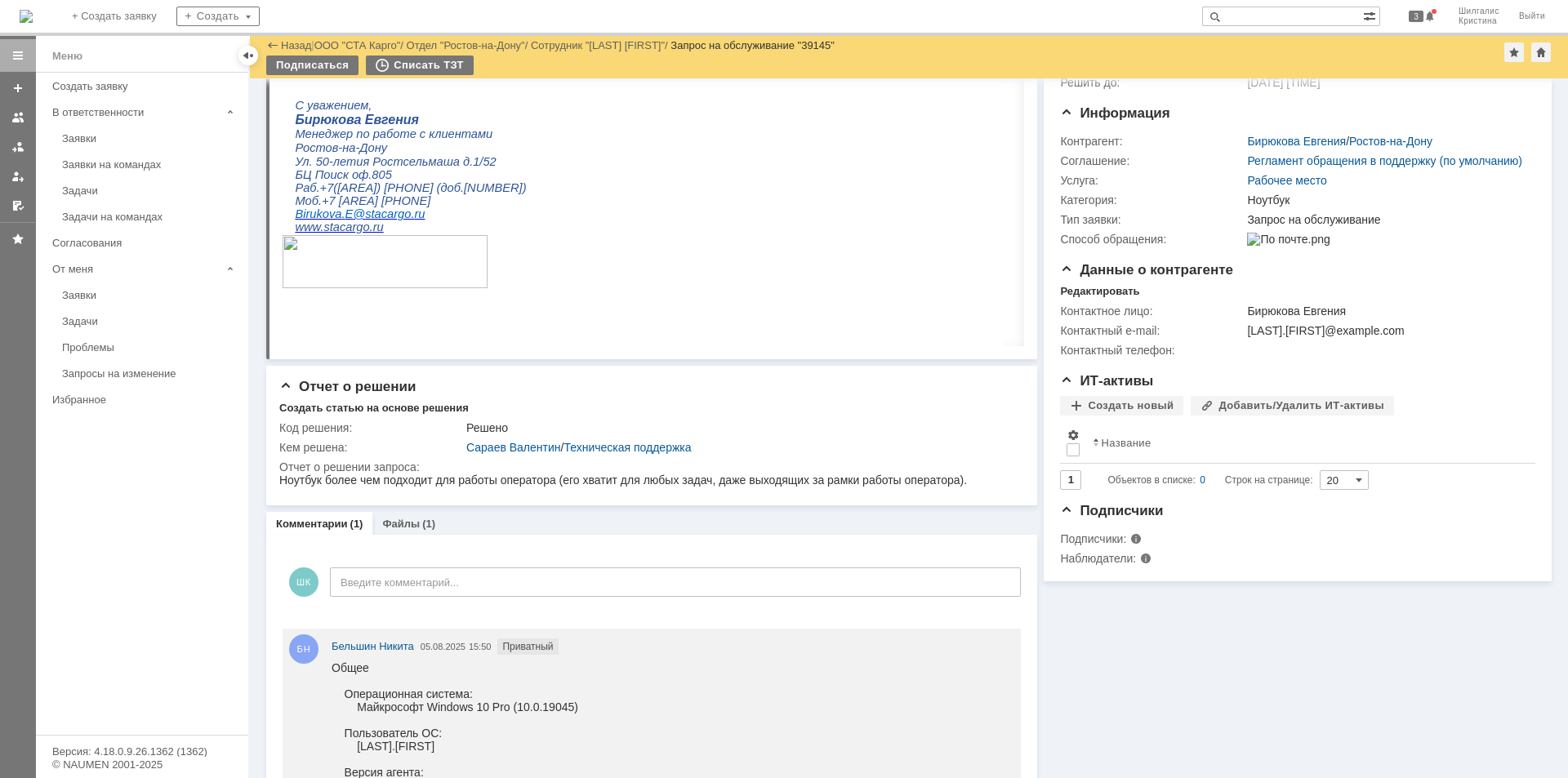 drag, startPoint x: 1145, startPoint y: 558, endPoint x: 1090, endPoint y: 478, distance: 97.08244 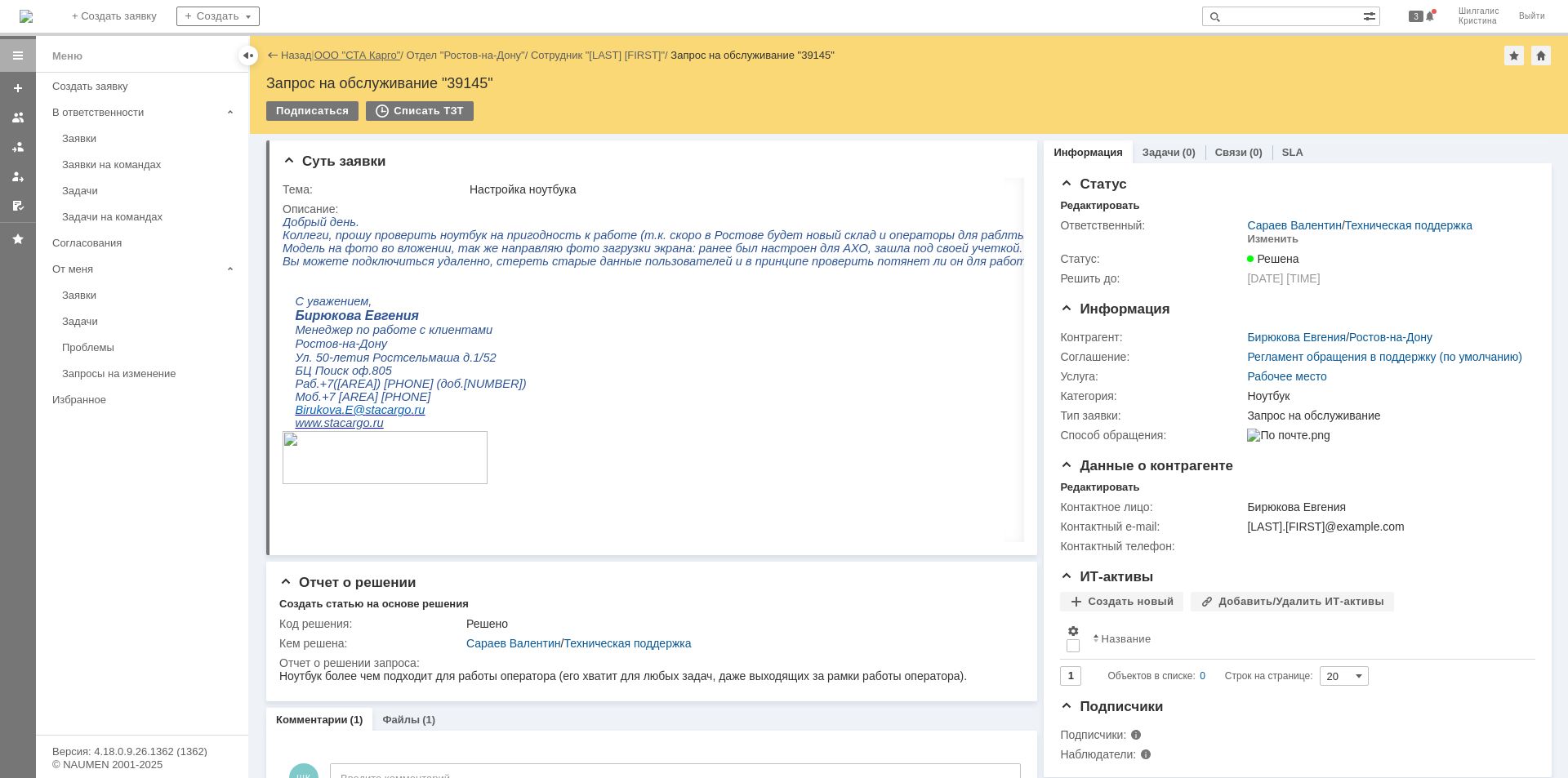 click on "ООО "СТА Карго"" at bounding box center (358, 55) 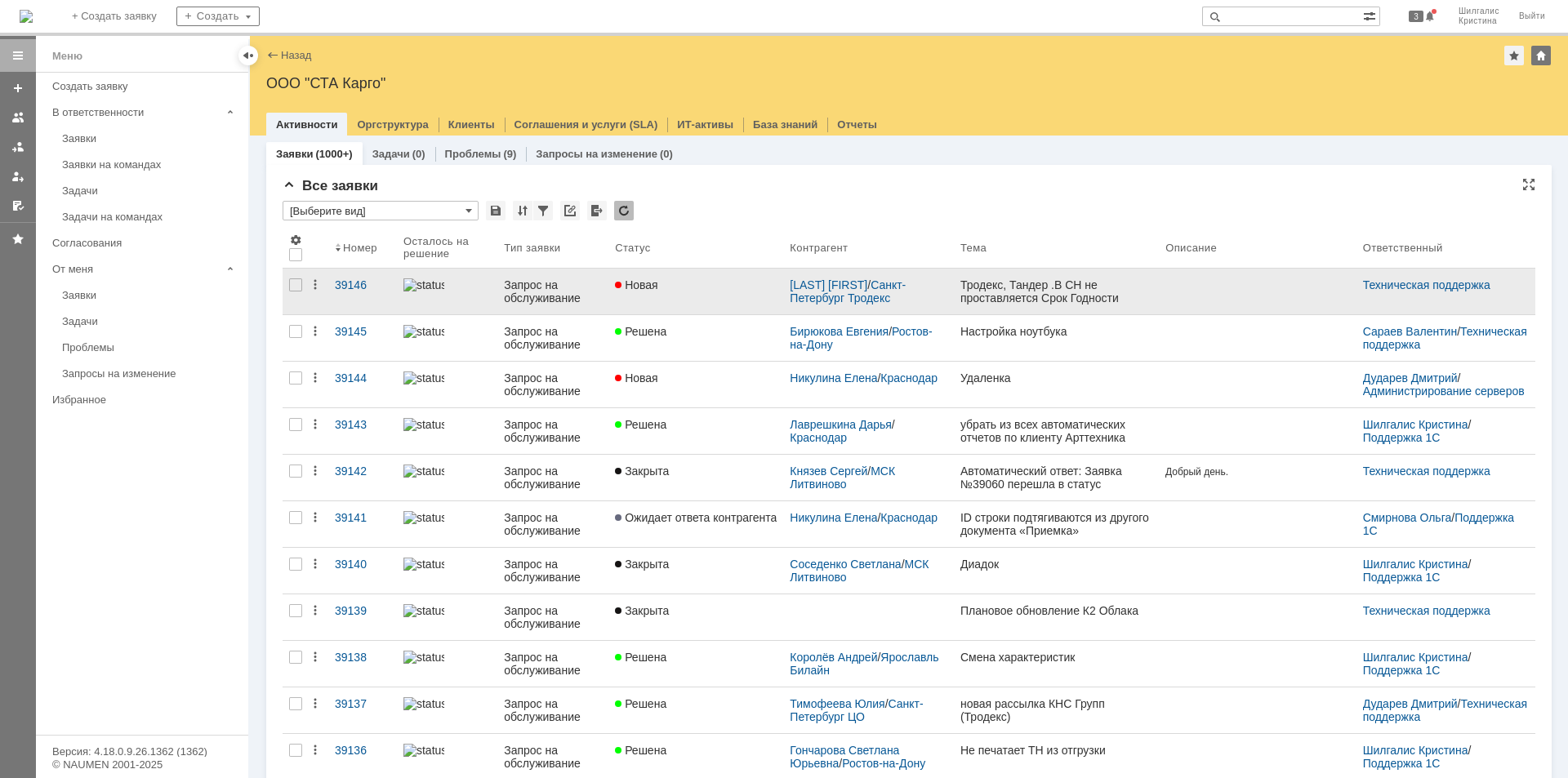 click on "Новая" at bounding box center (696, 285) 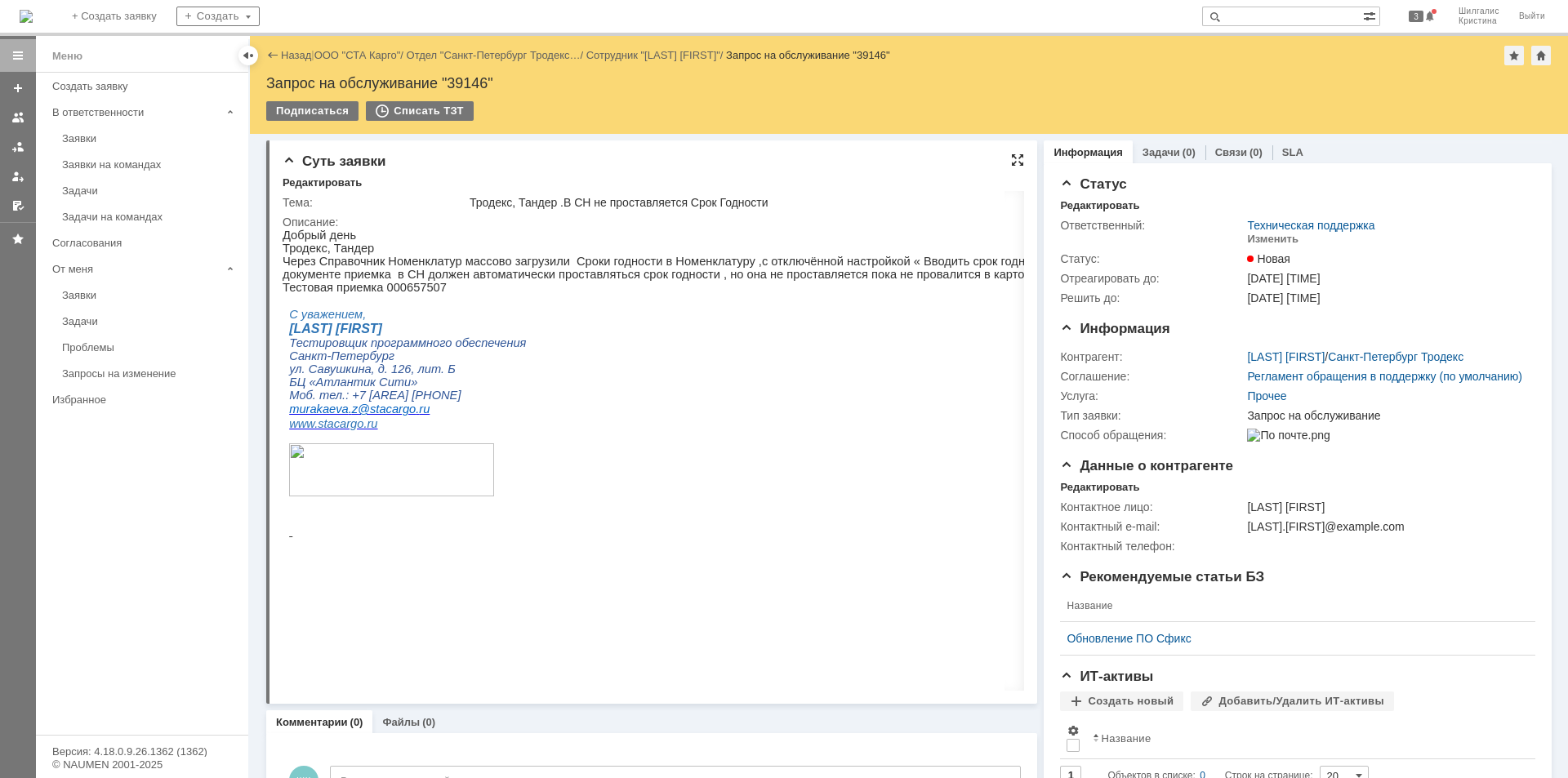 click at bounding box center (1018, 160) 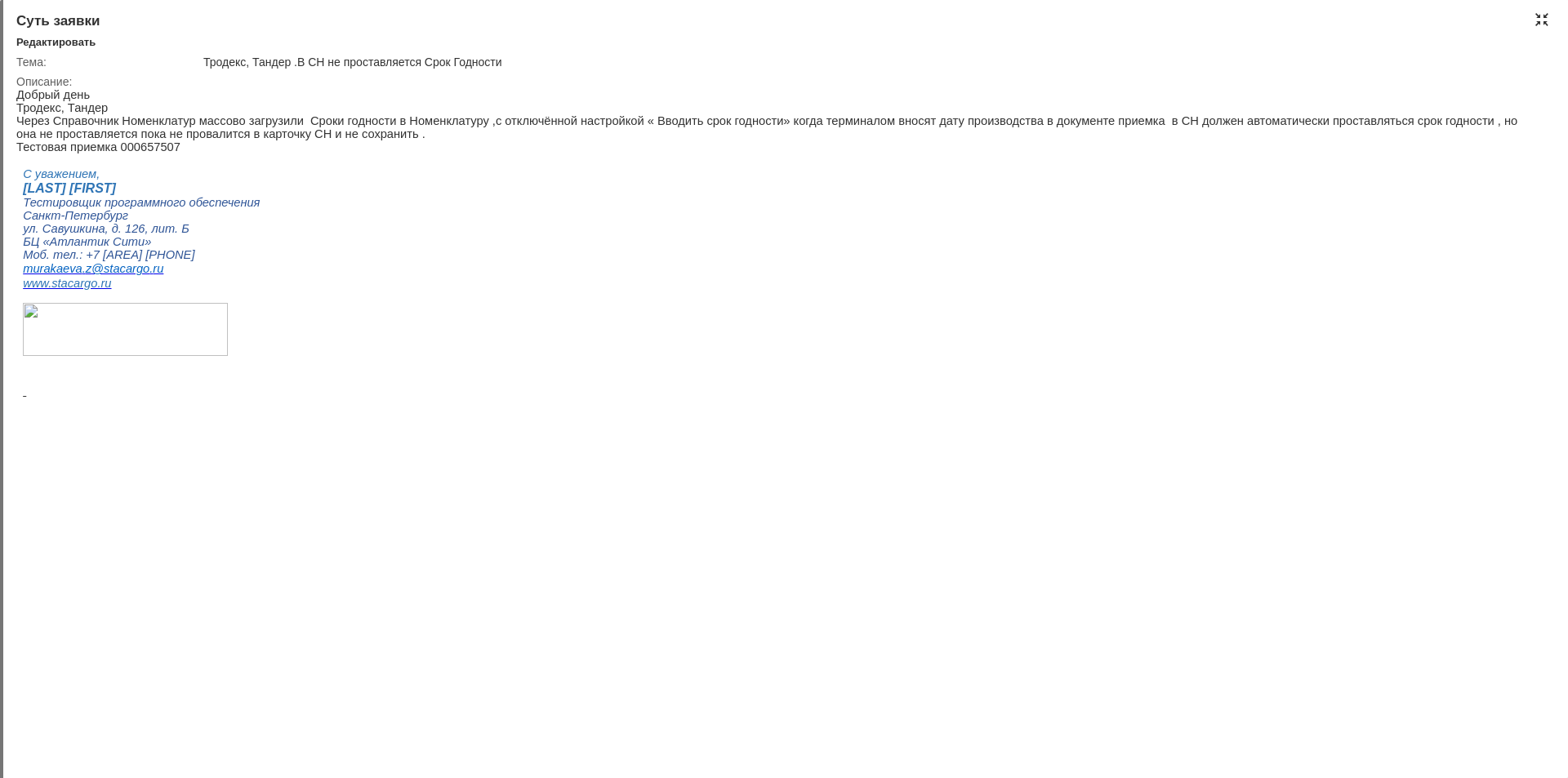click at bounding box center (1542, 20) 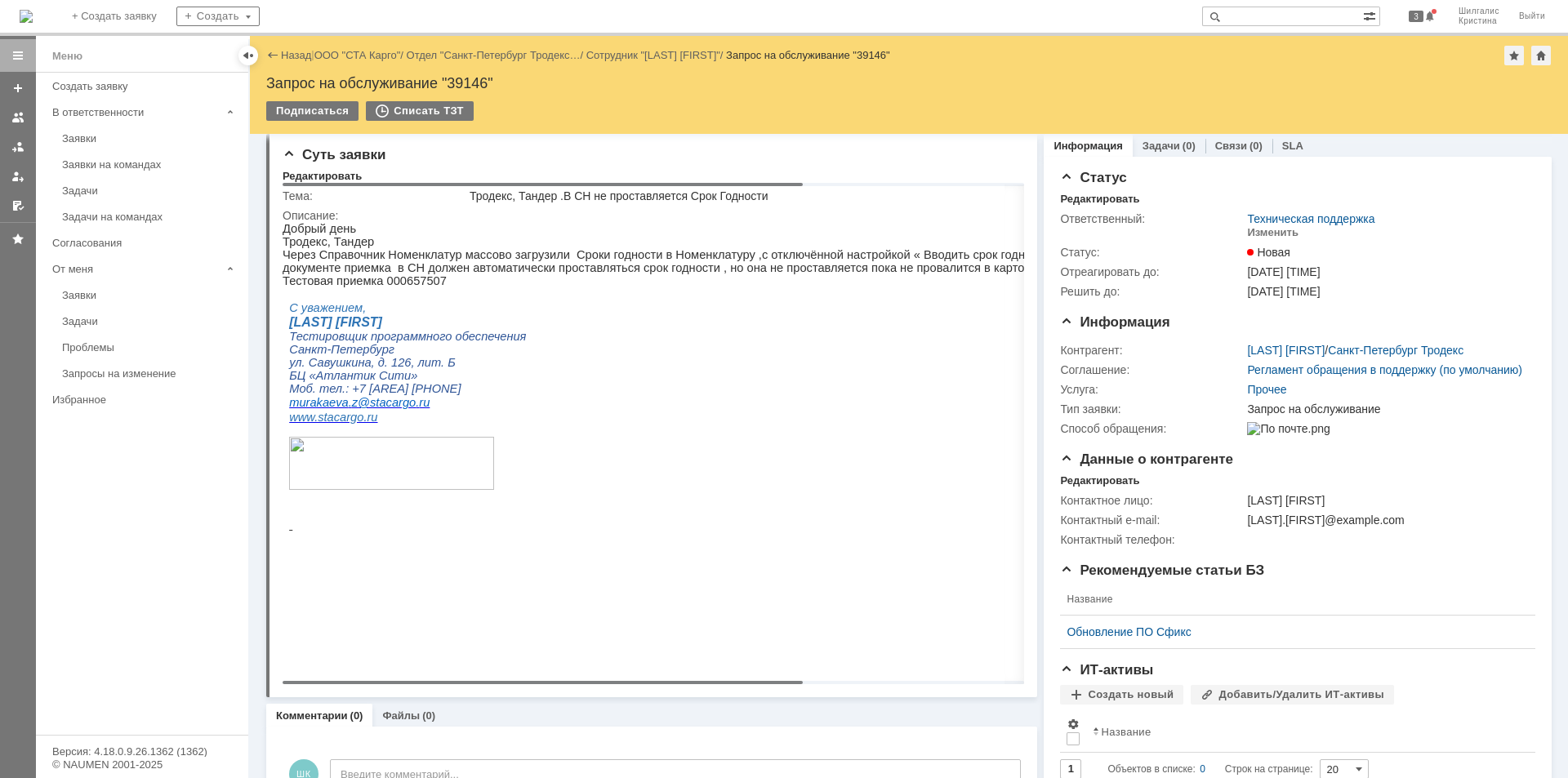drag, startPoint x: 665, startPoint y: 684, endPoint x: 229, endPoint y: 315, distance: 571.1891 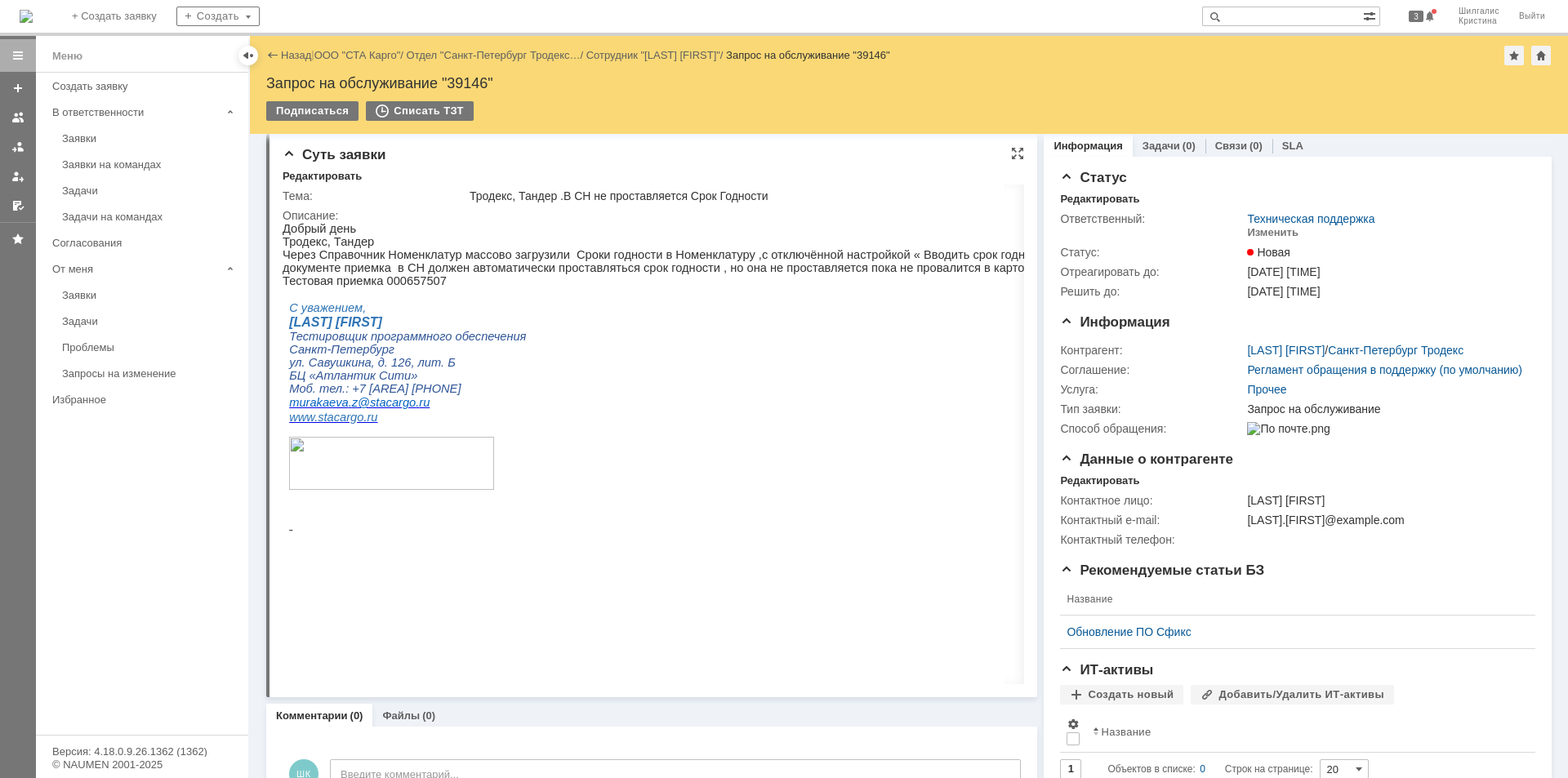 click on "Суть заявки Редактировать Тема: Тродекс, Тандер .В СН не проставляется Срок Годности Описание:" at bounding box center (652, 416) 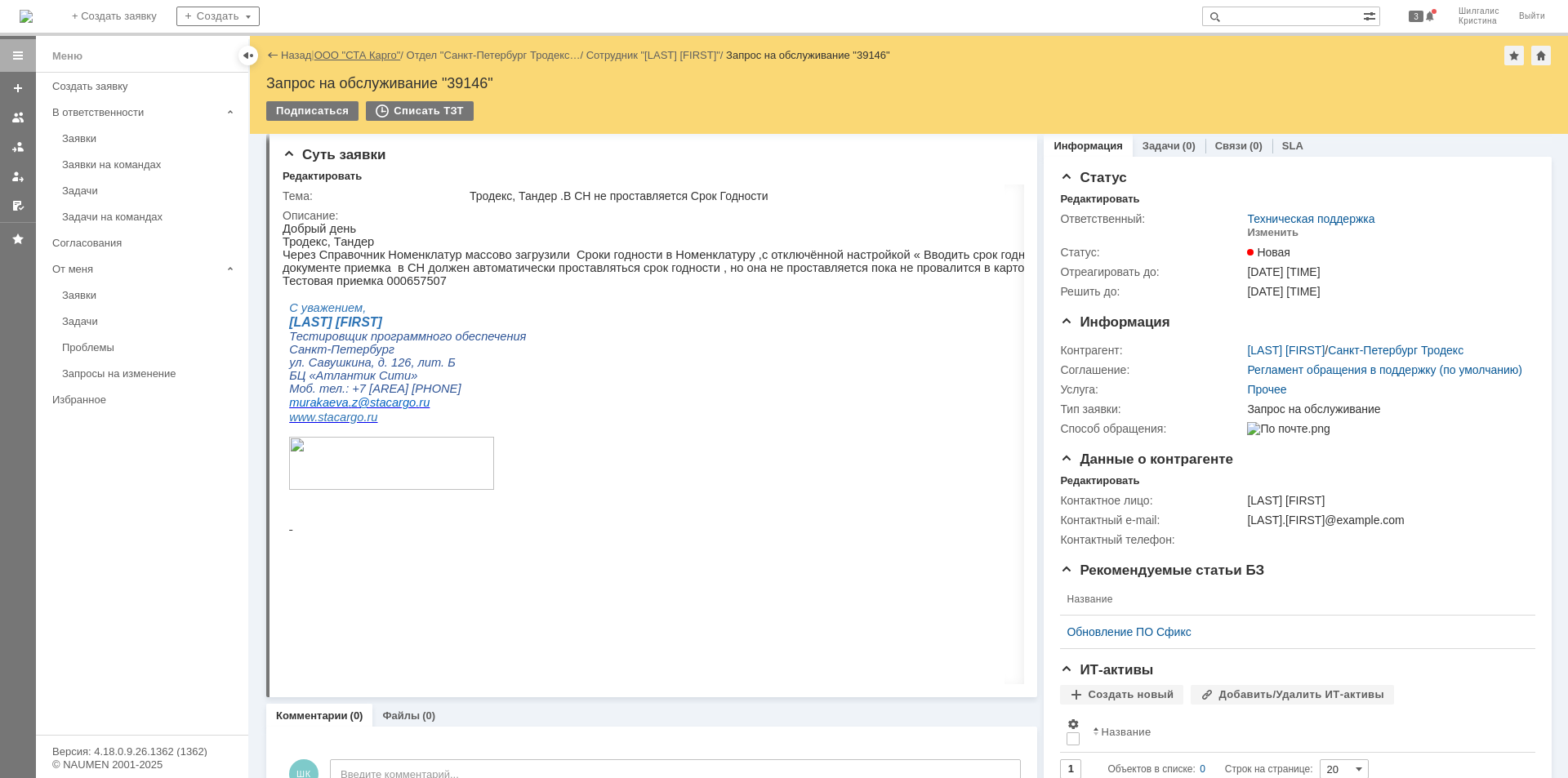 click on "ООО "СТА Карго"" at bounding box center (358, 55) 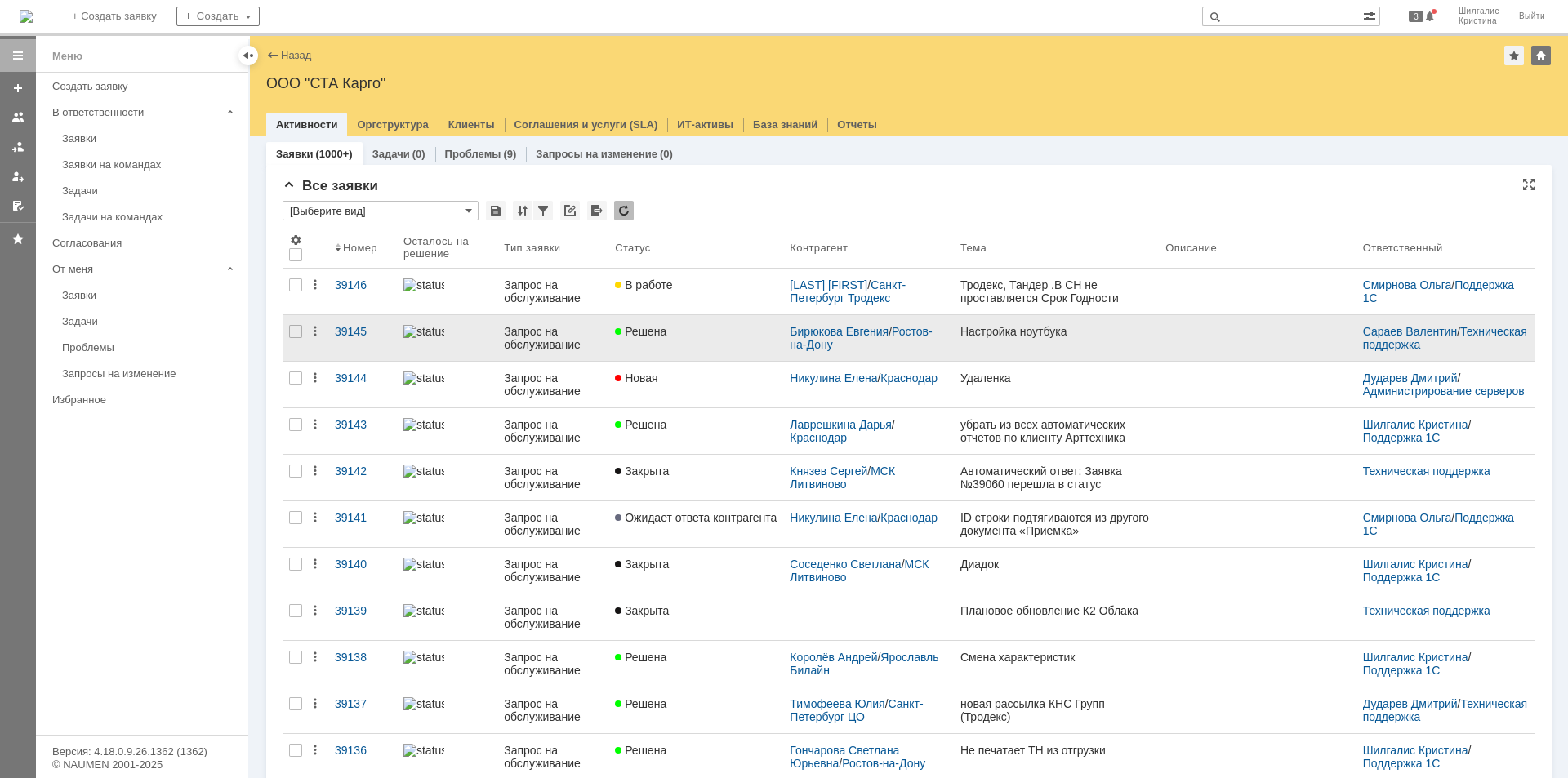 scroll, scrollTop: 0, scrollLeft: 0, axis: both 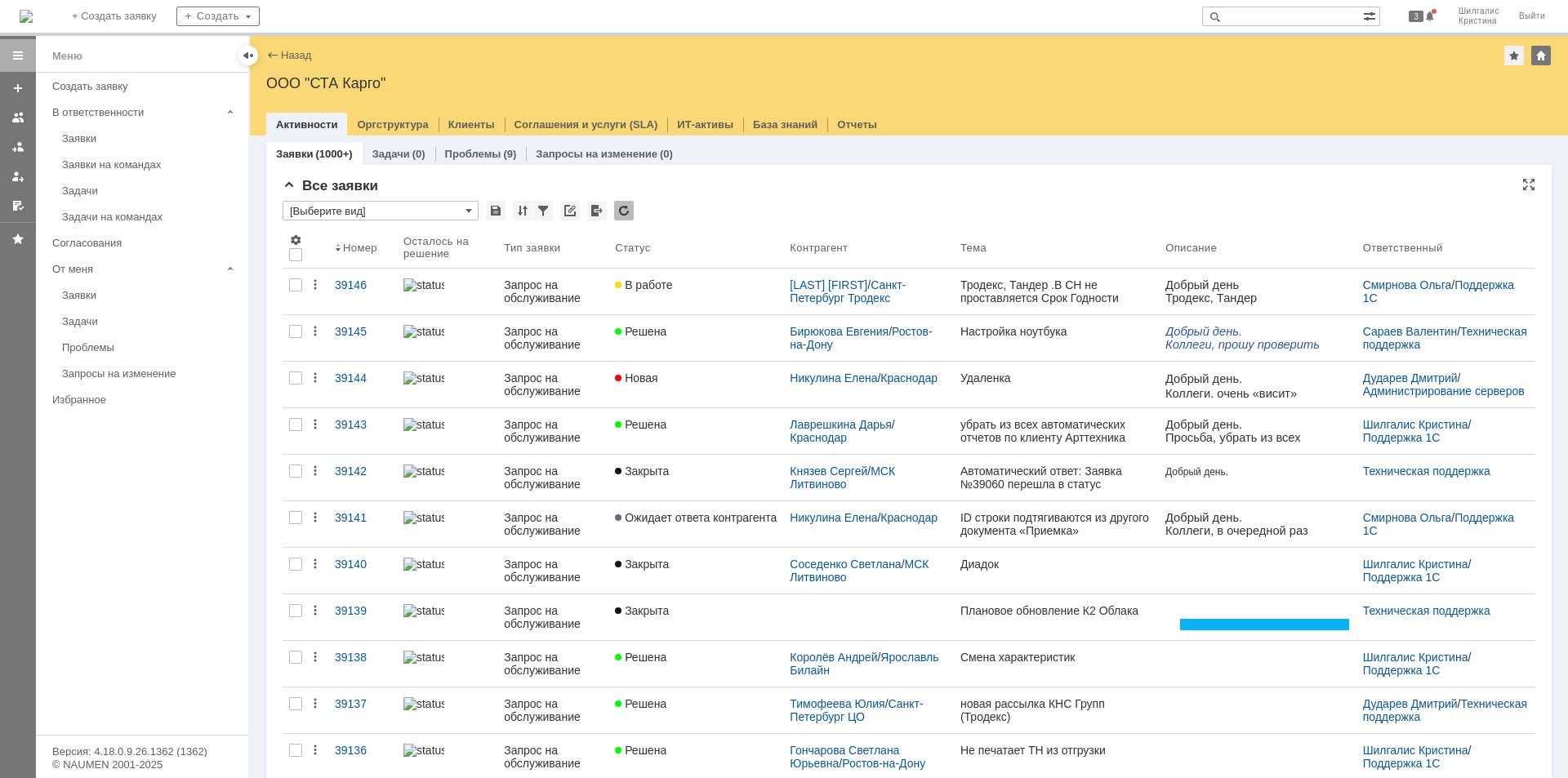 click on "[Выберите вид]" at bounding box center (381, 211) 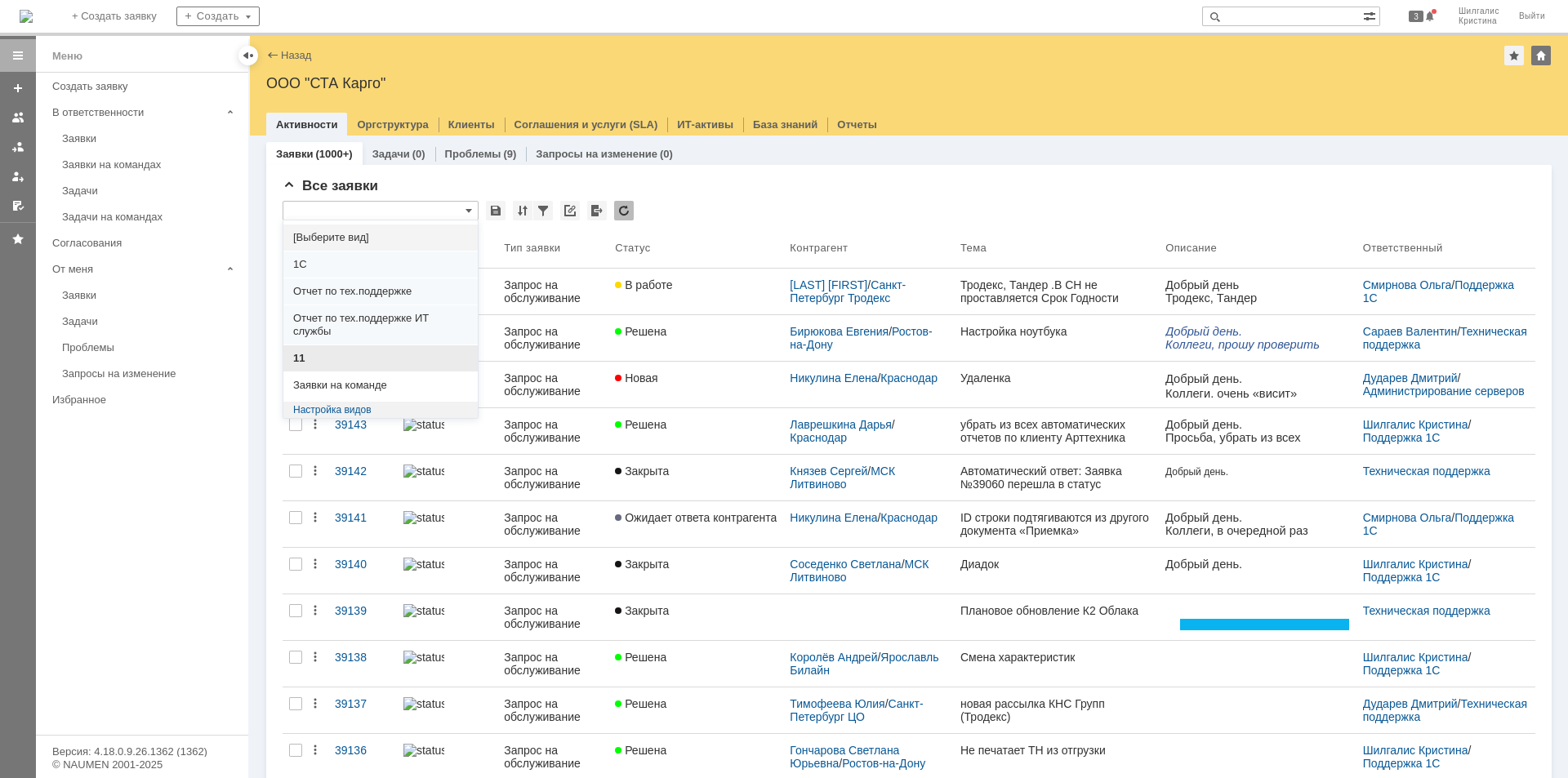 click on "11" at bounding box center (381, 358) 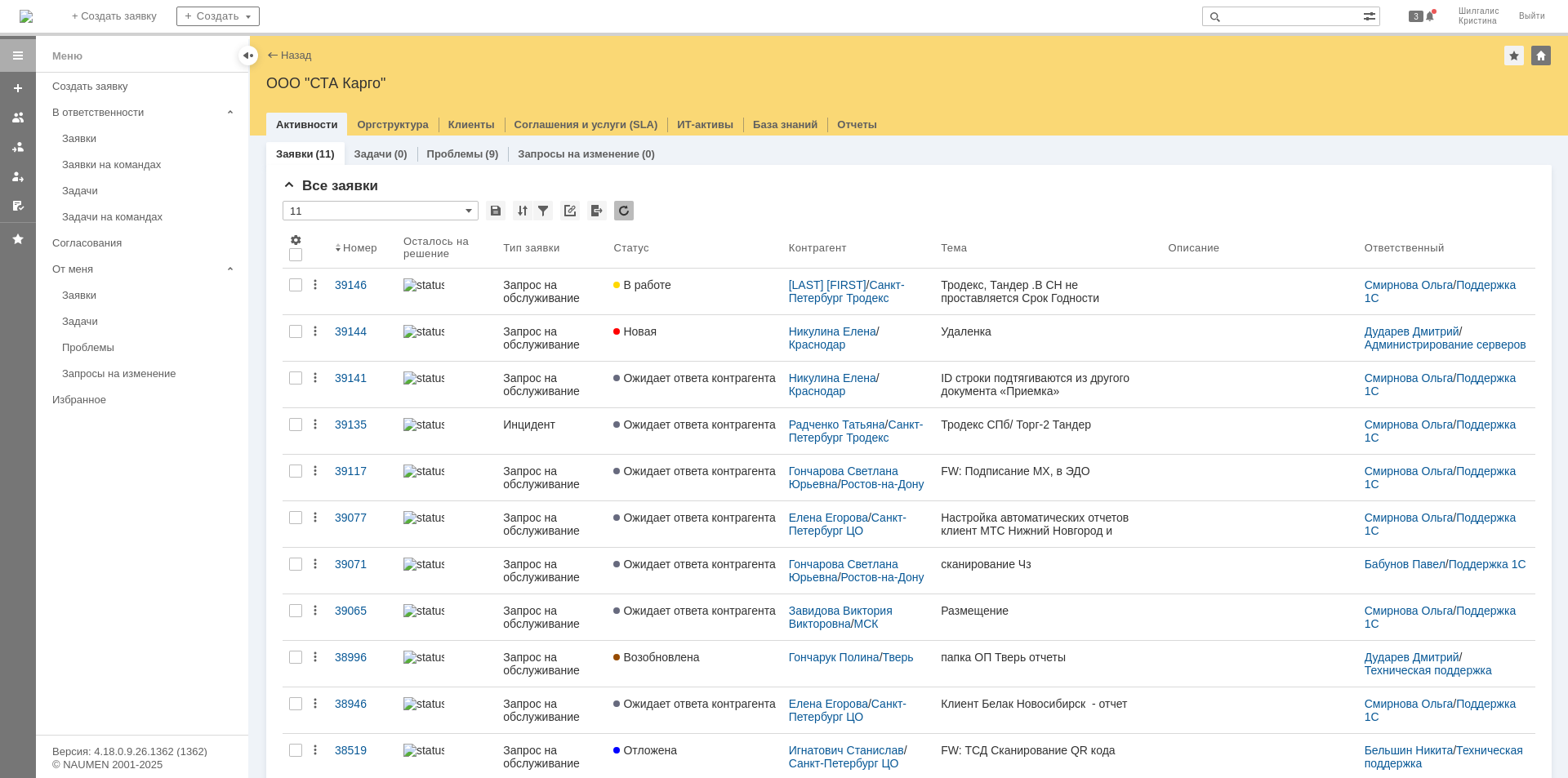scroll, scrollTop: 0, scrollLeft: 0, axis: both 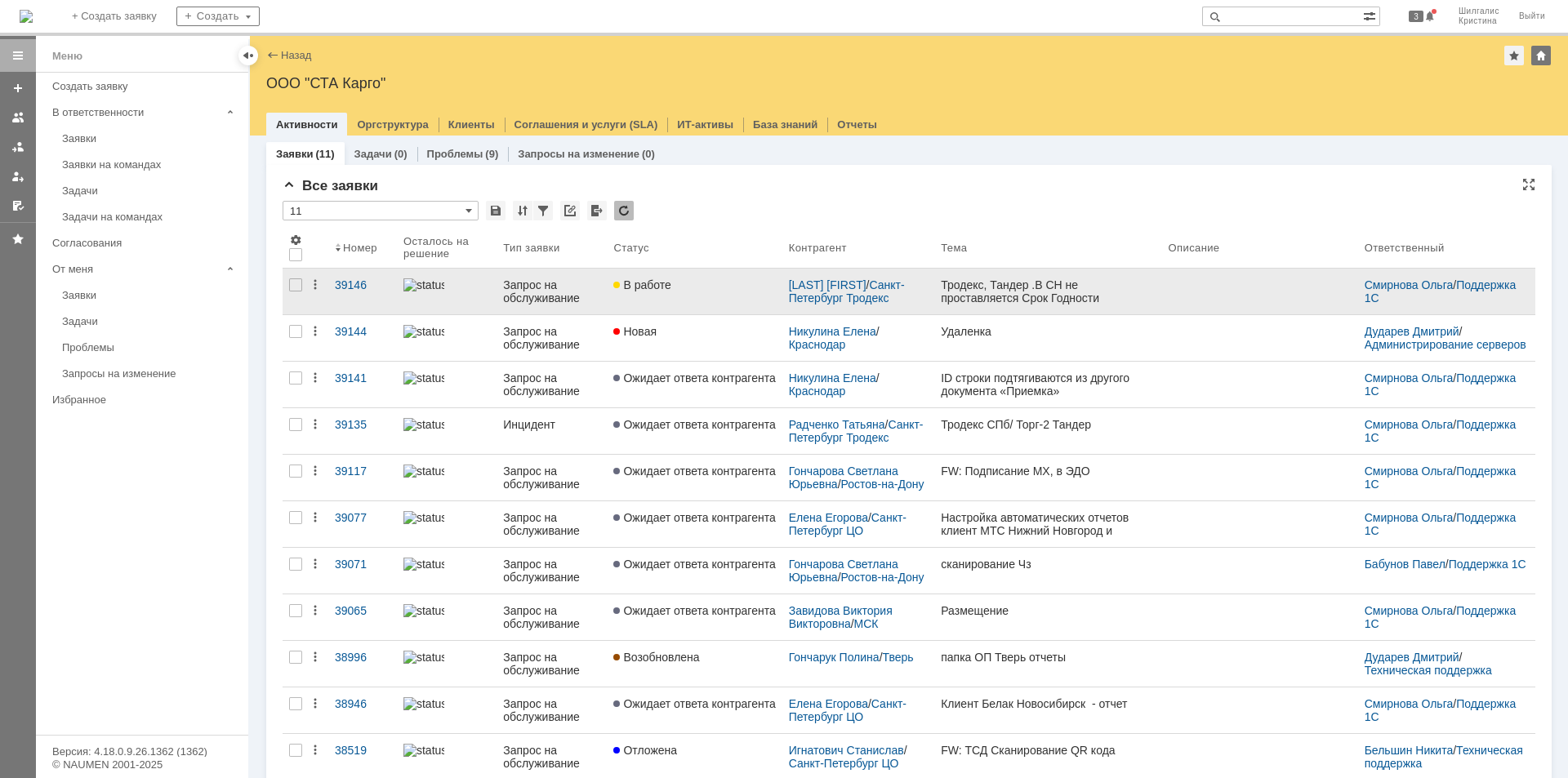 type on "11" 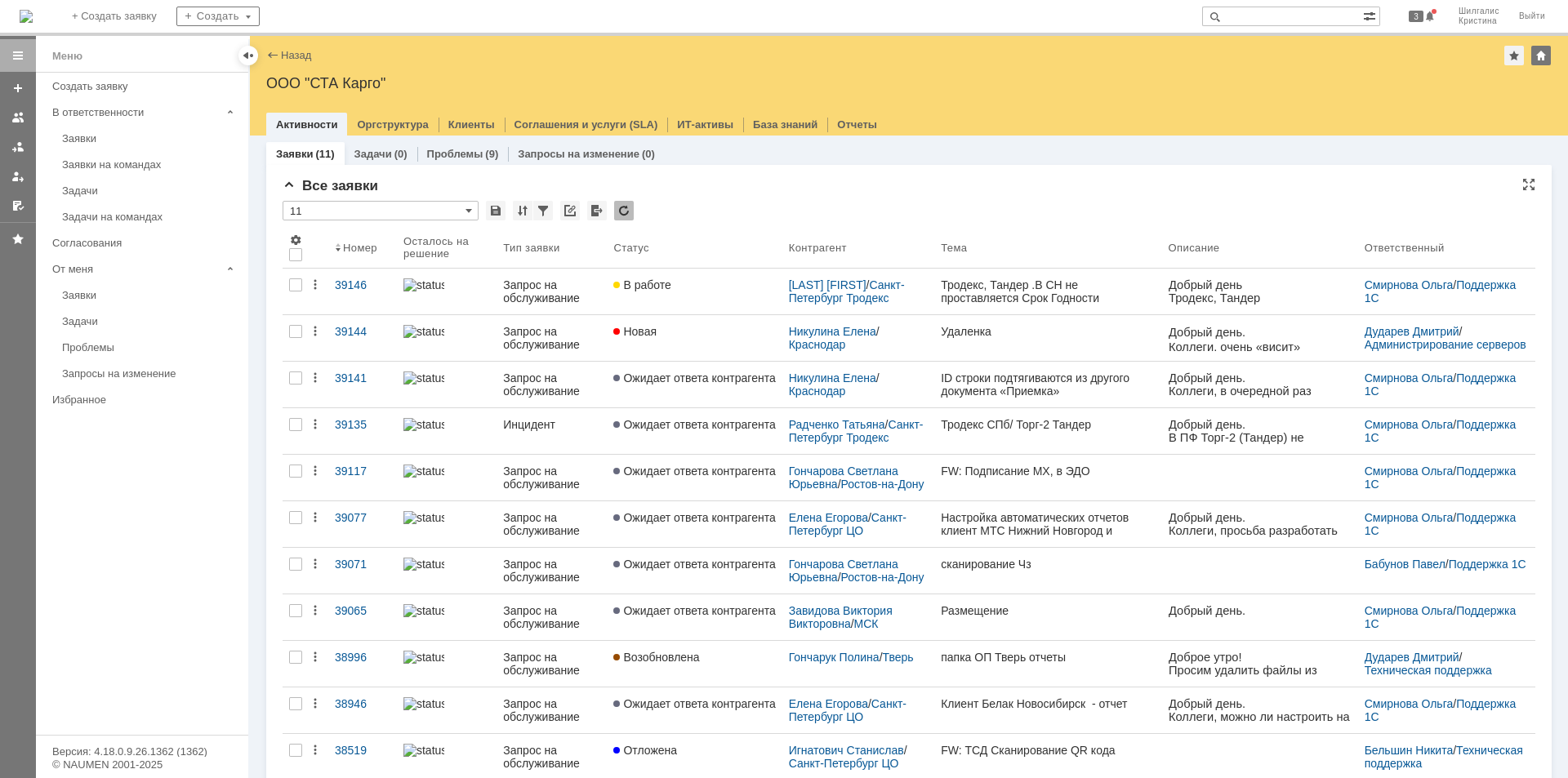 click on "Все заявки" at bounding box center [909, 186] 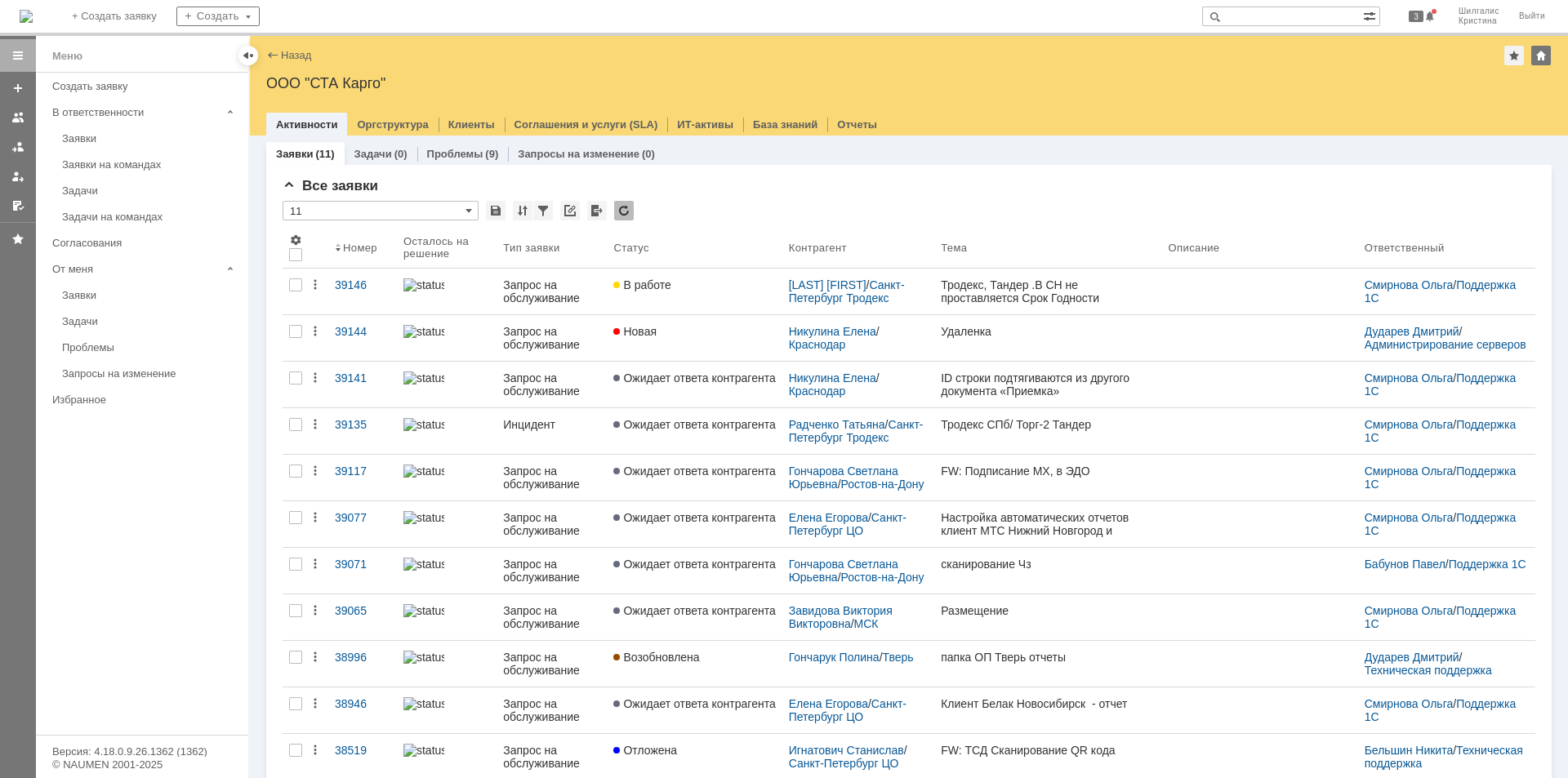 scroll, scrollTop: 0, scrollLeft: 0, axis: both 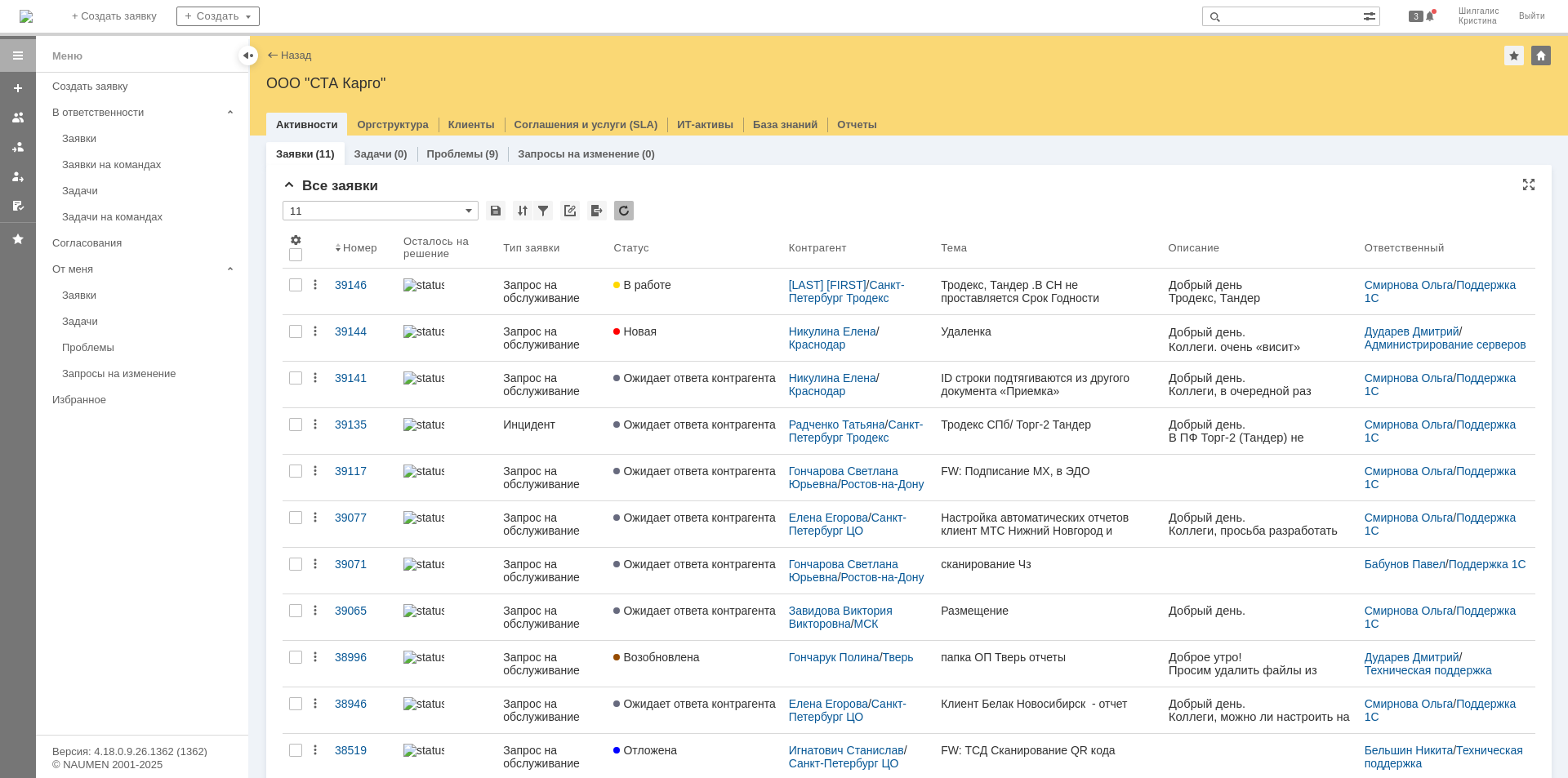 drag, startPoint x: 762, startPoint y: 190, endPoint x: 741, endPoint y: 187, distance: 21.213203 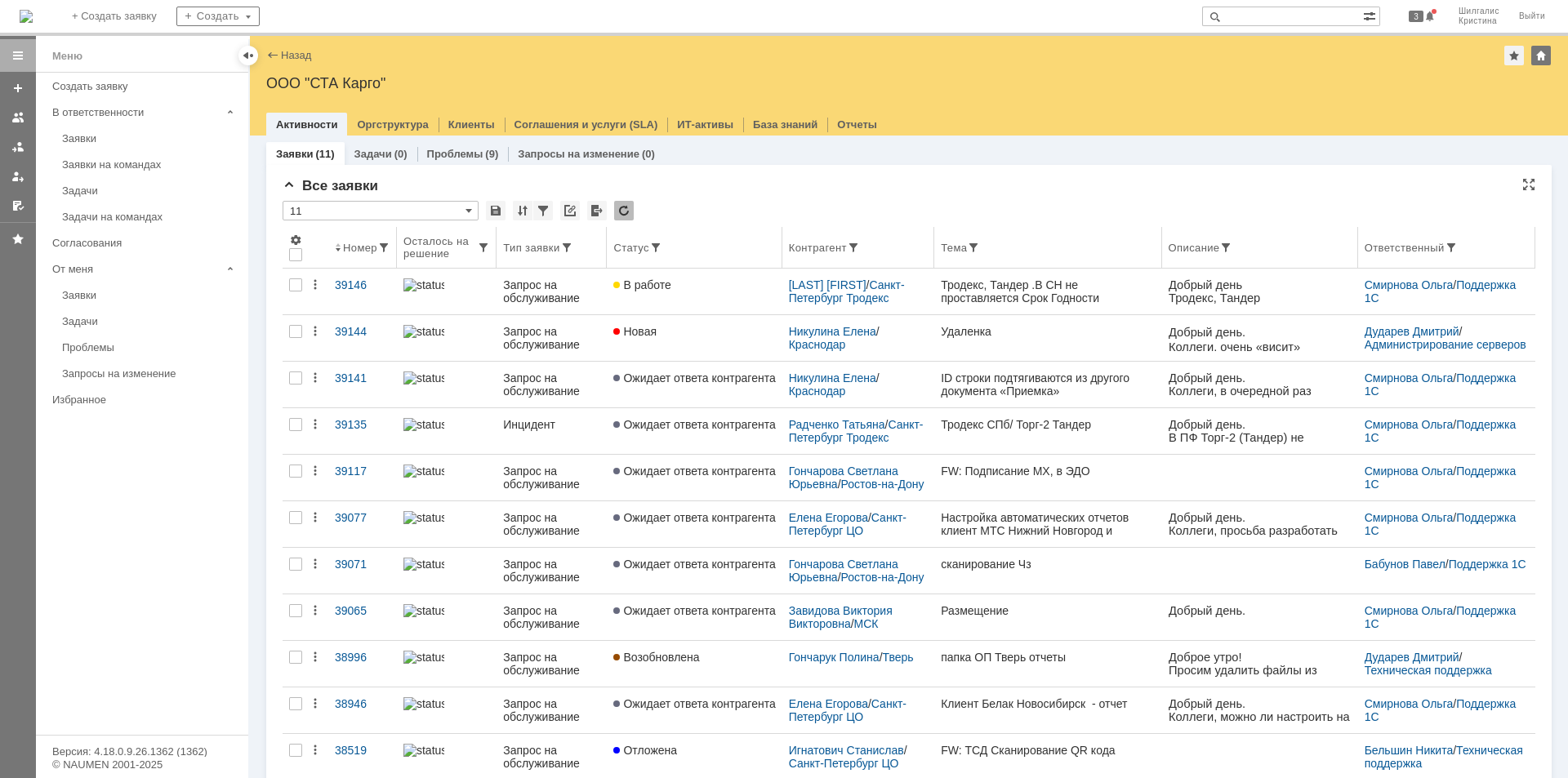 scroll, scrollTop: 0, scrollLeft: 0, axis: both 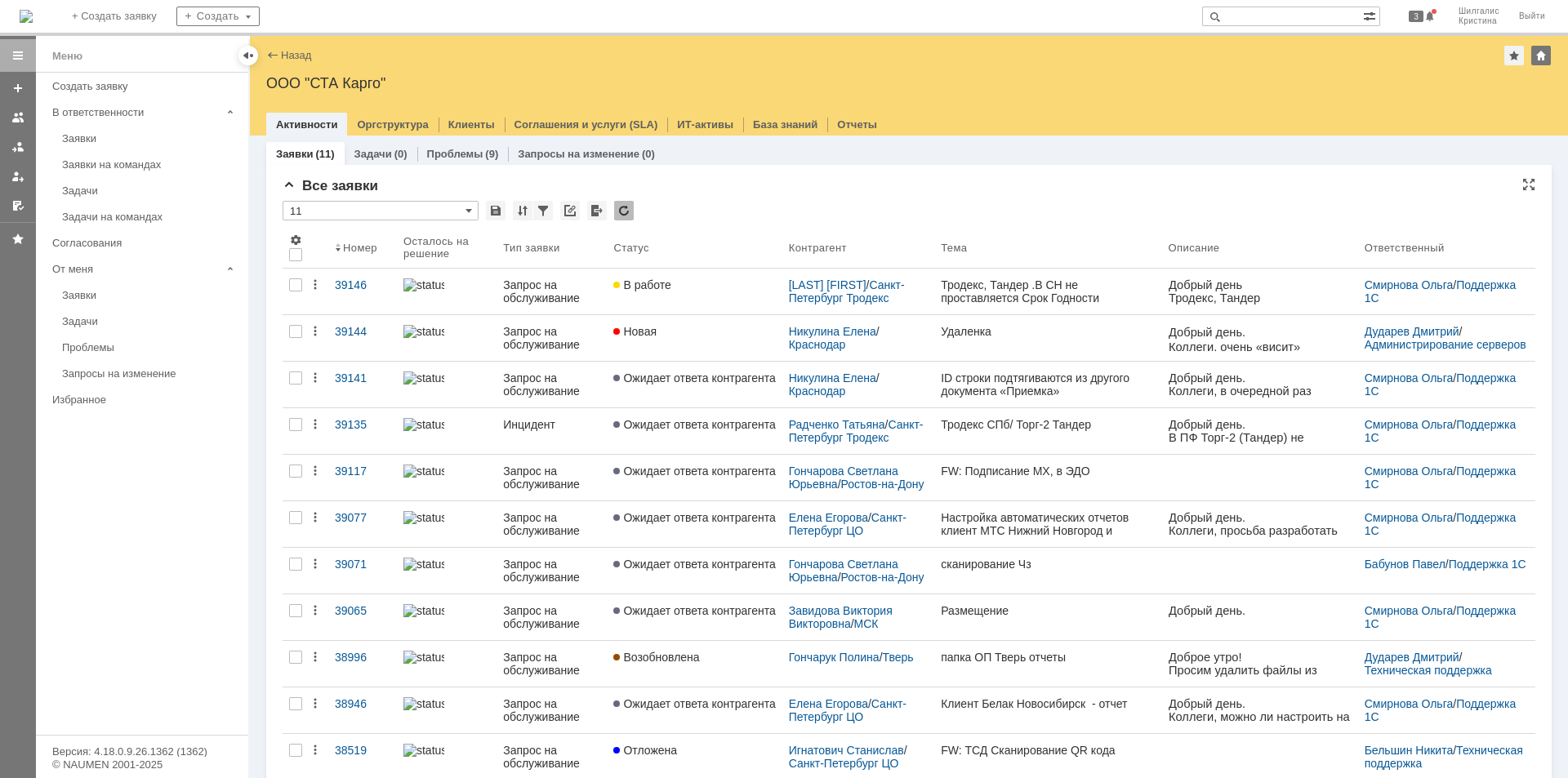 click on "Все заявки" at bounding box center (909, 186) 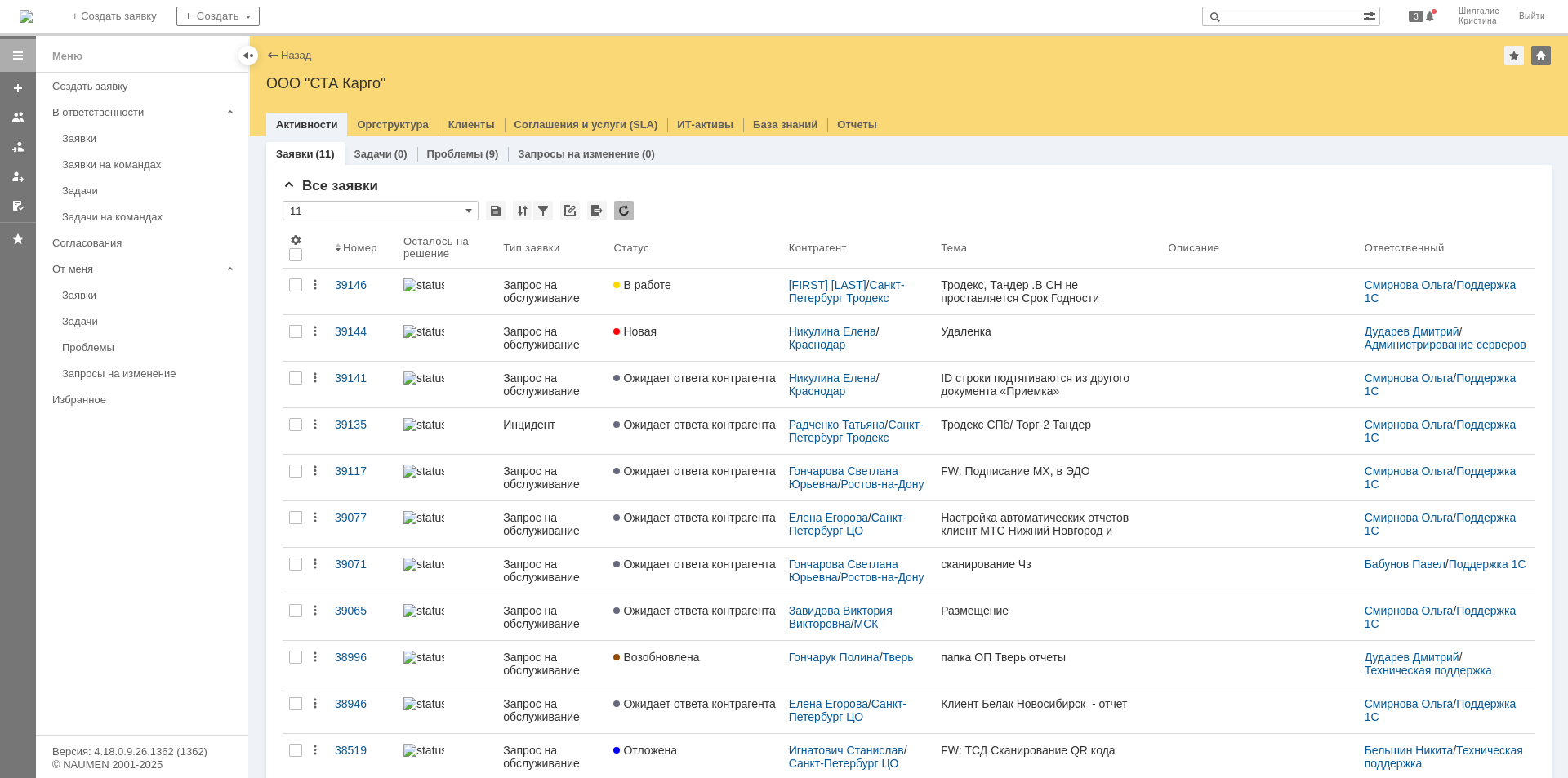 scroll, scrollTop: 0, scrollLeft: 0, axis: both 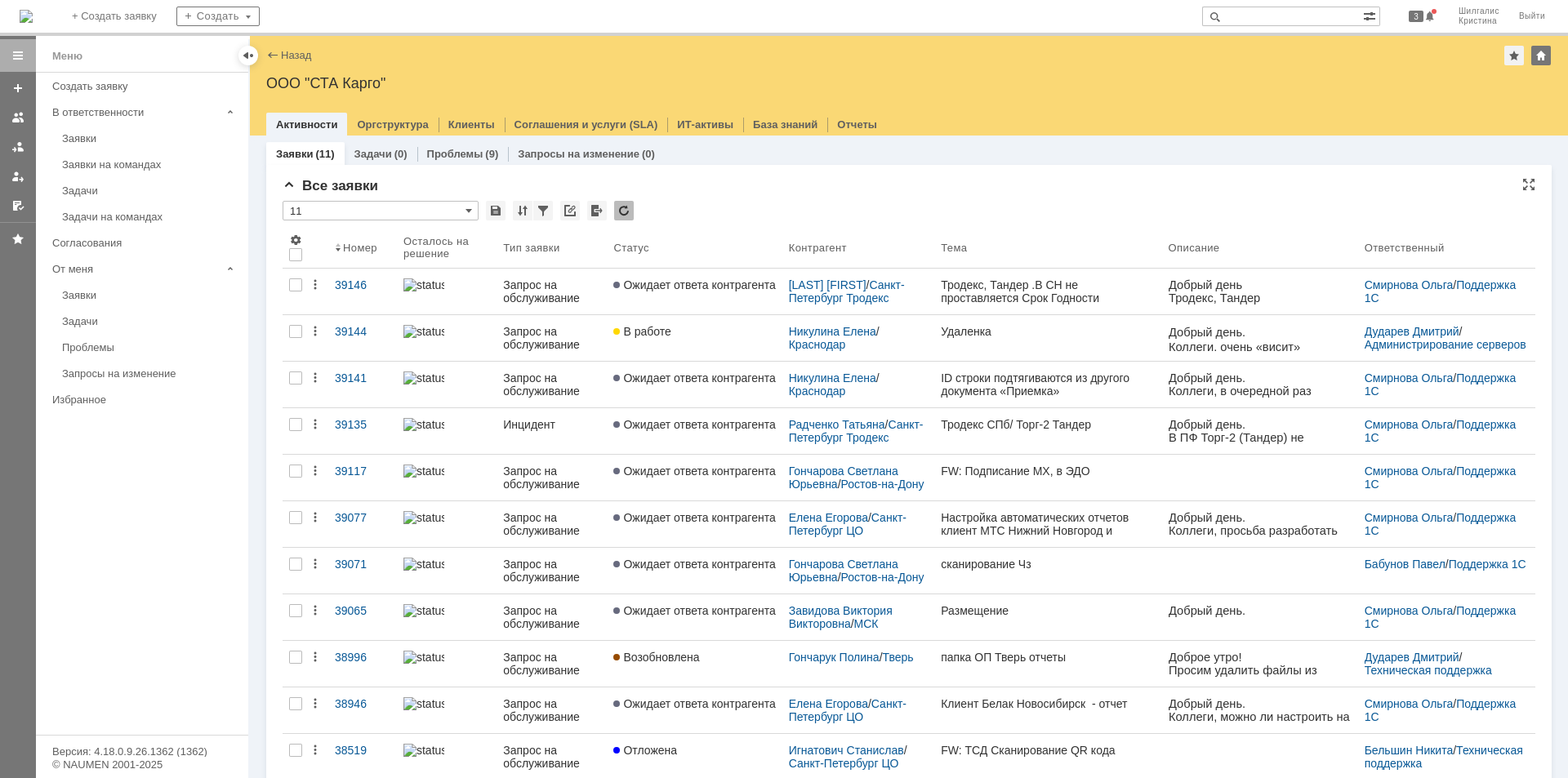 drag, startPoint x: 0, startPoint y: 0, endPoint x: 749, endPoint y: 182, distance: 770.795 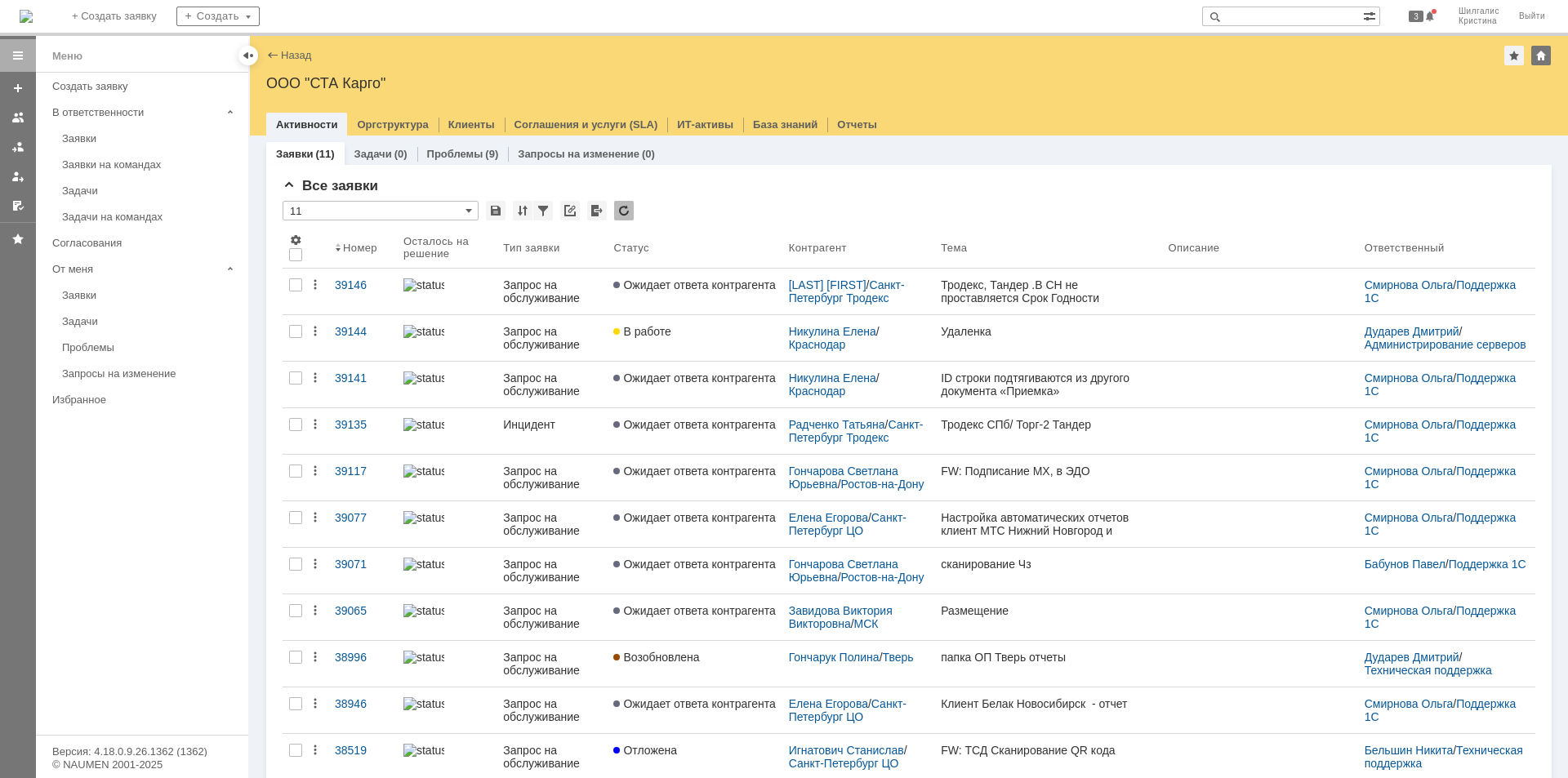scroll, scrollTop: 0, scrollLeft: 0, axis: both 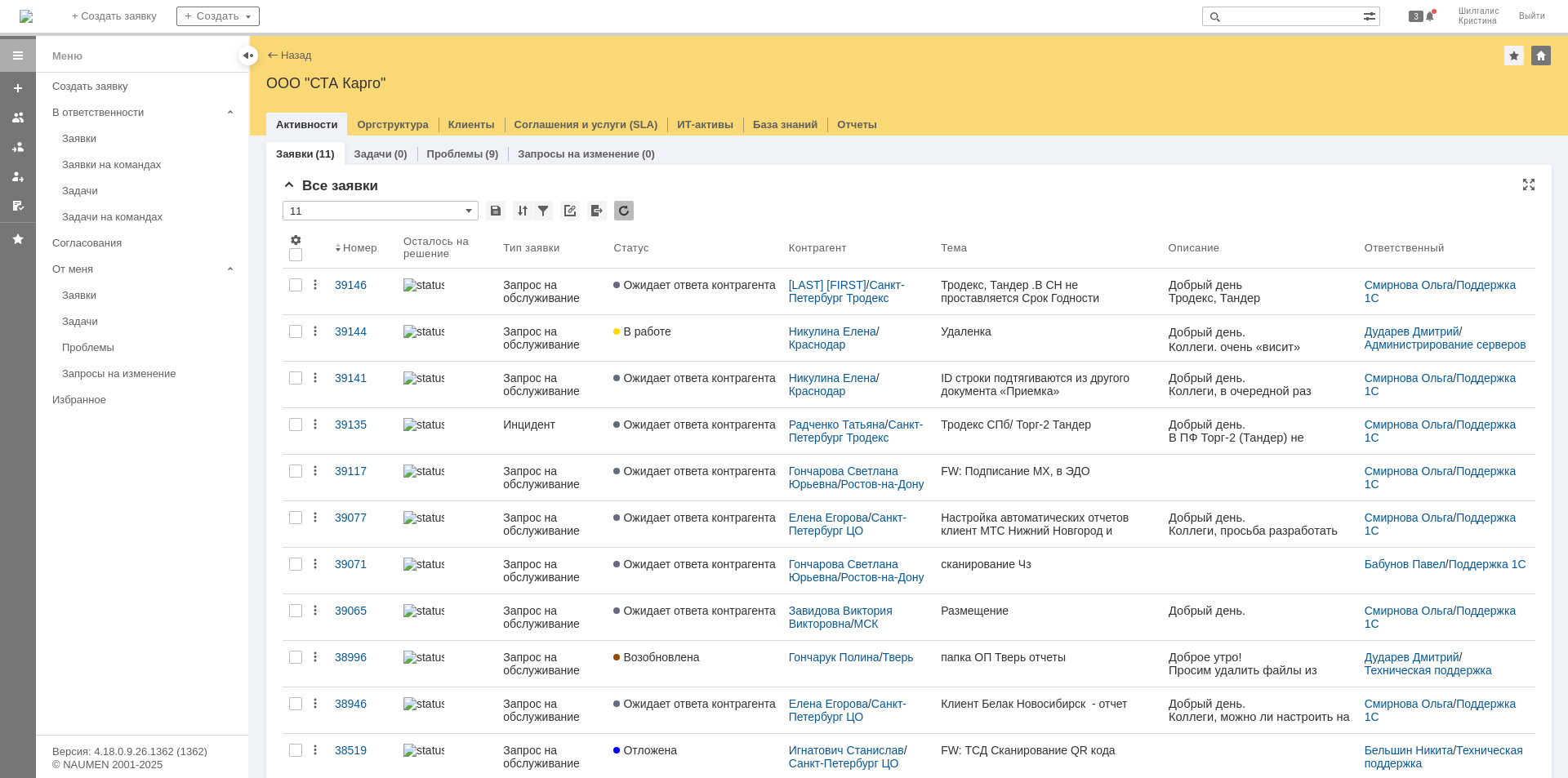 click on "Все заявки" at bounding box center (909, 186) 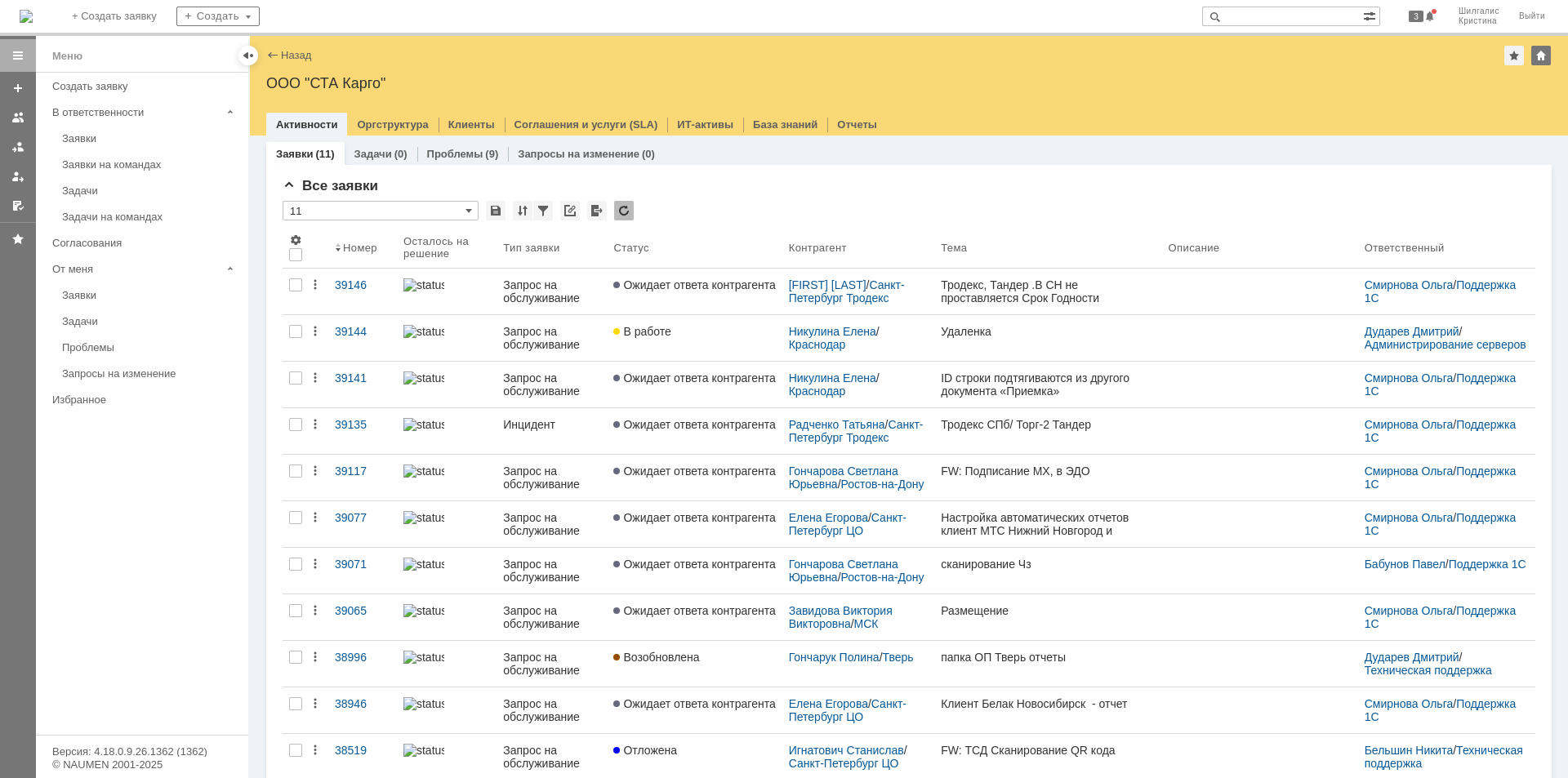 scroll, scrollTop: 0, scrollLeft: 0, axis: both 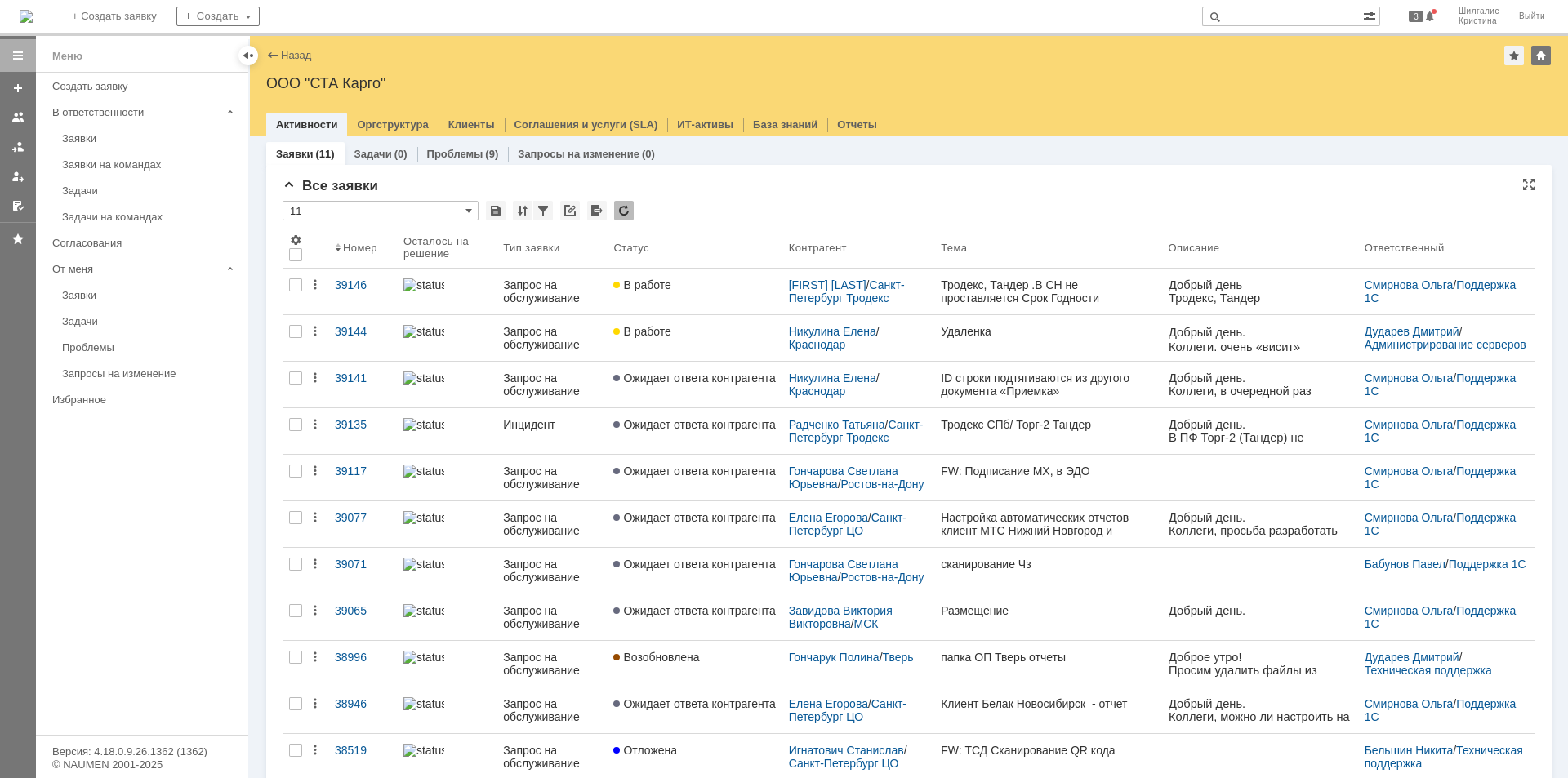 drag, startPoint x: 0, startPoint y: 0, endPoint x: 875, endPoint y: 189, distance: 895.1793 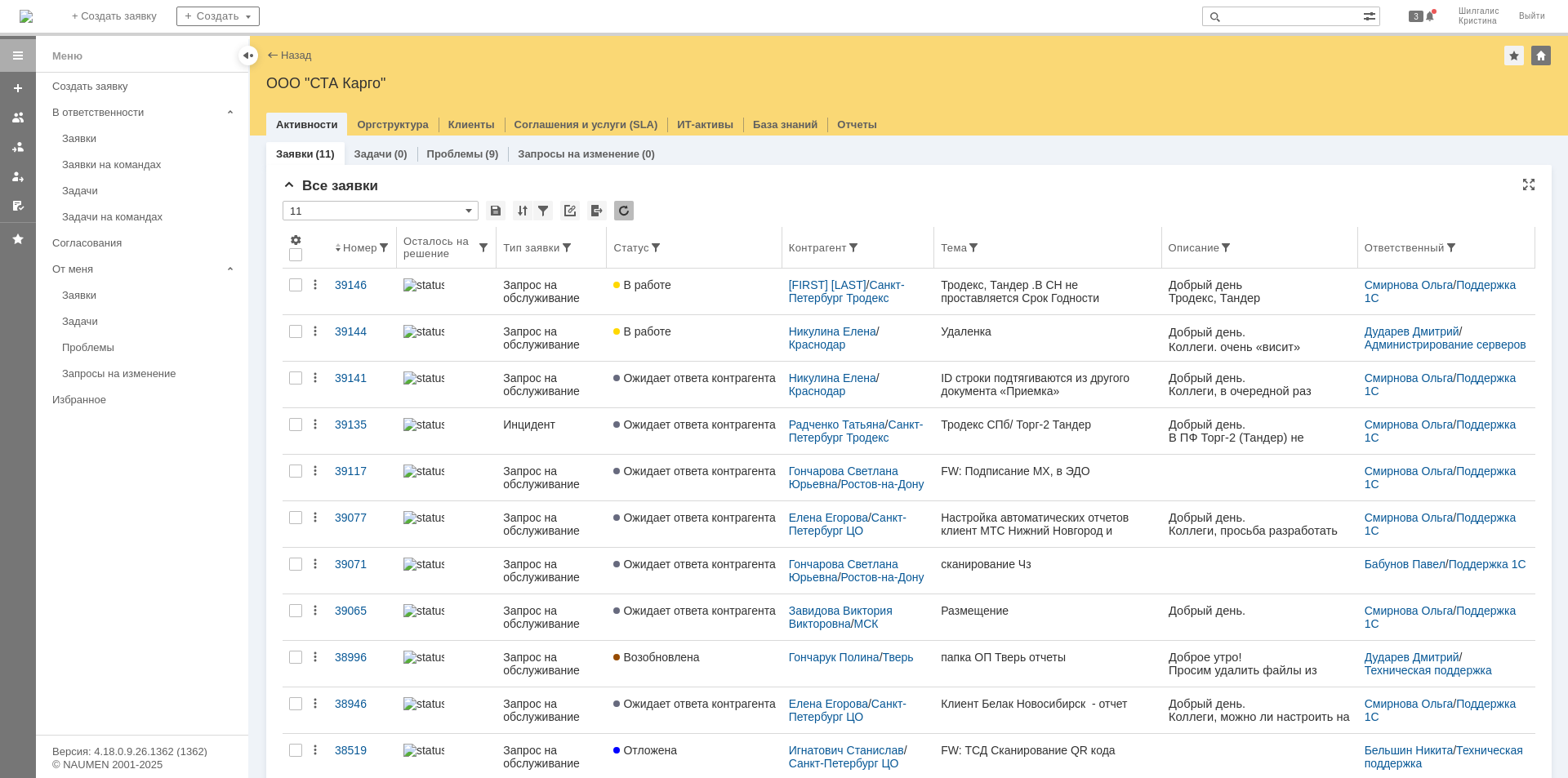 drag, startPoint x: 875, startPoint y: 189, endPoint x: 705, endPoint y: 245, distance: 178.98603 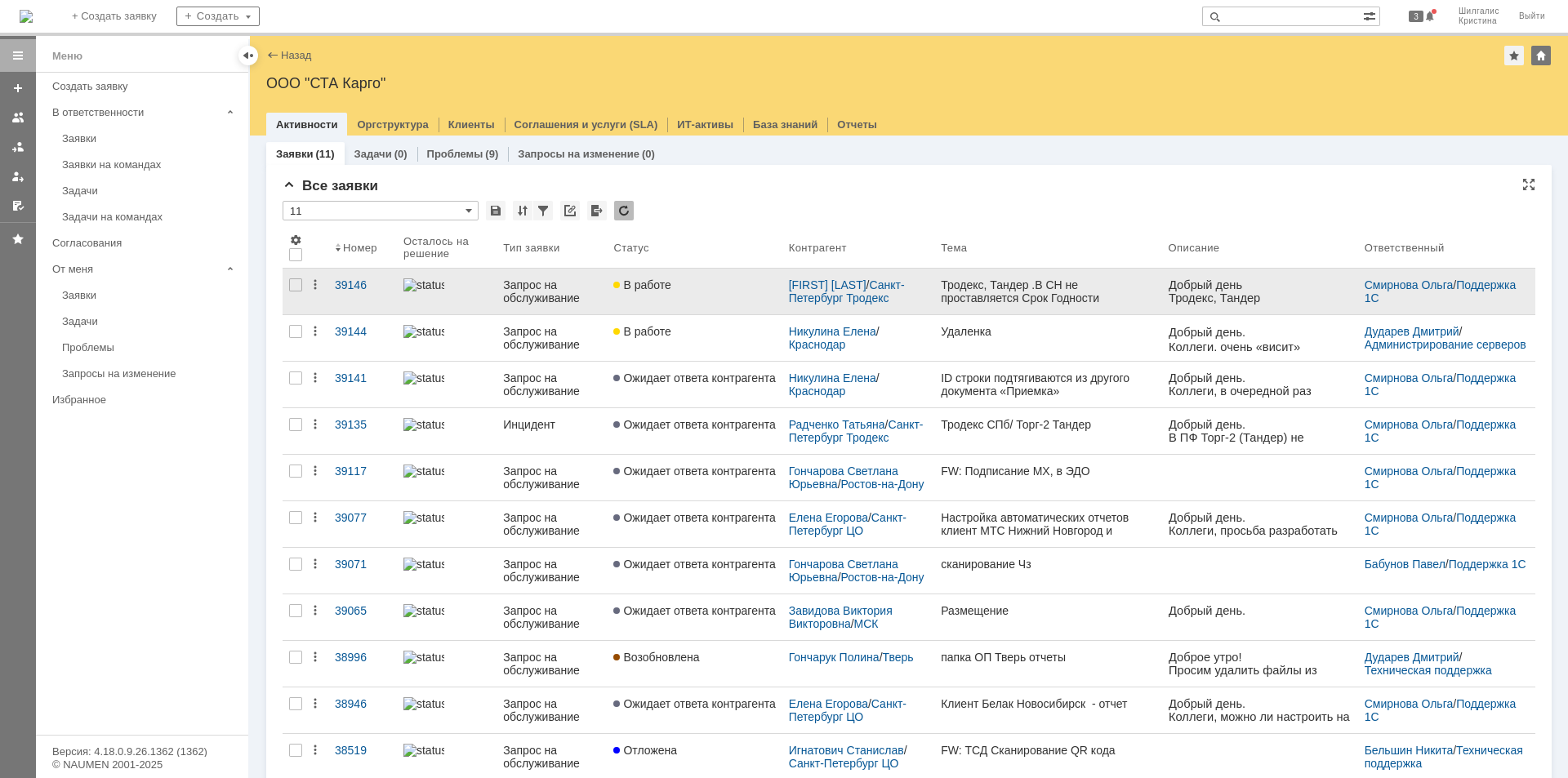 click on "В работе" at bounding box center (642, 285) 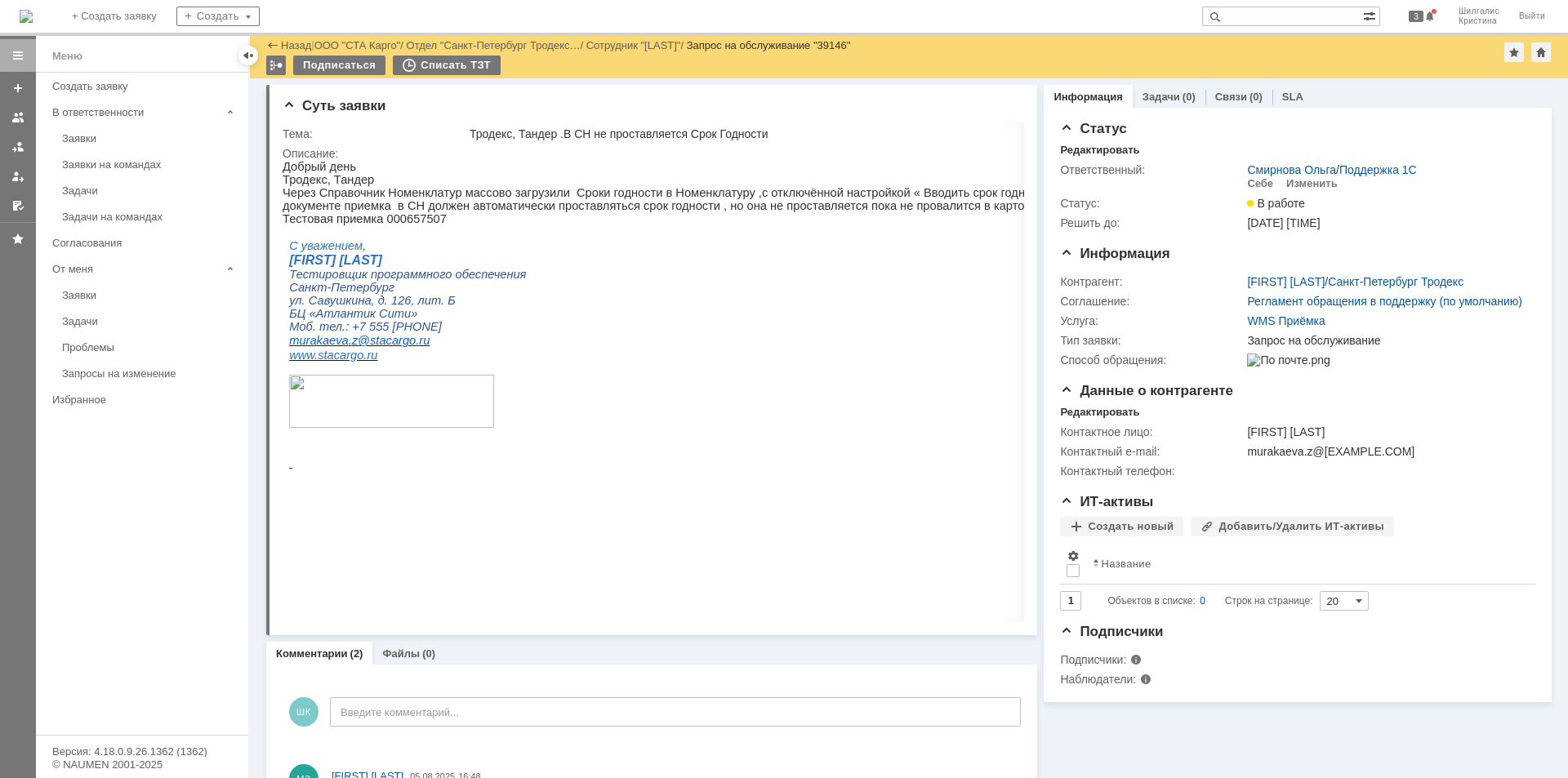 scroll, scrollTop: 0, scrollLeft: 0, axis: both 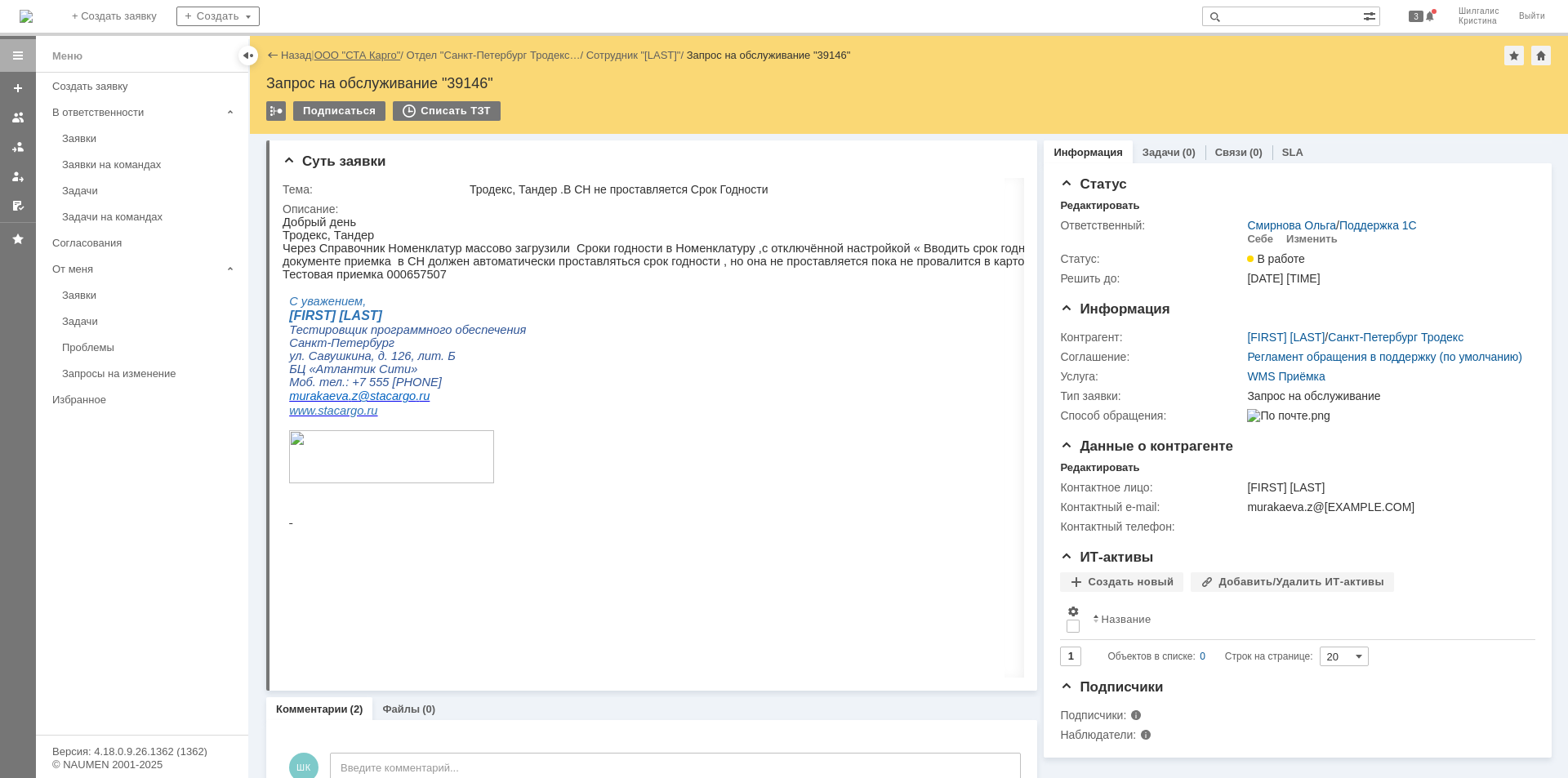 click on "ООО "СТА Карго"" at bounding box center [358, 55] 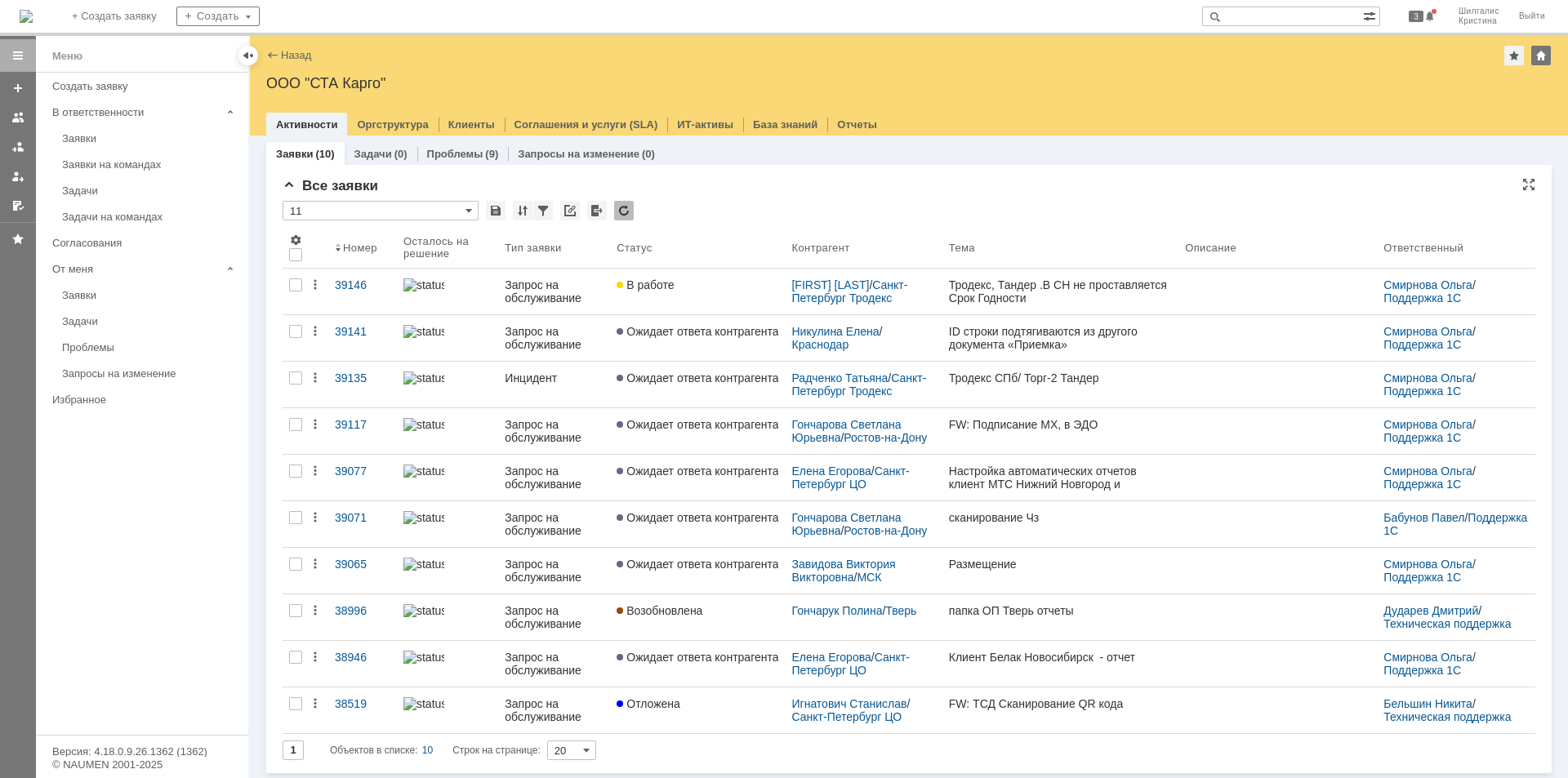 click on "* 11" at bounding box center [909, 211] 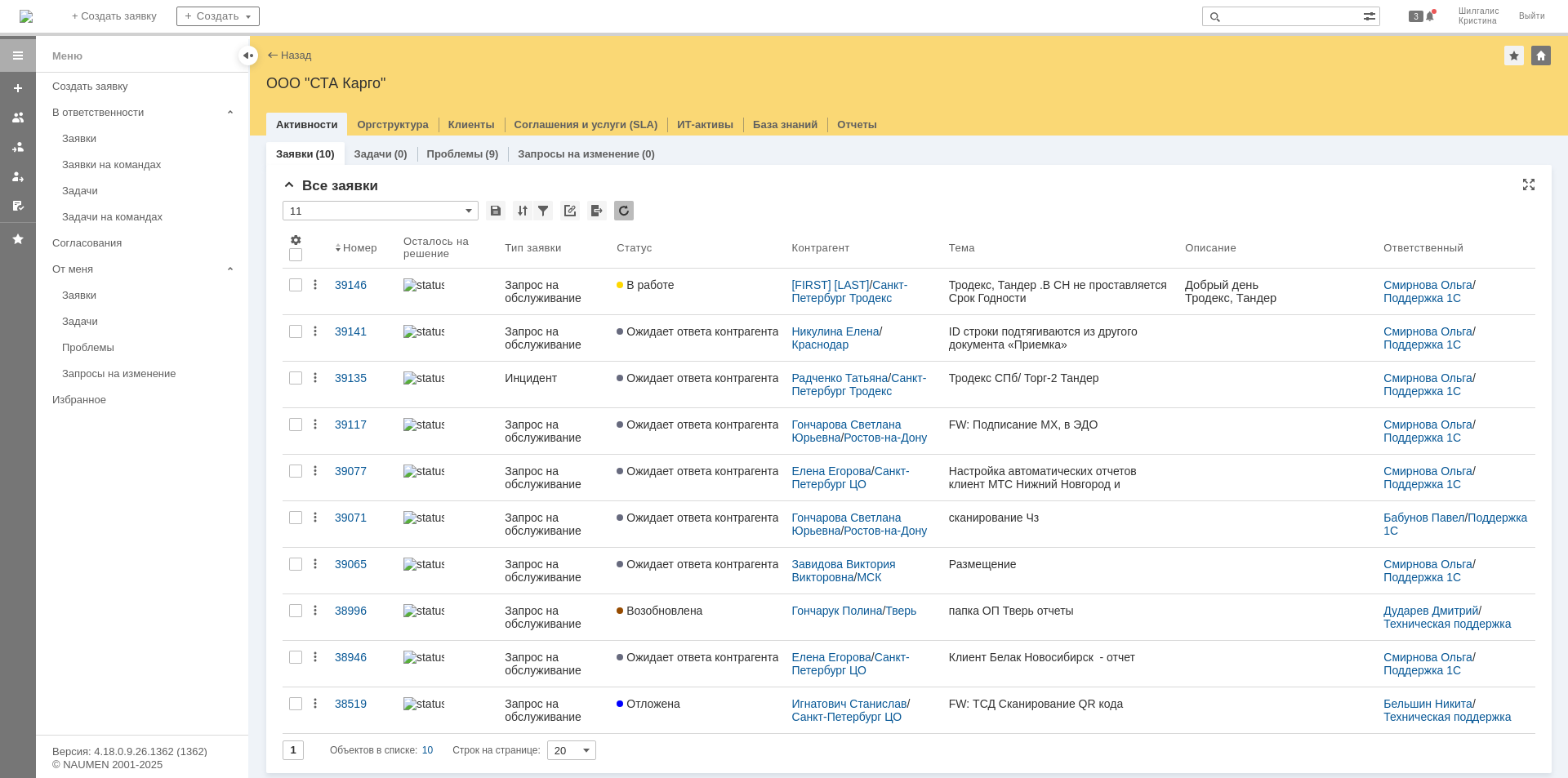 scroll, scrollTop: 2, scrollLeft: 0, axis: vertical 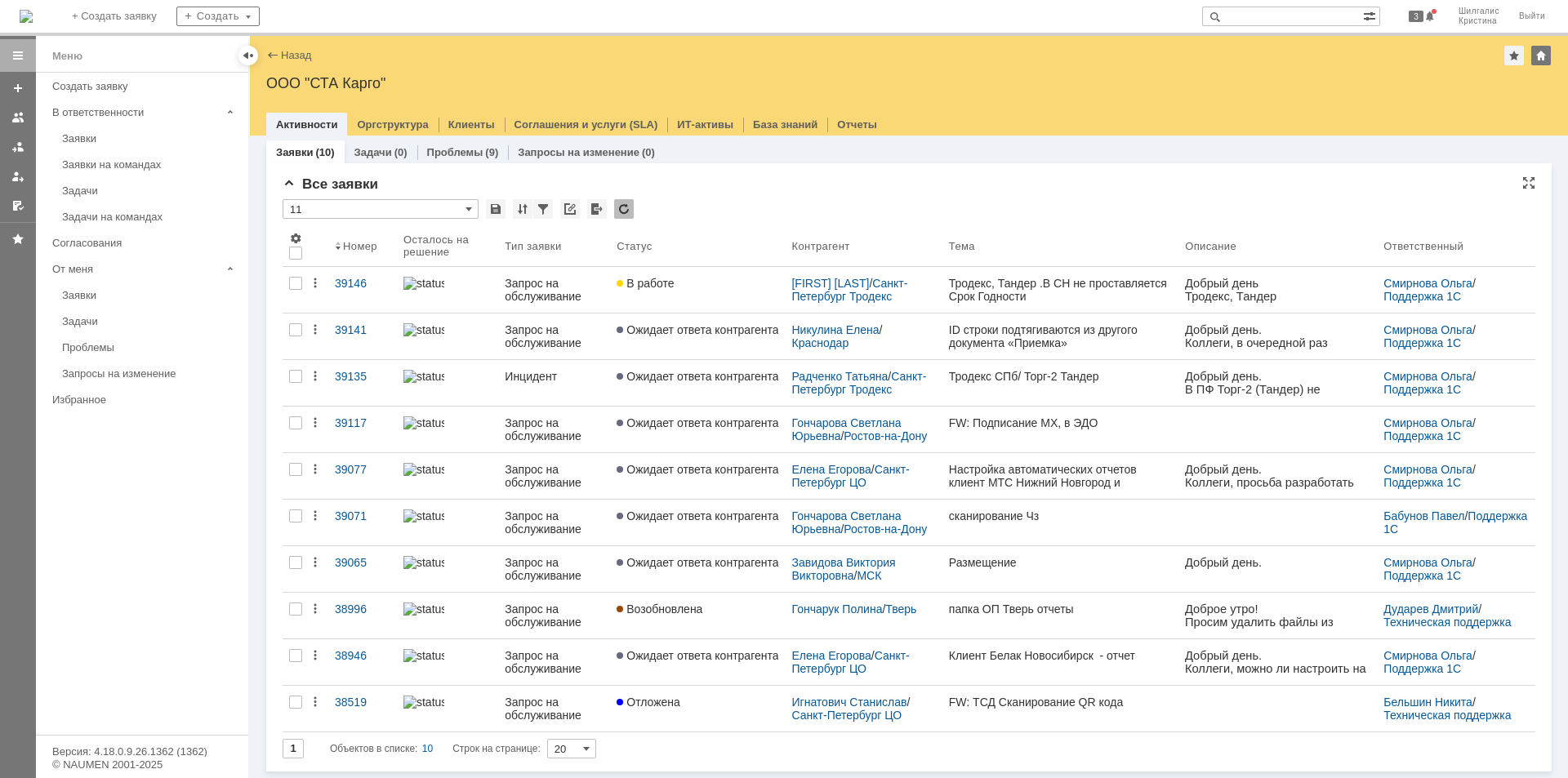 click on "Все заявки" at bounding box center [909, 184] 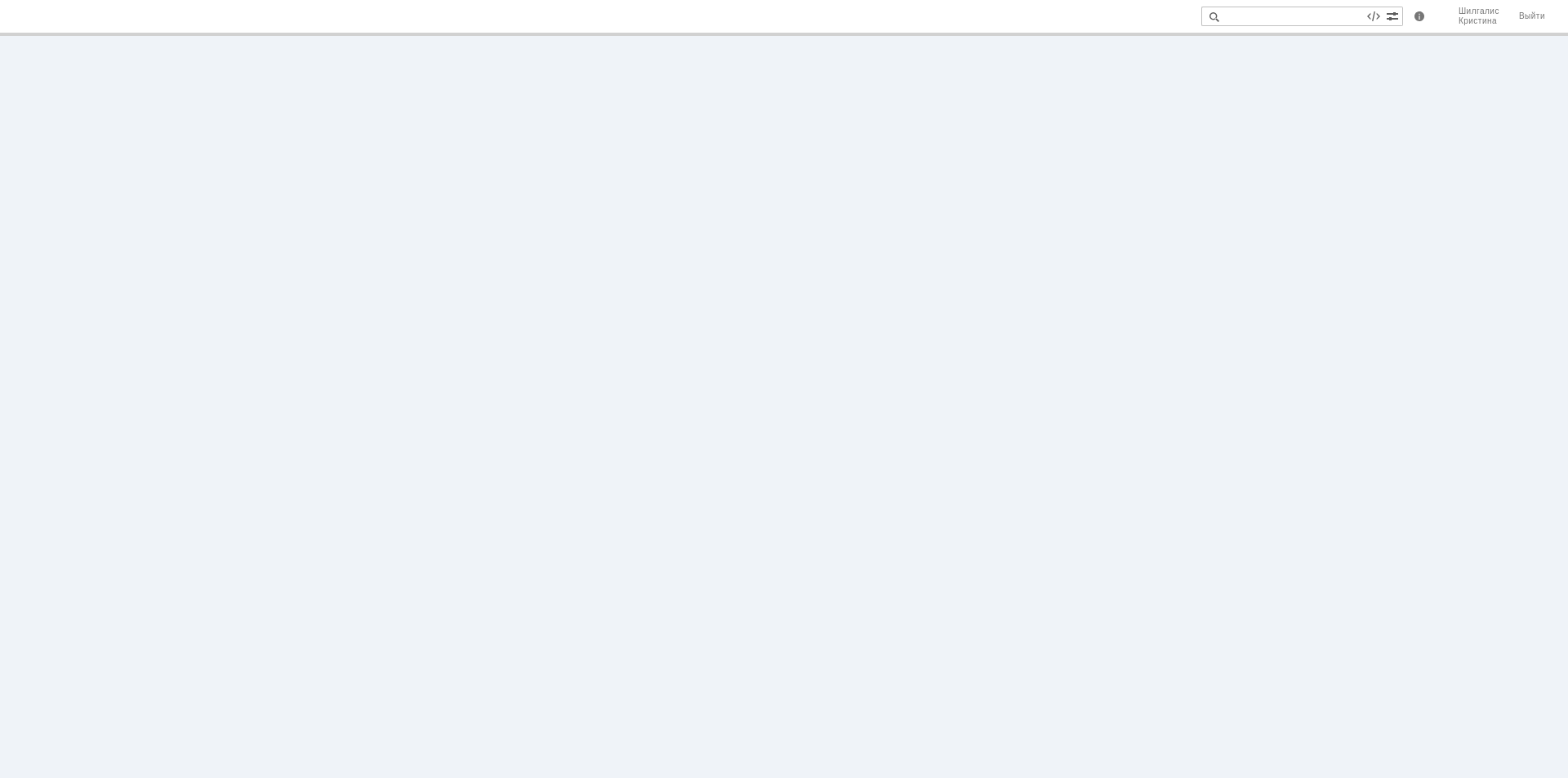 scroll, scrollTop: 0, scrollLeft: 0, axis: both 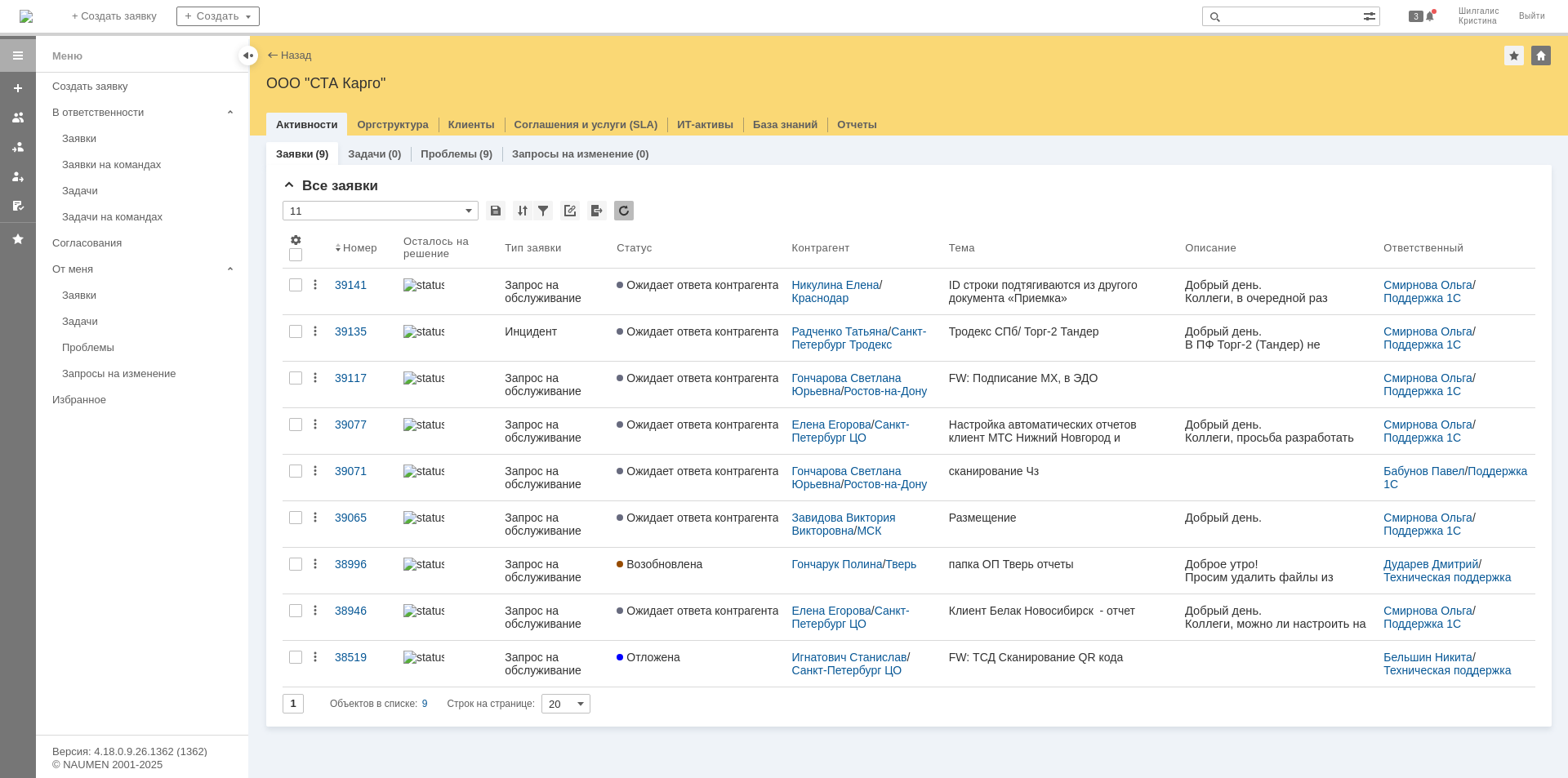 click on "Заявки на командах" at bounding box center (150, 164) 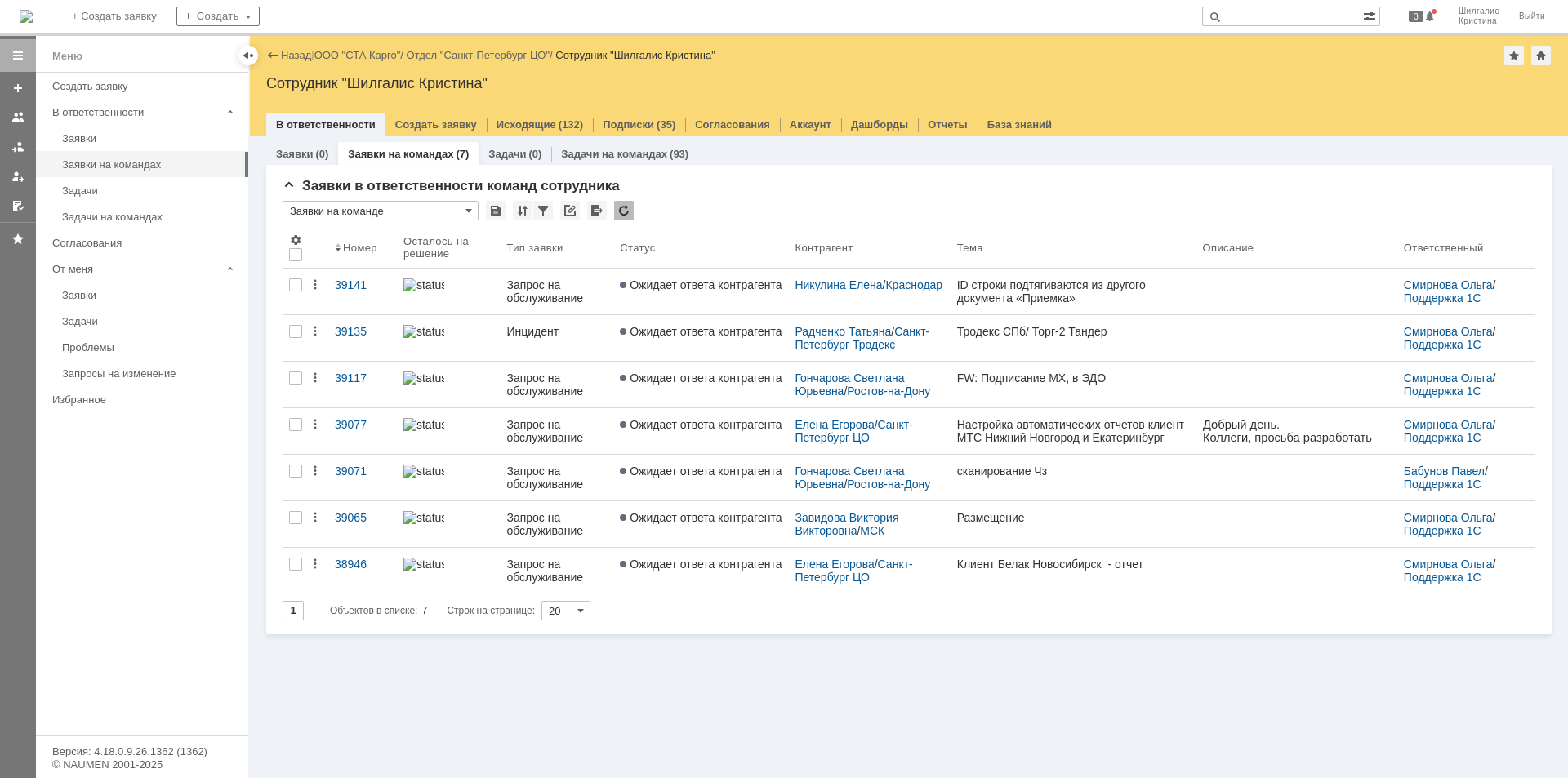 scroll, scrollTop: 0, scrollLeft: 0, axis: both 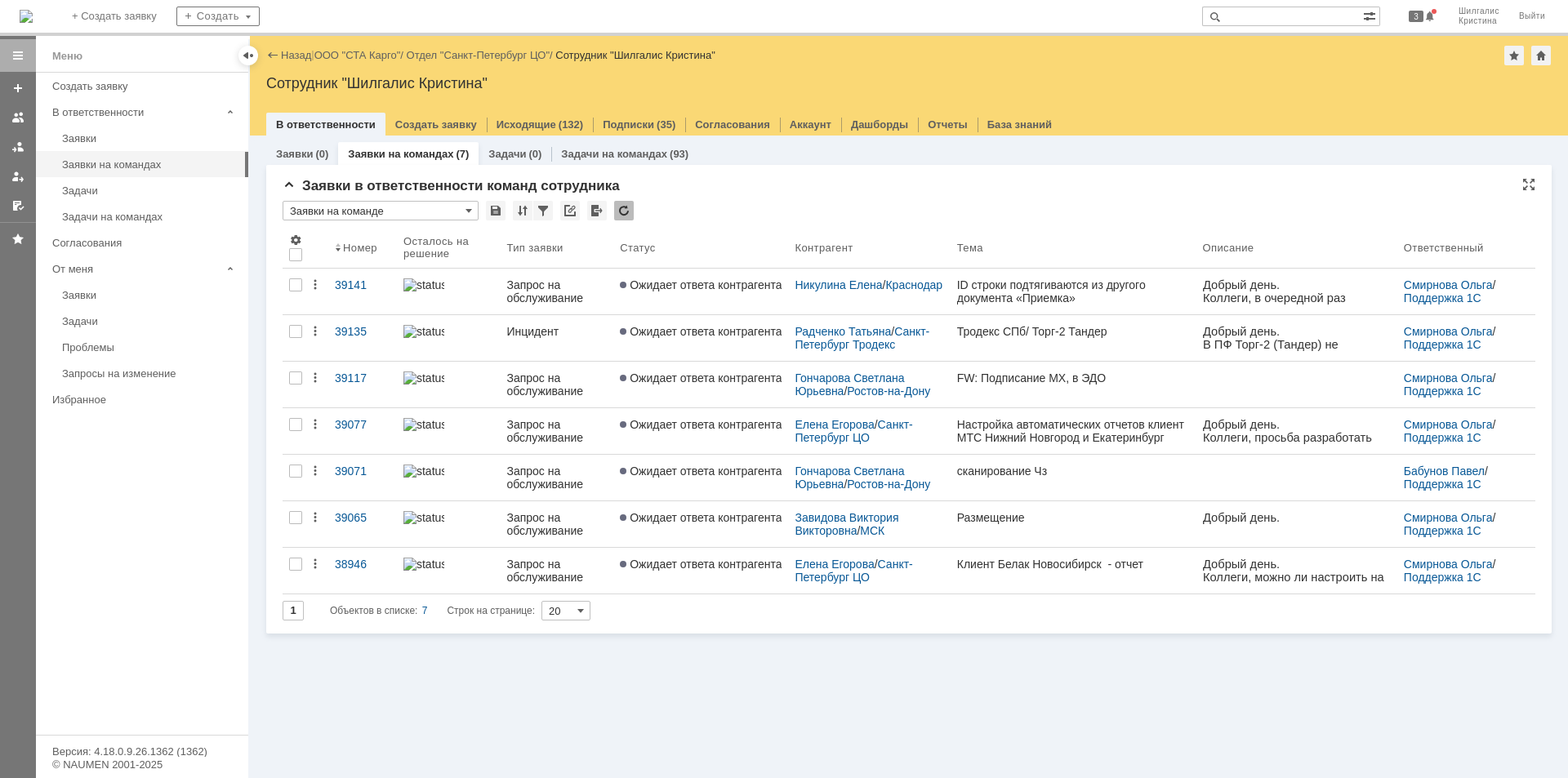 click on "Заявки в ответственности команд сотрудника" at bounding box center [909, 186] 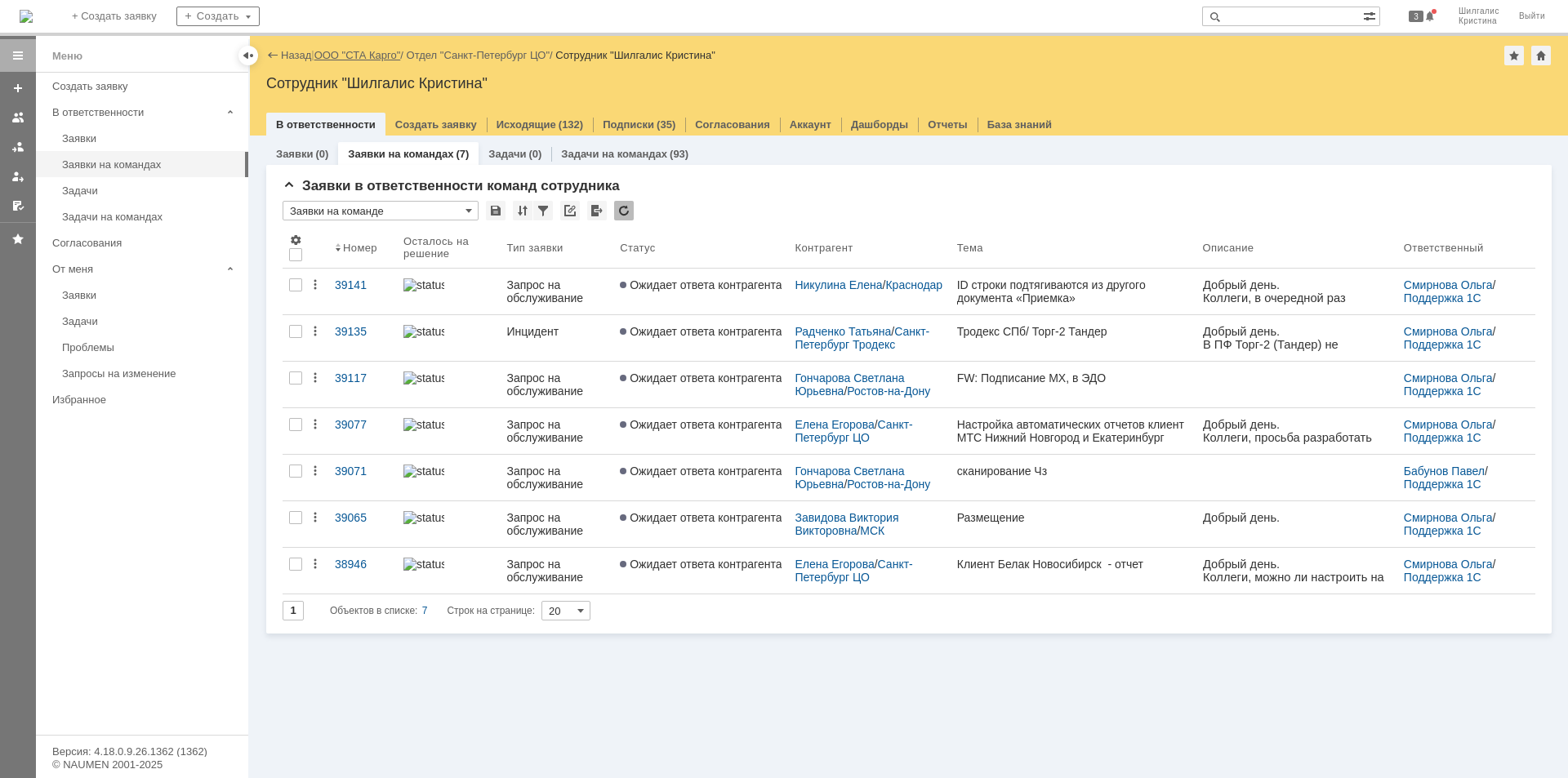 click on "ООО "СТА Карго"" at bounding box center [358, 55] 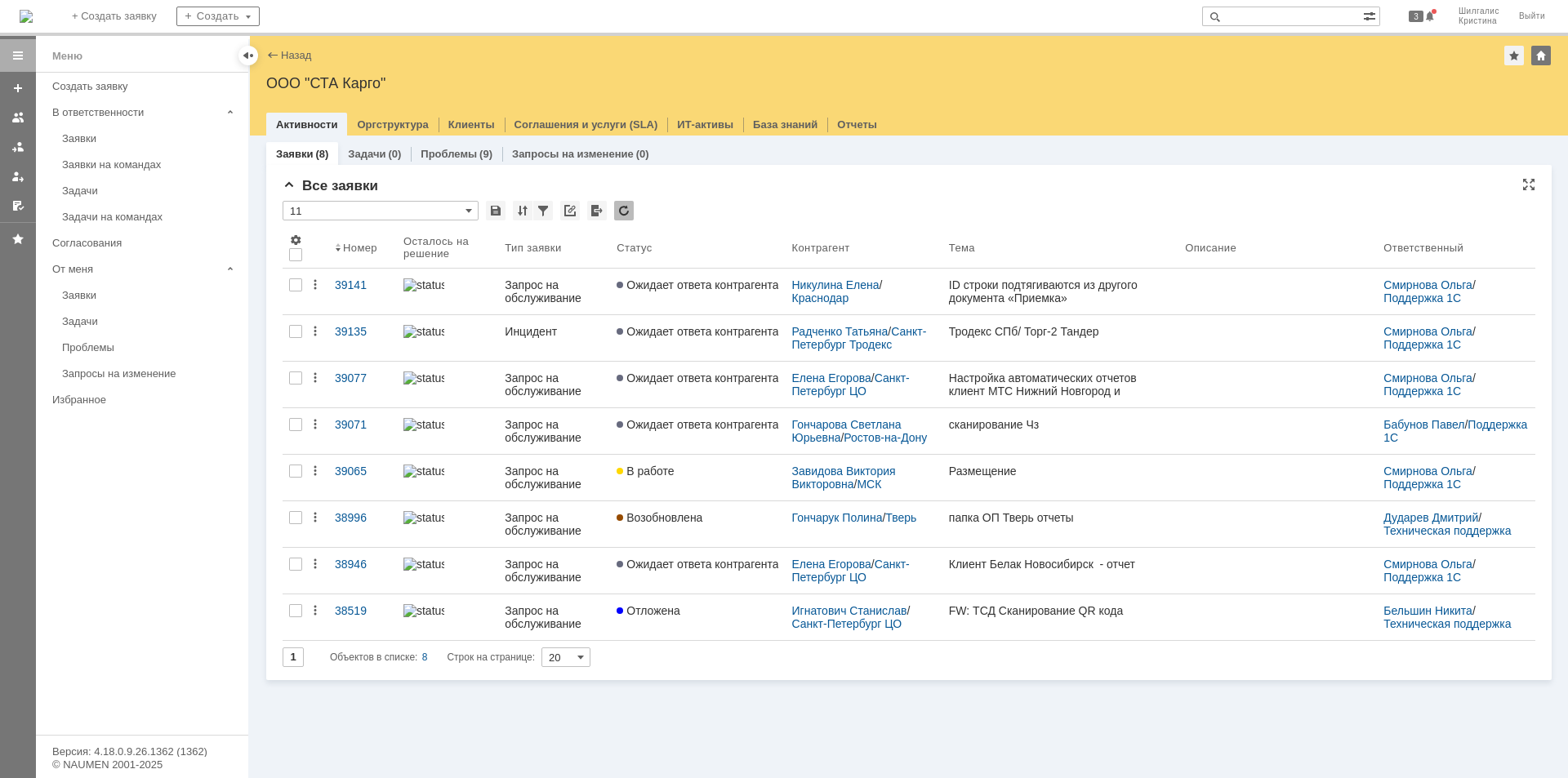 scroll, scrollTop: 0, scrollLeft: 0, axis: both 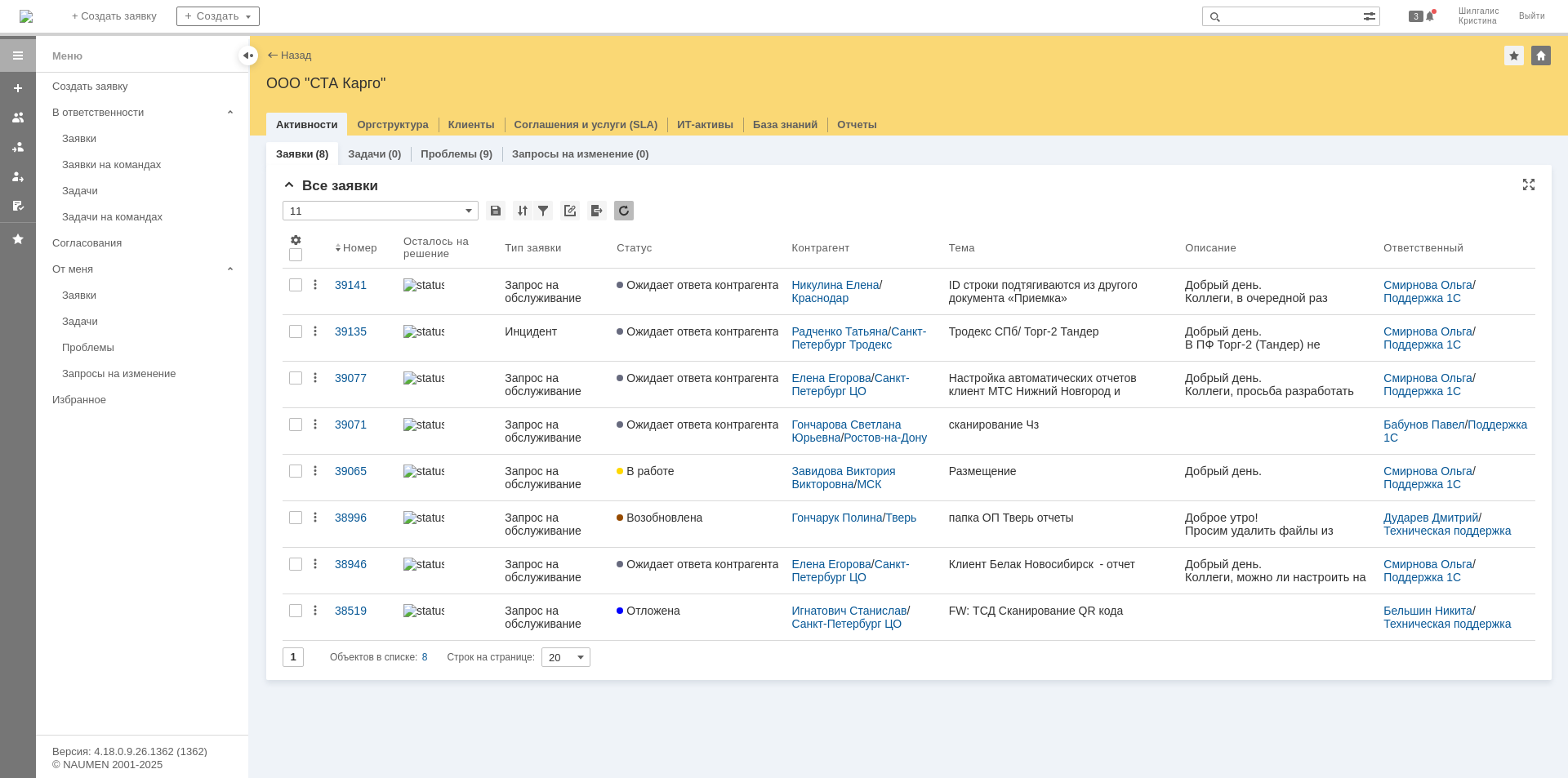 click on "Все заявки" at bounding box center (909, 186) 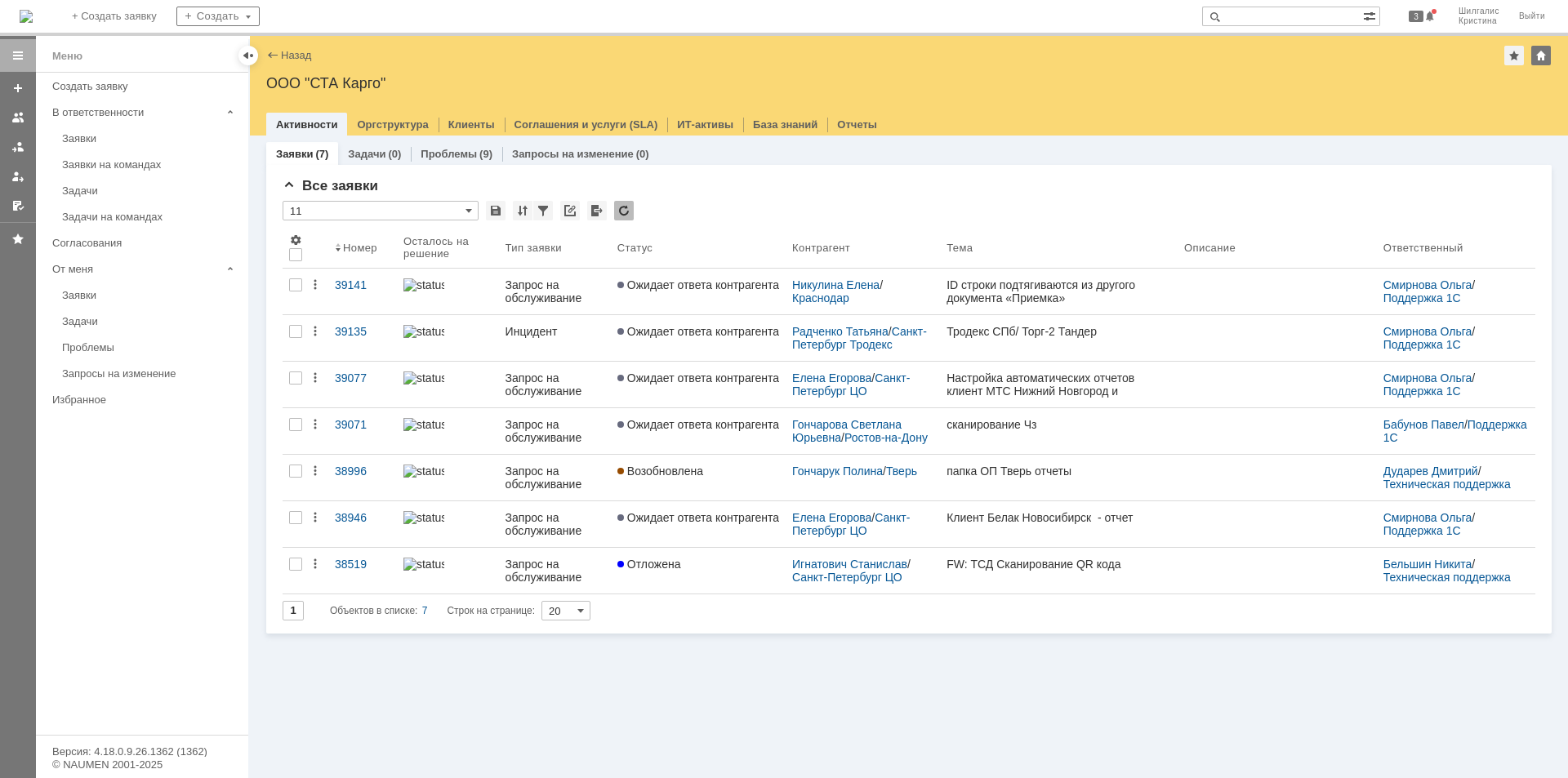 scroll, scrollTop: 0, scrollLeft: 0, axis: both 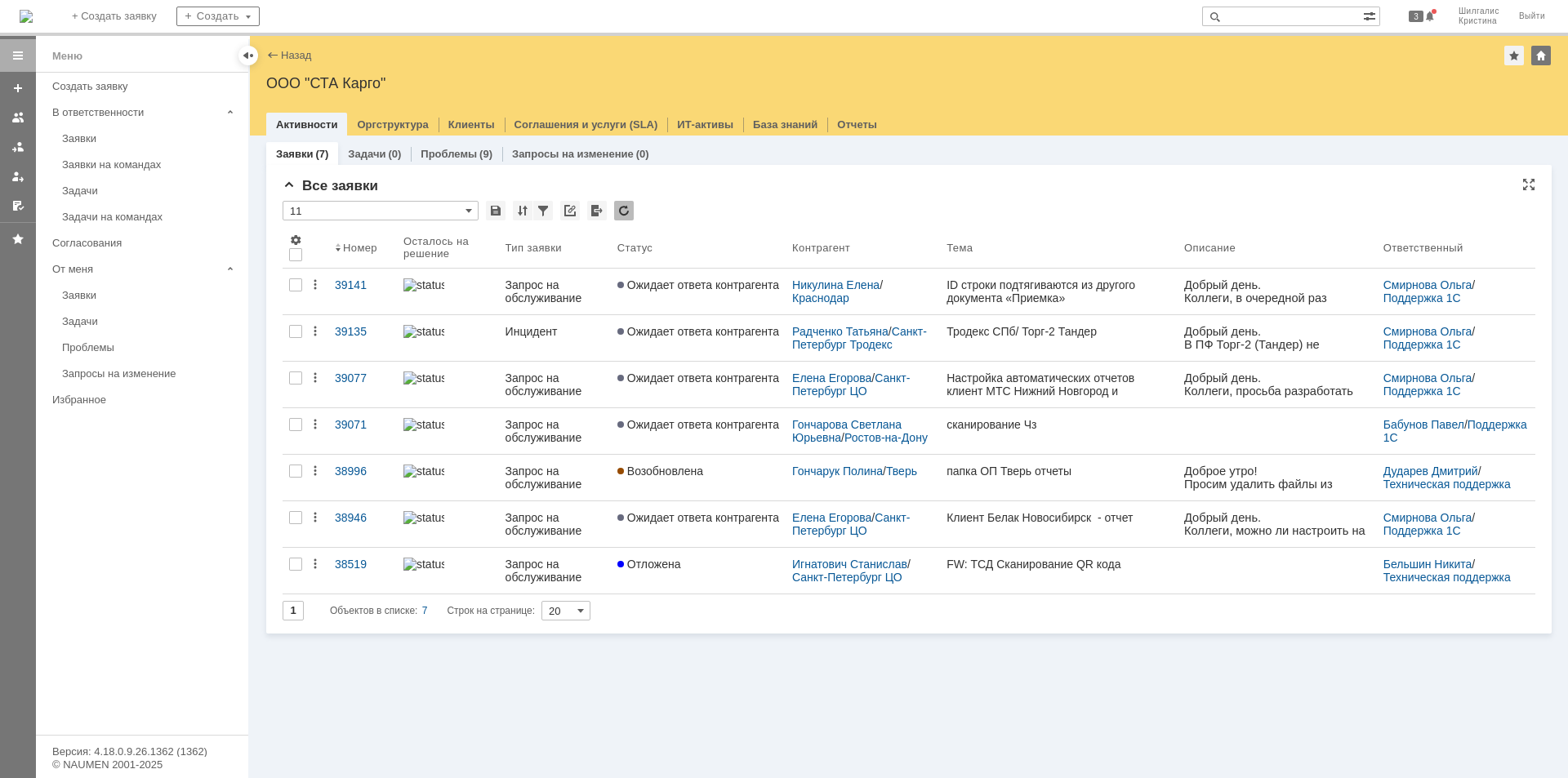 click on "Все заявки" at bounding box center [909, 186] 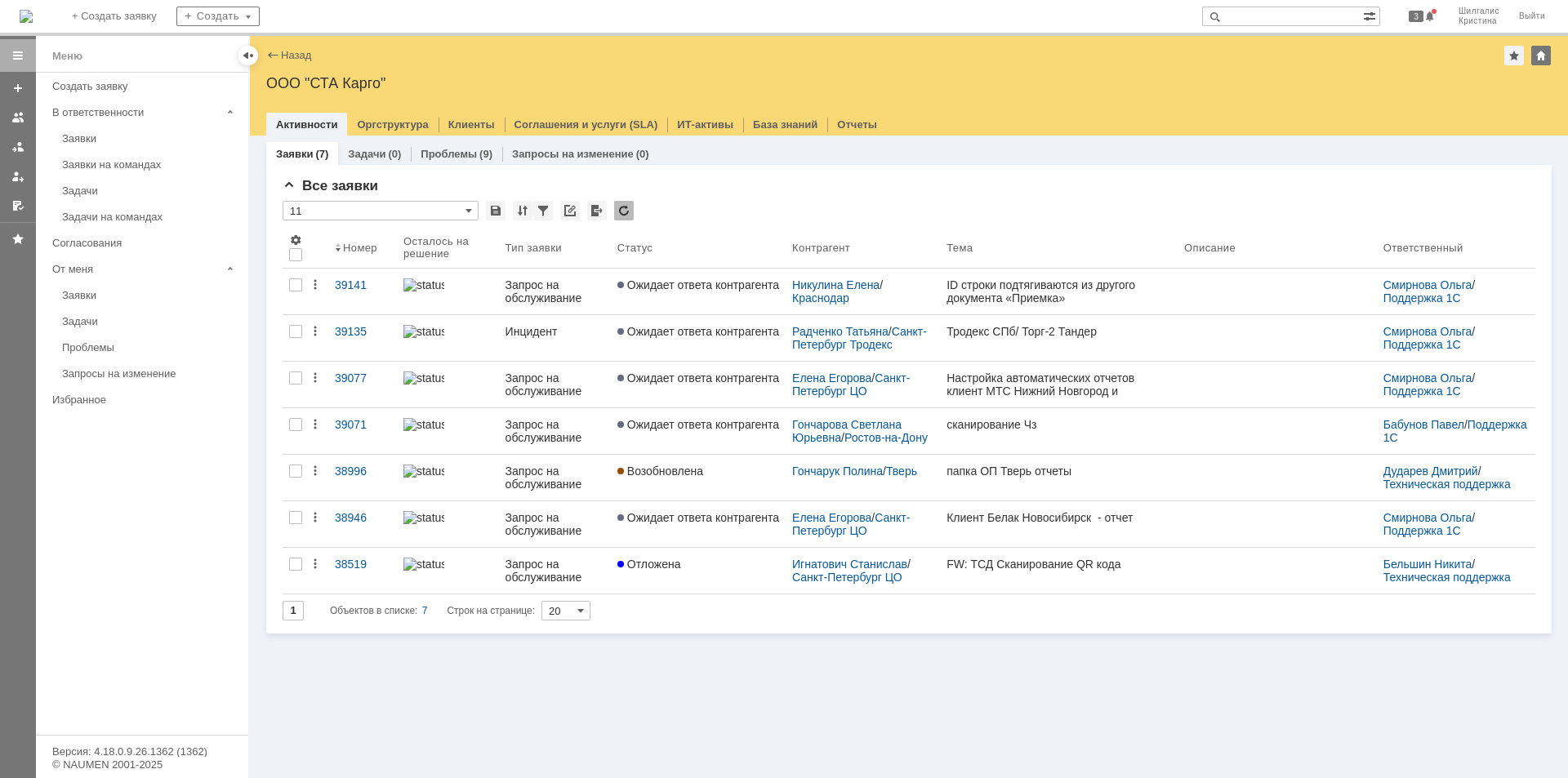 scroll, scrollTop: 0, scrollLeft: 0, axis: both 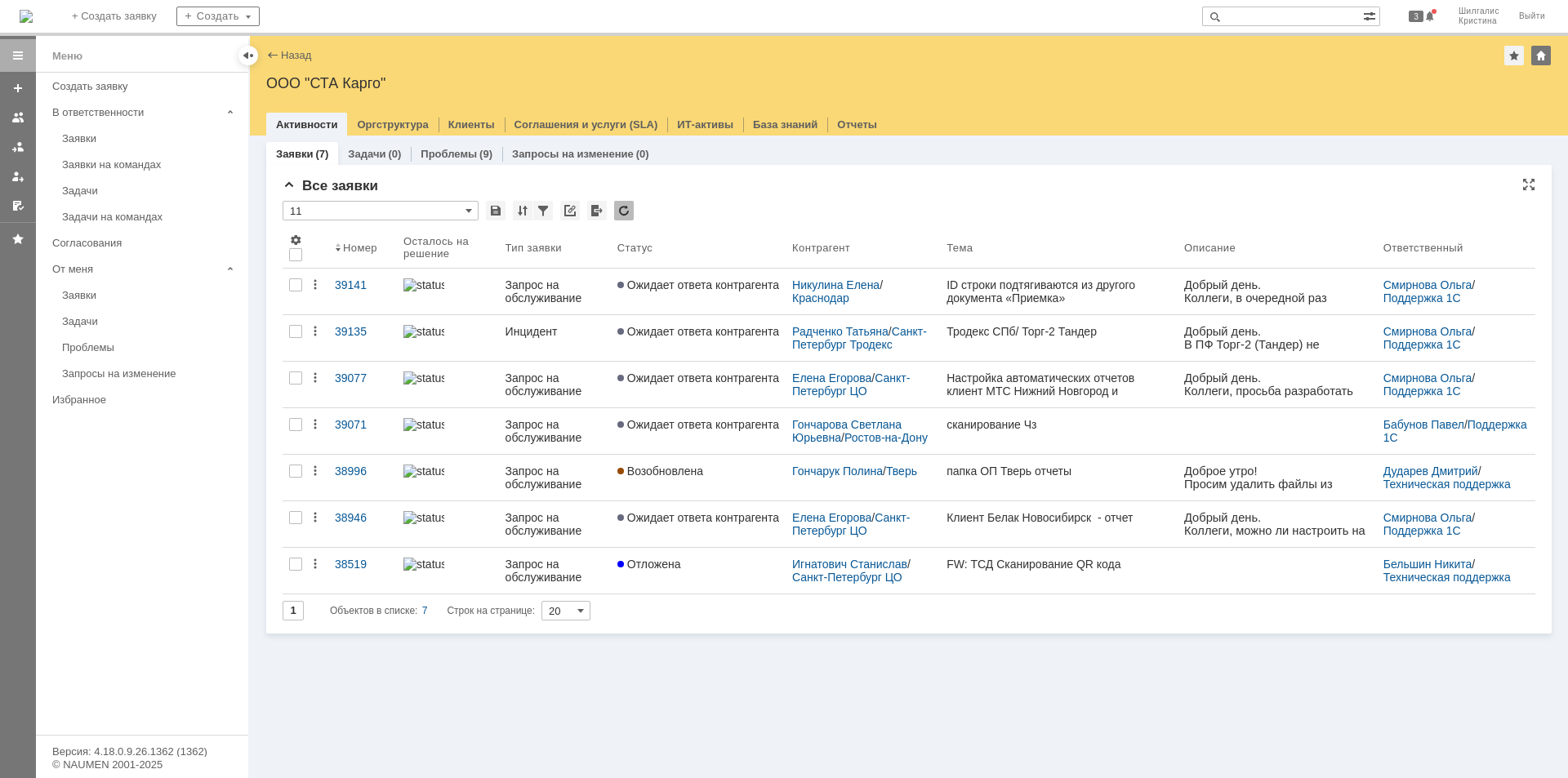 click on "Все заявки * 11
Результаты поиска:             1       Объектов в списке:    7  Строк на странице:        20       Номер Осталось на решение Тип заявки Статус Контрагент Тема Описание Ответственный
39141 Запрос на обслуживание Ожидает ответа контрагента [LAST] [FIRST] / [CITY] ID строки подтягиваются из другого документа «Приемка» [LAST] [FIRST] / Поддержка 1С
39135 Инцидент Ожидает ответа контрагента [LAST] [FIRST] / [CITY] [PRODUCT] [PRODUCT] [COMPANY] [COMPANY] [LAST] [FIRST] / Поддержка 1С
39077 Запрос на обслуживание Ожидает ответа контрагента" at bounding box center [909, 406] 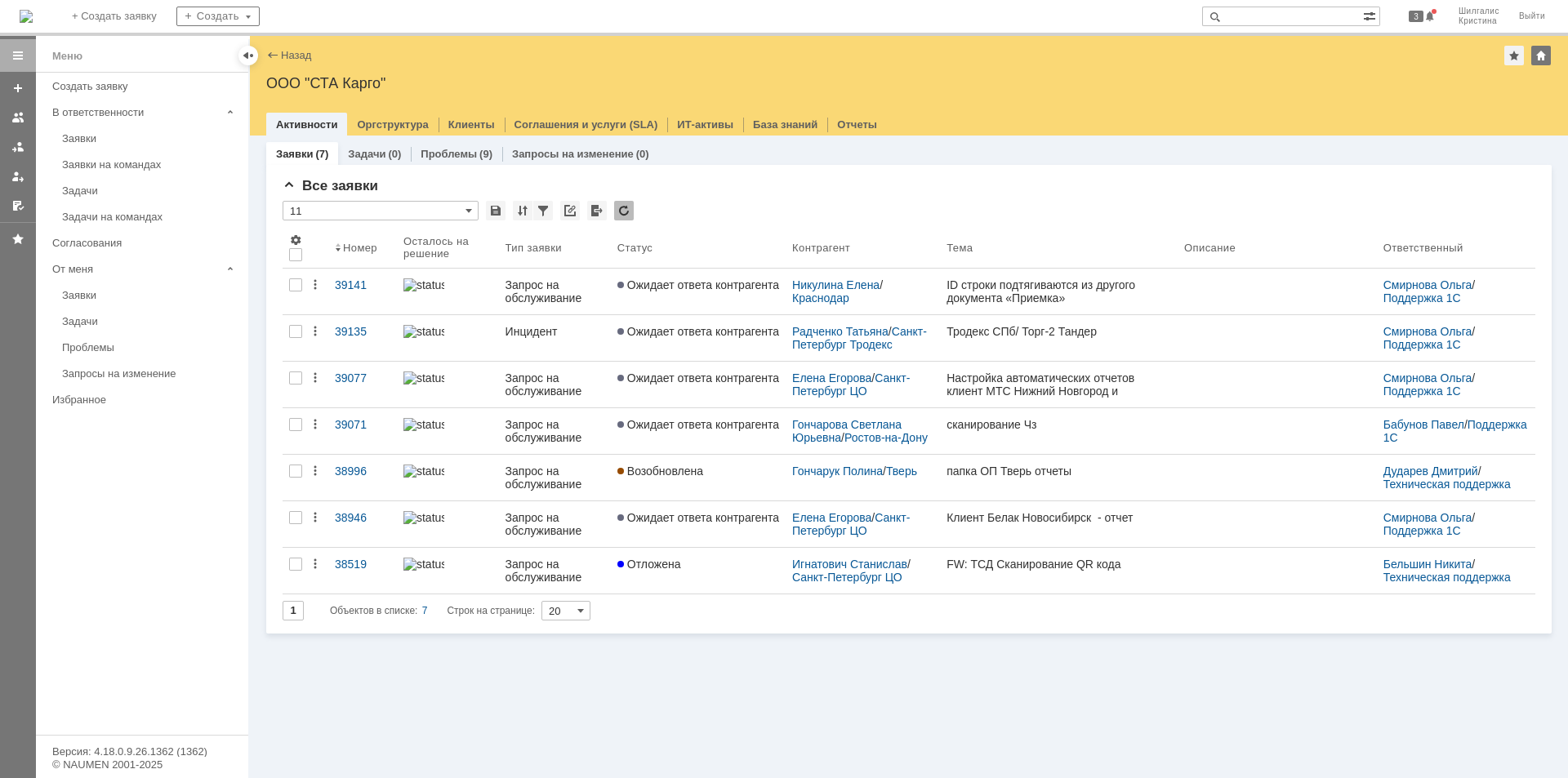 scroll, scrollTop: 0, scrollLeft: 0, axis: both 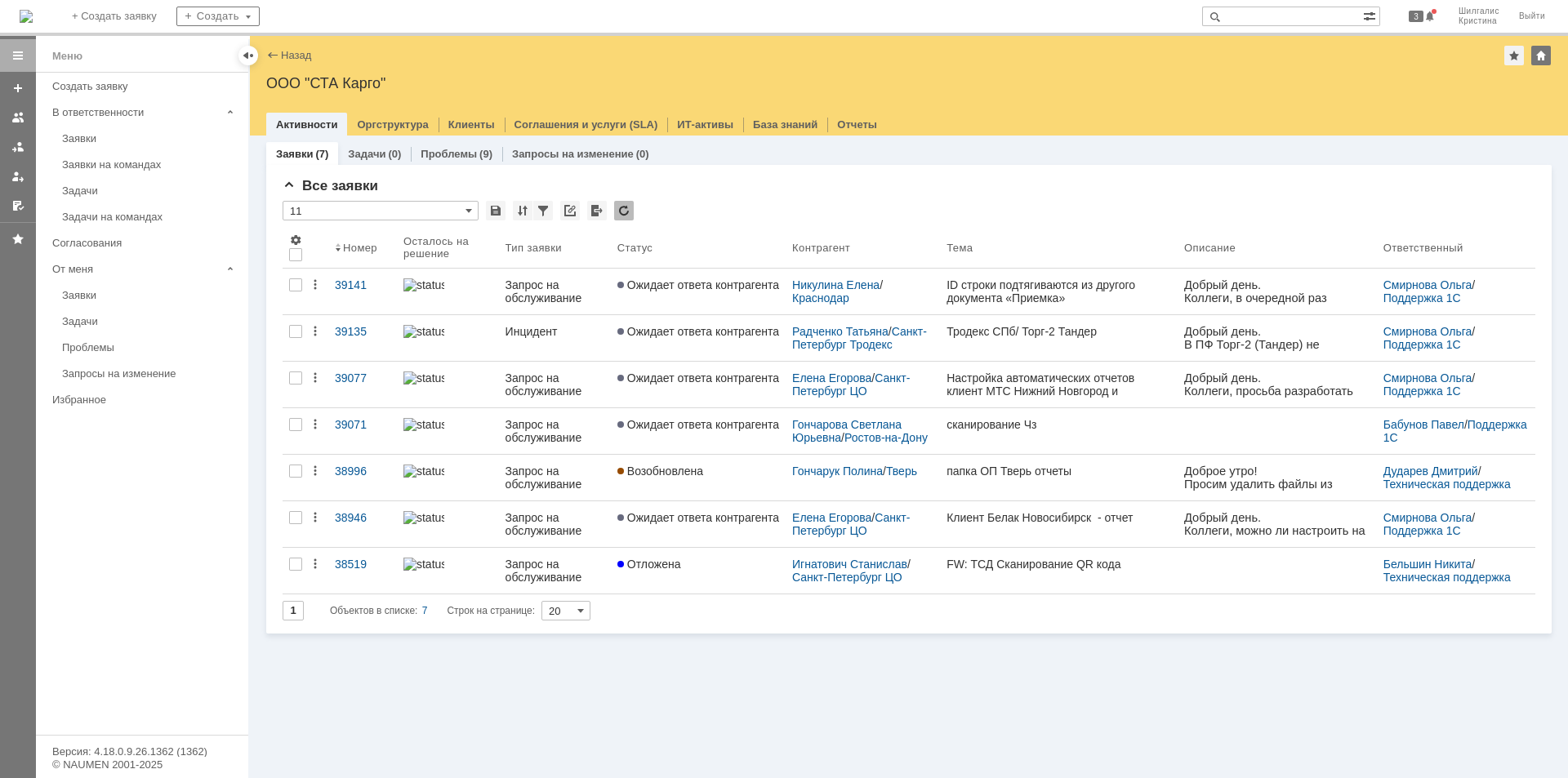 click on "* 11" at bounding box center [909, 211] 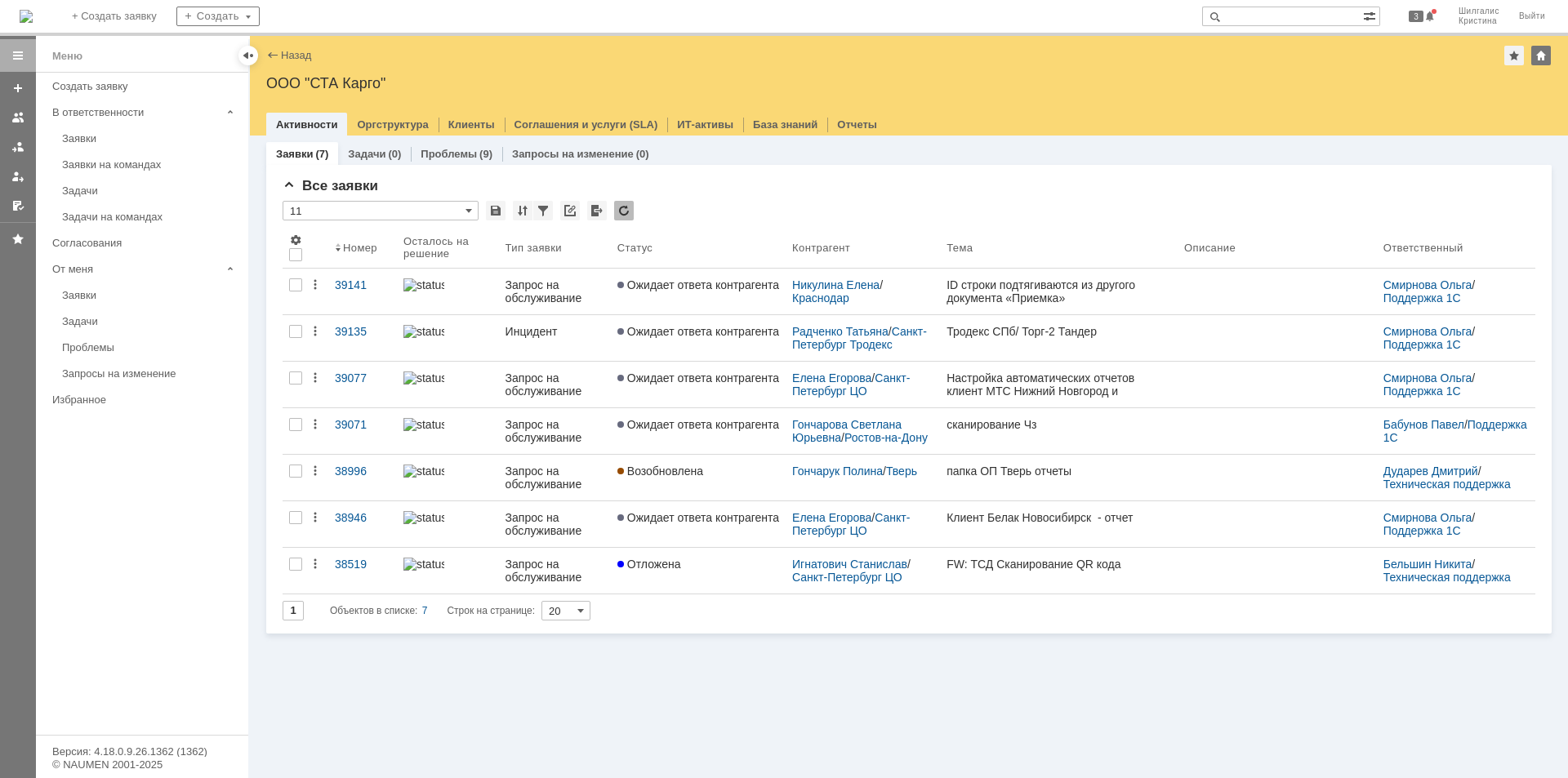 scroll, scrollTop: 0, scrollLeft: 0, axis: both 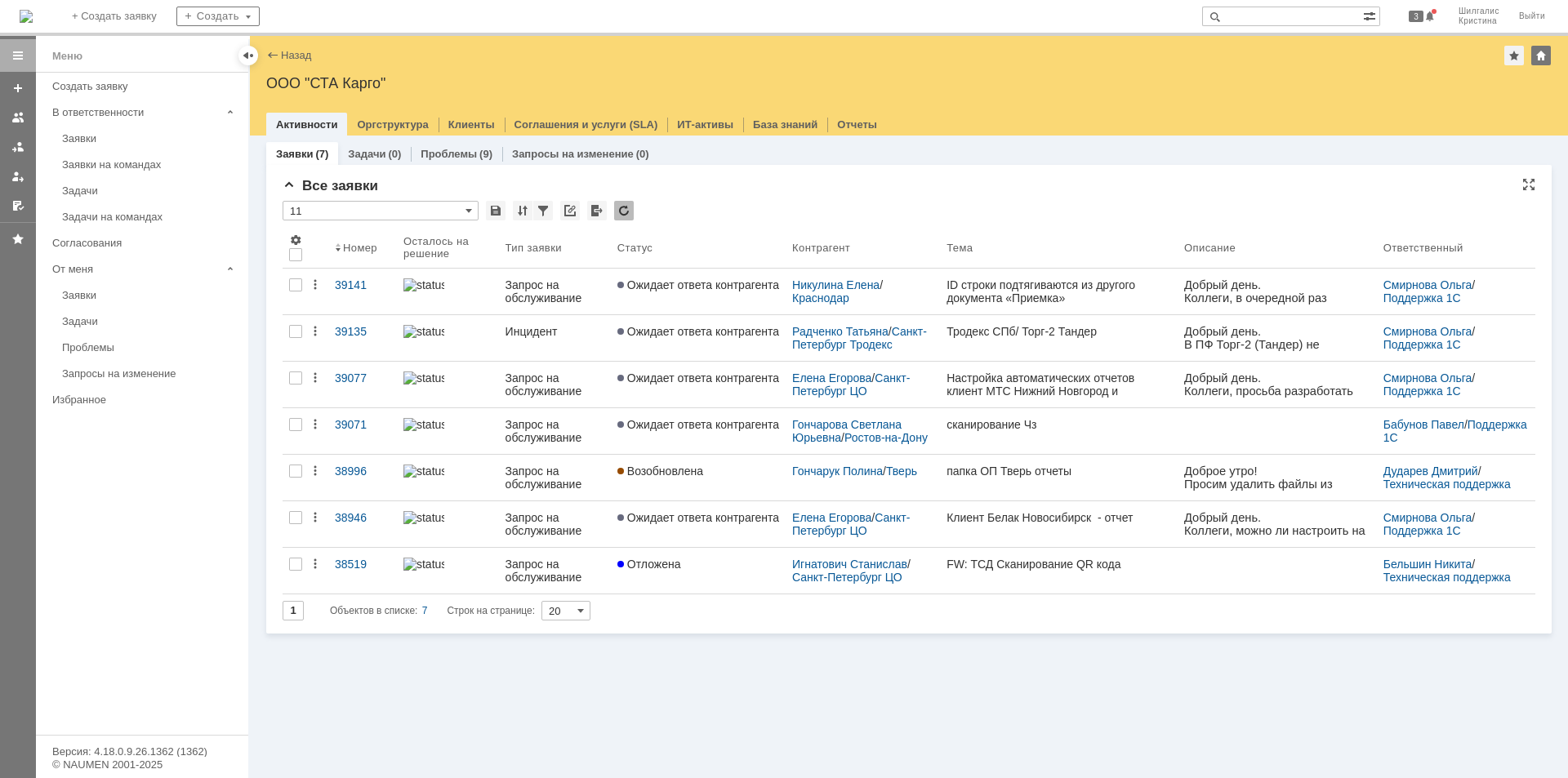 click on "Все заявки * 11
Результаты поиска:             1       Объектов в списке:    7  Строк на странице:        20       Номер Осталось на решение Тип заявки Статус Контрагент Тема Описание Ответственный
39141 Запрос на обслуживание Ожидает ответа контрагента Никулина Елена / Краснодар ID строки подтягиваются из другого документа «Приемка» Смирнова Ольга / Поддержка 1С
39135 Инцидент Ожидает ответа контрагента Радченко Татьяна / Санкт-Петербург Тродекс Тродекс СПб/ Торг-2 Тандер Смирнова Ольга / Поддержка 1С
39077 Запрос на обслуживание Ожидает ответа контрагента" at bounding box center (909, 406) 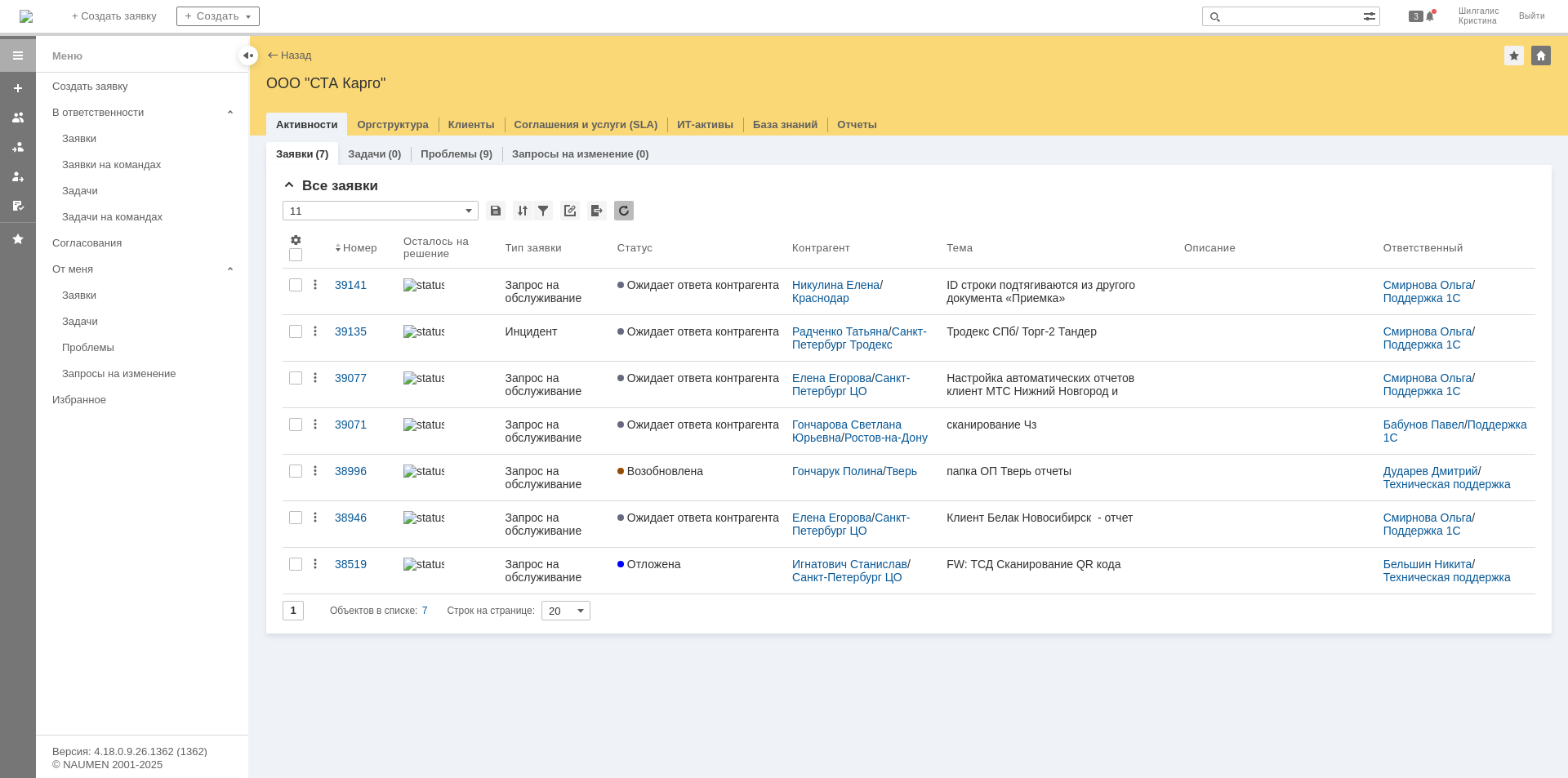 scroll, scrollTop: 0, scrollLeft: 0, axis: both 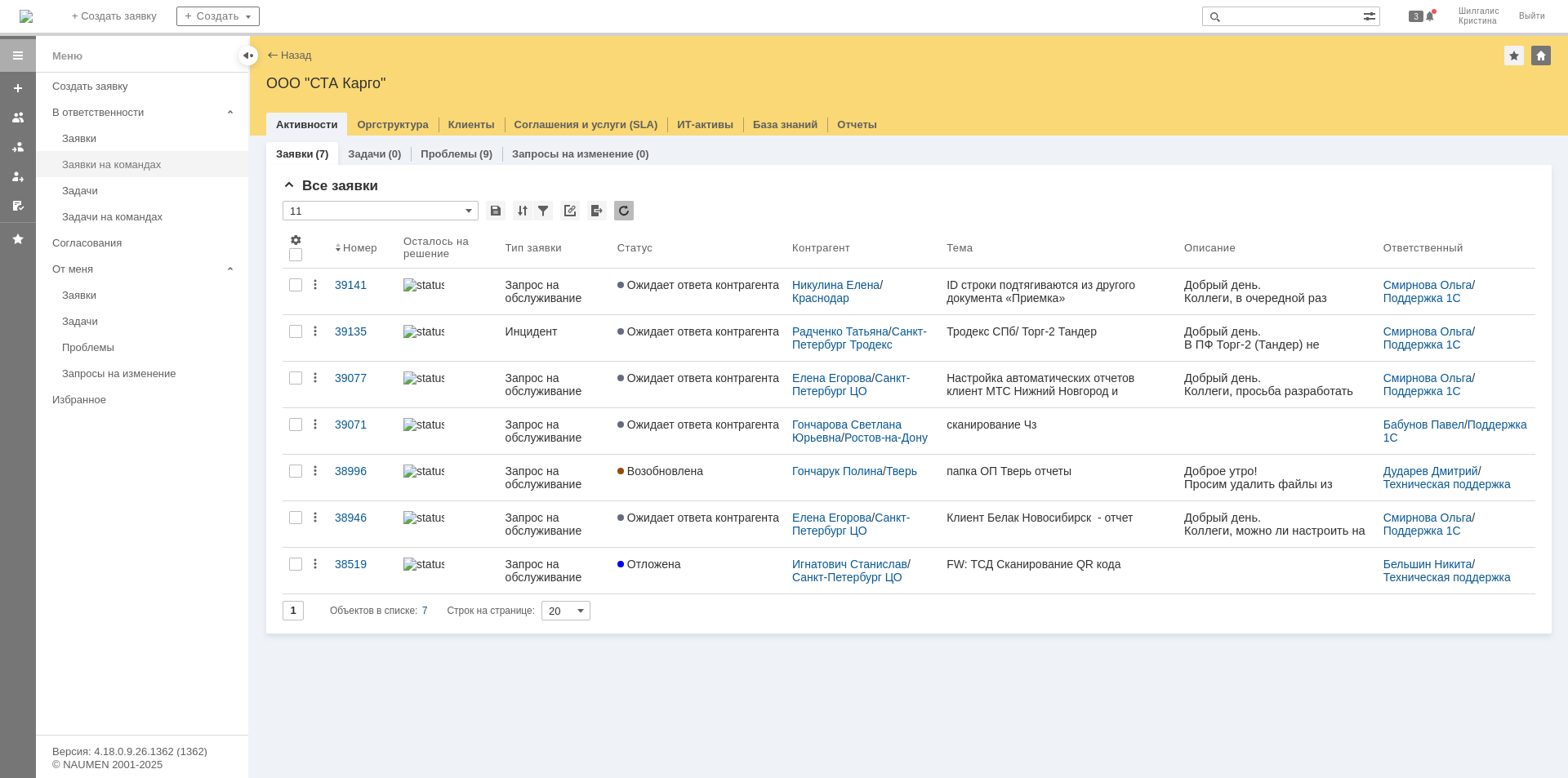 click on "Заявки на командах" at bounding box center [150, 164] 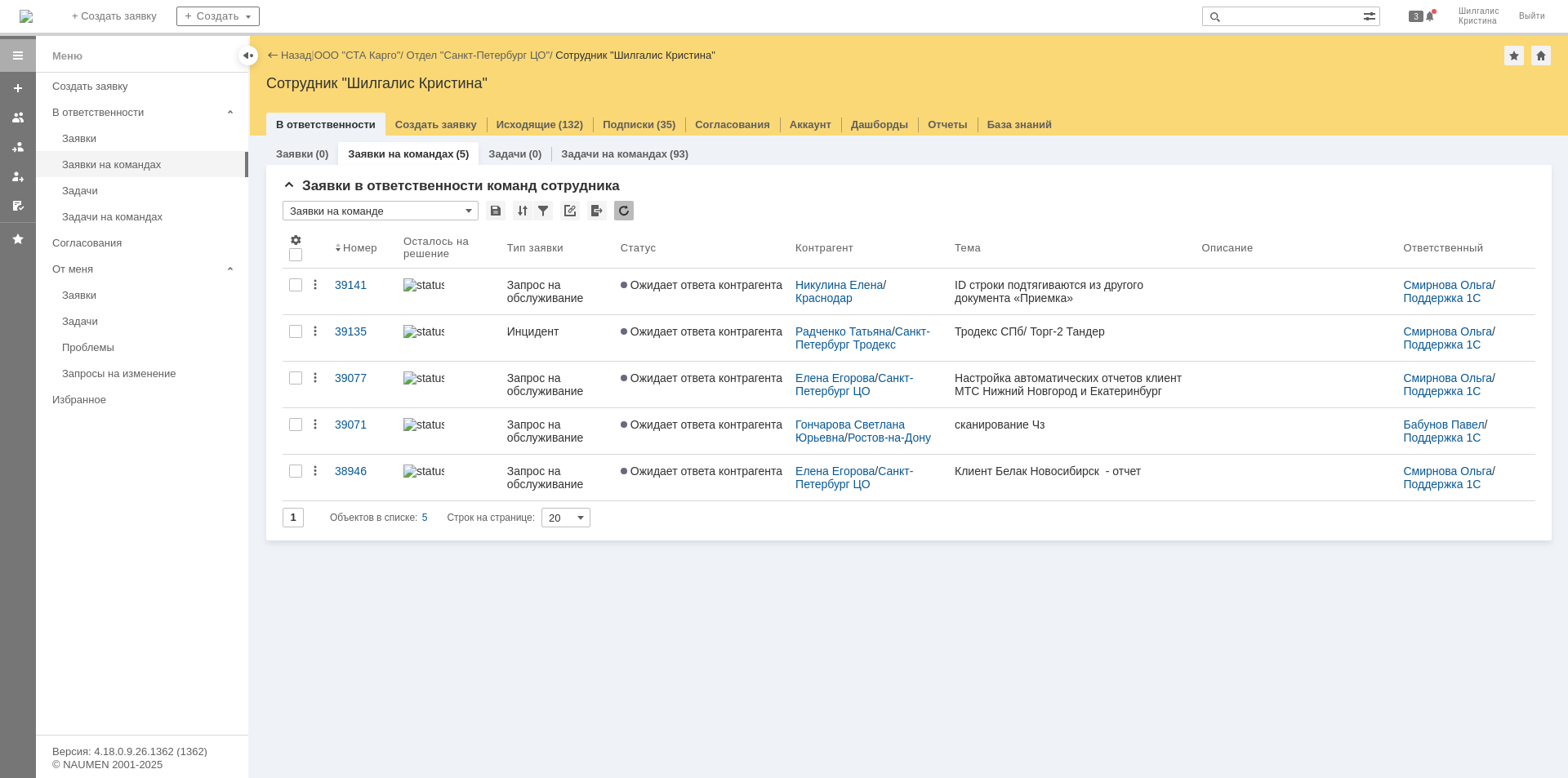 scroll, scrollTop: 0, scrollLeft: 0, axis: both 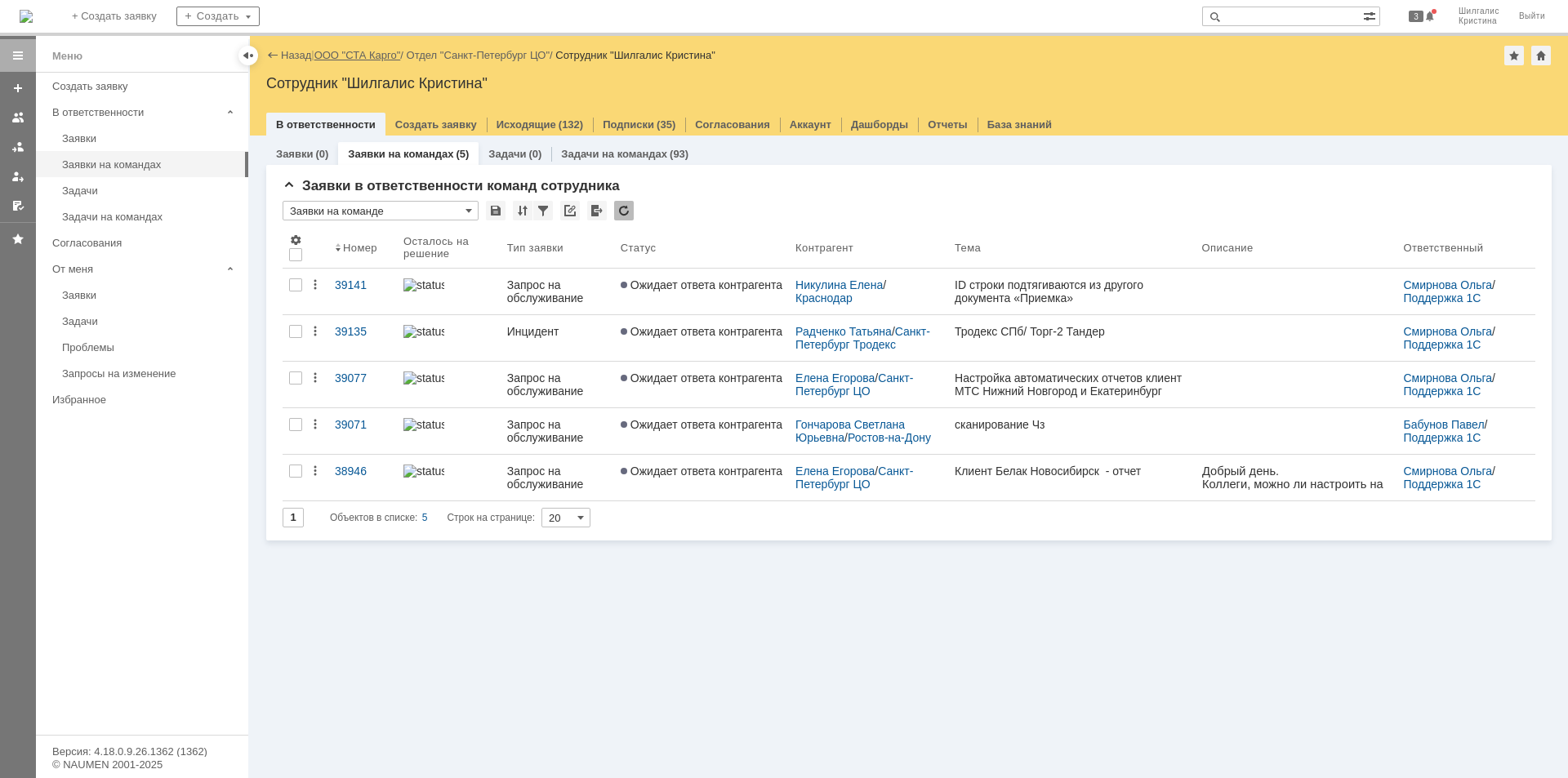 click on "ООО "СТА Карго"" at bounding box center [358, 55] 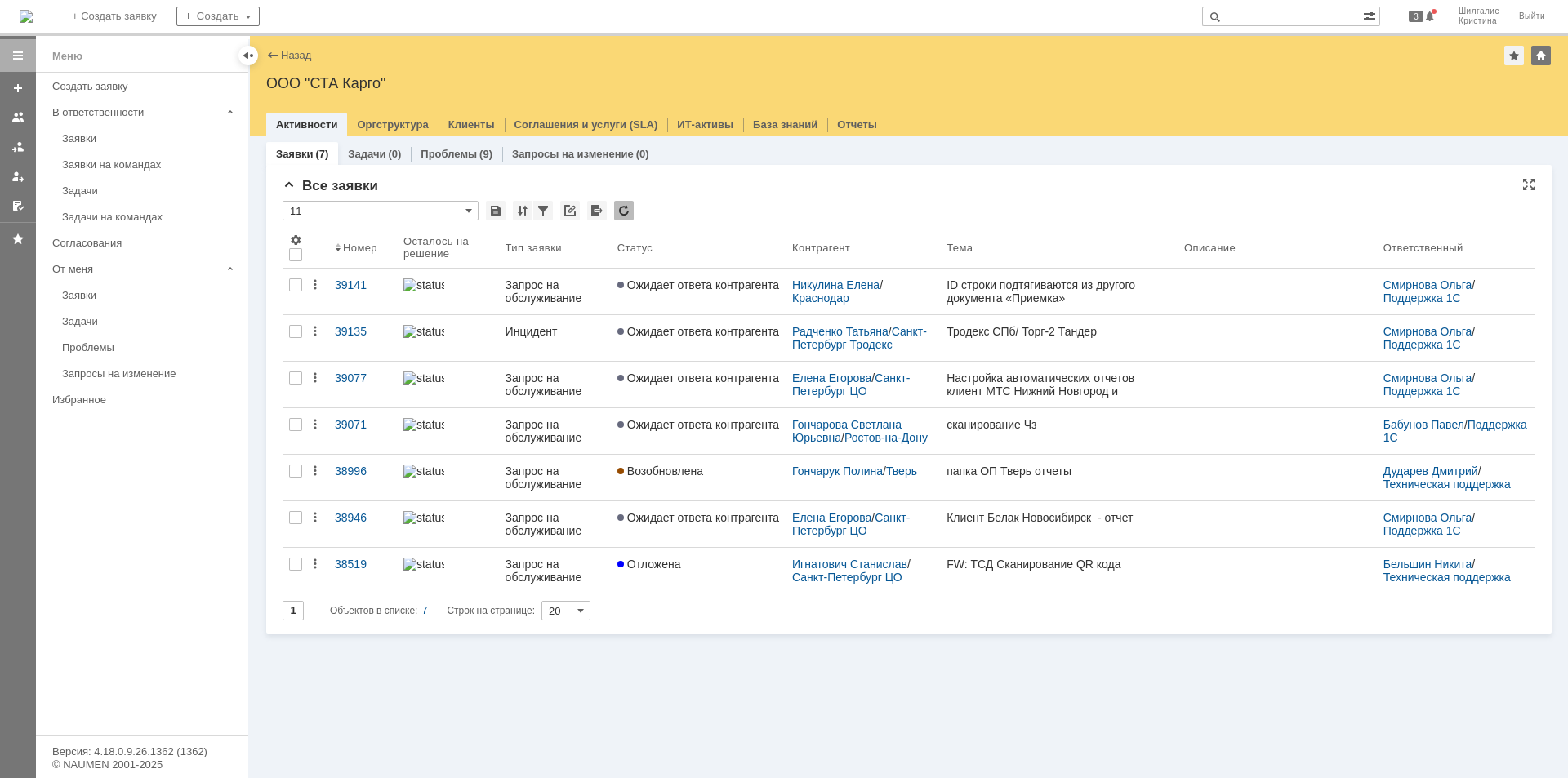 scroll, scrollTop: 0, scrollLeft: 0, axis: both 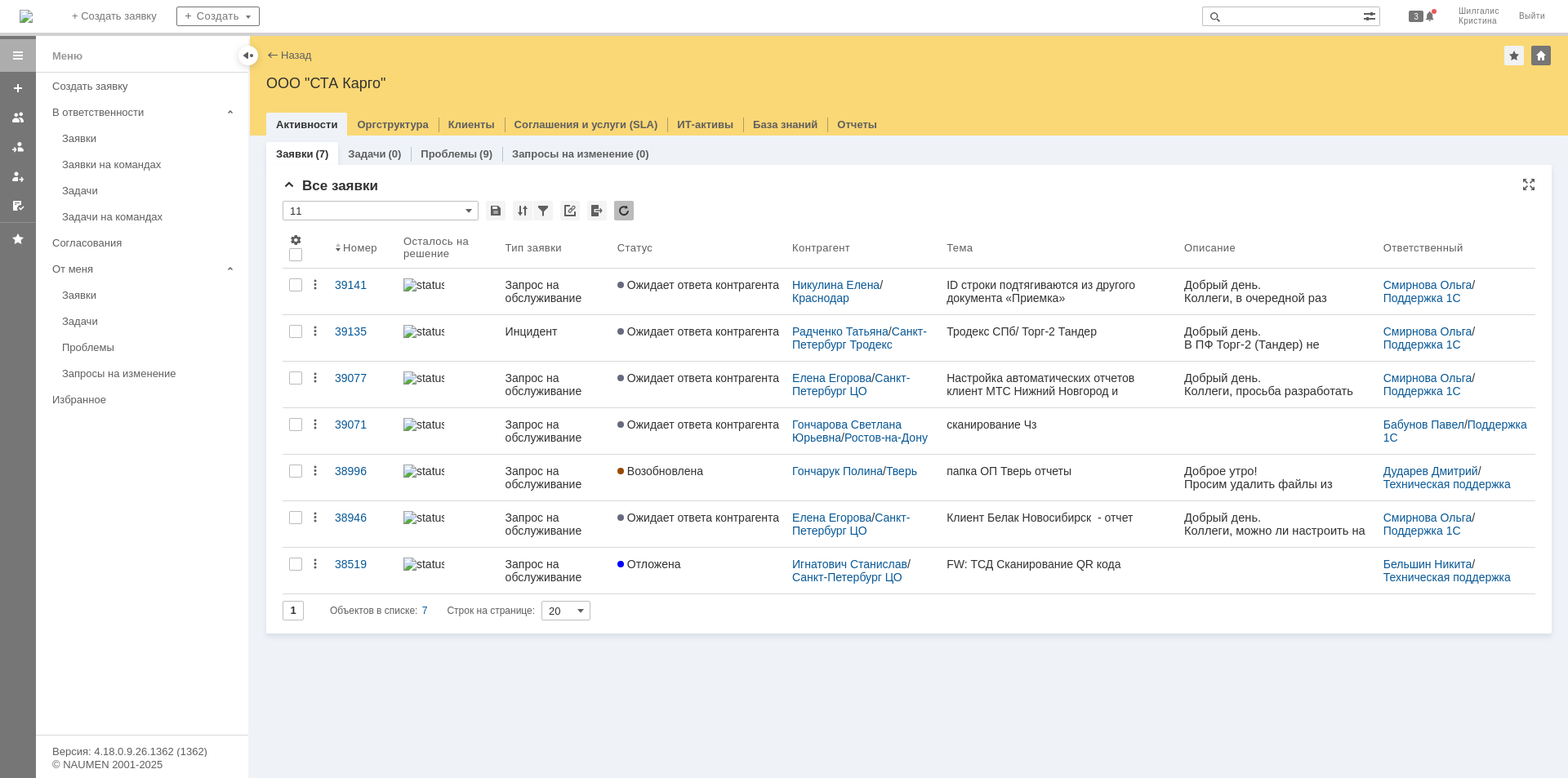 click on "Все заявки * 11
Результаты поиска:             1       Объектов в списке:    7  Строк на странице:        20       Номер Осталось на решение Тип заявки Статус Контрагент Тема Описание Ответственный
39141 Запрос на обслуживание Ожидает ответа контрагента Никулина Елена / Краснодар ID строки подтягиваются из другого документа «Приемка» Смирнова Ольга / Поддержка 1С
39135 Инцидент Ожидает ответа контрагента Радченко Татьяна / Санкт-Петербург Тродекс Тродекс СПб/ Торг-2 Тандер Смирнова Ольга / Поддержка 1С
39077 Запрос на обслуживание Ожидает ответа контрагента" at bounding box center [909, 406] 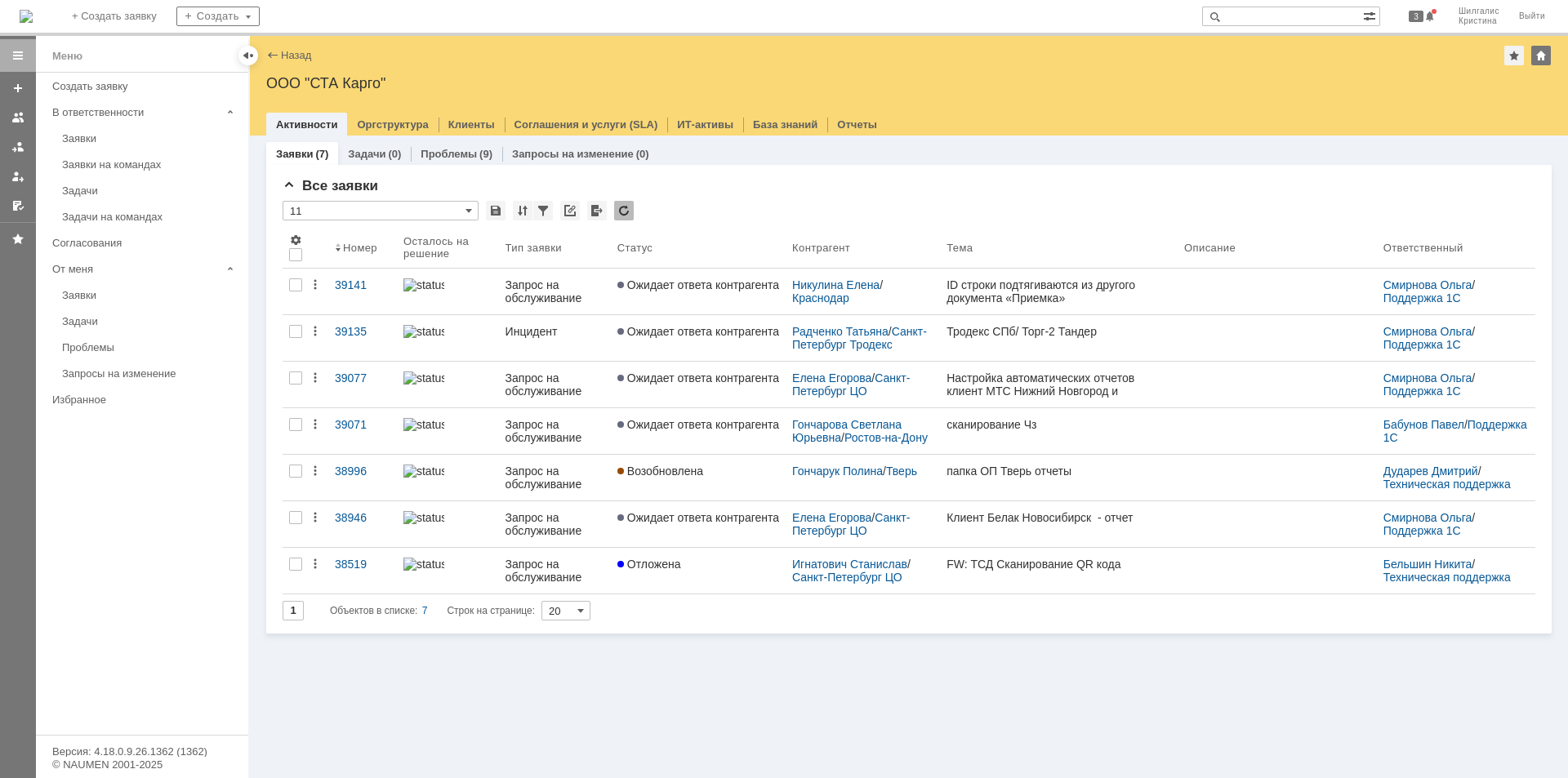 scroll, scrollTop: 0, scrollLeft: 0, axis: both 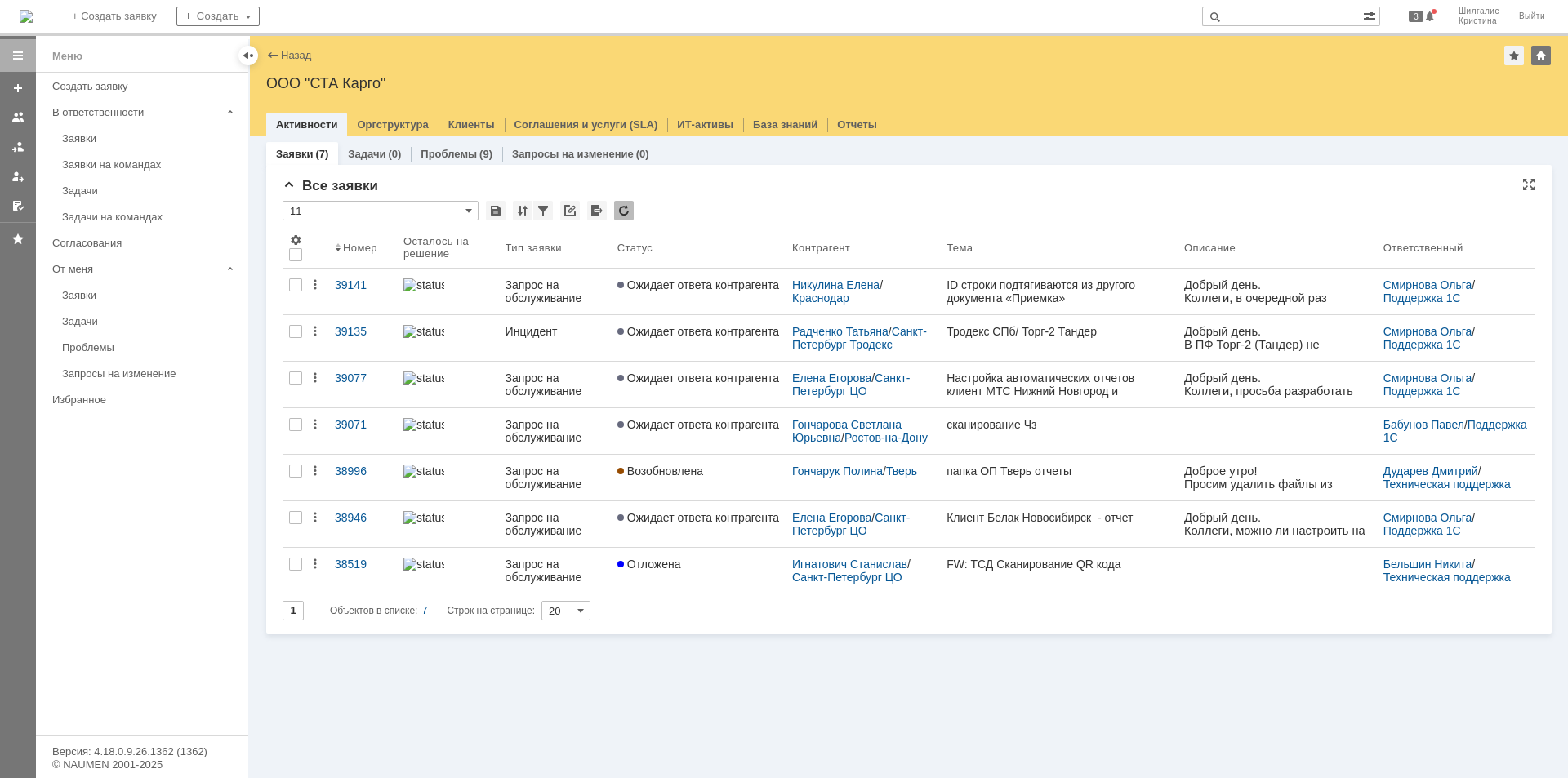 click on "* 11" at bounding box center [909, 211] 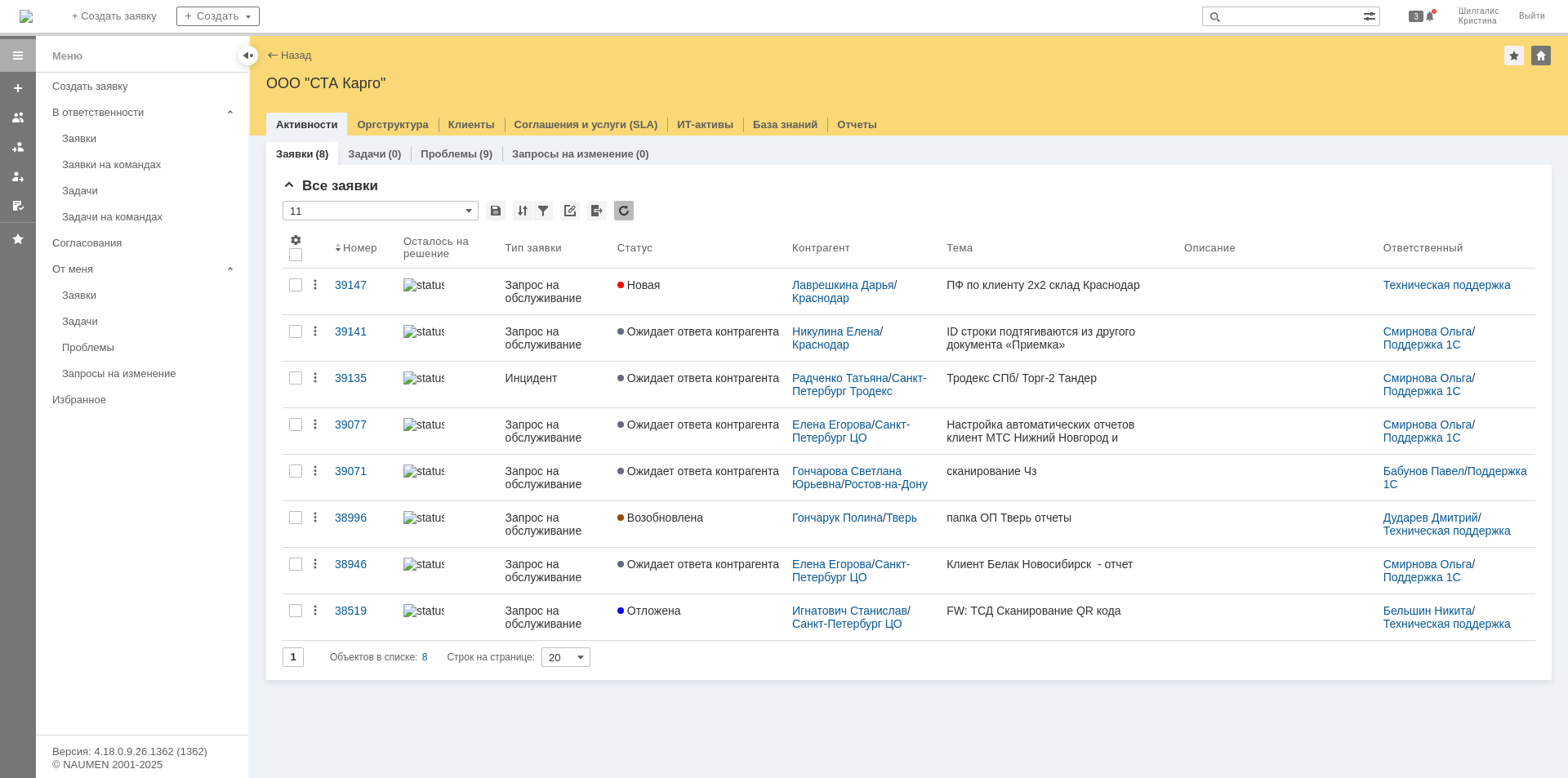 scroll, scrollTop: 0, scrollLeft: 0, axis: both 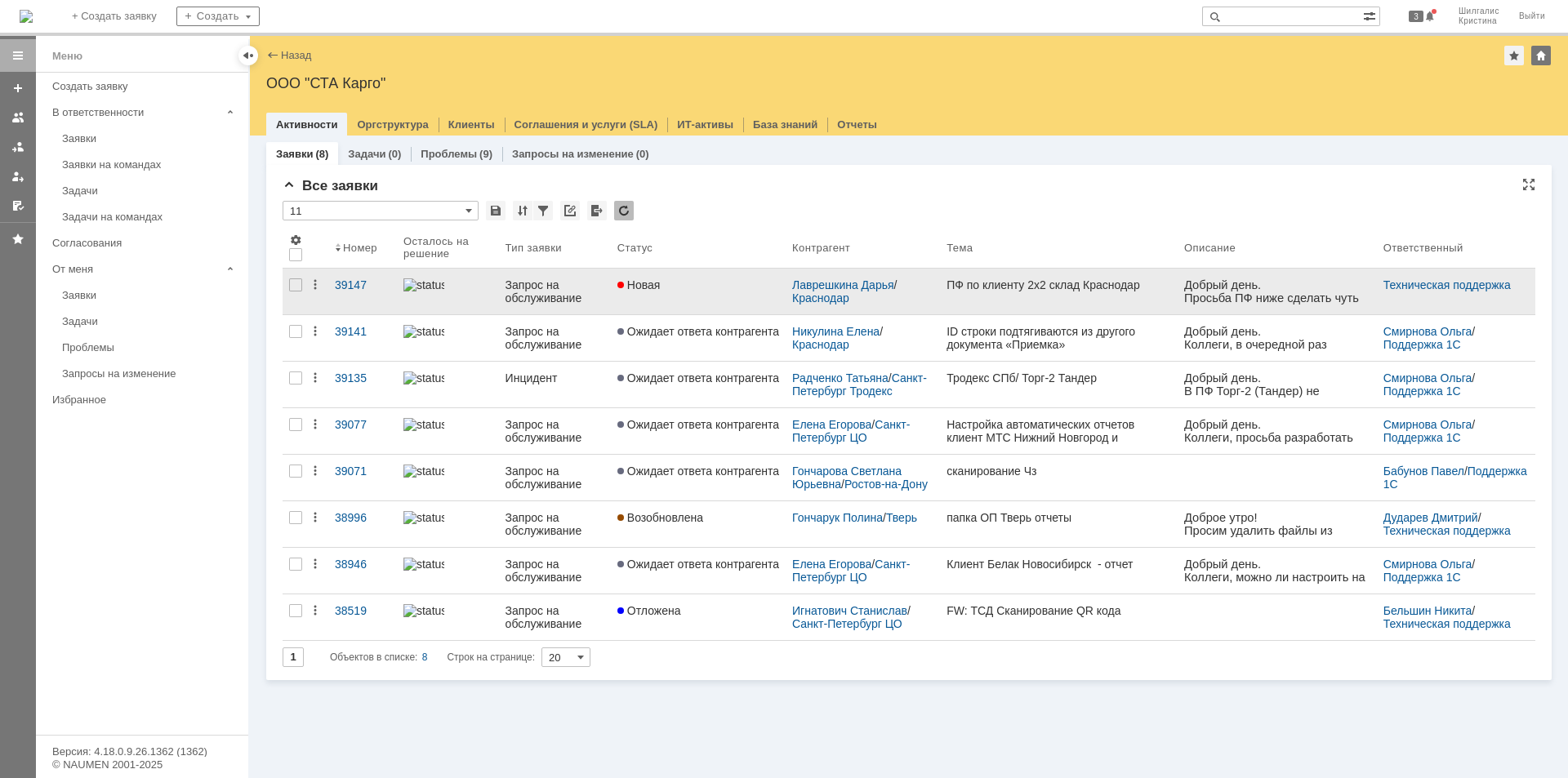 click on "Новая" at bounding box center [698, 285] 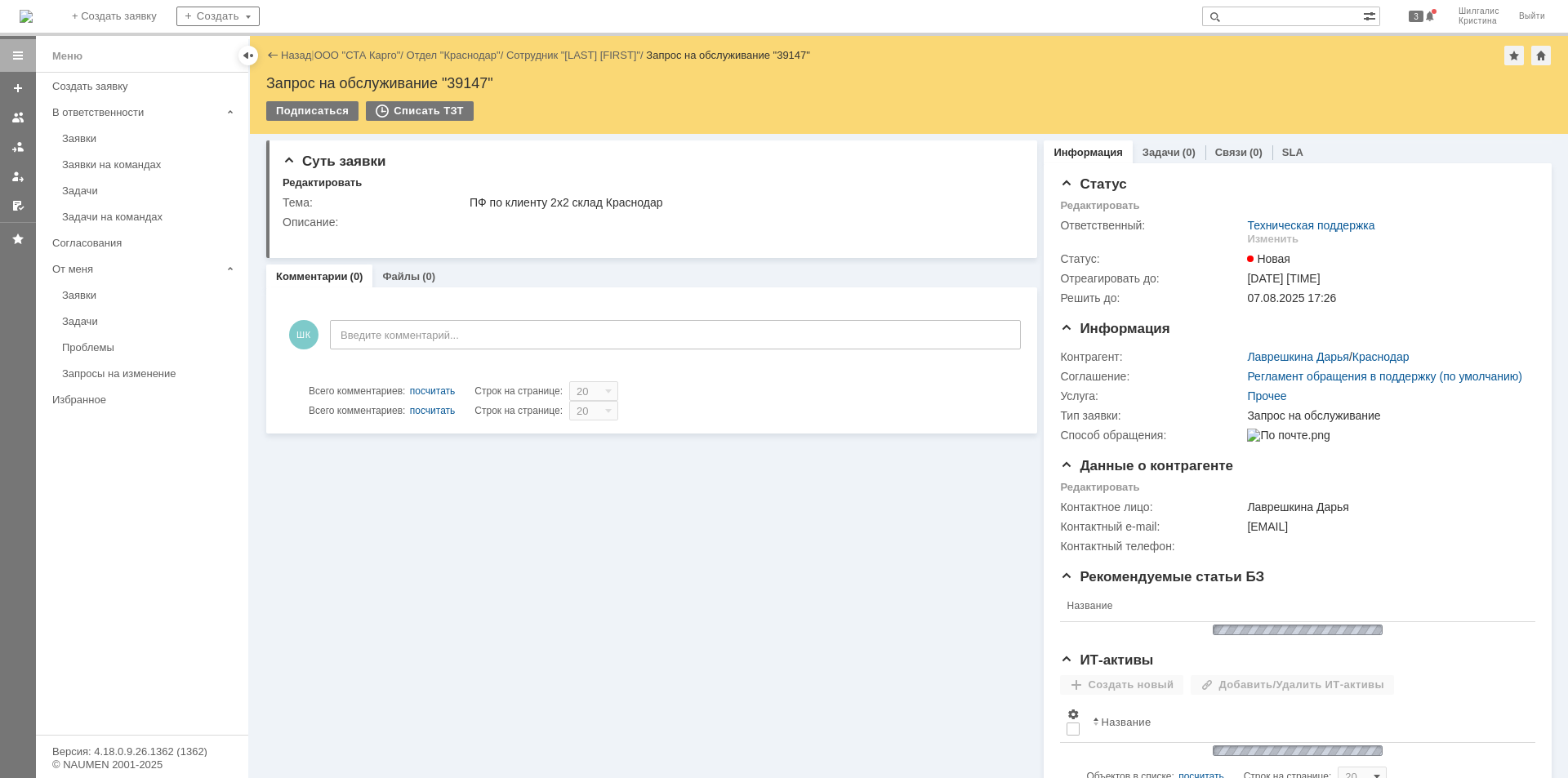 scroll, scrollTop: 0, scrollLeft: 0, axis: both 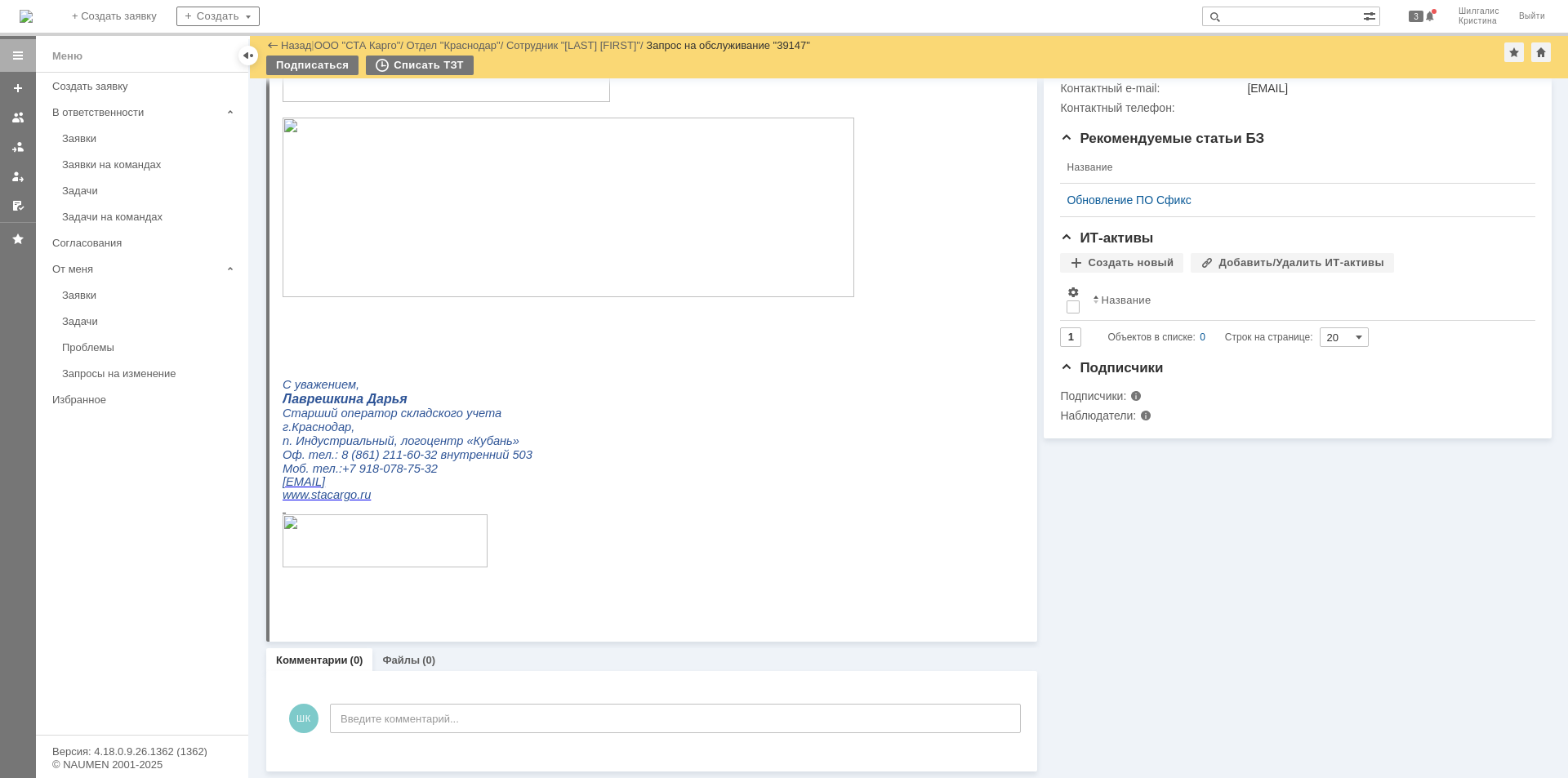 click at bounding box center (568, 207) 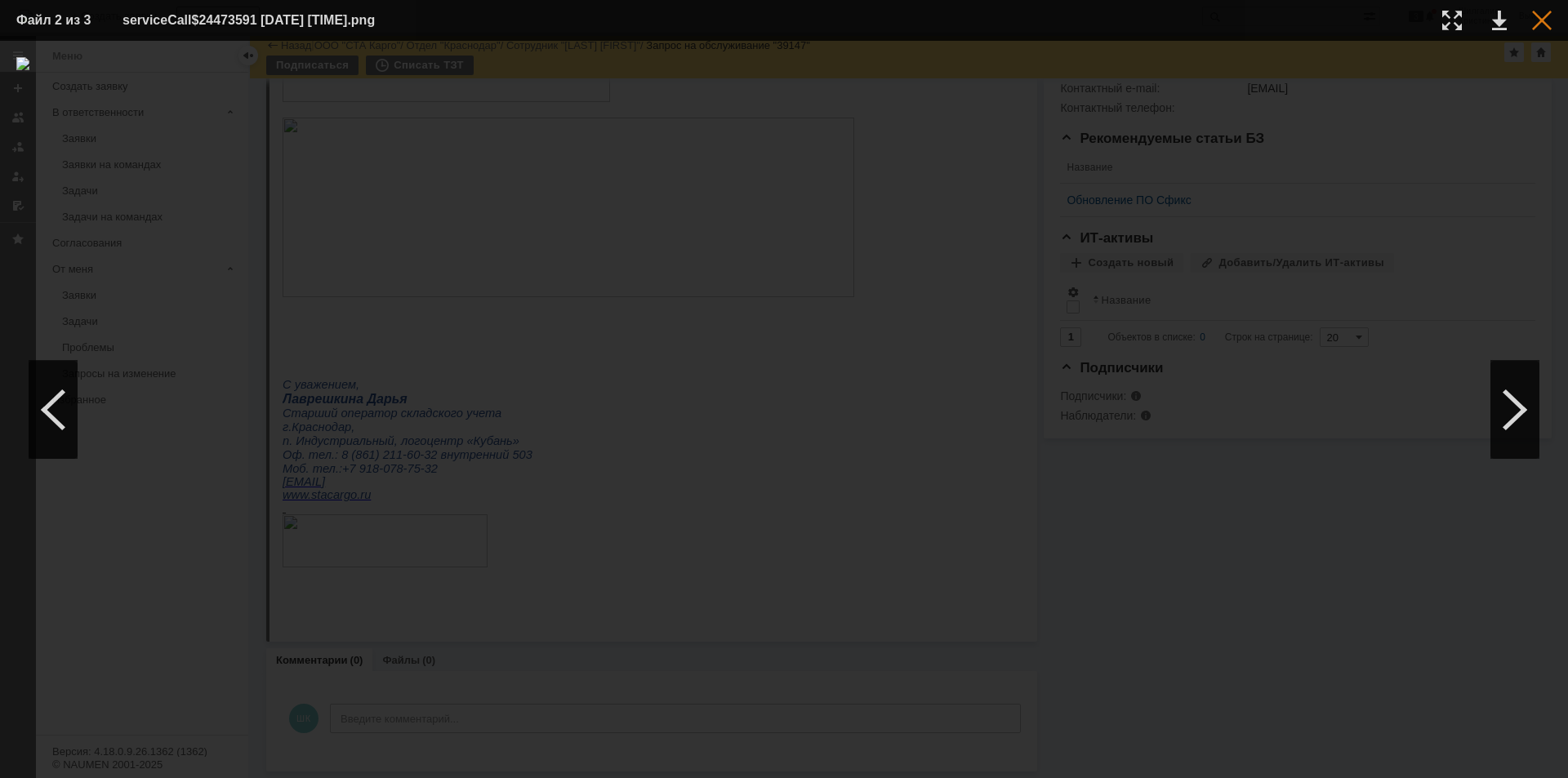 click at bounding box center (1542, 20) 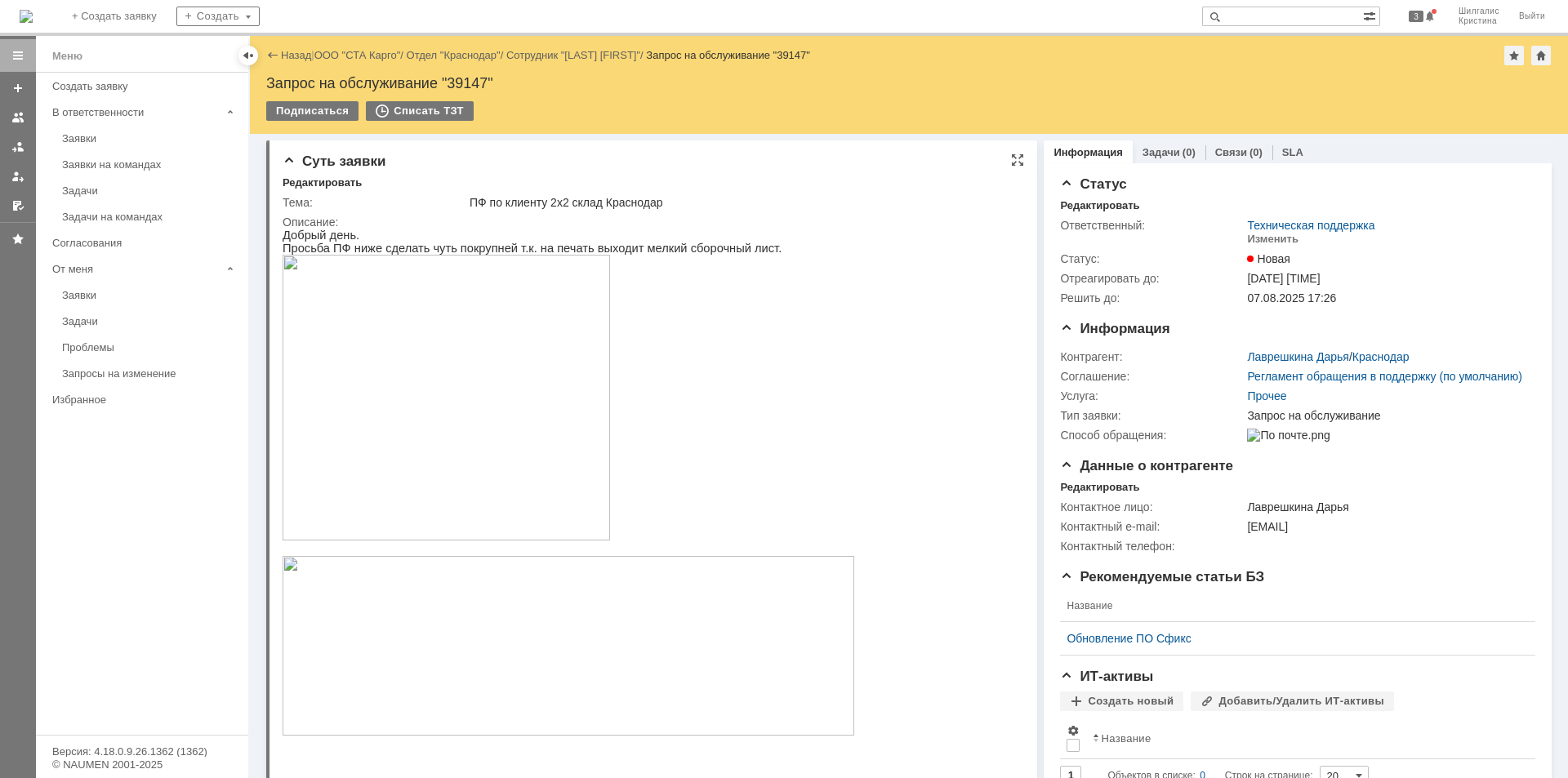 scroll, scrollTop: 245, scrollLeft: 0, axis: vertical 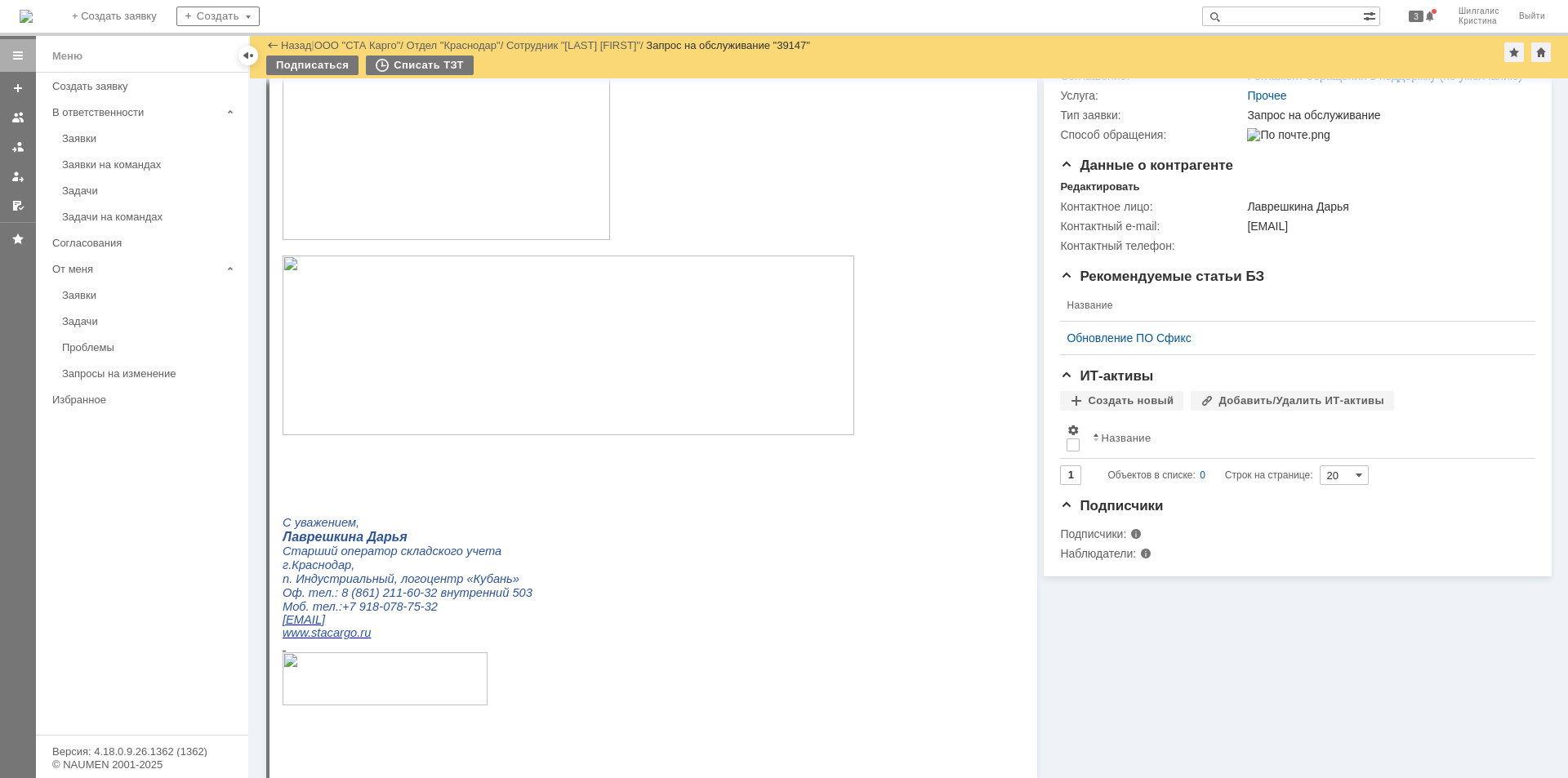 click at bounding box center [568, 345] 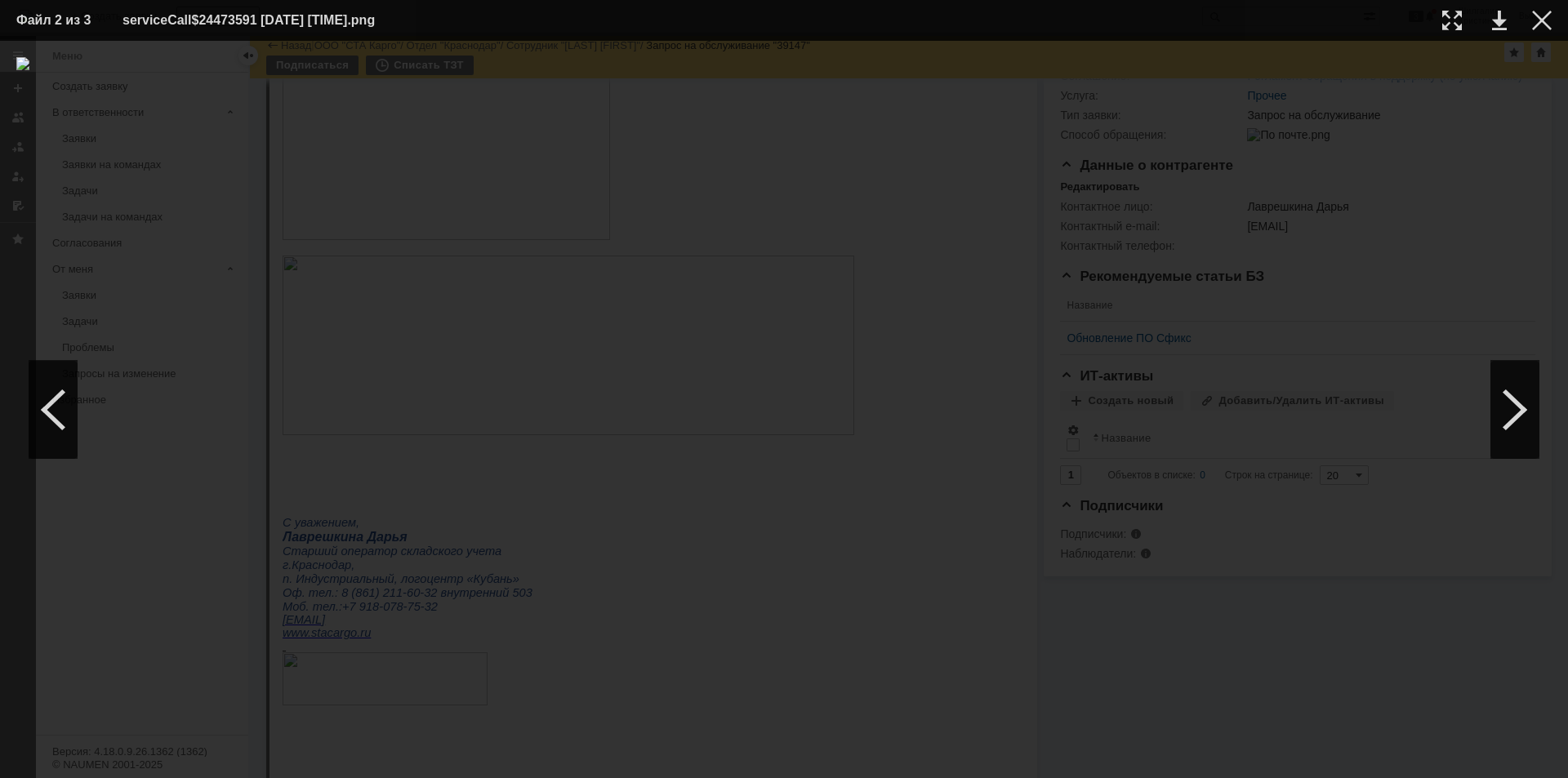 click on "Файл 2 из 3 serviceCall$24473591 05.08.2025 14:26:04 (1).png" at bounding box center [784, 20] 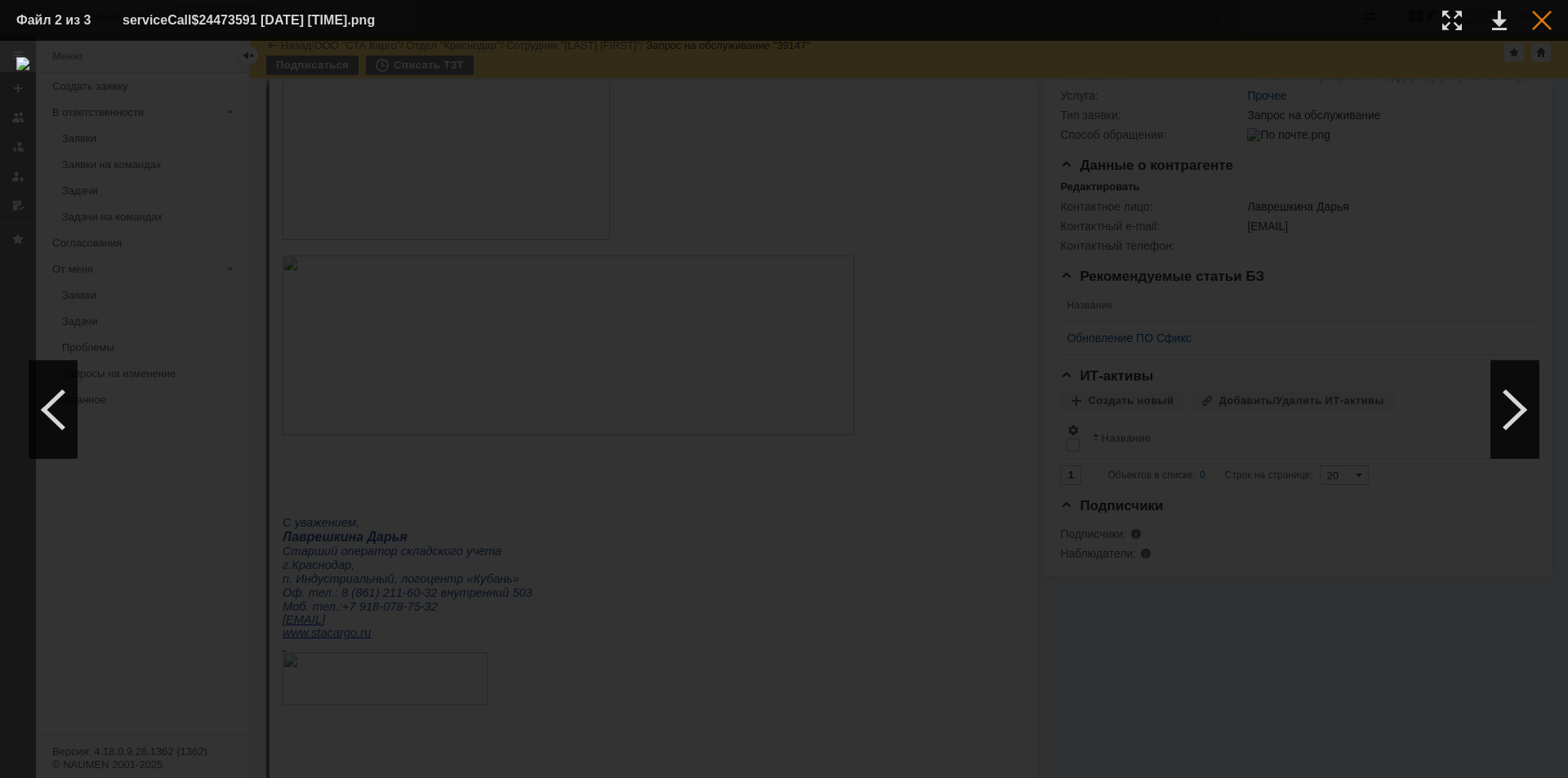 click at bounding box center (1542, 20) 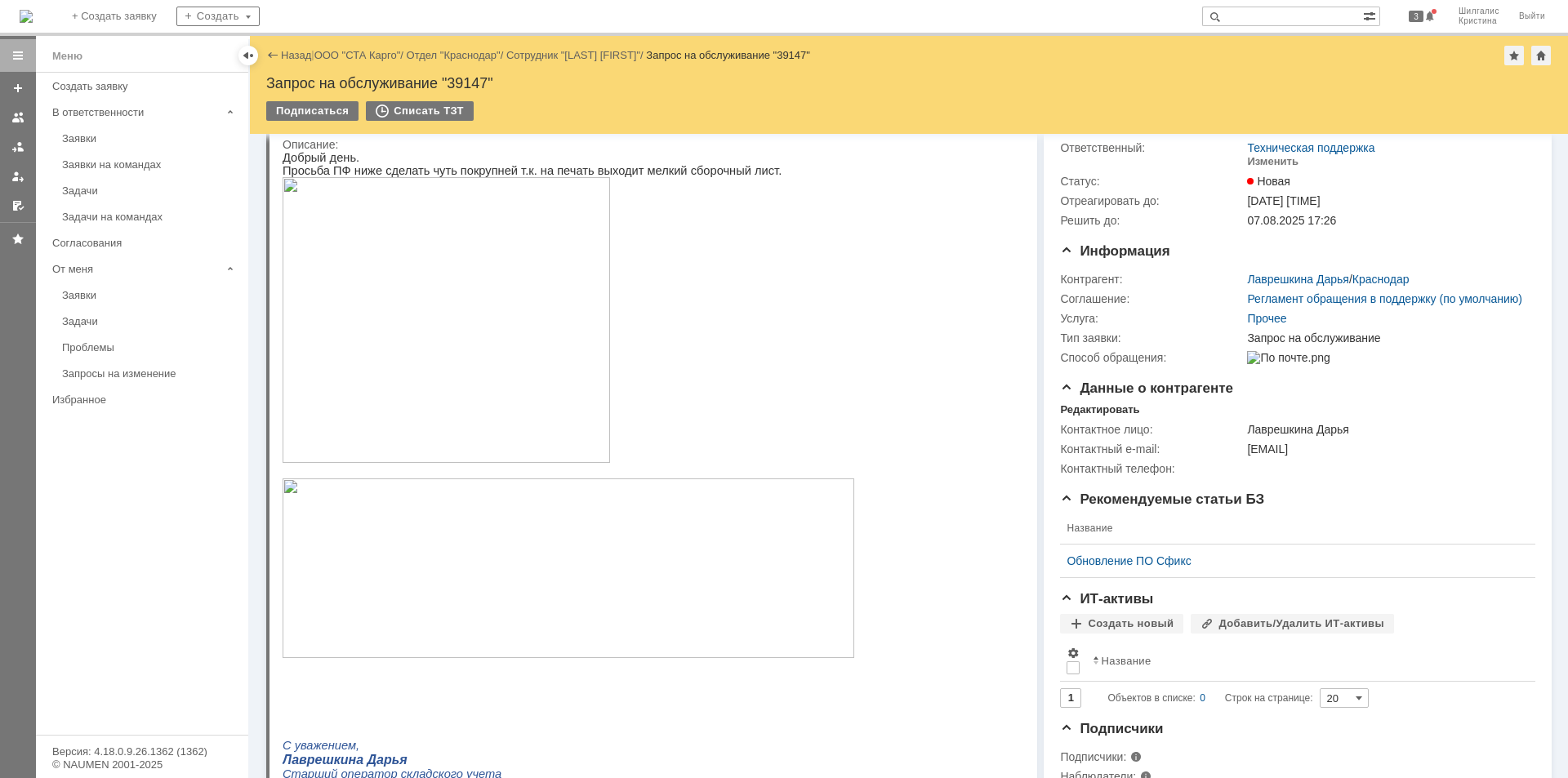 scroll, scrollTop: 0, scrollLeft: 0, axis: both 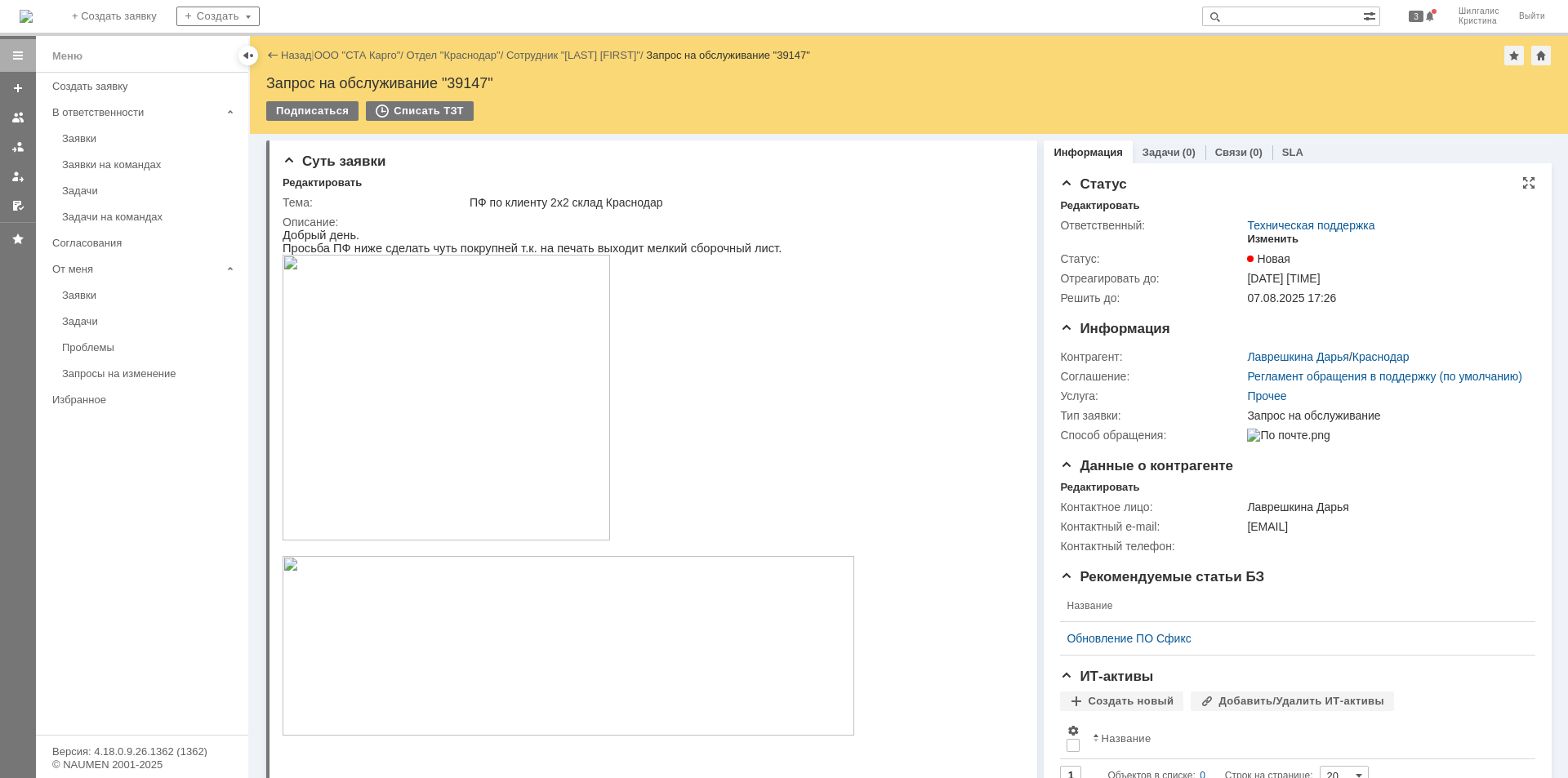 click on "Изменить" at bounding box center [1272, 239] 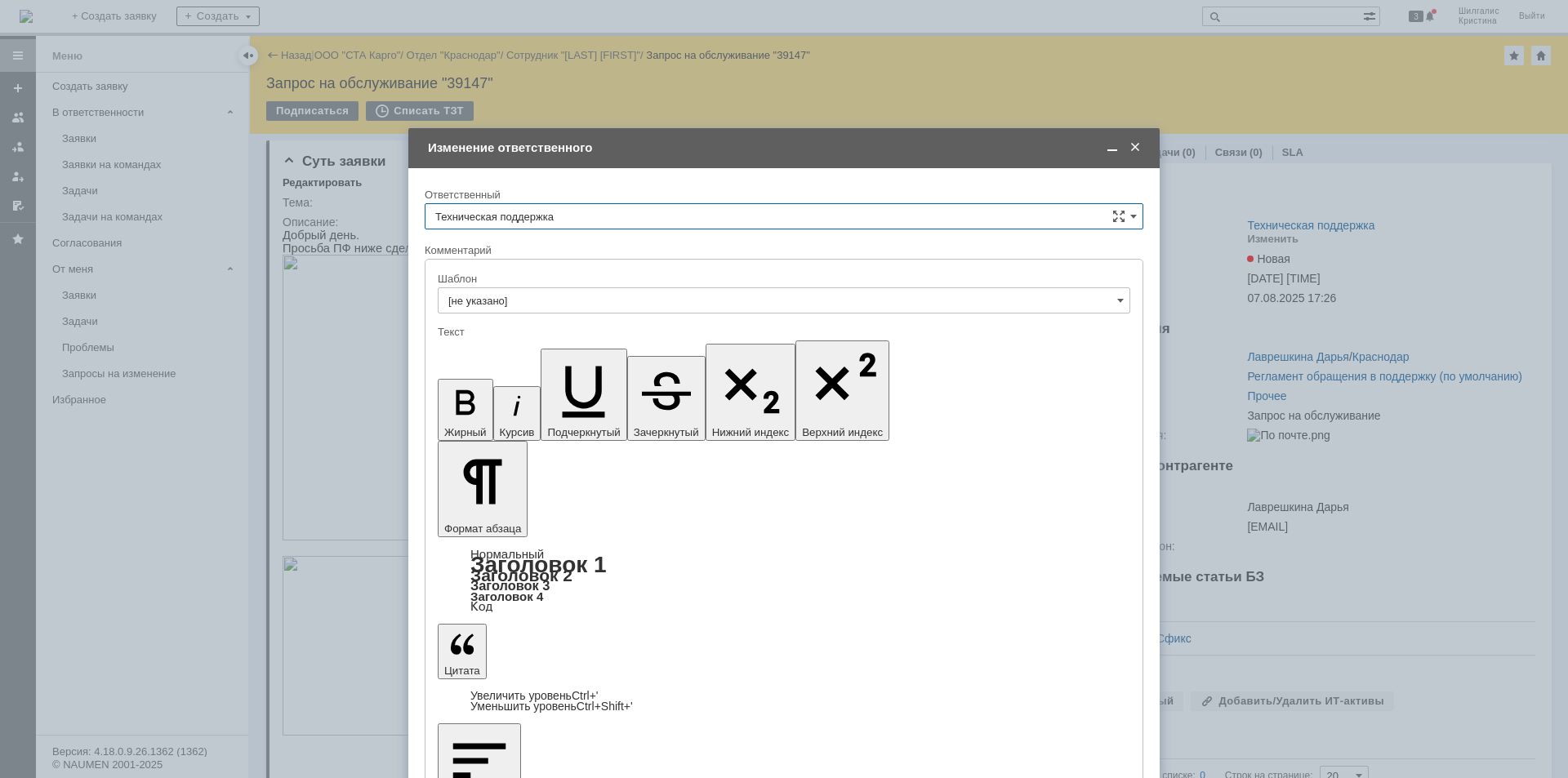 scroll, scrollTop: 0, scrollLeft: 0, axis: both 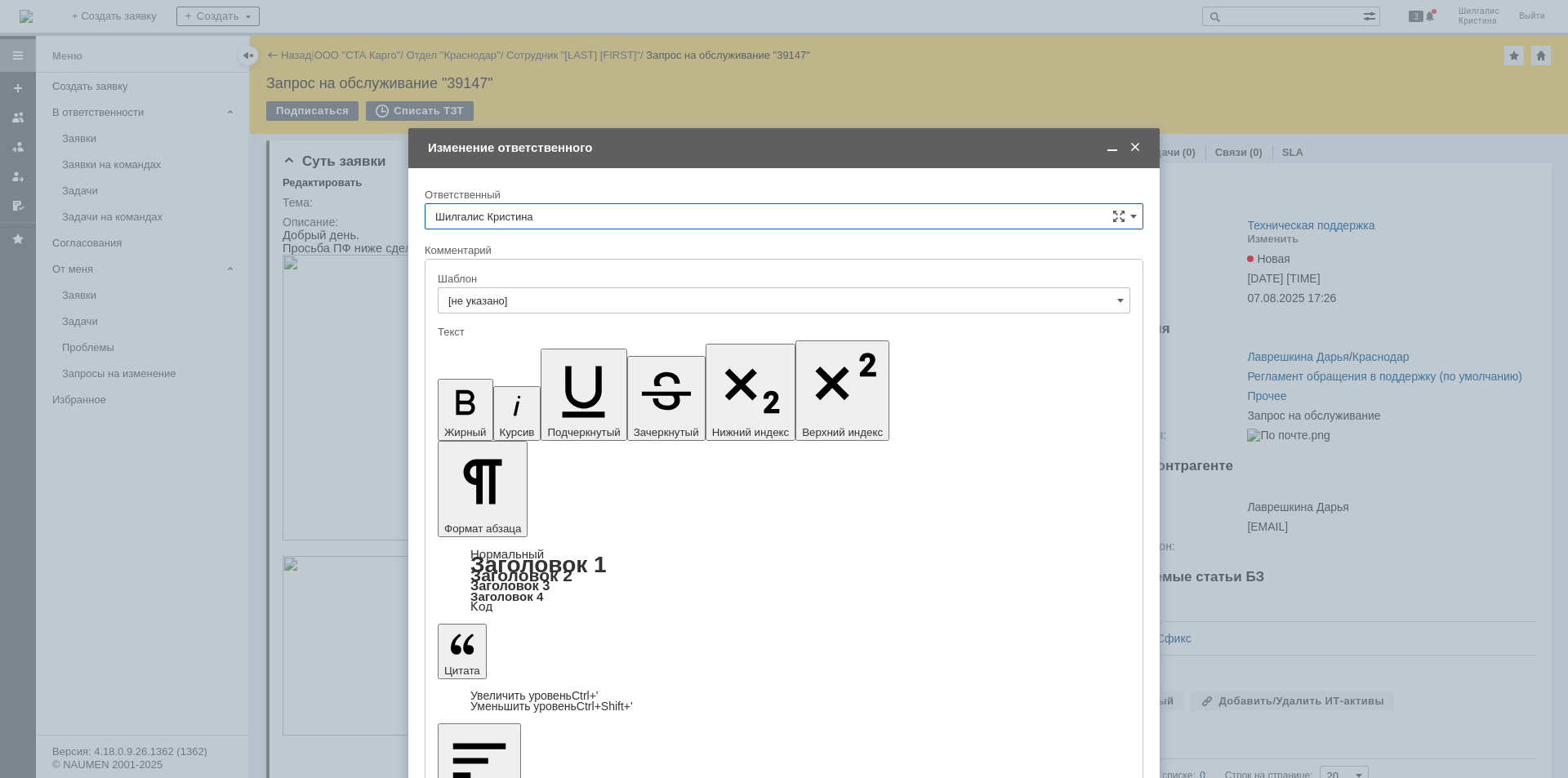 type on "Шилгалис Кристина" 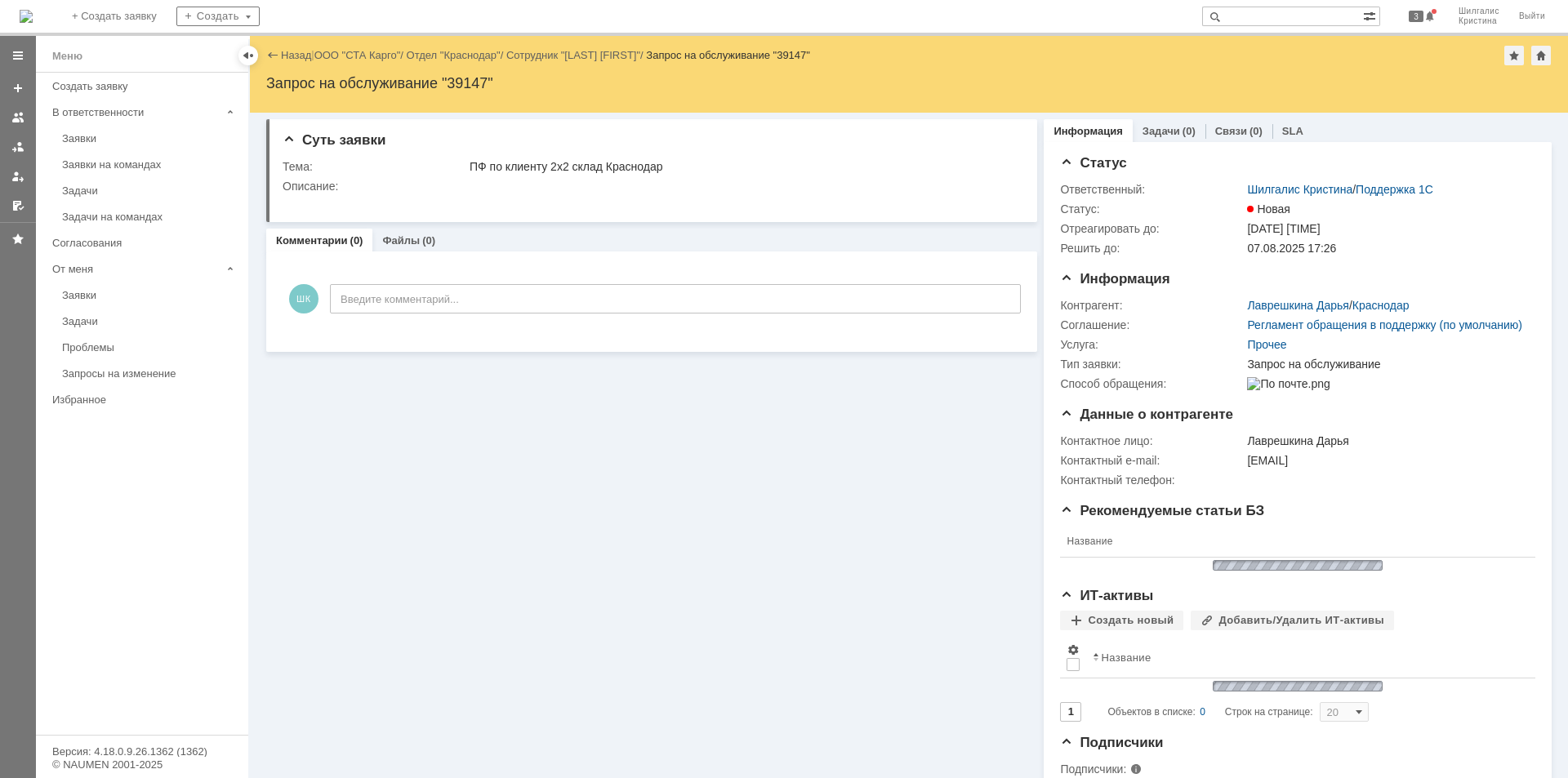 scroll, scrollTop: 0, scrollLeft: 0, axis: both 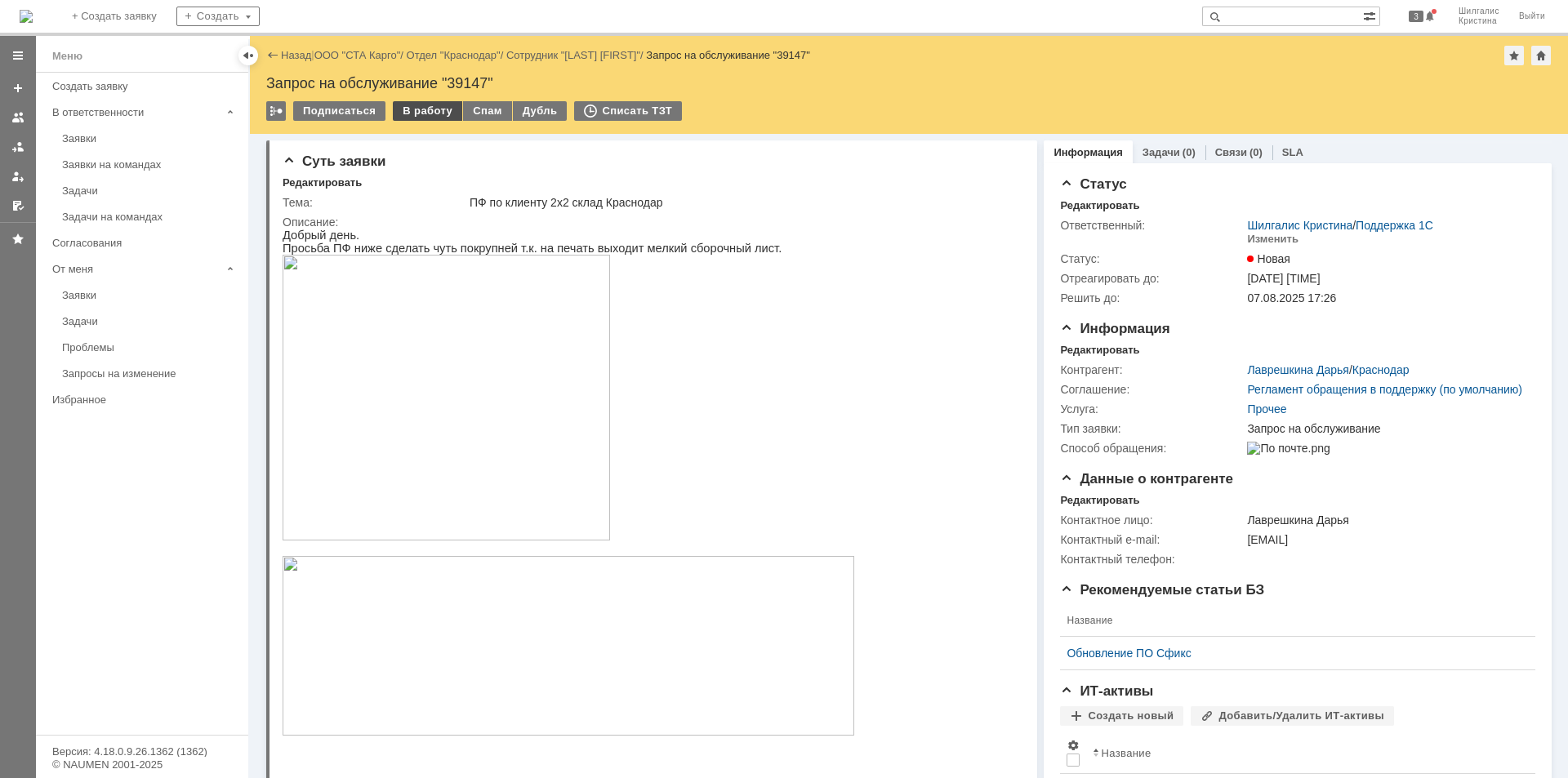 click on "В работу" at bounding box center [427, 111] 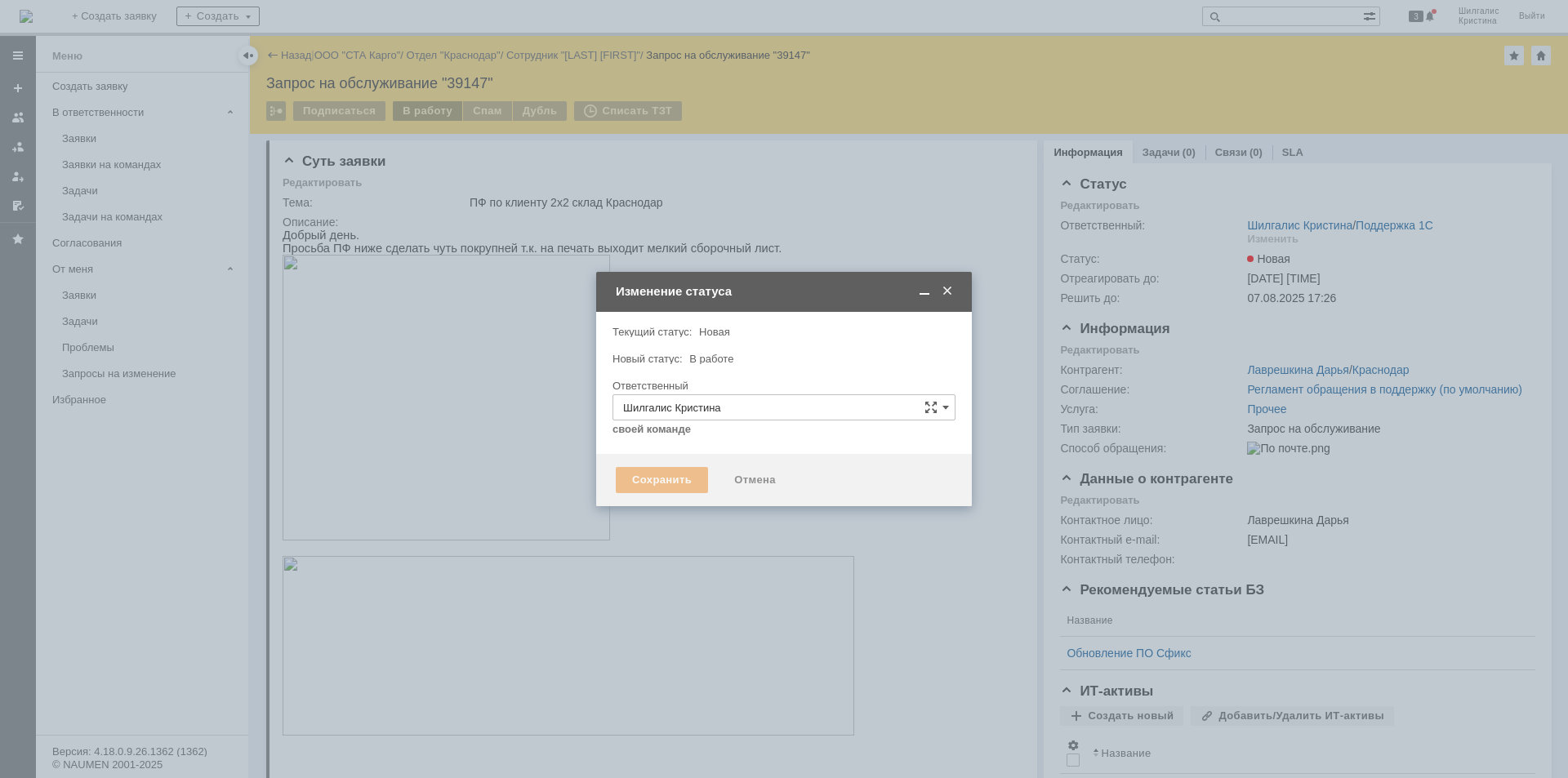type 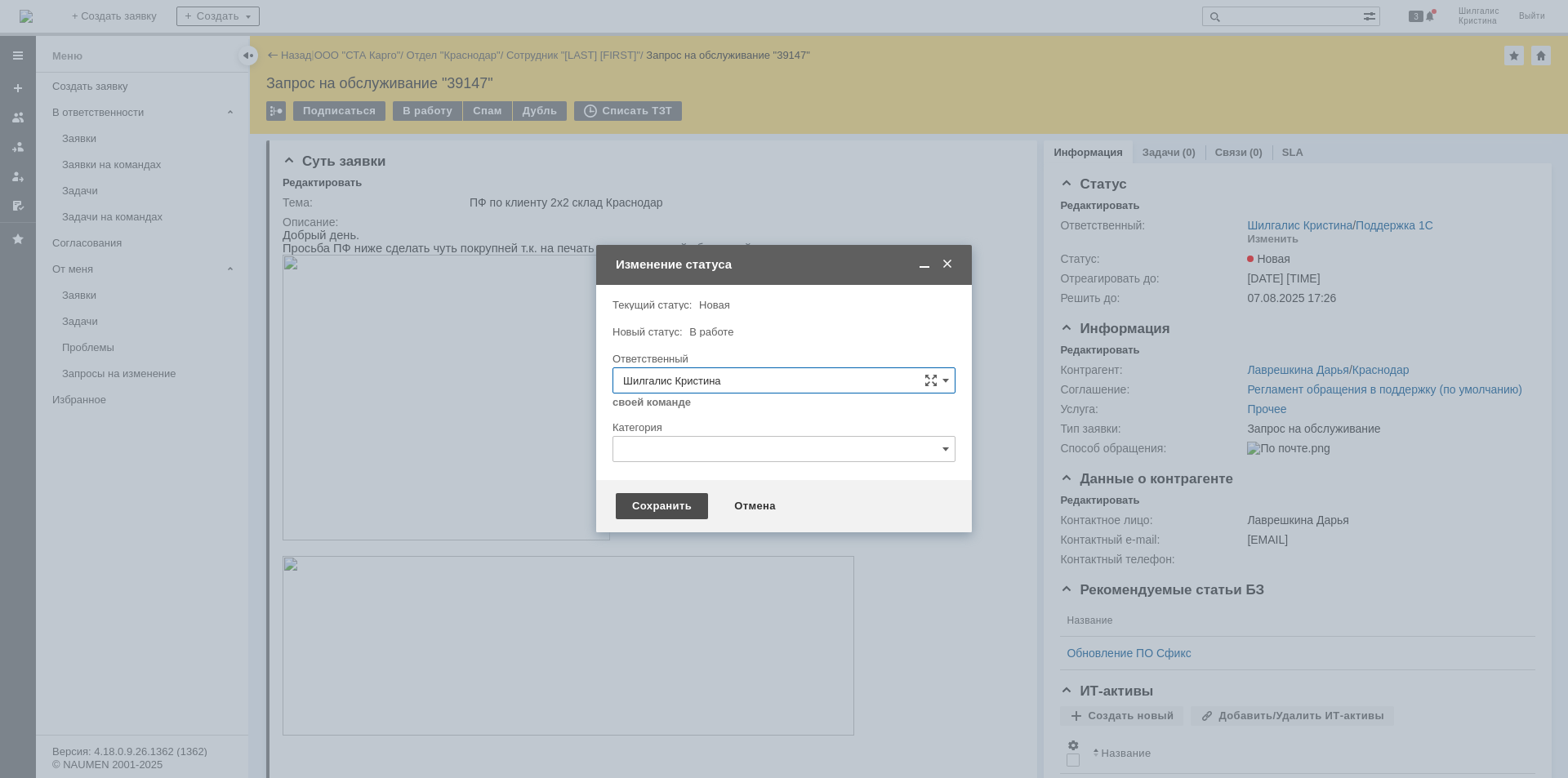 click on "Сохранить" at bounding box center [662, 506] 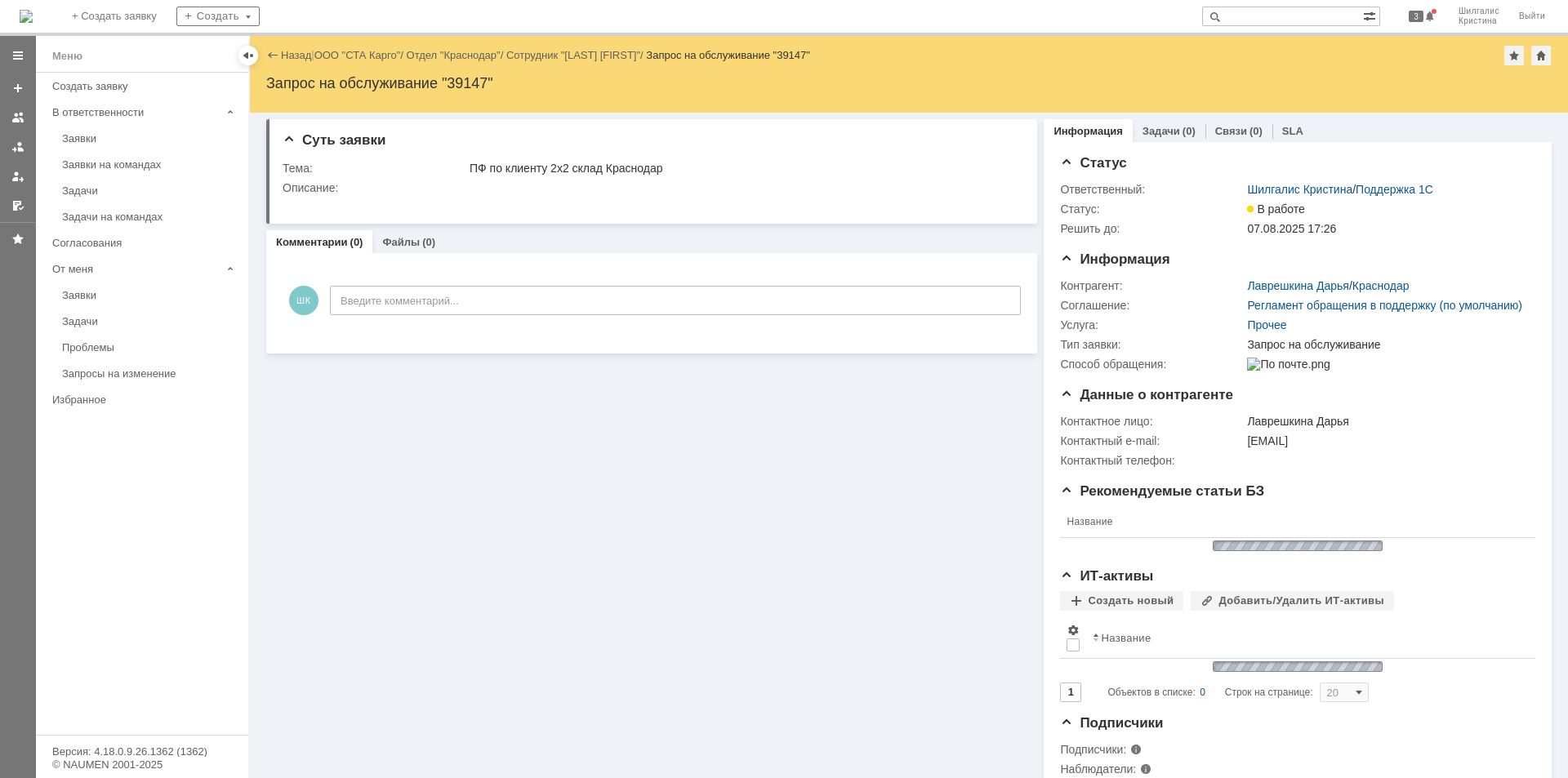 scroll, scrollTop: 0, scrollLeft: 0, axis: both 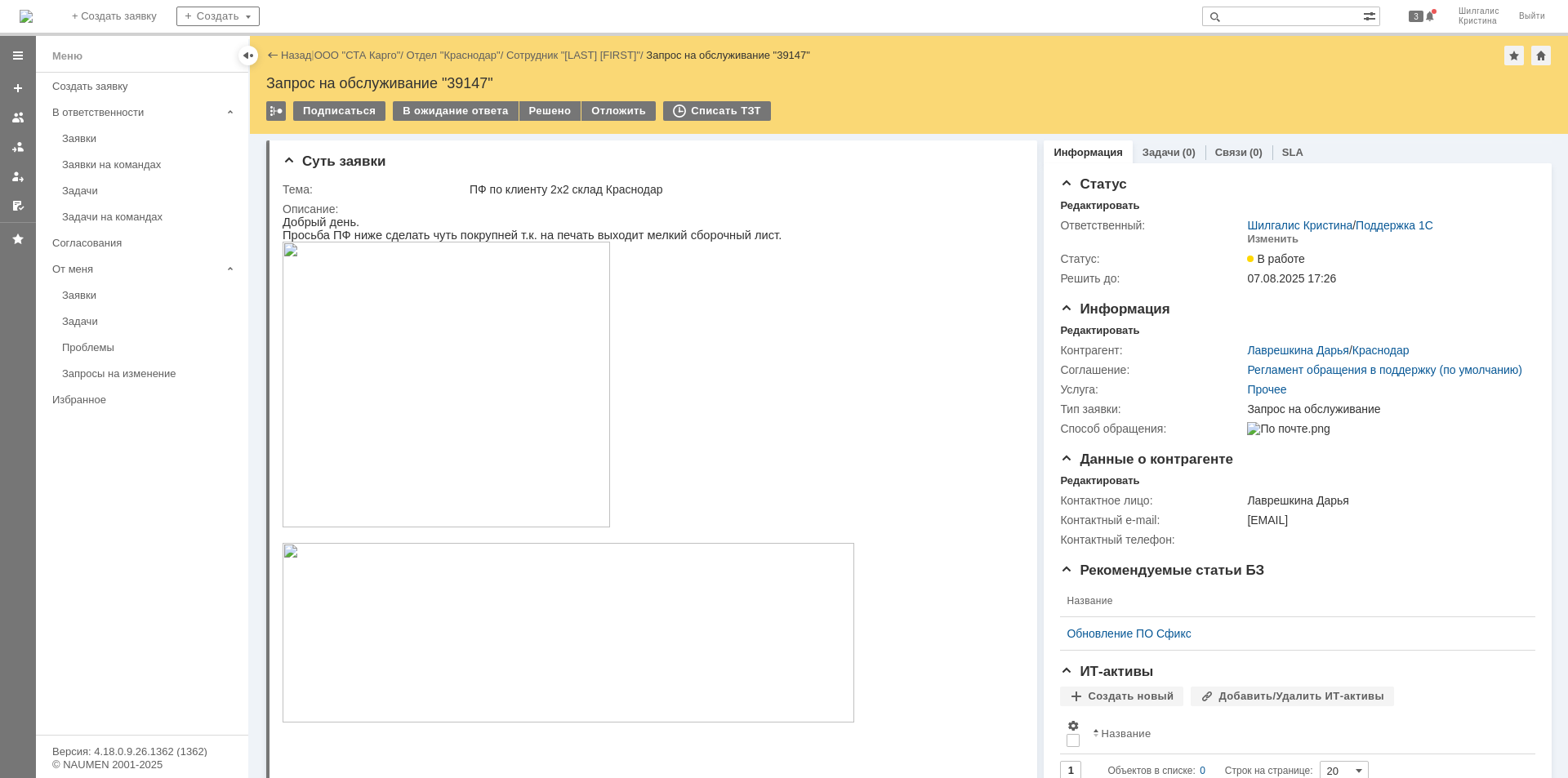 click on "Запрос на обслуживание "39147"" at bounding box center [909, 83] 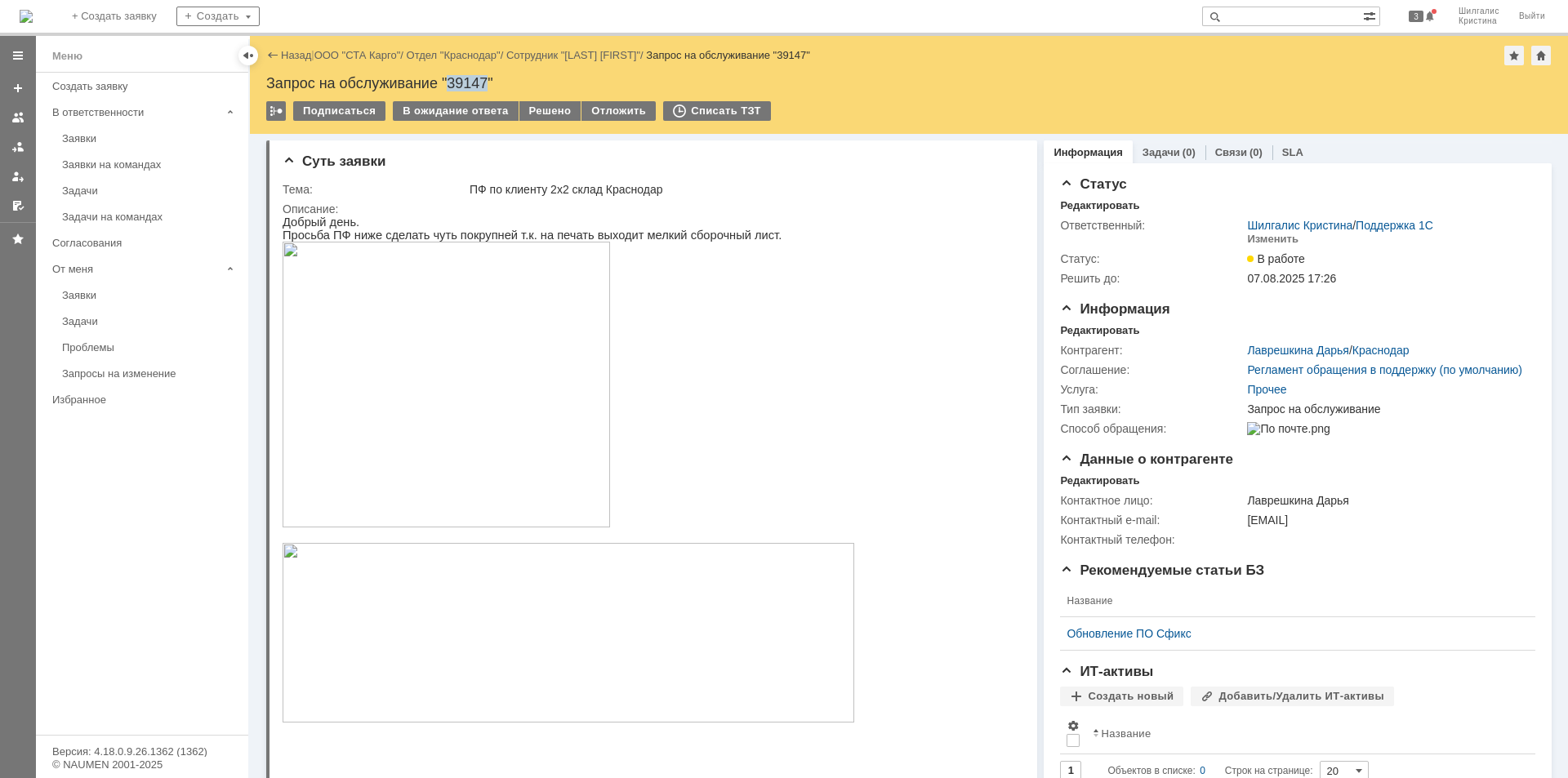 click on "Запрос на обслуживание "39147"" at bounding box center (909, 83) 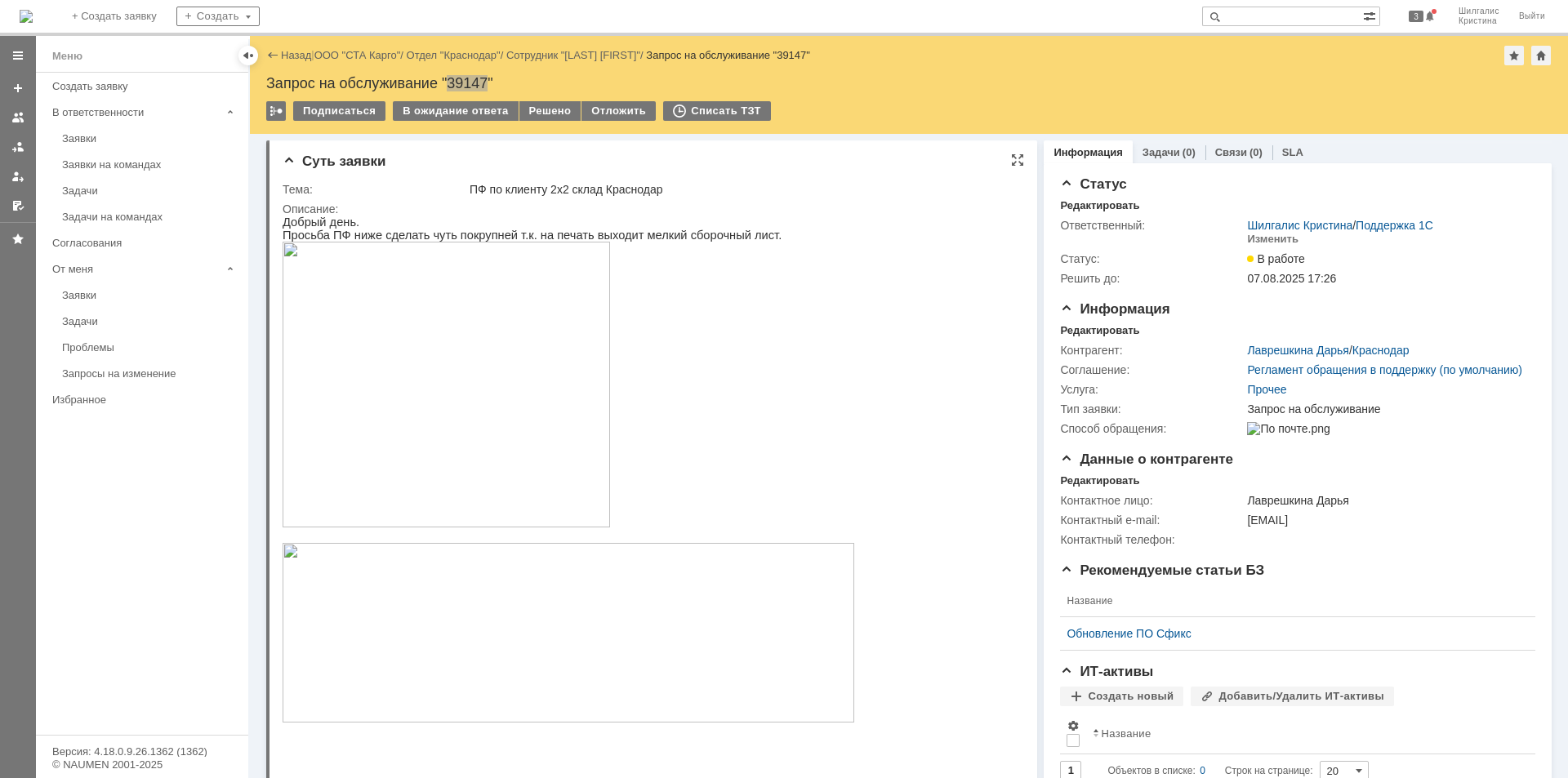 click at bounding box center (568, 633) 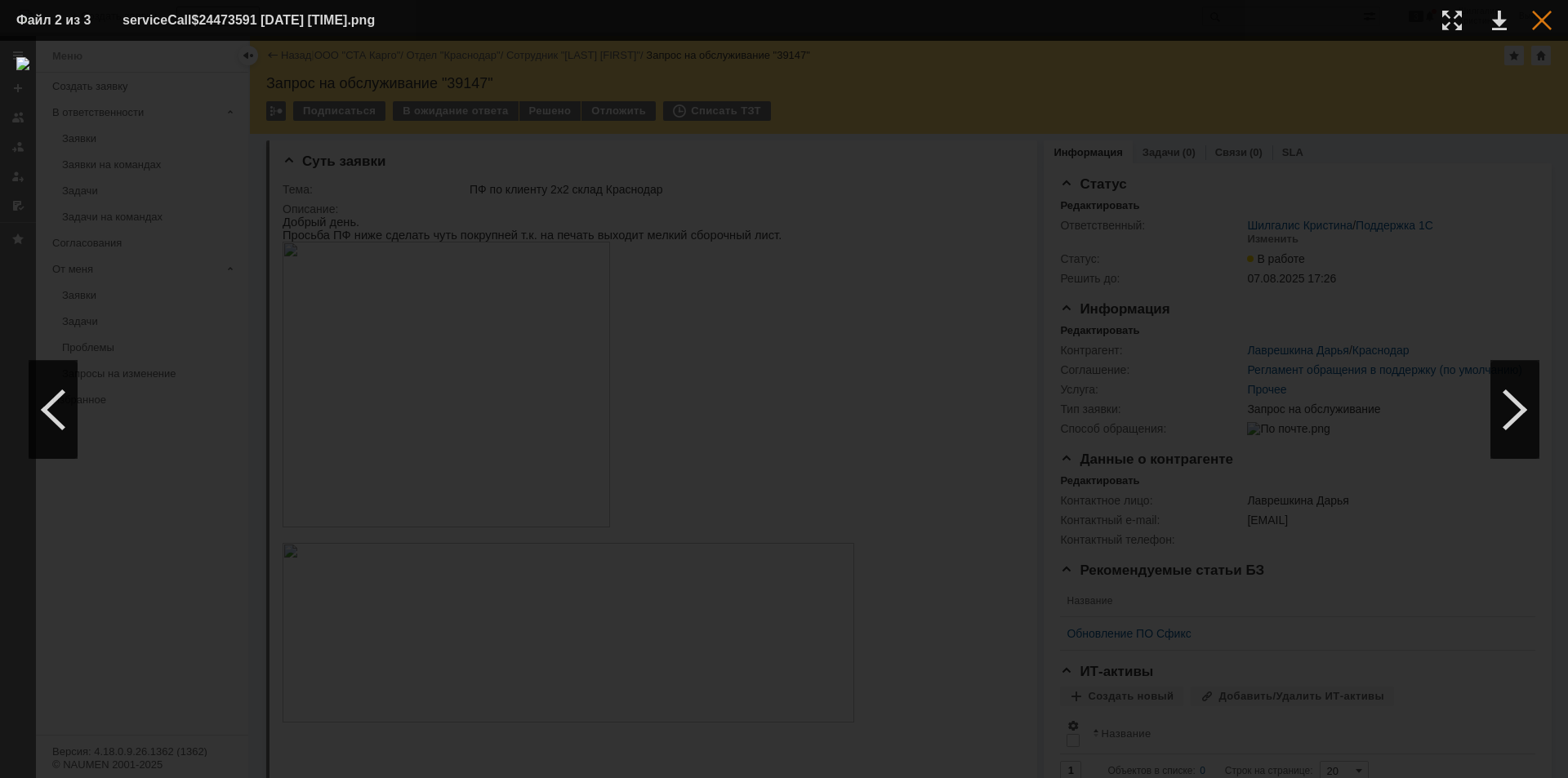 click at bounding box center (1542, 20) 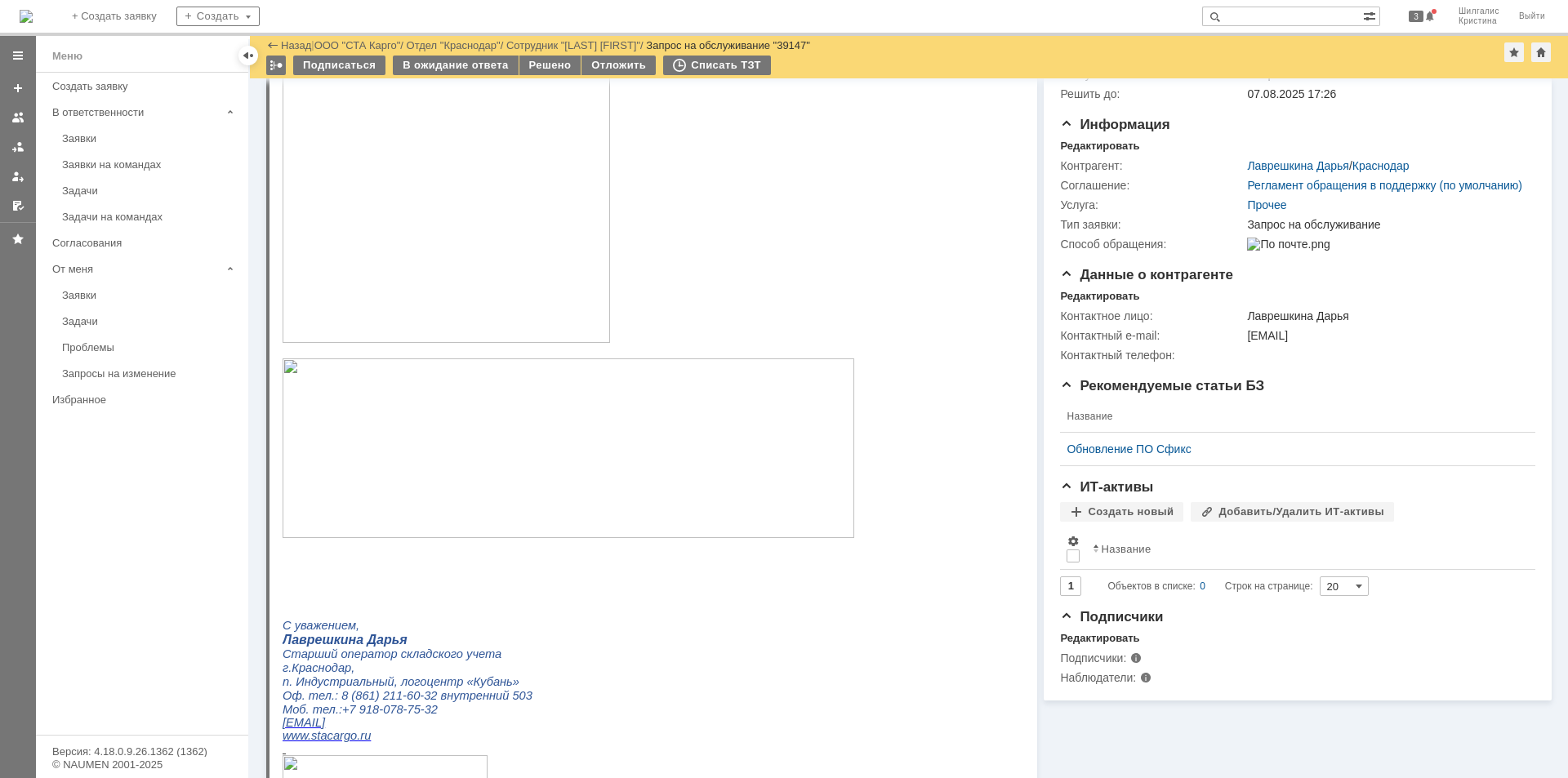 scroll, scrollTop: 0, scrollLeft: 0, axis: both 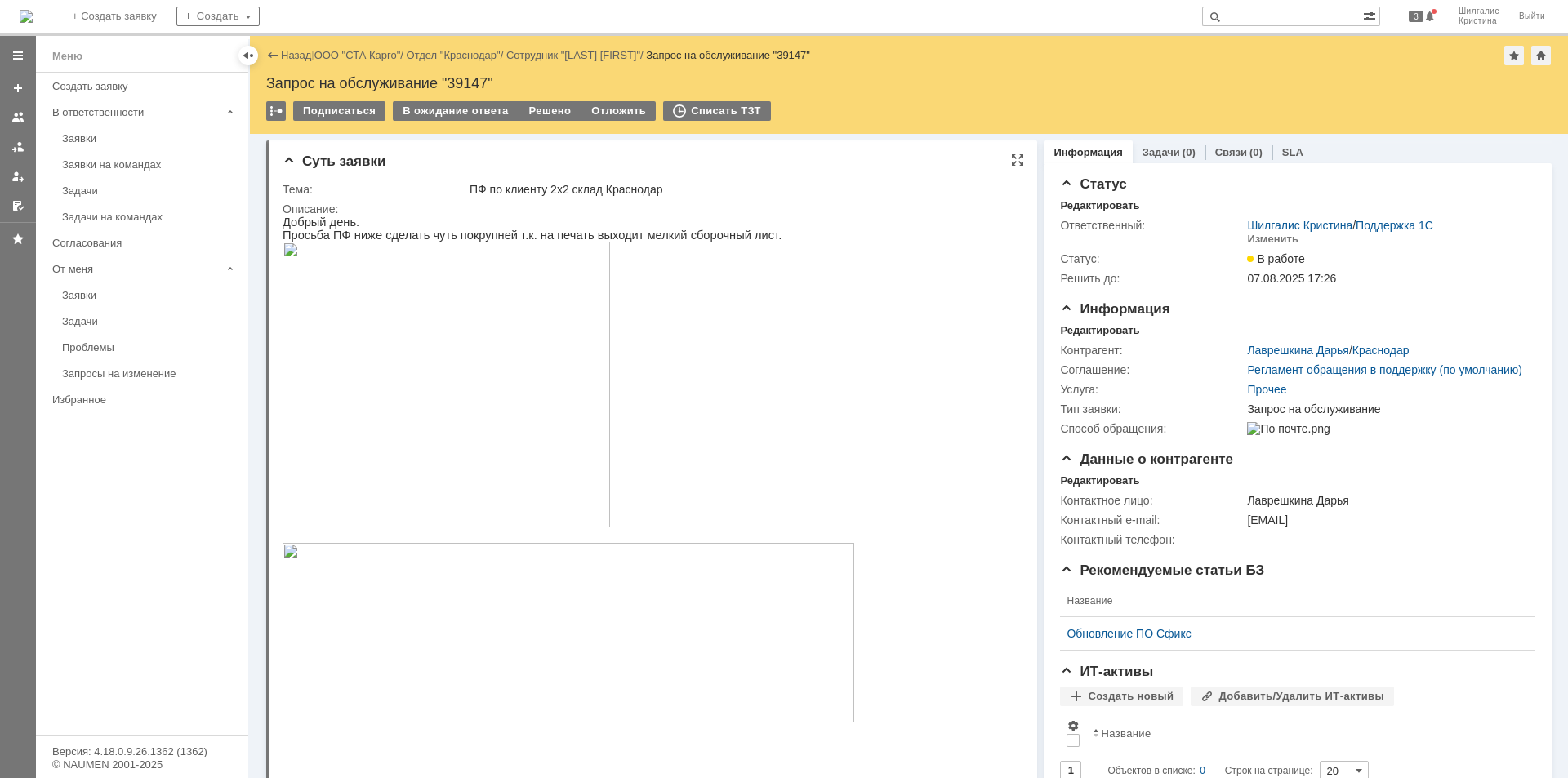 click at bounding box center [568, 633] 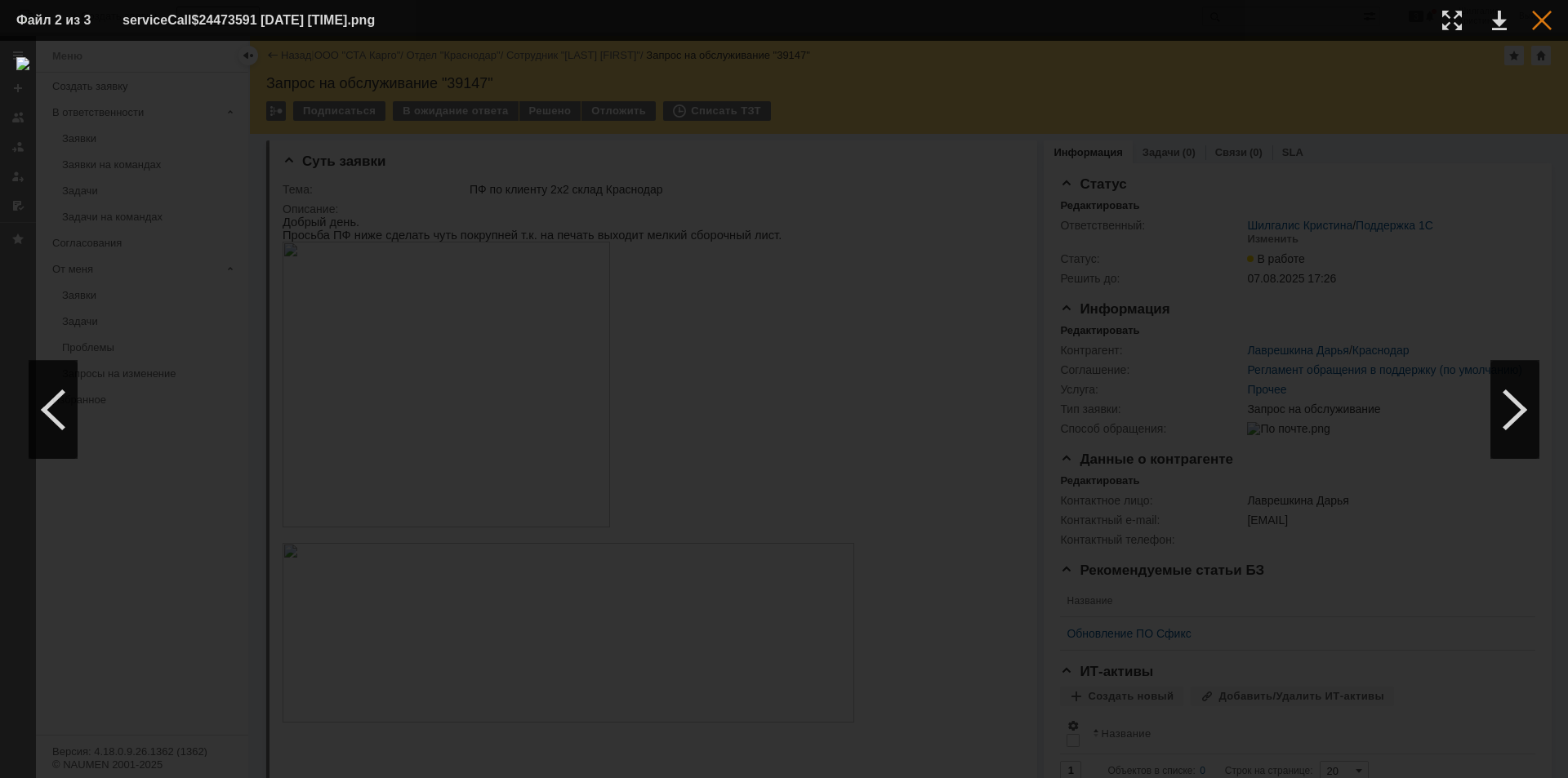 click at bounding box center (1542, 20) 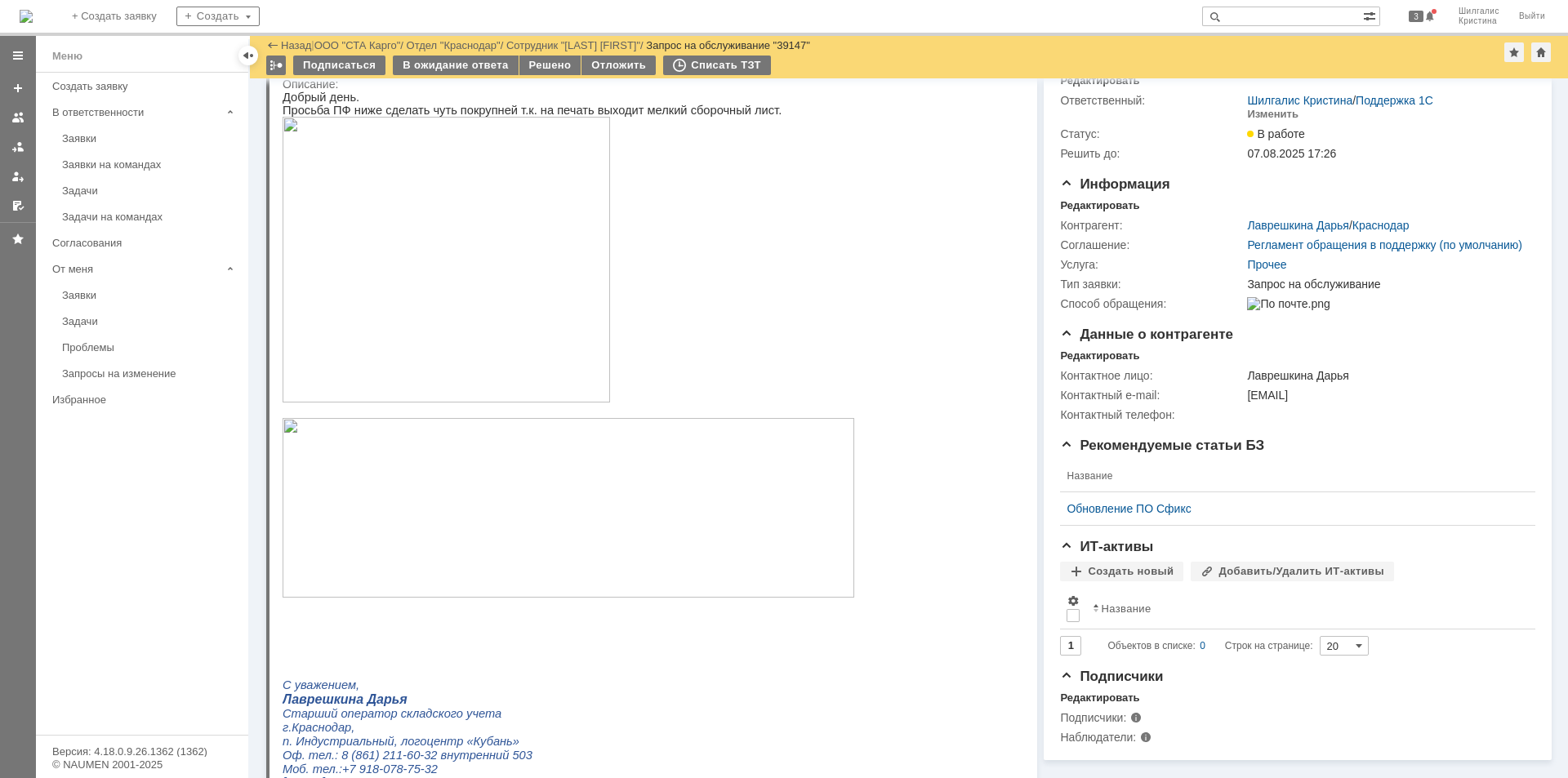 scroll, scrollTop: 0, scrollLeft: 0, axis: both 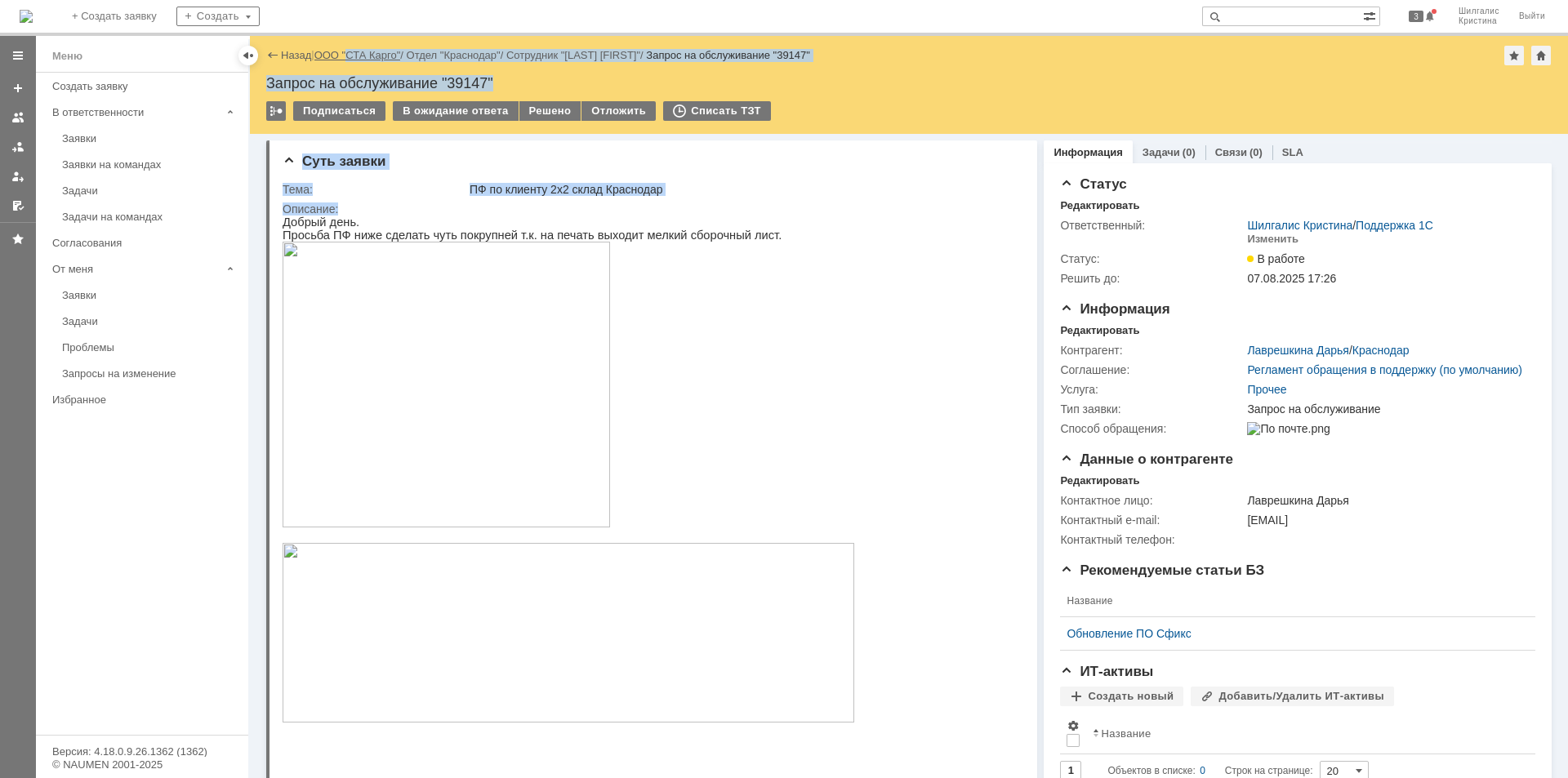 drag, startPoint x: 1524, startPoint y: 719, endPoint x: 354, endPoint y: 51, distance: 1347.2654 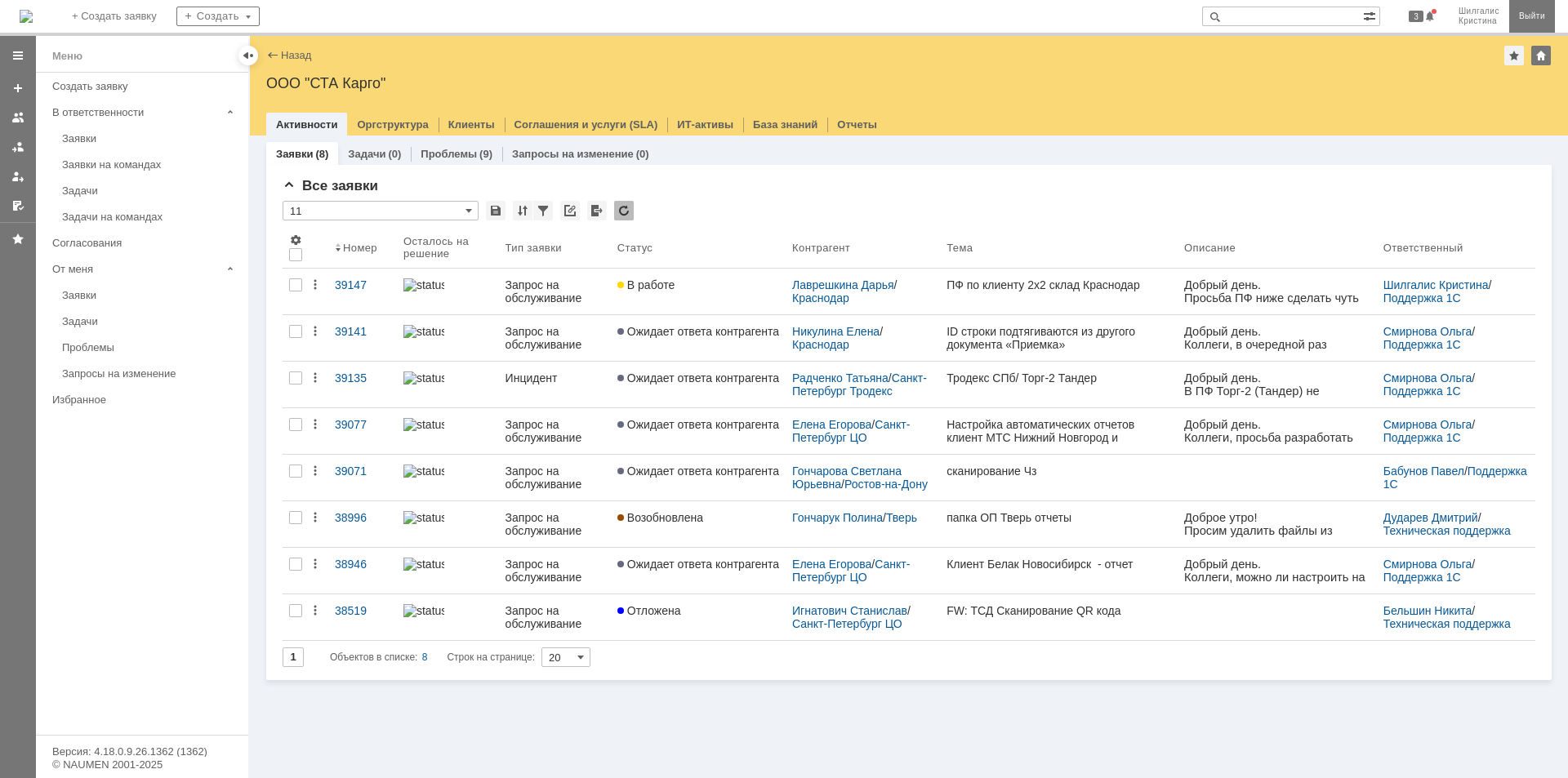 scroll, scrollTop: 0, scrollLeft: 0, axis: both 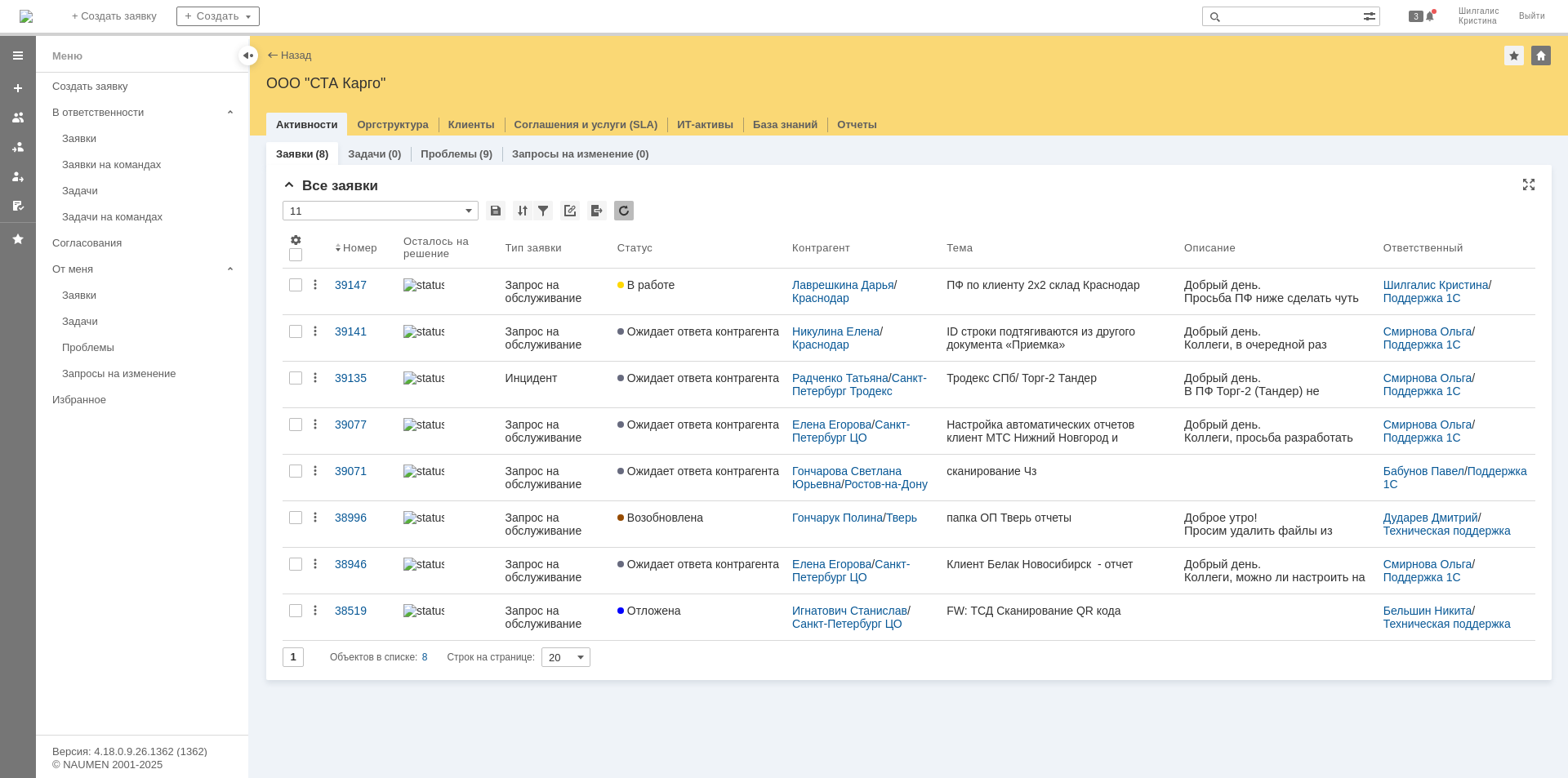 click on "Все заявки" at bounding box center [909, 186] 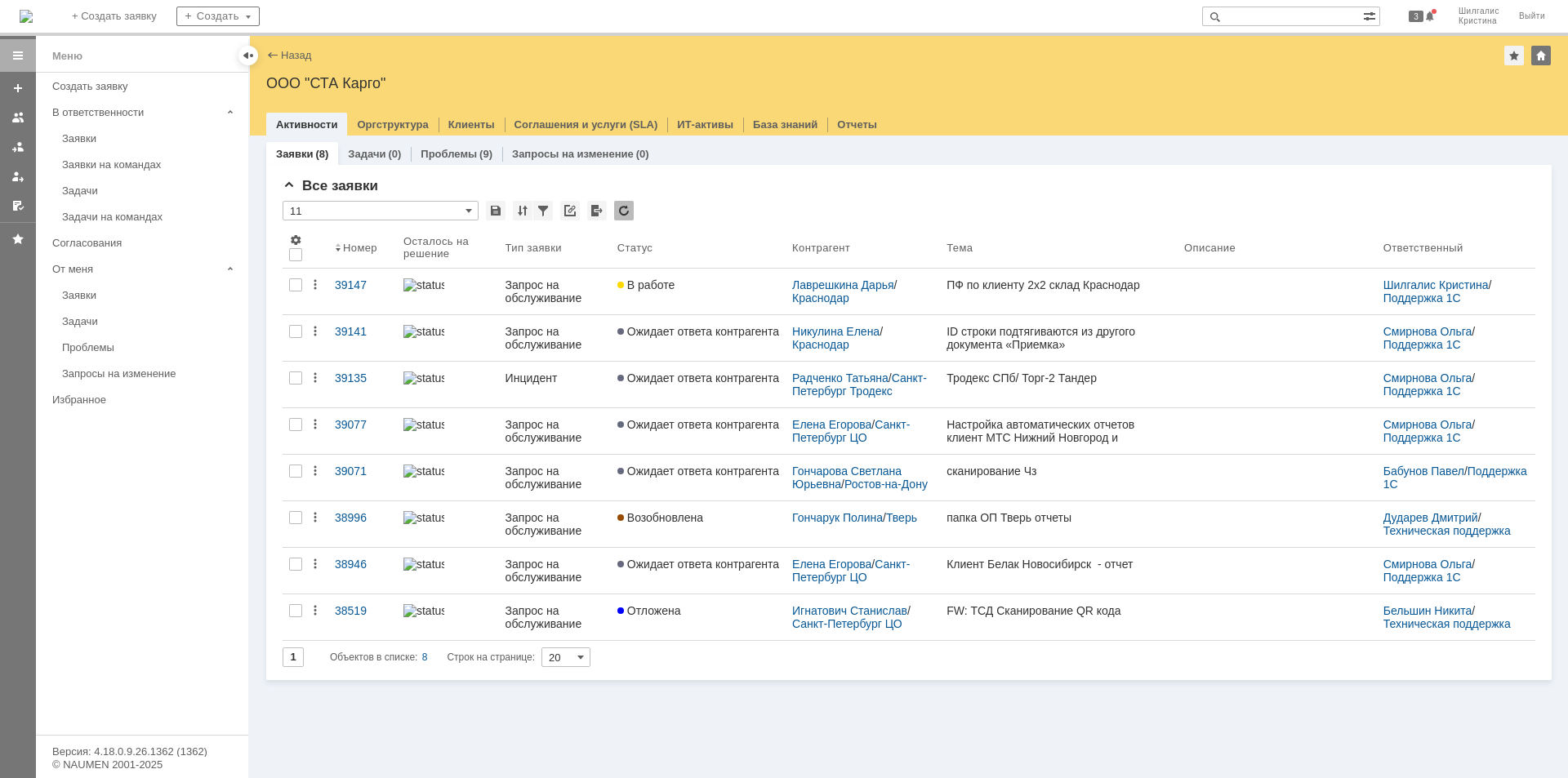 scroll, scrollTop: 0, scrollLeft: 0, axis: both 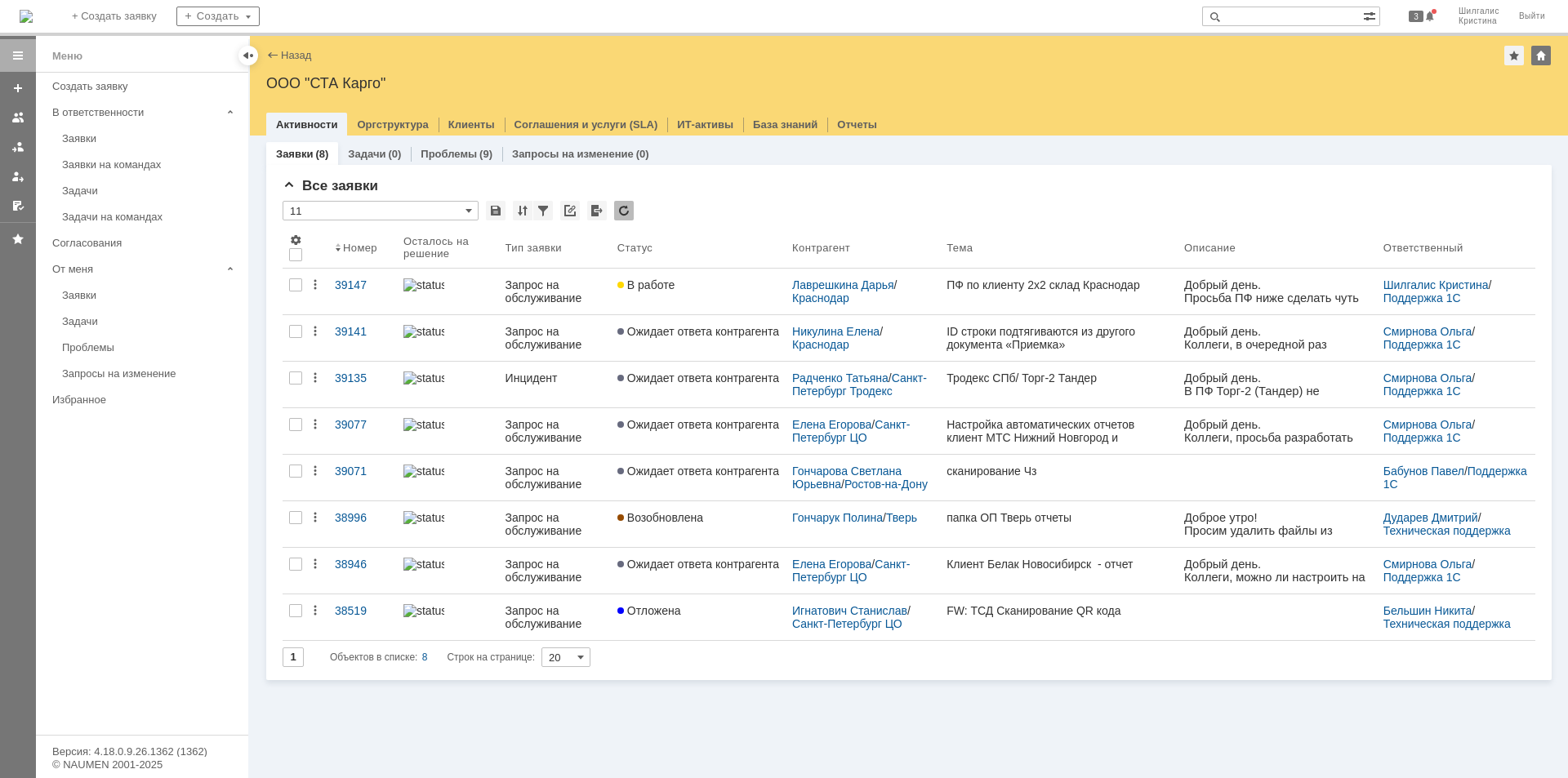 click on "Заявки (8) Задачи (0) Проблемы (9) Запросы на изменение (0)" at bounding box center (909, 153) 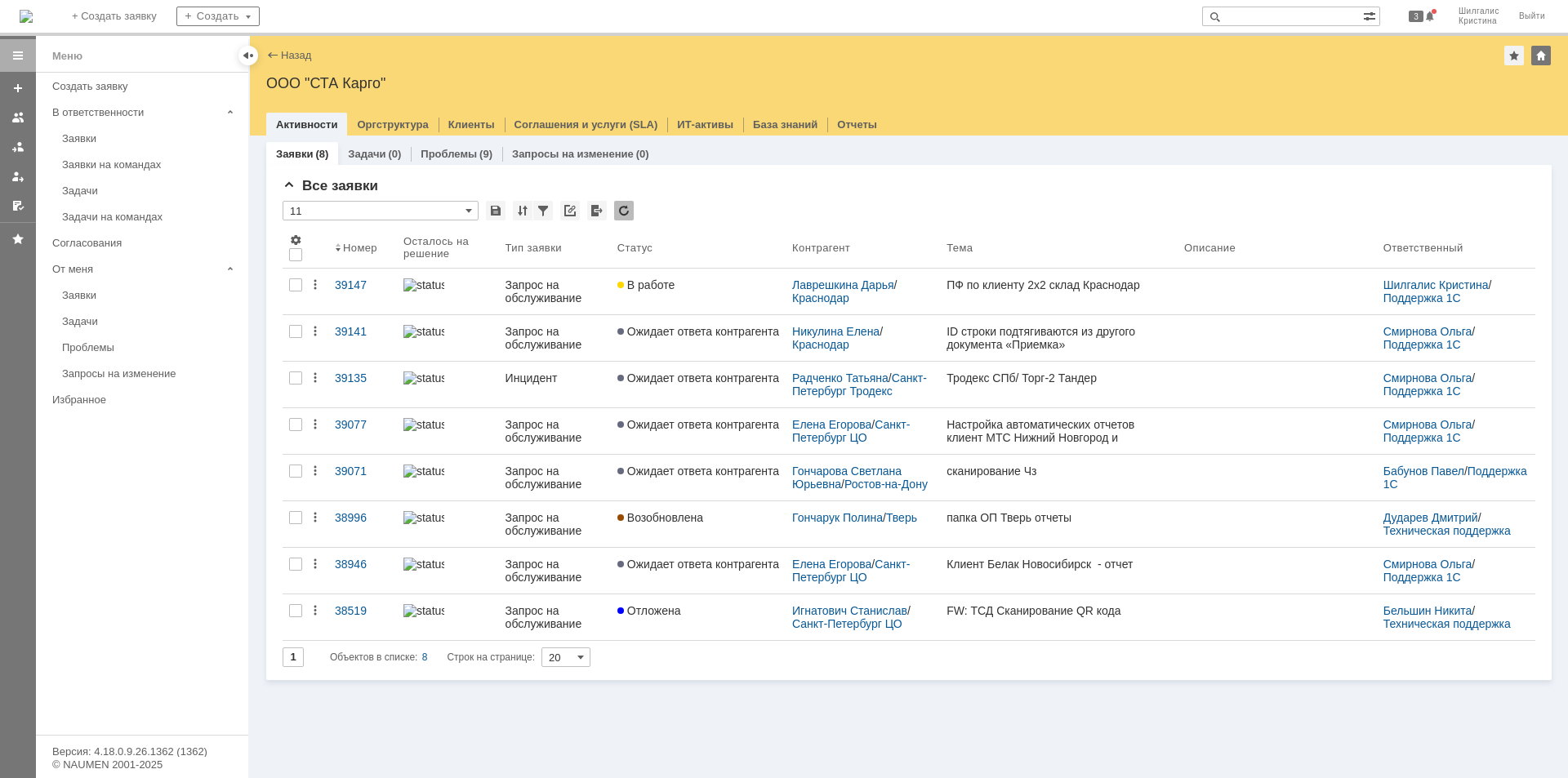 scroll, scrollTop: 0, scrollLeft: 0, axis: both 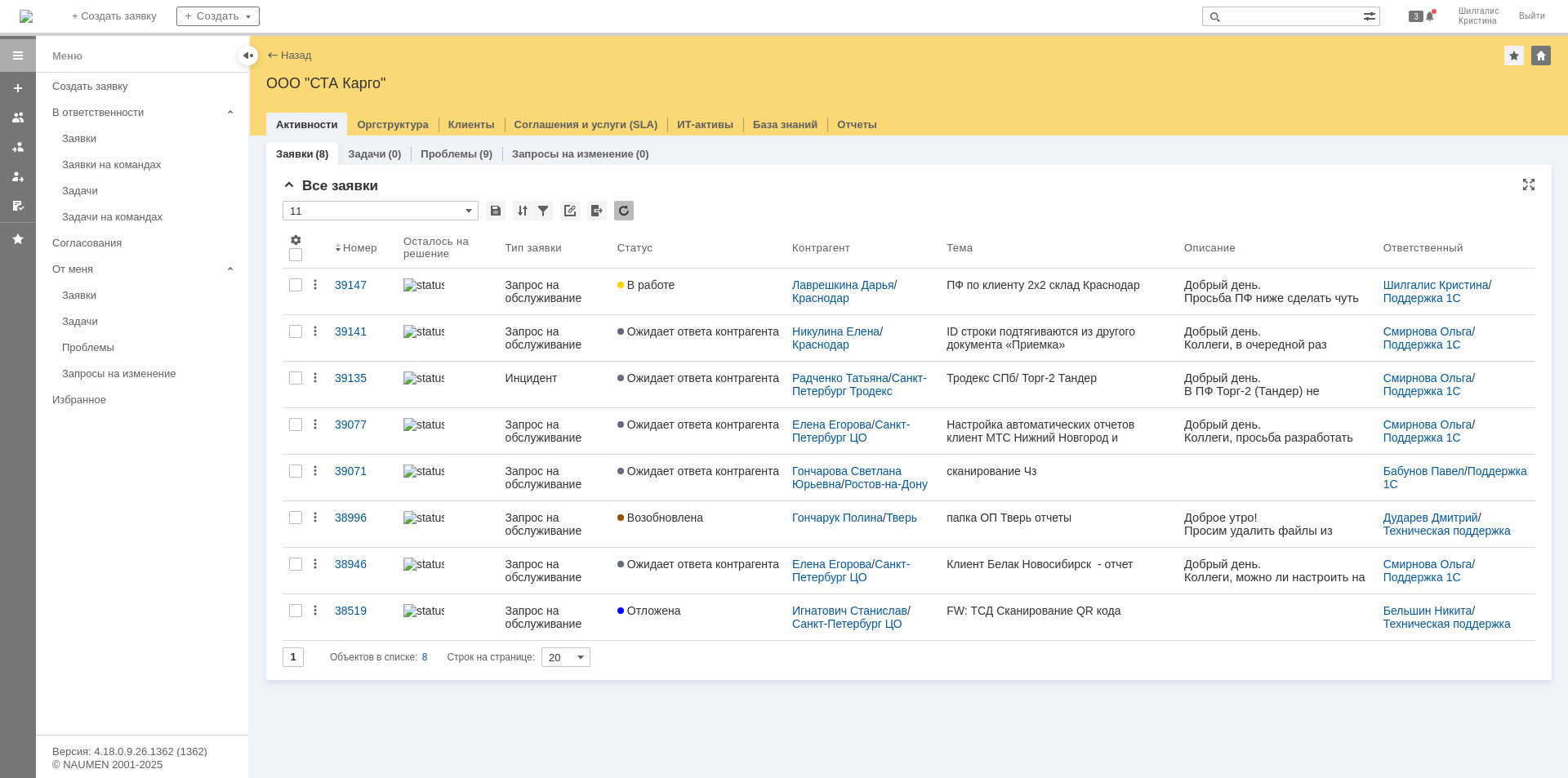 click on "Все заявки * 11
Результаты поиска:             1       Объектов в списке:    8  Строк на странице:        20       Номер Осталось на решение Тип заявки Статус Контрагент Тема Описание Ответственный
39147 Запрос на обслуживание В работе Лаврешкина Дарья / Краснодар ПФ по клиенту 2х2 склад Краснодар Шилгалис Кристина / Поддержка 1С
39141 Запрос на обслуживание Ожидает ответа контрагента Никулина Елена / Краснодар ID строки подтягиваются из другого документа «Приемка» Смирнова Ольга / Поддержка 1С
39135 Инцидент Ожидает ответа контрагента Радченко Татьяна / /" at bounding box center (909, 429) 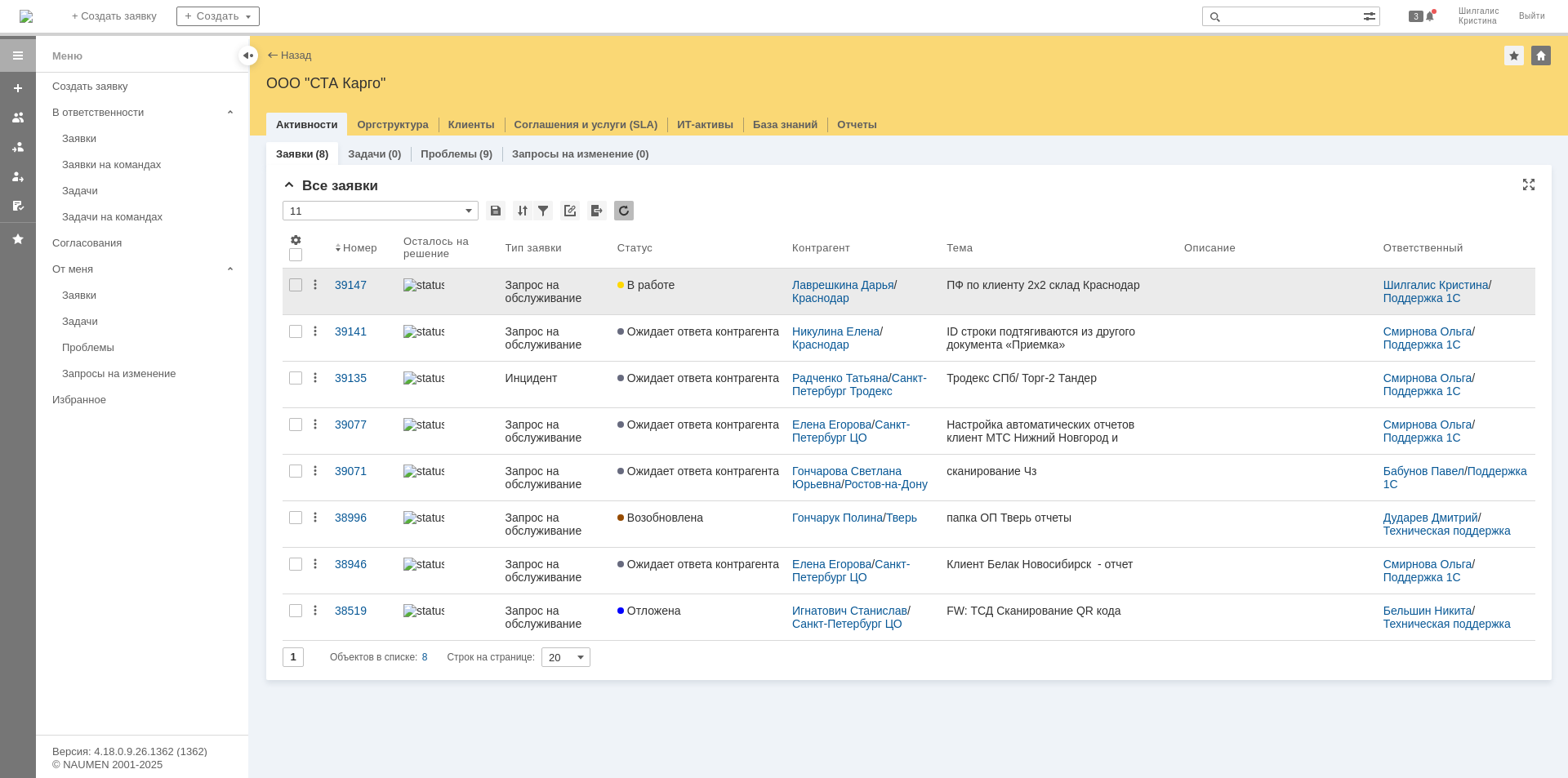 scroll, scrollTop: 0, scrollLeft: 0, axis: both 